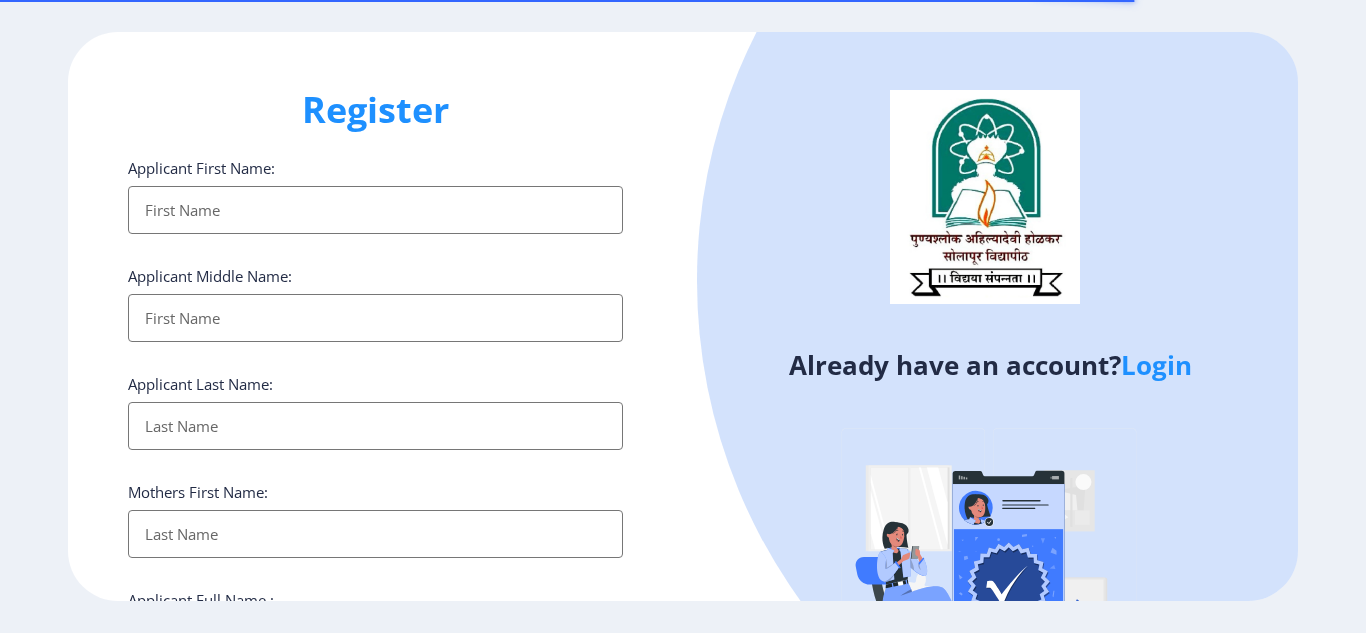 select 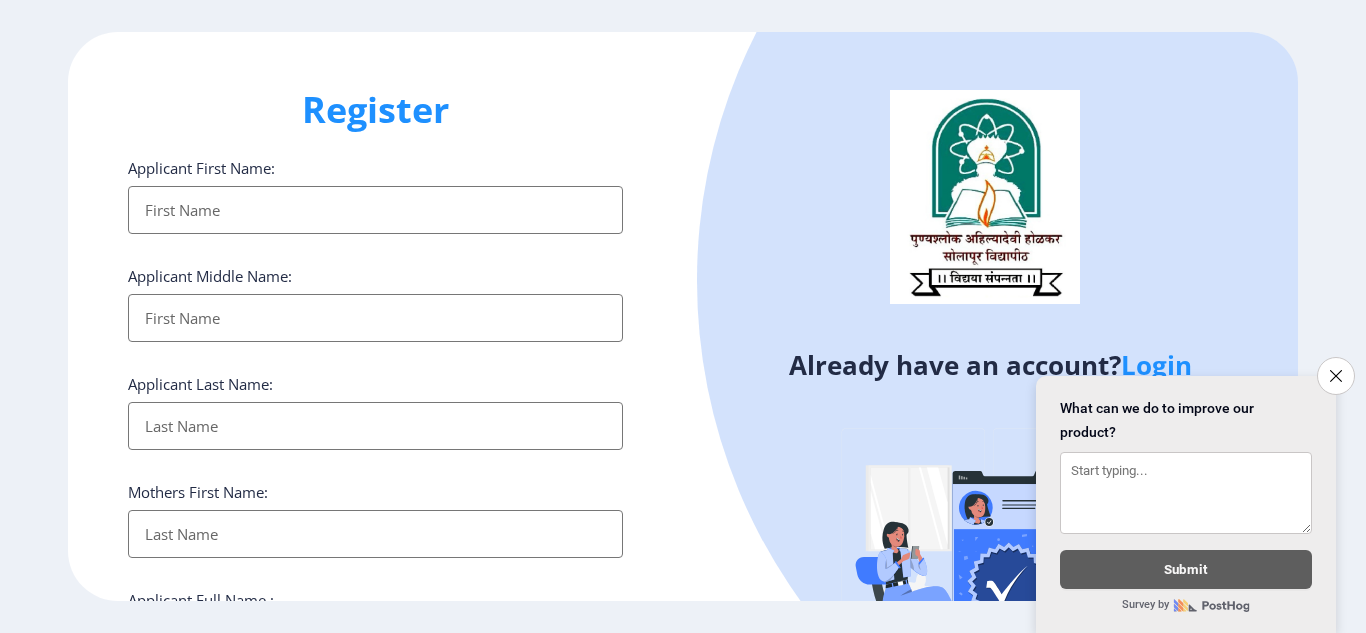 click on "Applicant First Name:" at bounding box center (375, 210) 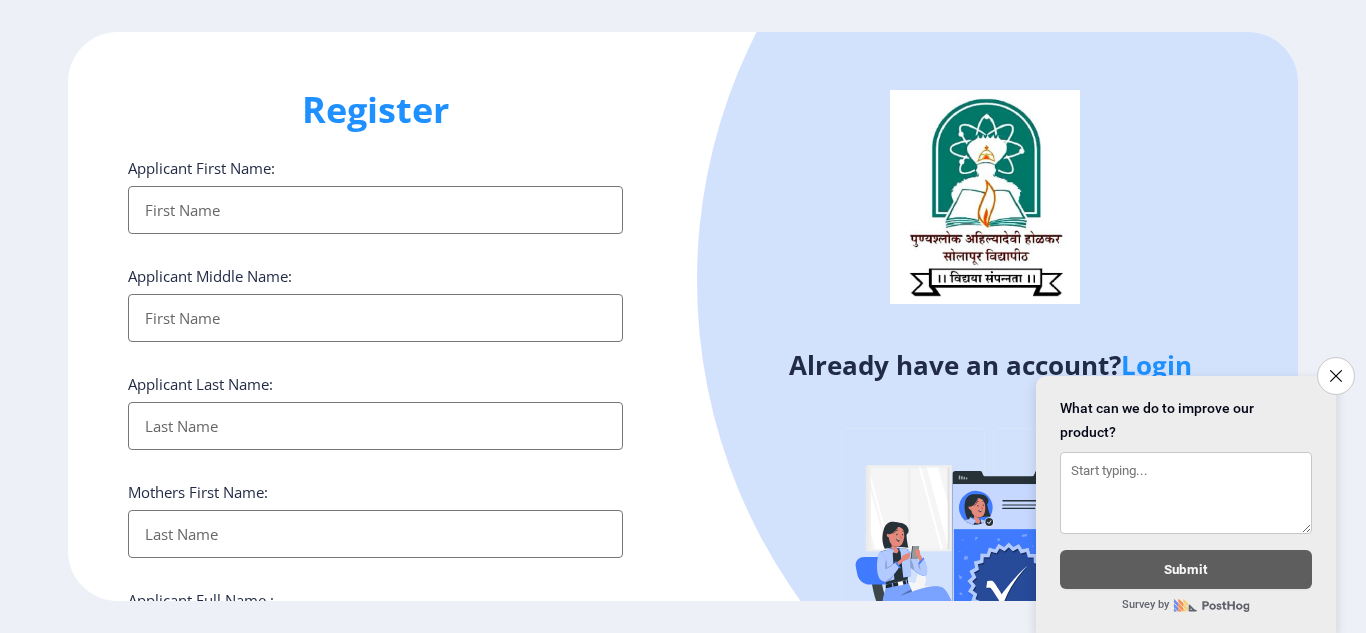 type on "[PERSON_NAME]" 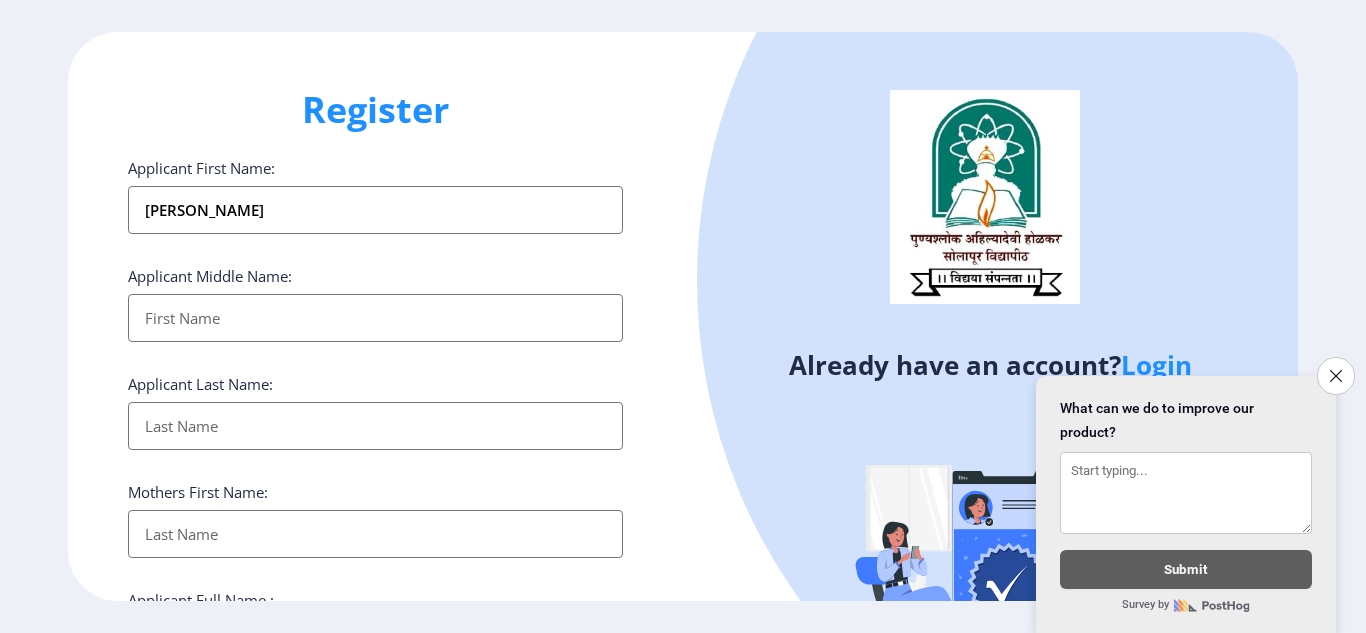 type on "[PERSON_NAME]" 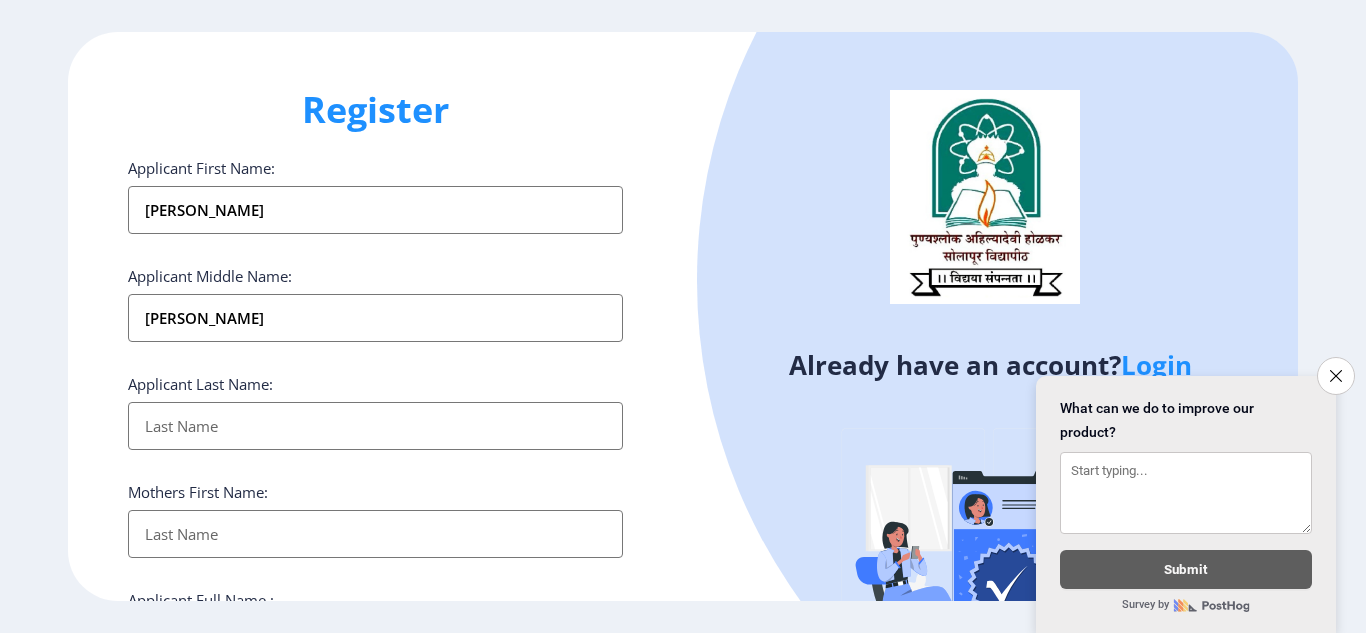 type on "[PERSON_NAME]" 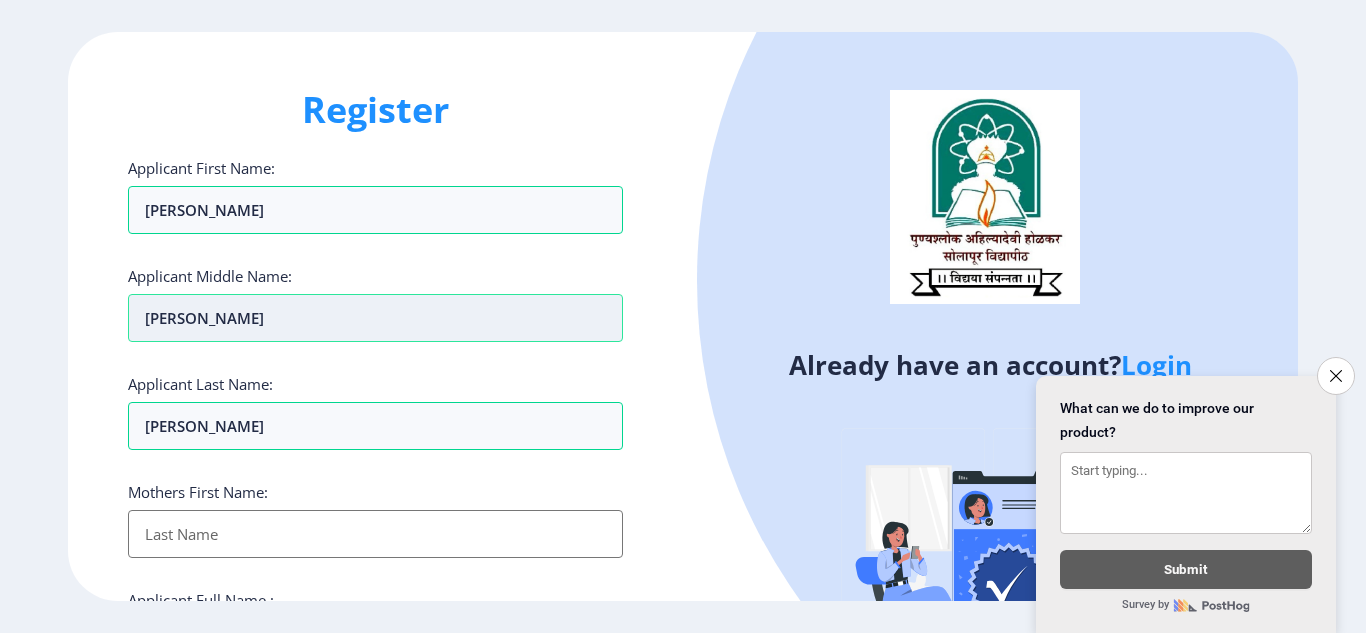 click on "[PERSON_NAME]" at bounding box center [375, 318] 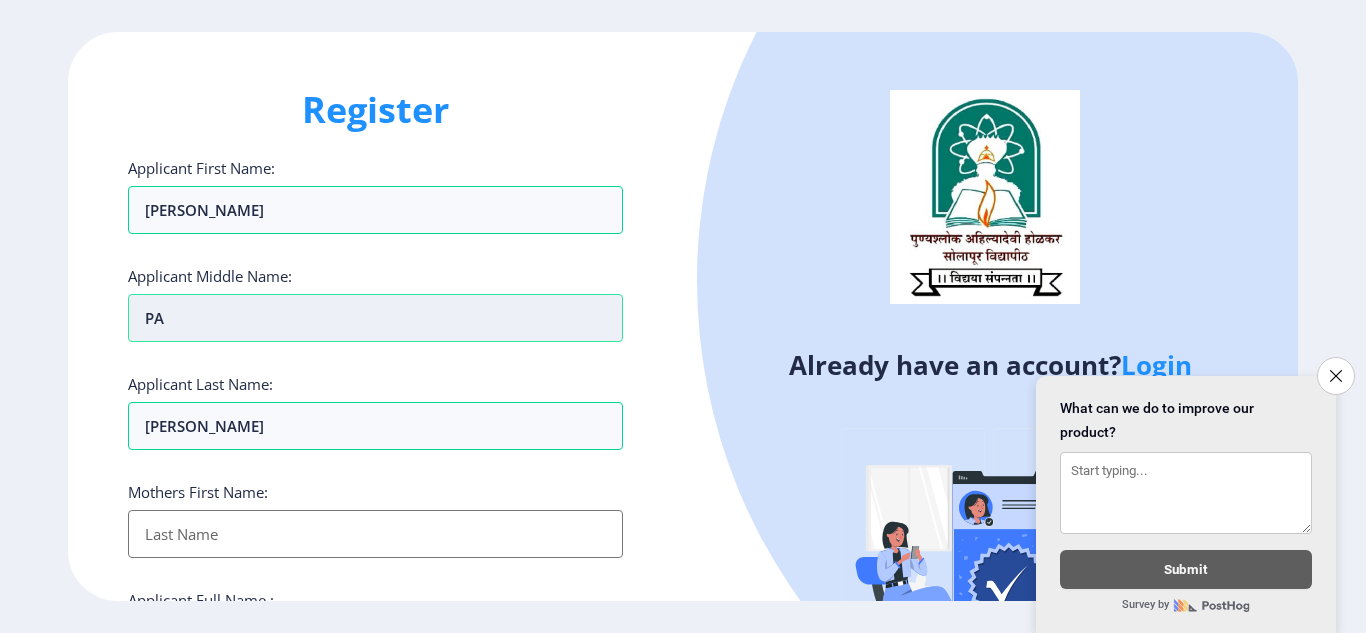 type on "P" 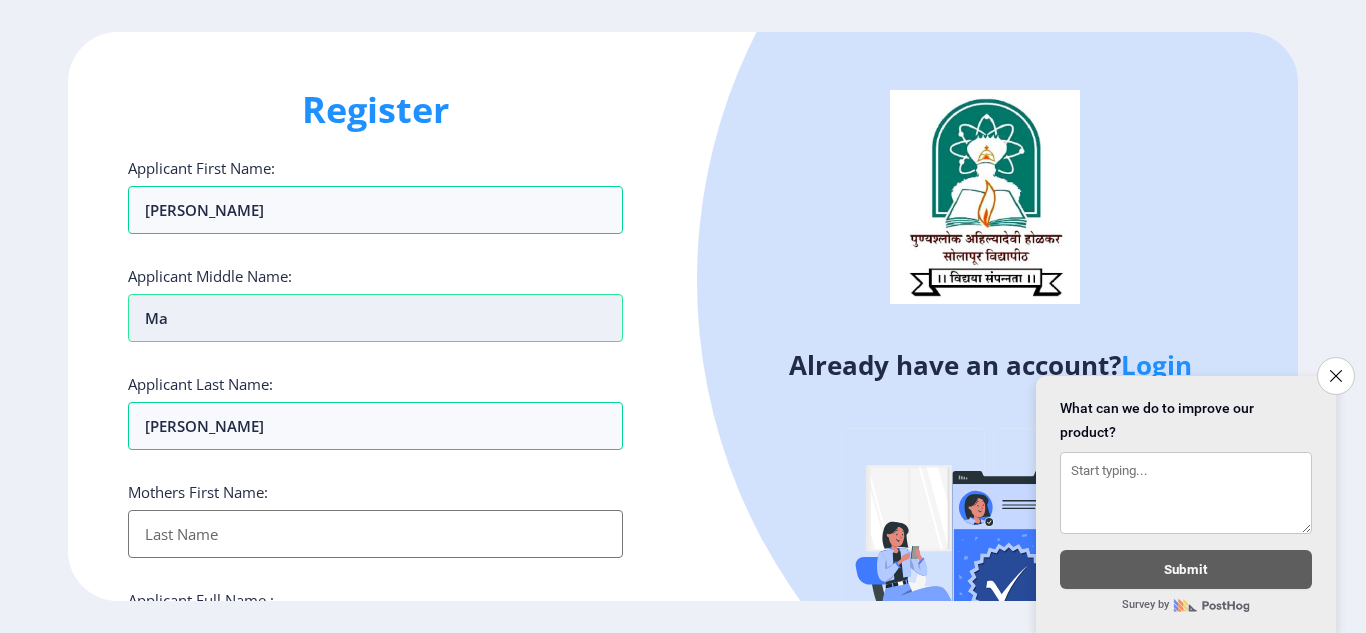 type on "m" 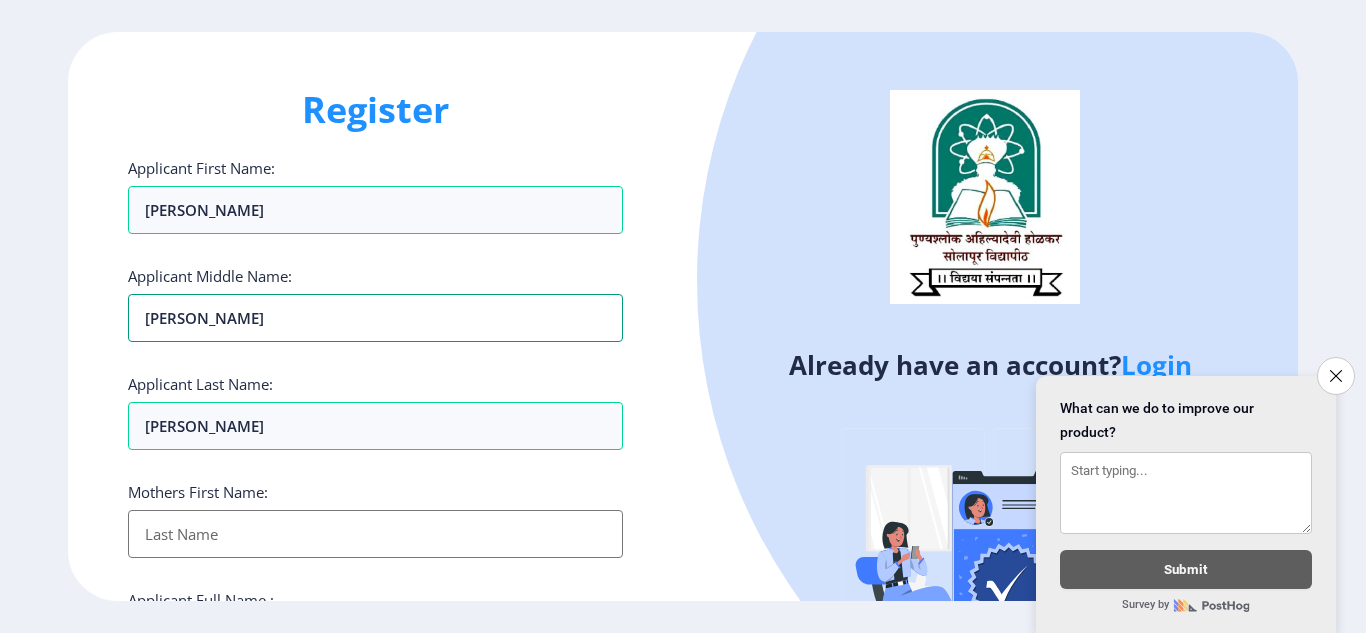 type on "[PERSON_NAME]" 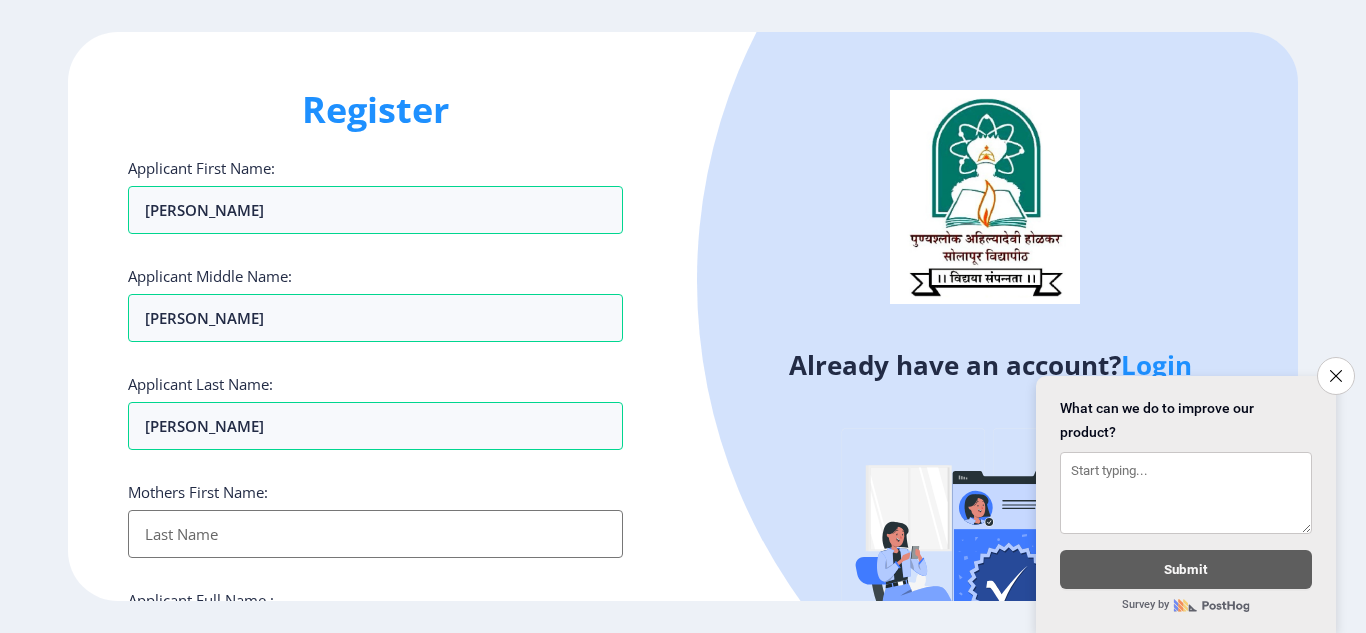 click on "Applicant First Name:" at bounding box center [375, 534] 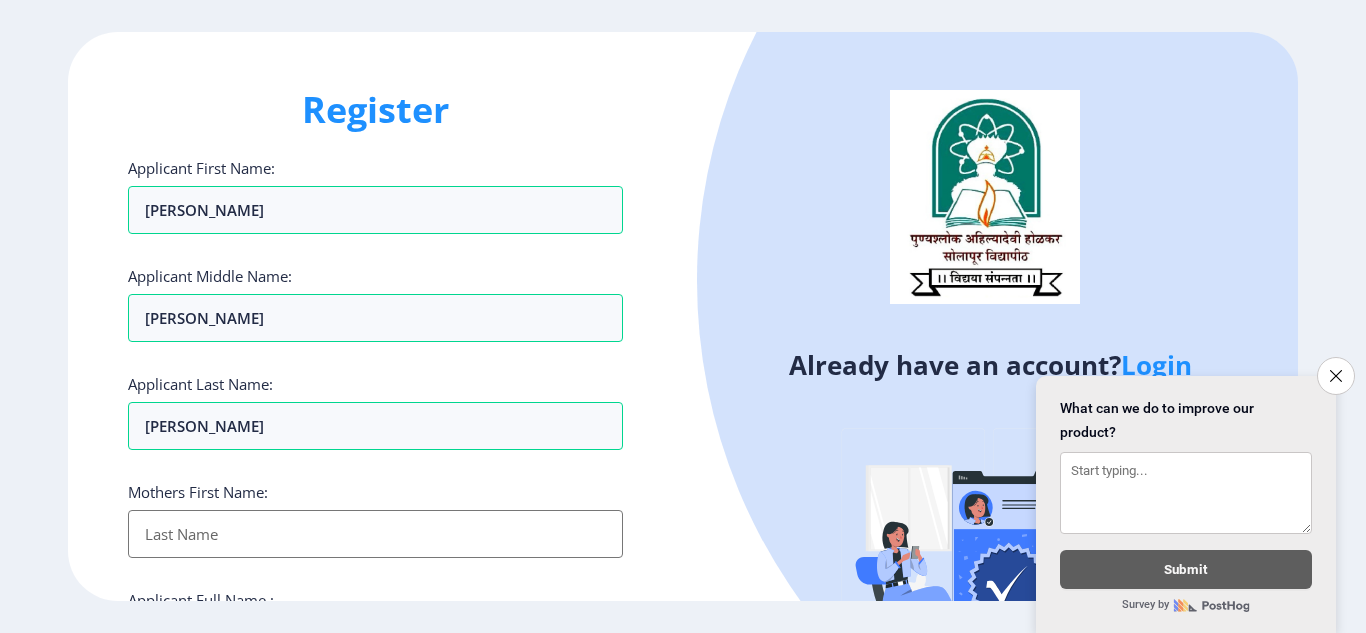 click on "Applicant First Name:" at bounding box center (375, 534) 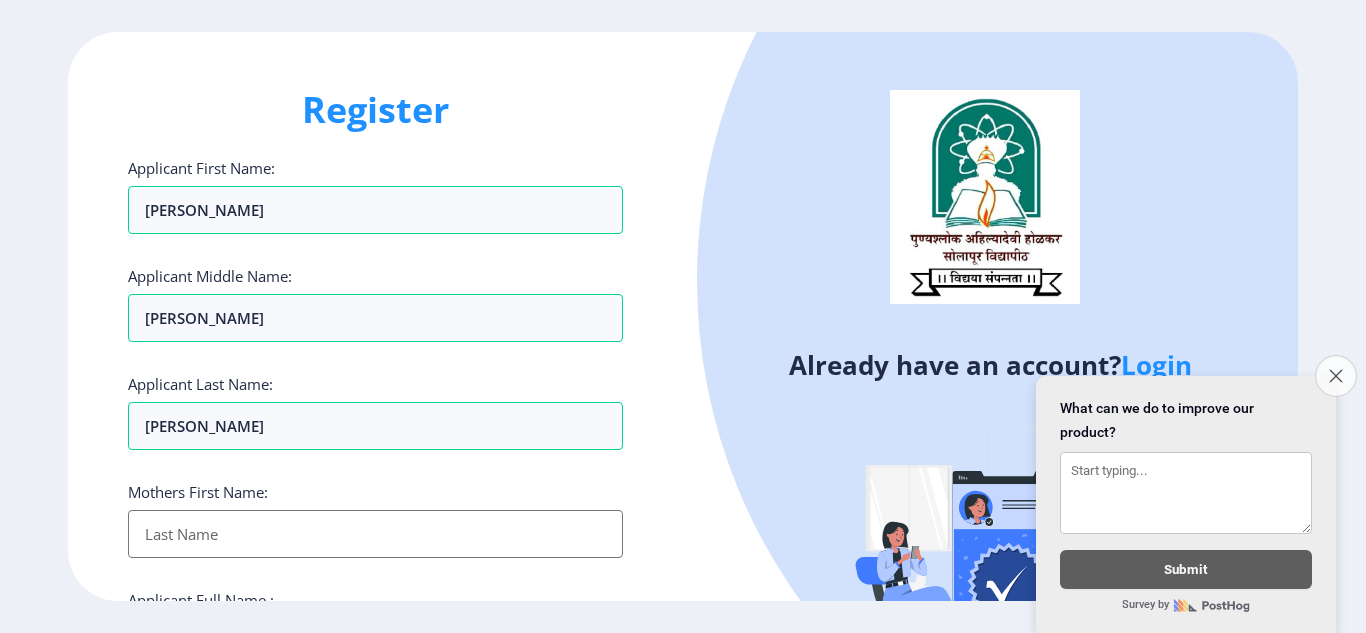 click on "Close survey" 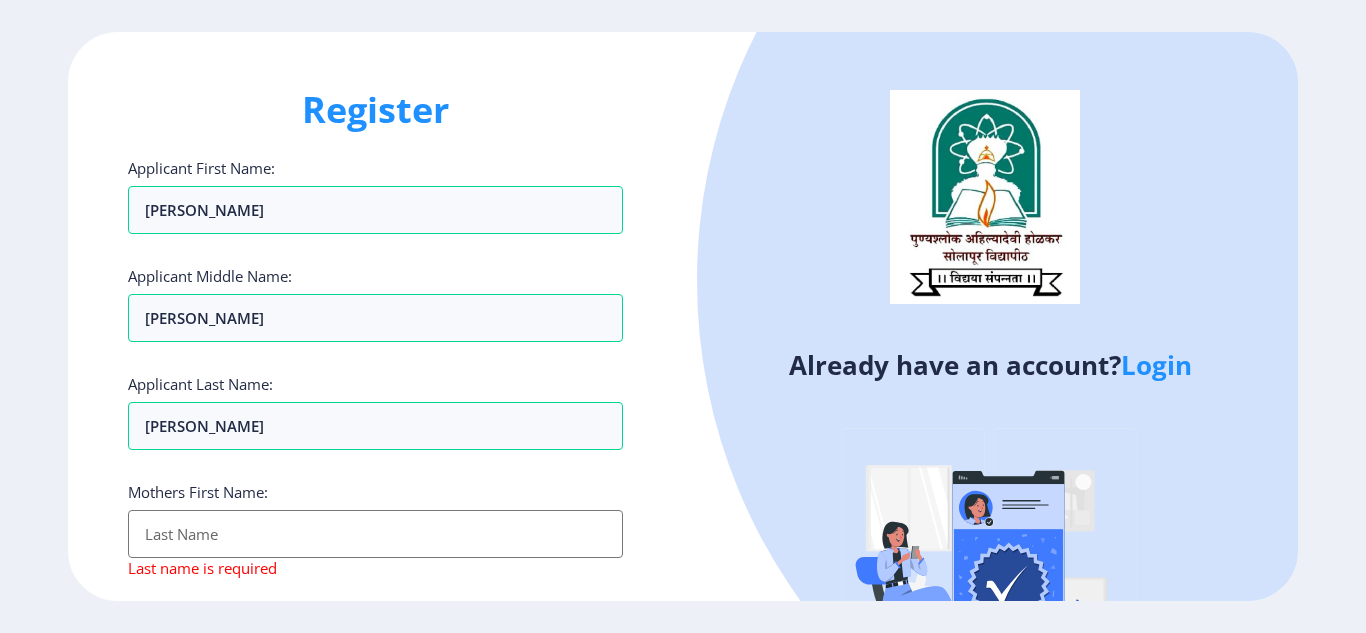 click on "Applicant First Name:" at bounding box center [375, 534] 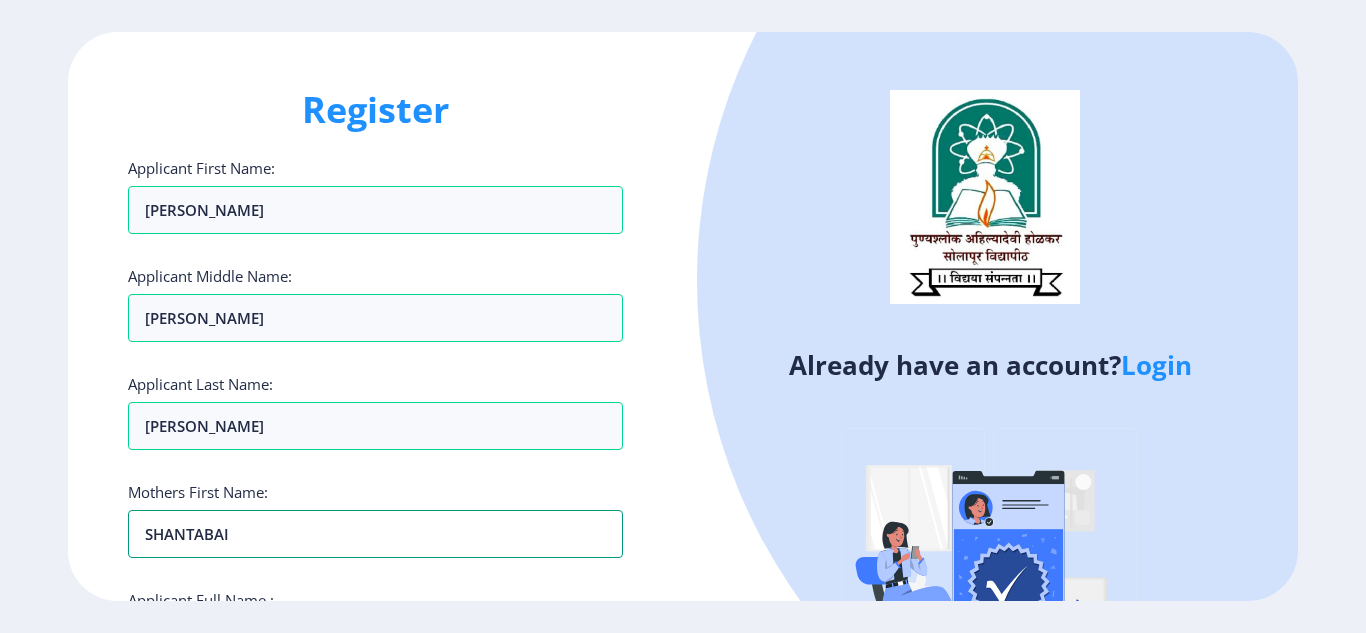 type on "SHANTABAI" 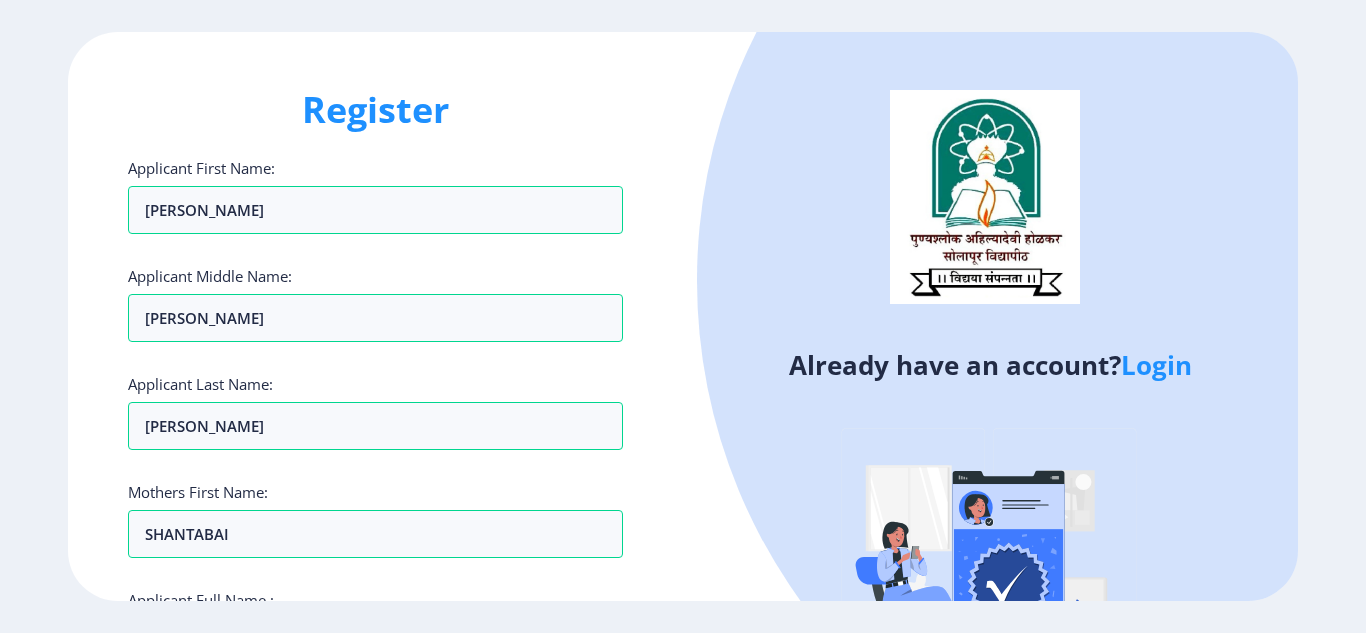 click on "Register Applicant First Name: PANDURANG Applicant Middle Name: MACHINDRA Applicant Last Name: KUMBHAR Mothers First Name: SHANTABAI Applicant Full Name : (As on marksheet) Aadhar Number :  Gender: Select Gender Male Female Other  Country Code and Mobile number  *  +91 India (भारत) +91 Afghanistan (‫افغانستان‬‎) +93 Albania (Shqipëri) +355 Algeria (‫الجزائر‬‎) +213 American Samoa +1 Andorra +376 Angola +244 Anguilla +1 Antigua and Barbuda +1 Argentina +54 Armenia (Հայաստան) +374 Aruba +297 Australia +61 Austria (Österreich) +43 Azerbaijan (Azərbaycan) +994 Bahamas +1 Bahrain (‫البحرين‬‎) +973 Bangladesh (বাংলাদেশ) +880 Barbados +1 Belarus (Беларусь) +375 Belgium (België) +32 Belize +501 Benin (Bénin) +229 Bermuda +1 Bhutan (འབྲུག) +975 Bolivia +591 Bosnia and Herzegovina (Босна и Херцеговина) +387 Botswana +267 Brazil (Brasil) +55 British Indian Ocean Territory +246 British Virgin Islands +1 Brunei" 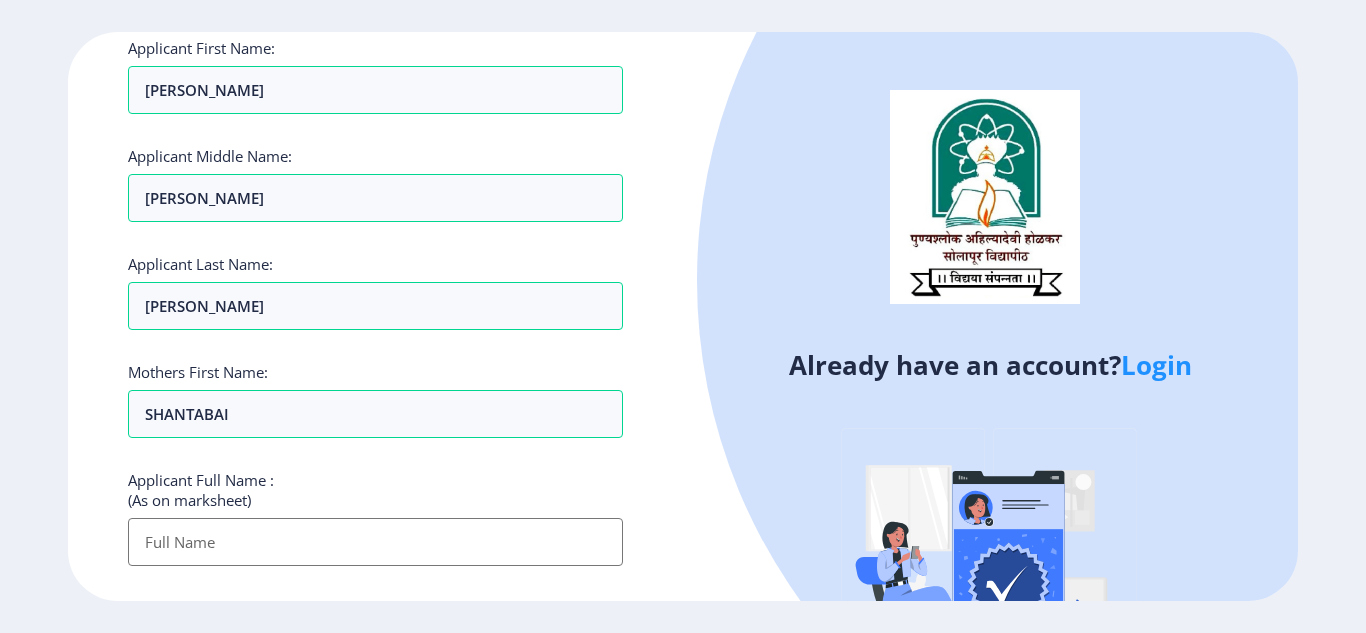 scroll, scrollTop: 160, scrollLeft: 0, axis: vertical 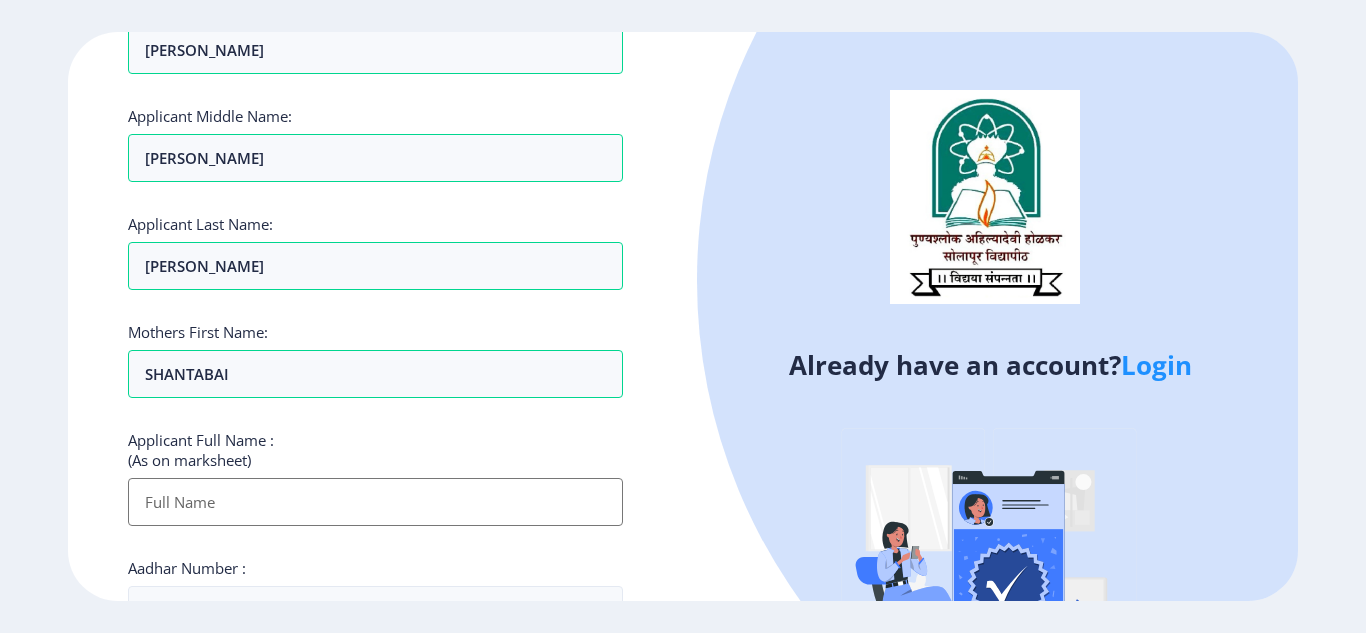 click on "Applicant First Name:" at bounding box center (375, 502) 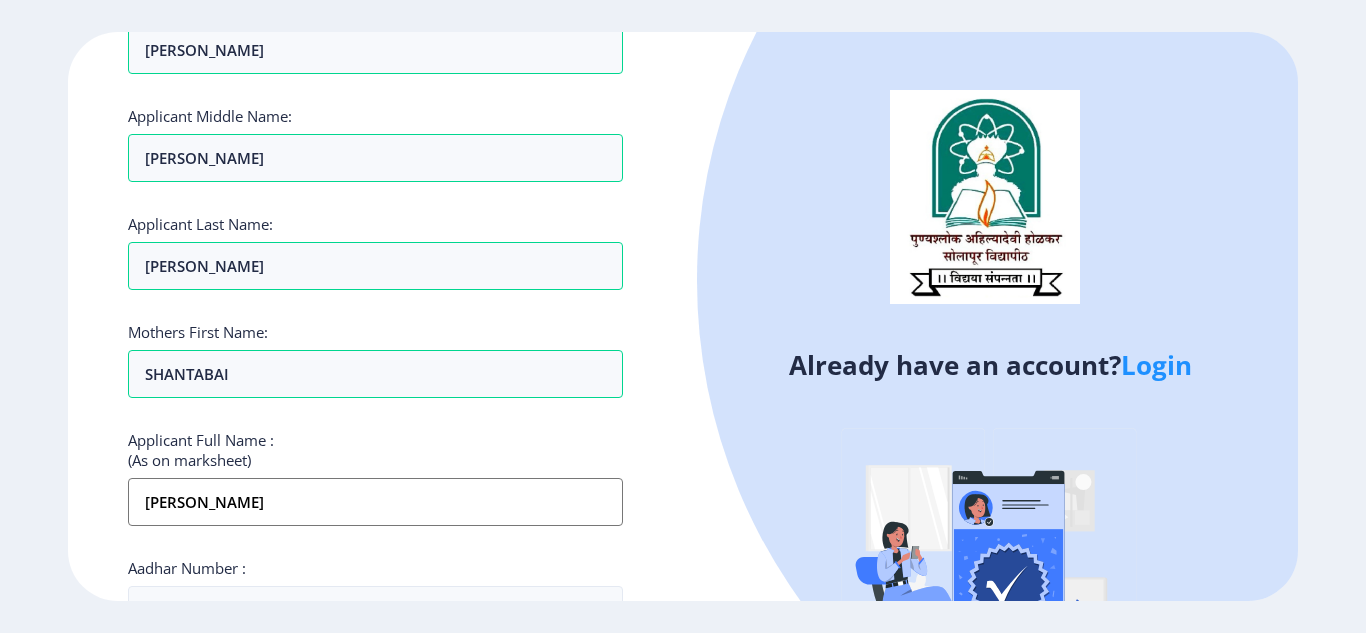 type on "09423383680" 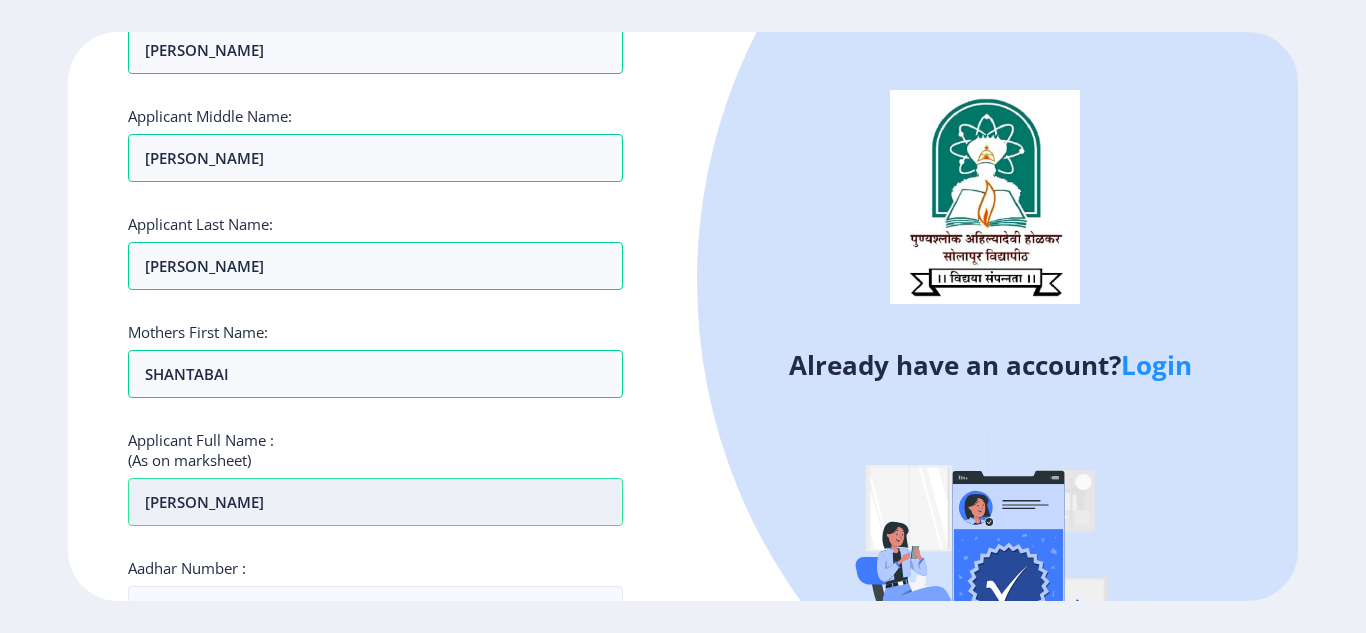 click on "PANDURANG KUMBHAR" at bounding box center [375, 502] 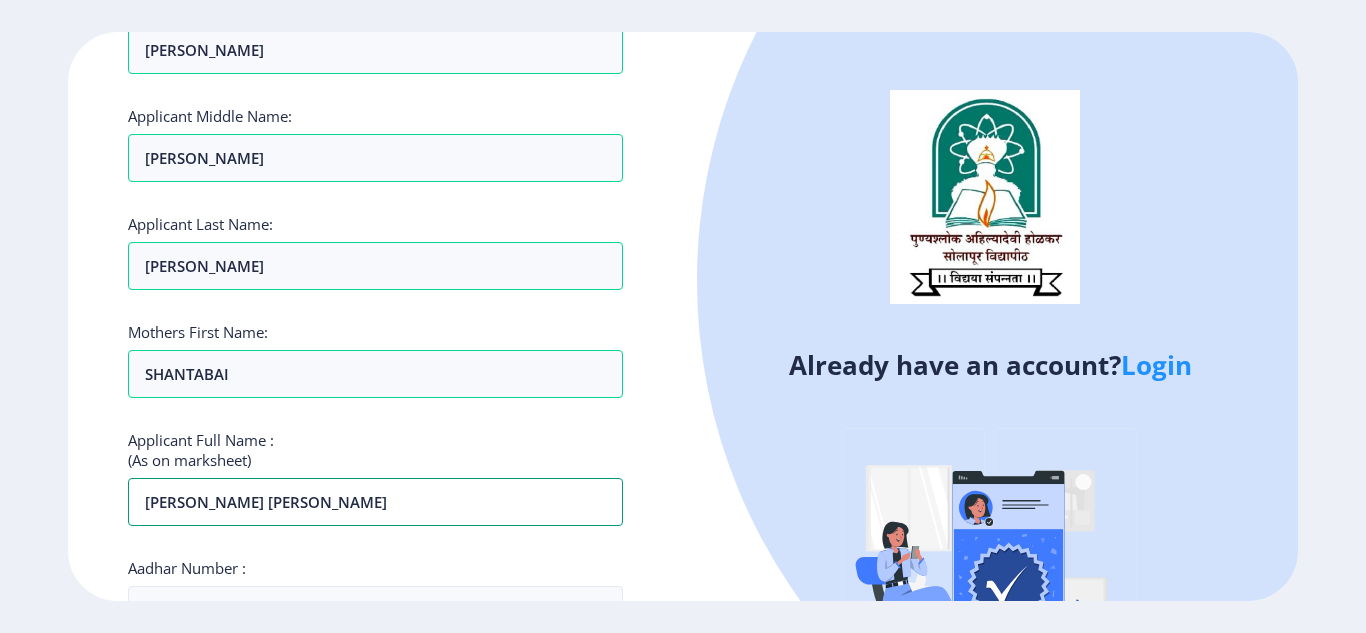 type on "[PERSON_NAME] [PERSON_NAME]" 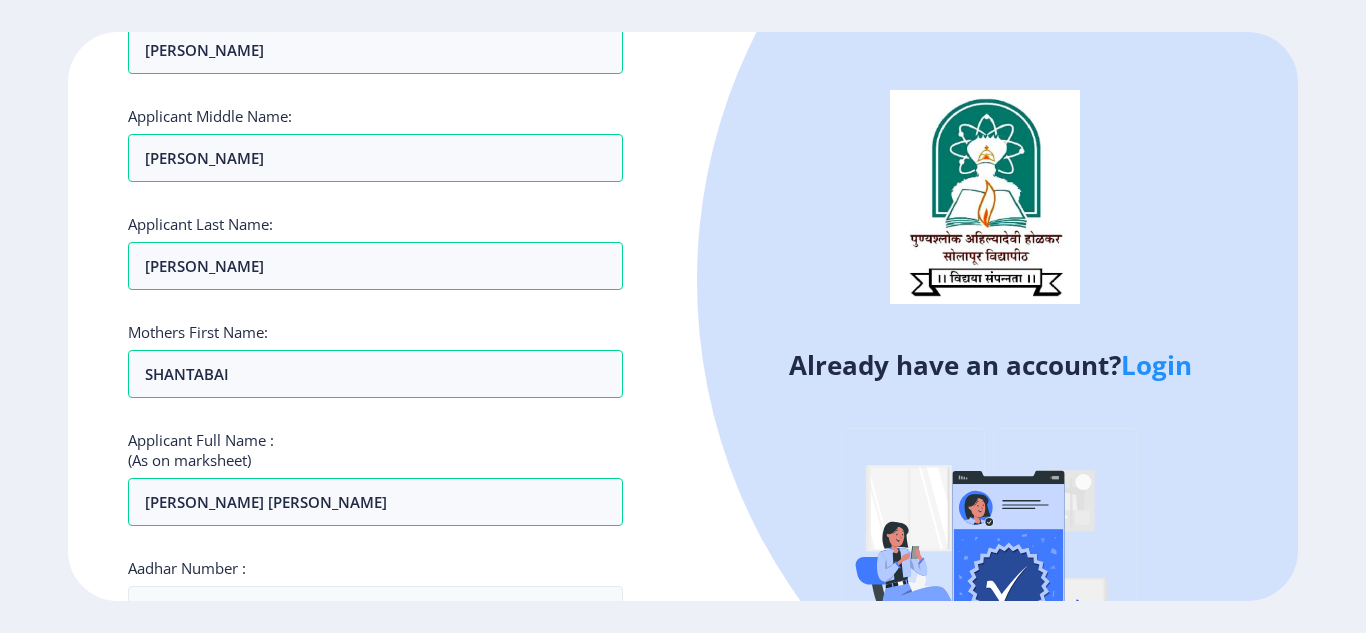 click on "Aadhar Number :" 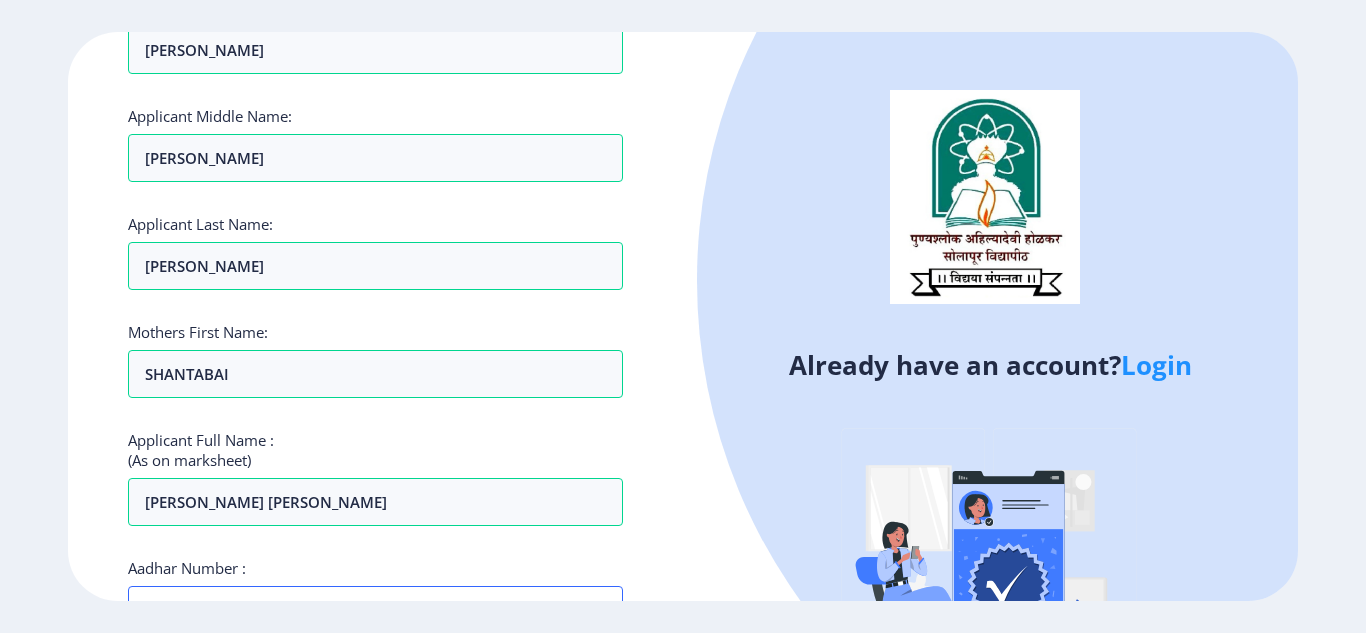 click on "Aadhar Number :" at bounding box center (375, 610) 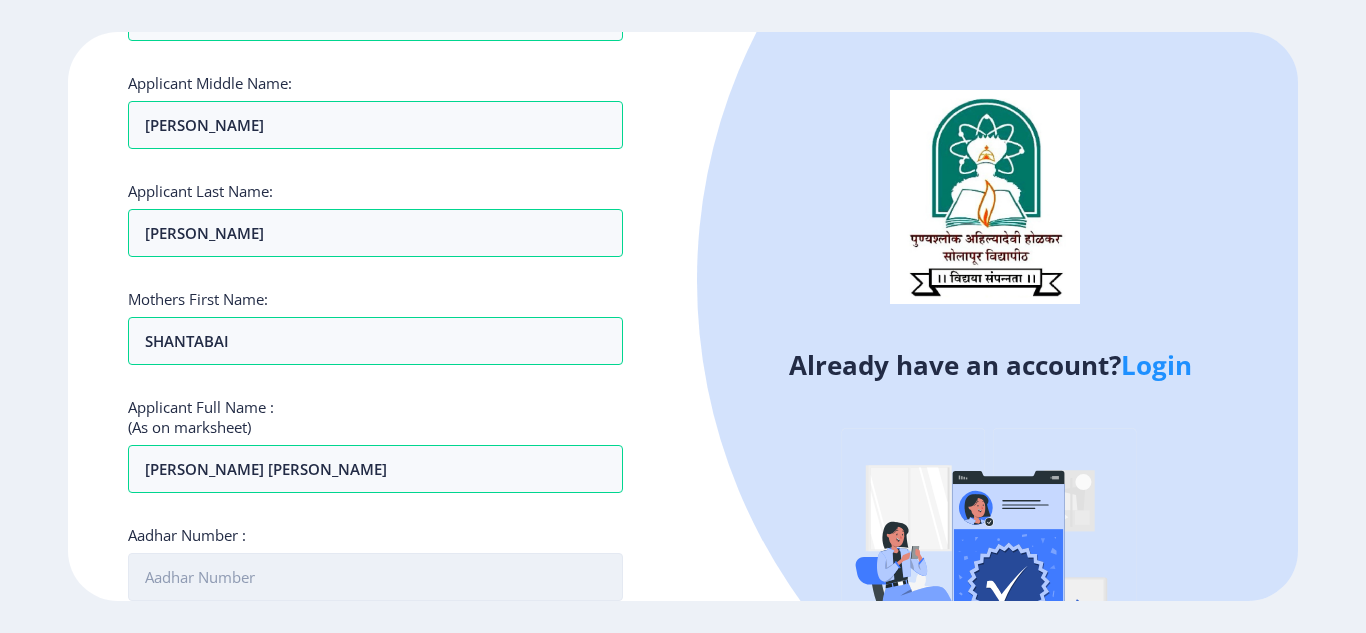 click on "Aadhar Number :" at bounding box center [375, 577] 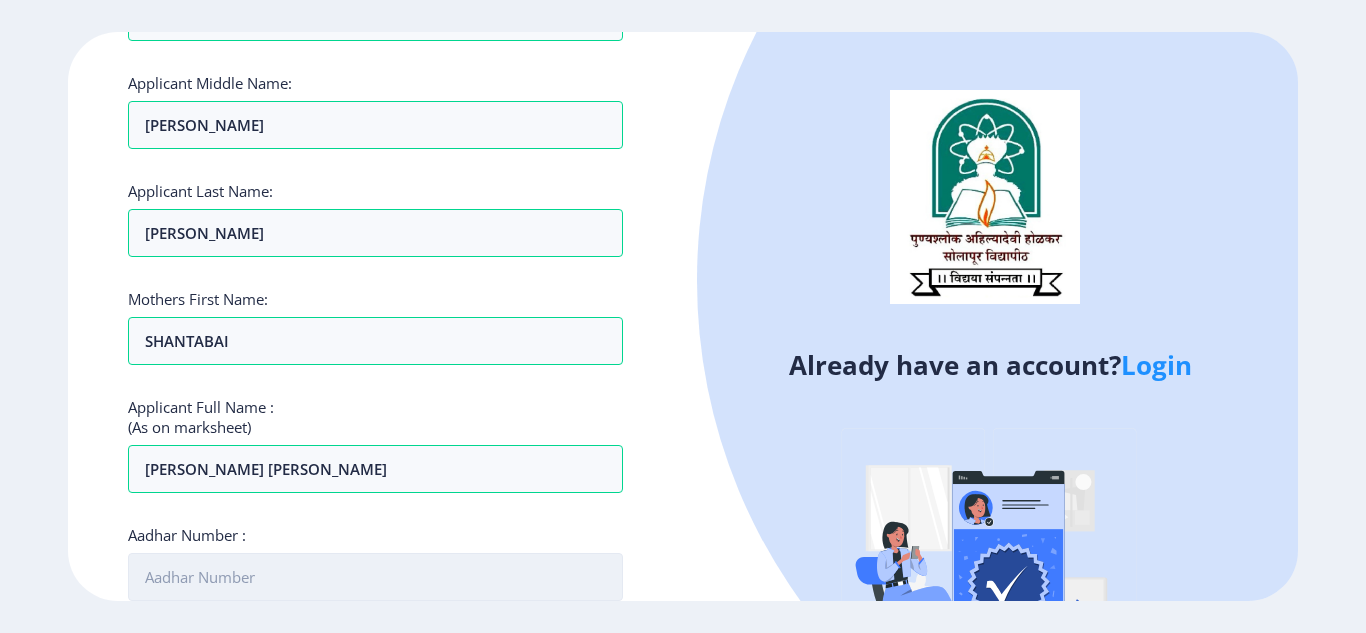 click on "Aadhar Number :" at bounding box center (375, 577) 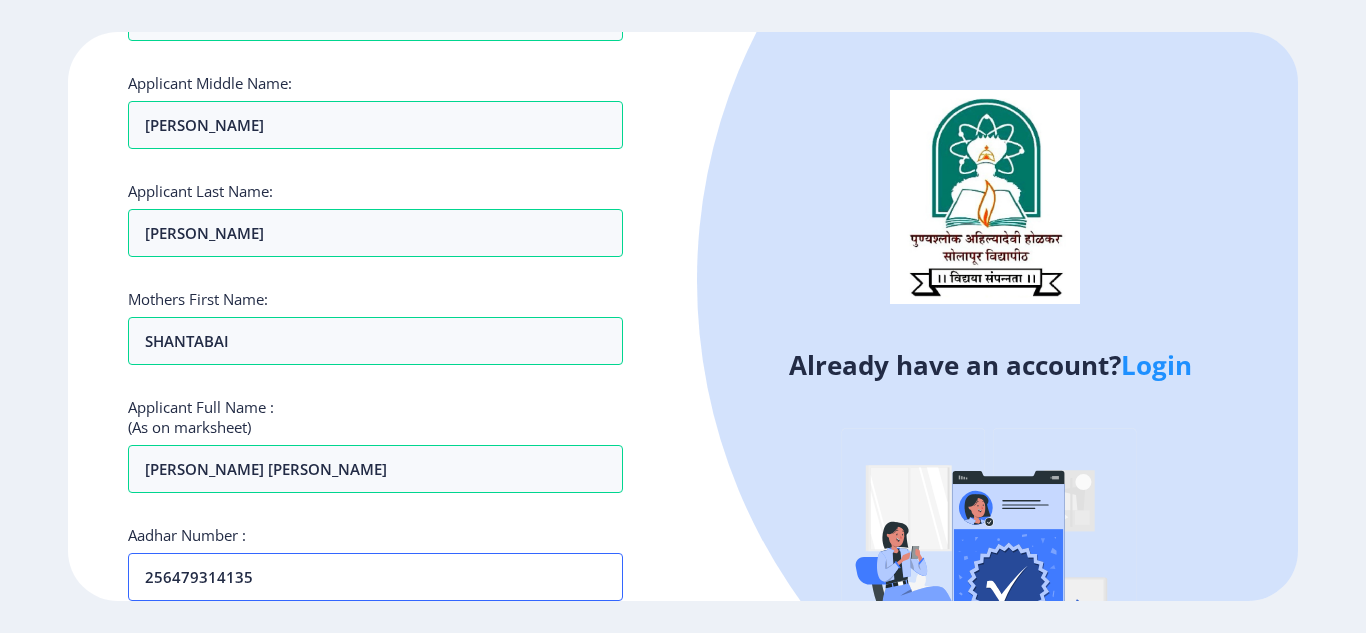 type on "256479314135" 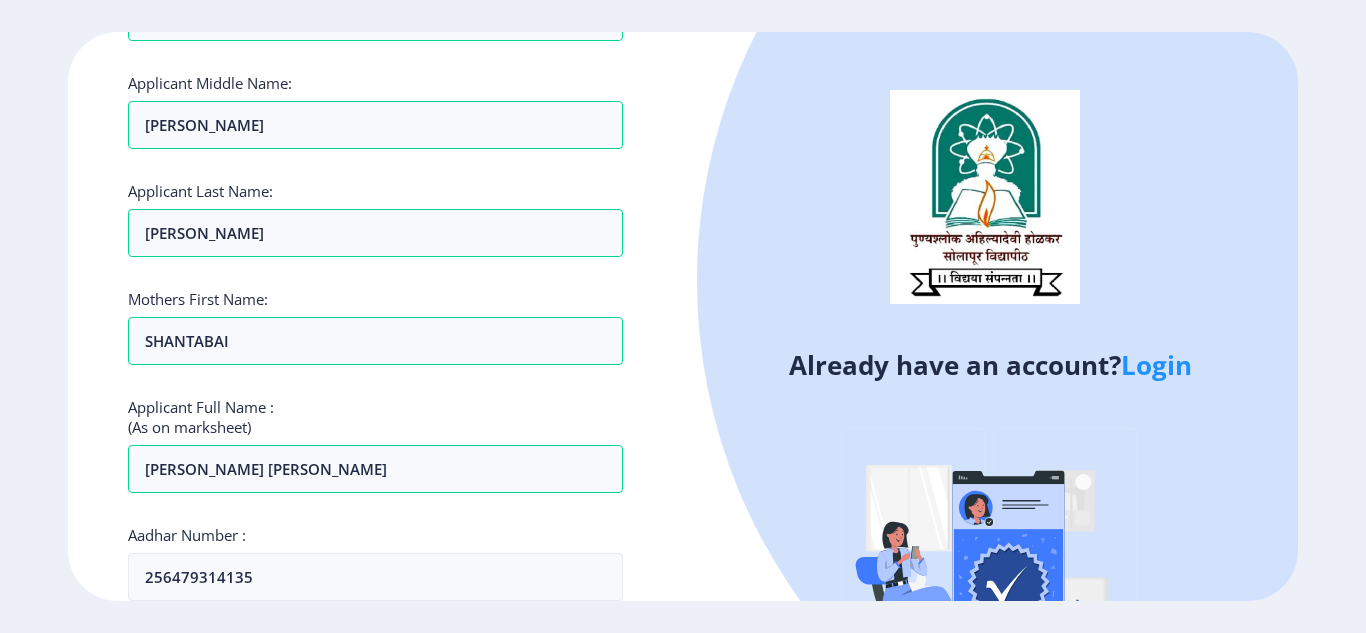 click on "Already have an account?  Login" 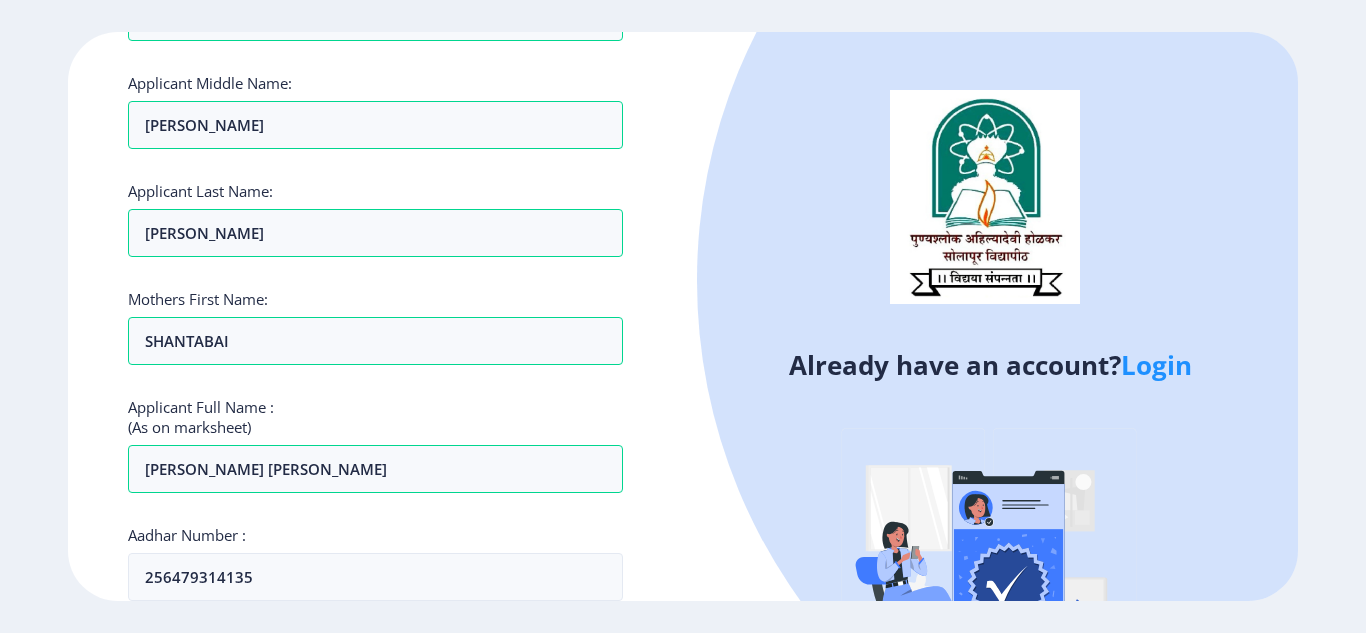 click on "Already have an account?  Login" 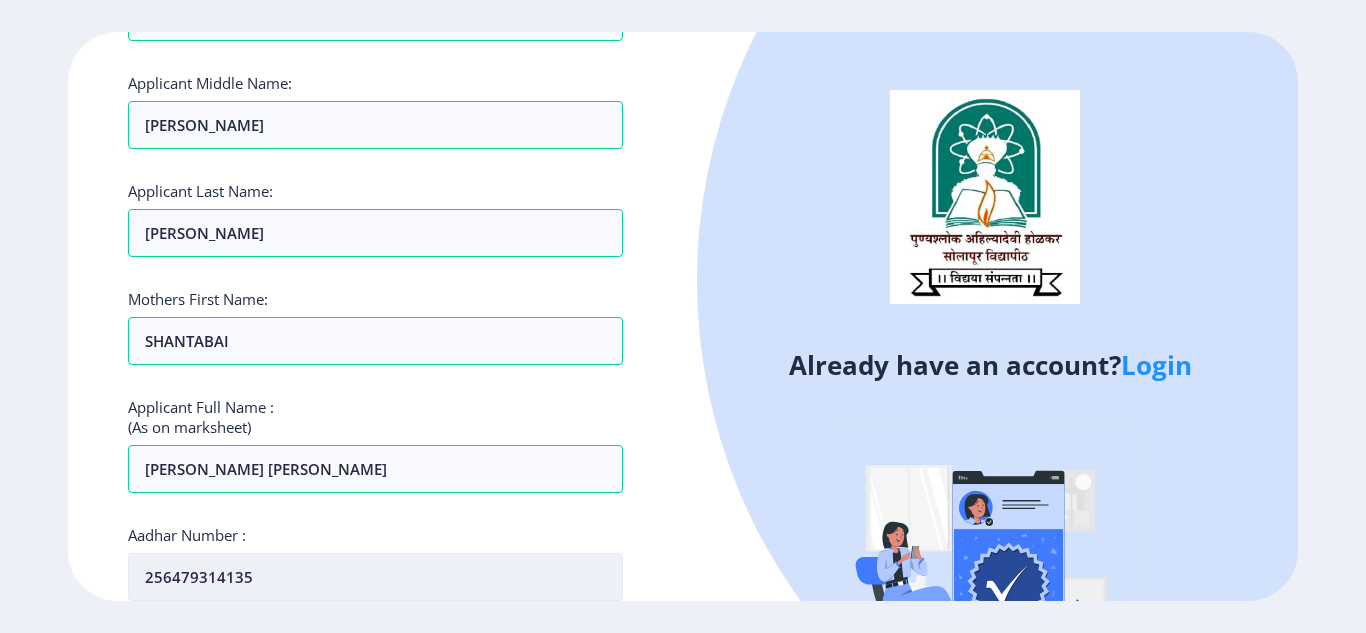 click on "256479314135" at bounding box center [375, 577] 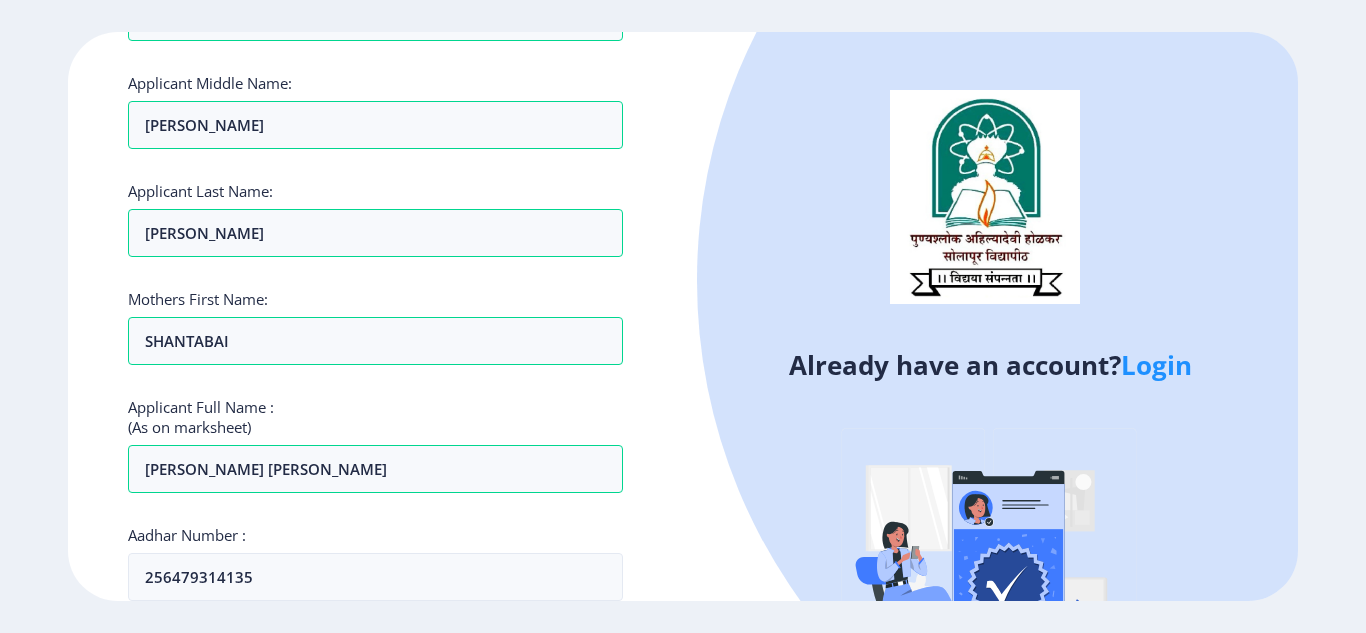 click on "Login" 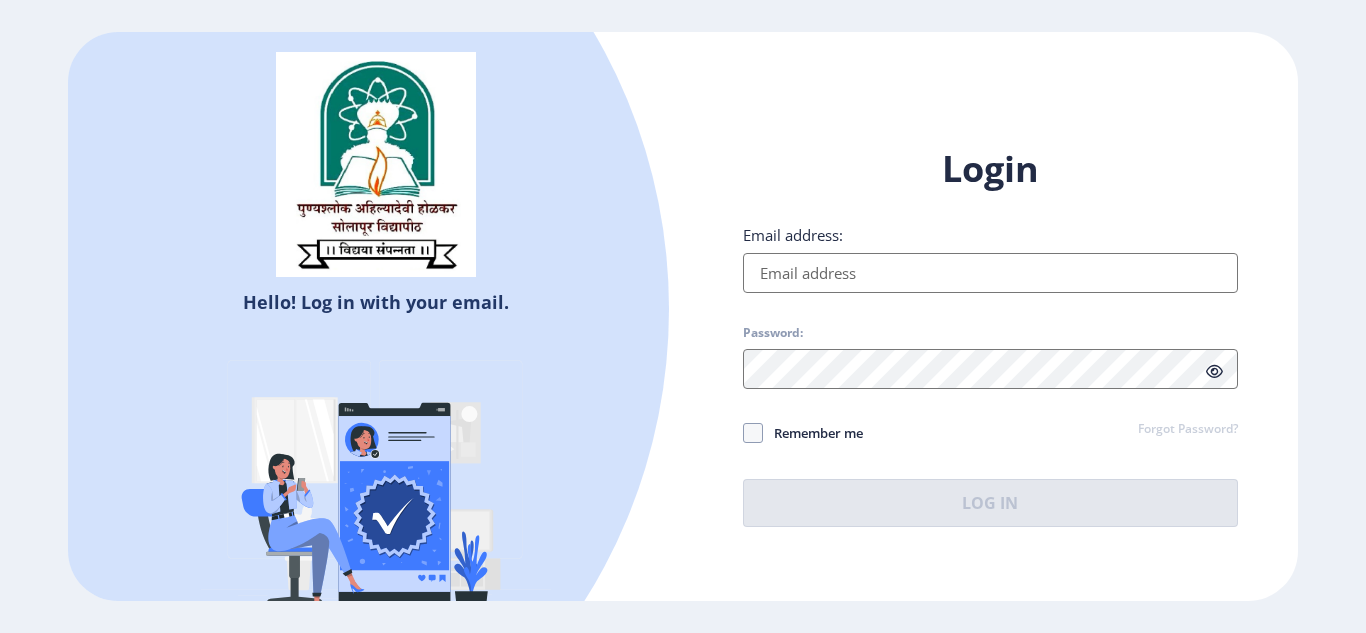 click on "Email address:" at bounding box center [990, 273] 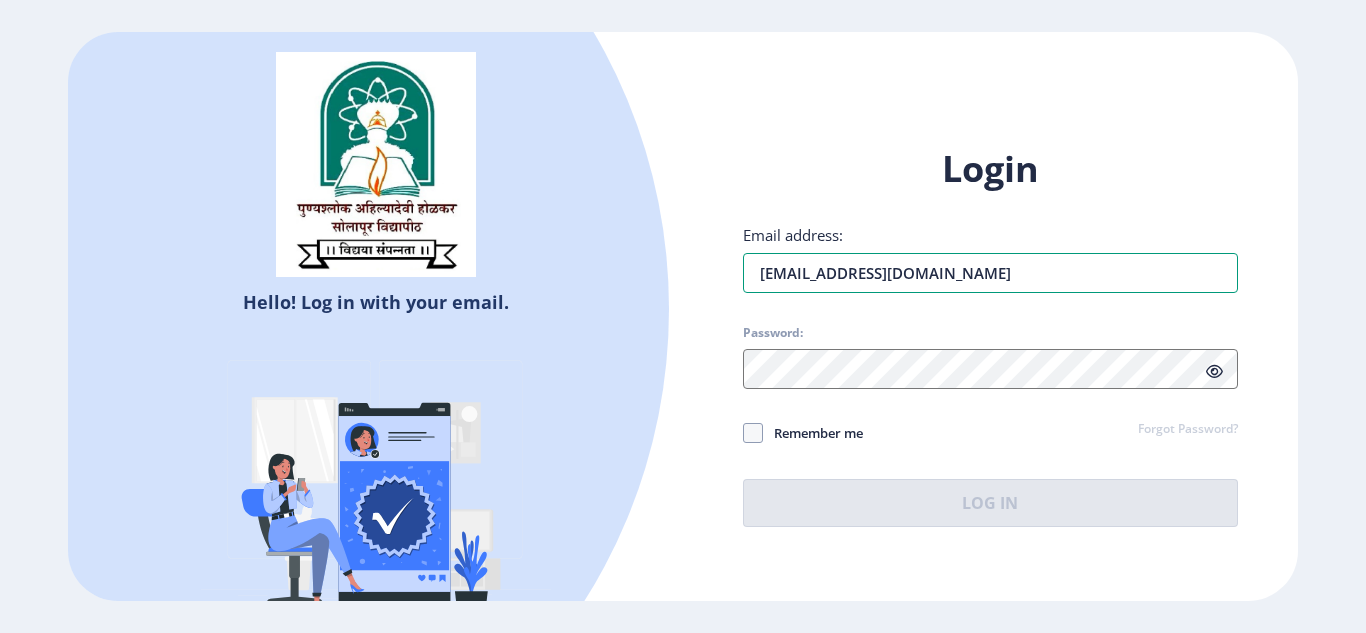 type on "[EMAIL_ADDRESS][DOMAIN_NAME]" 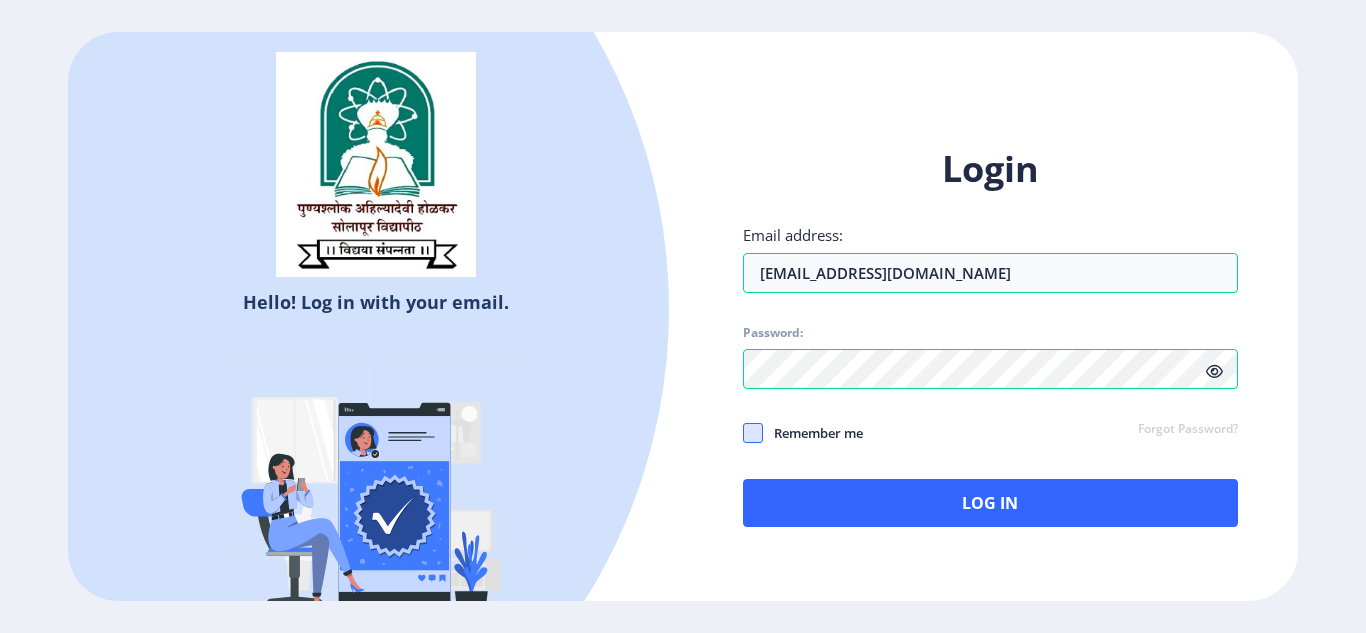 click 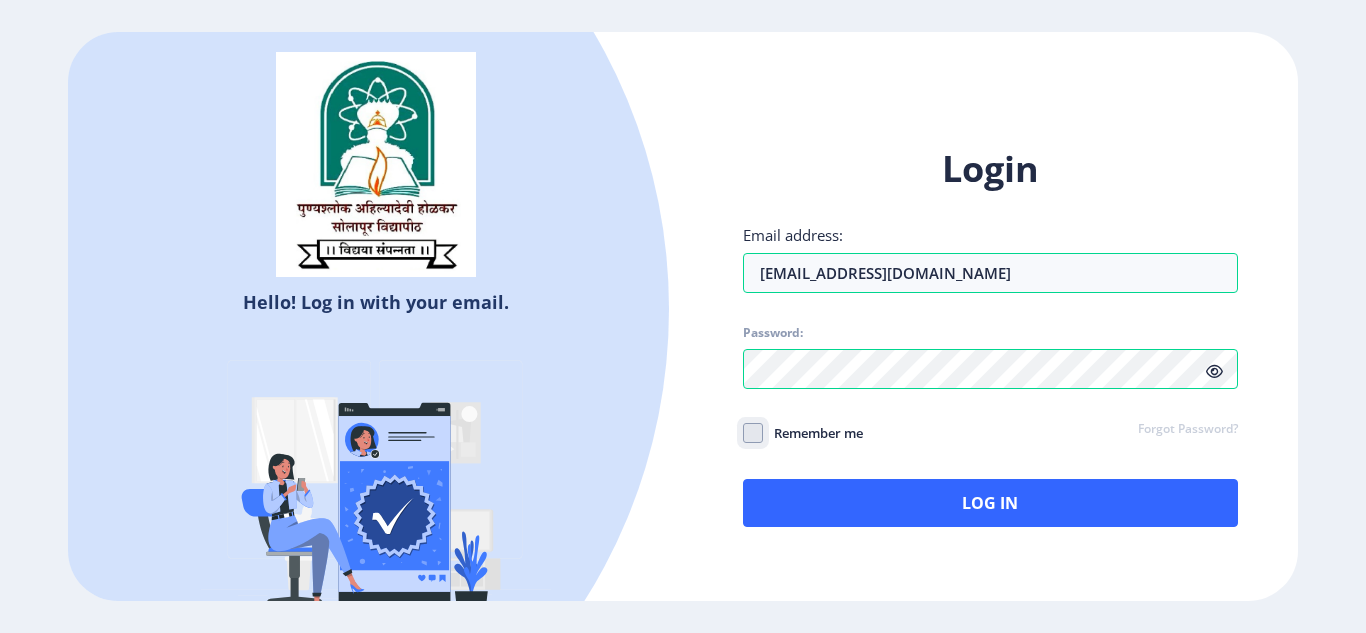 click on "Remember me" 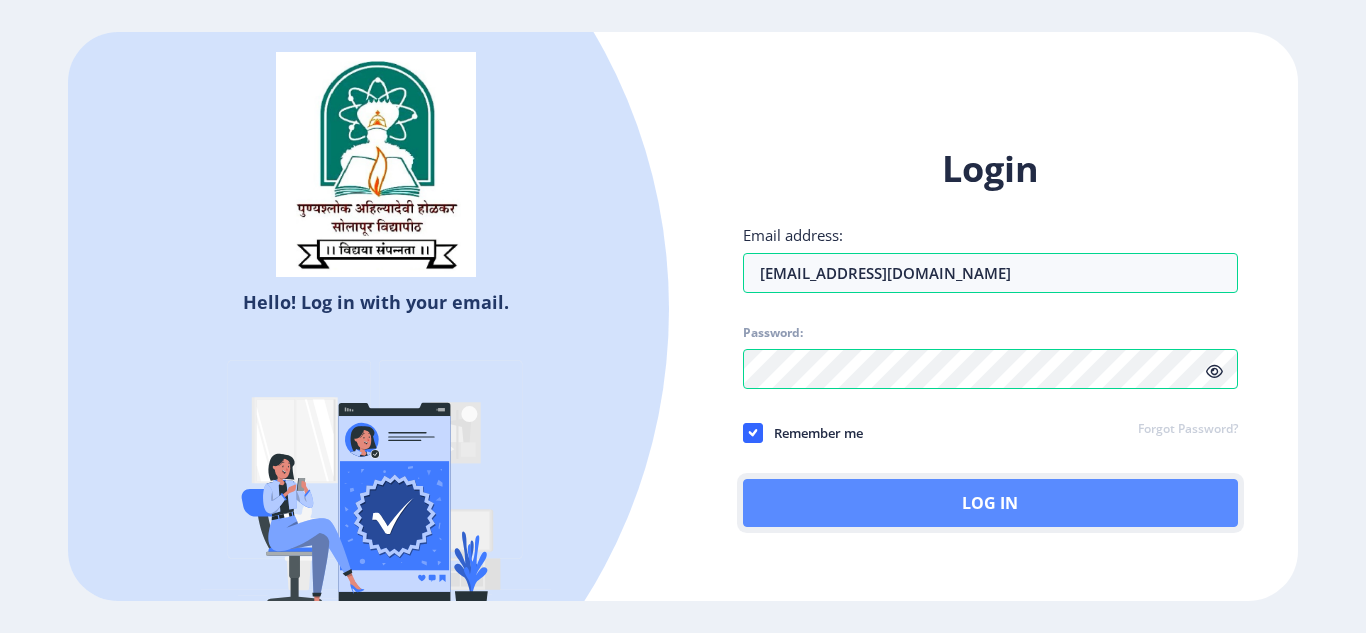 click on "Log In" 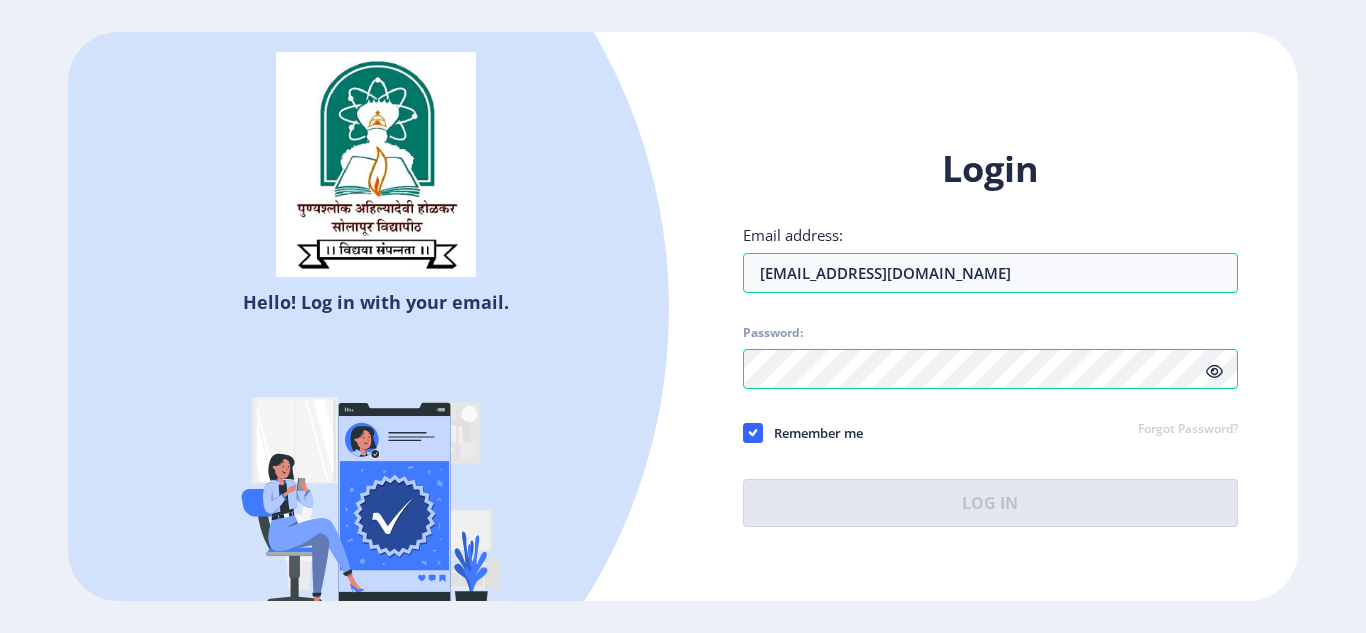 click 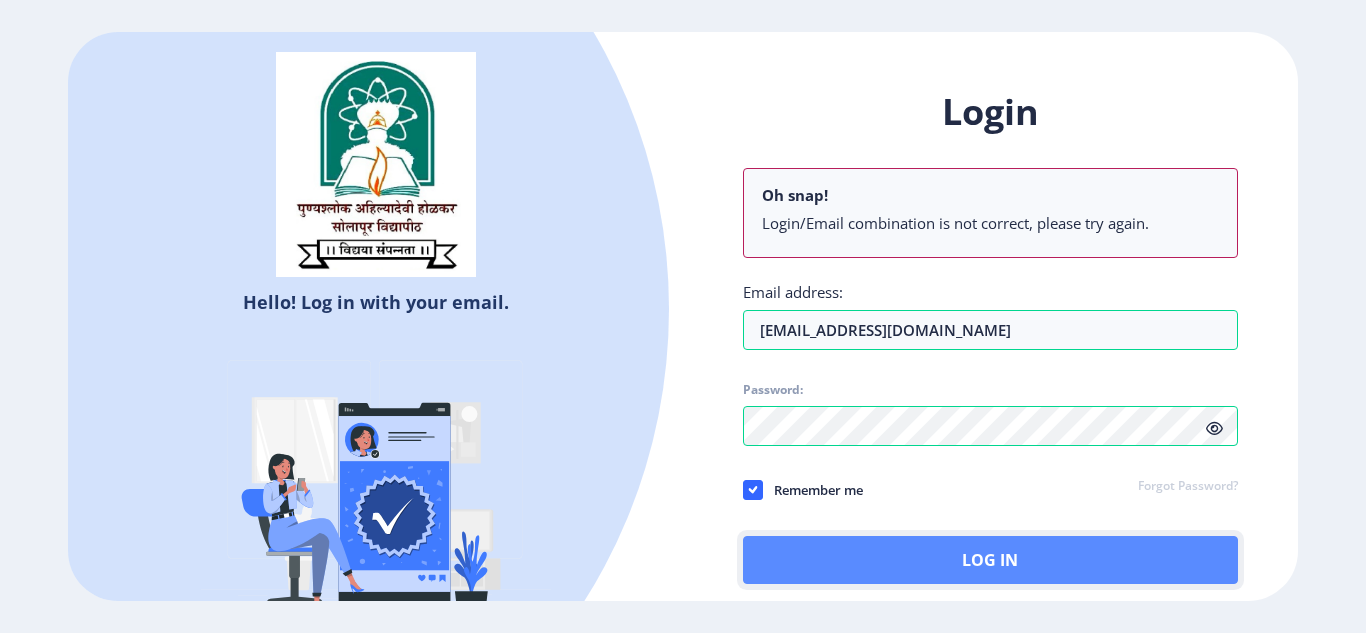 click on "Log In" 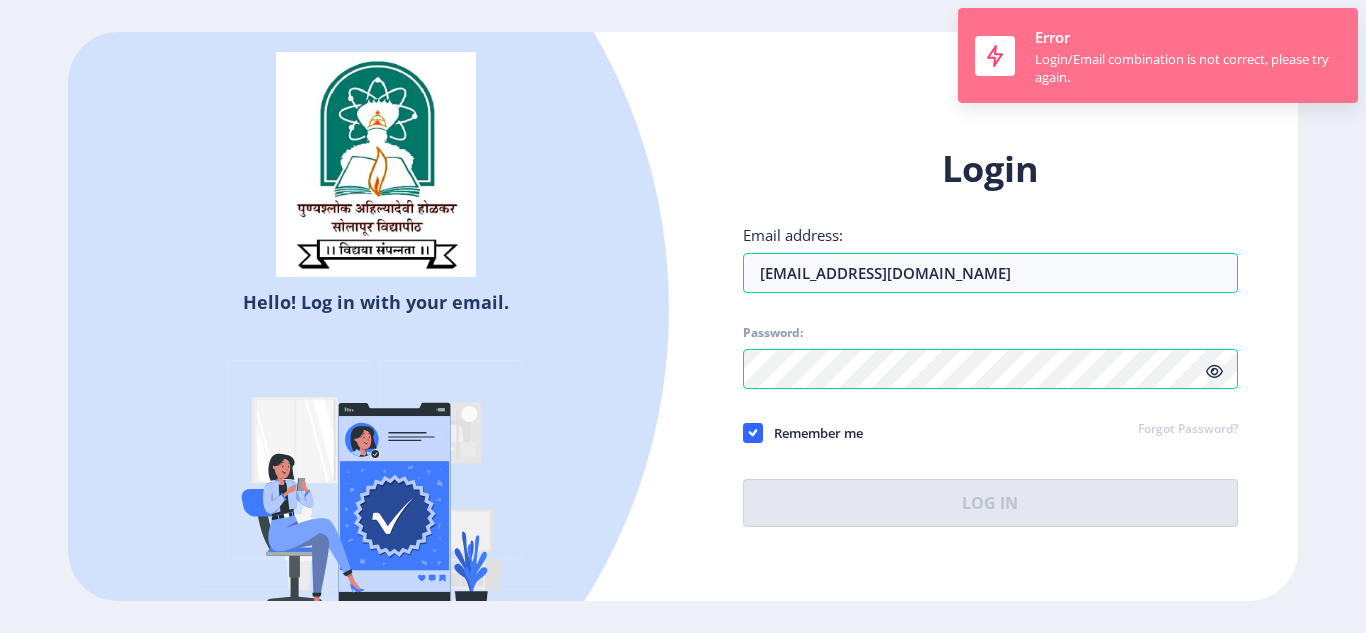 click 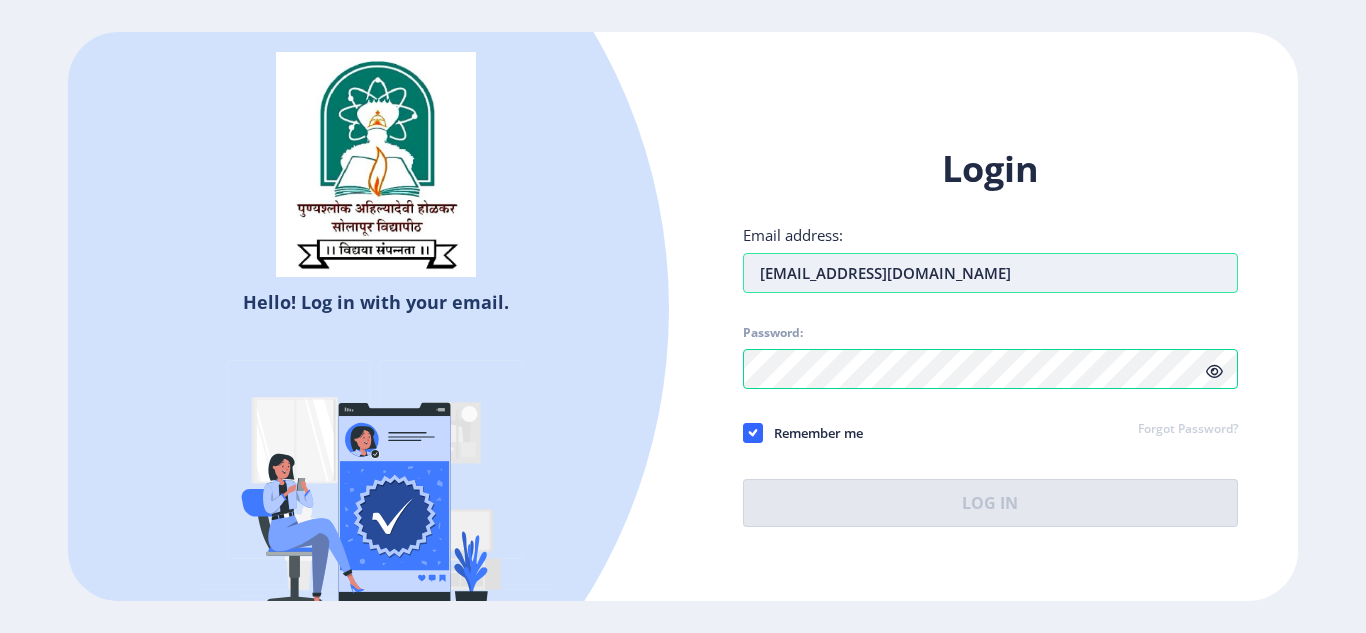 click on "[EMAIL_ADDRESS][DOMAIN_NAME]" at bounding box center (990, 273) 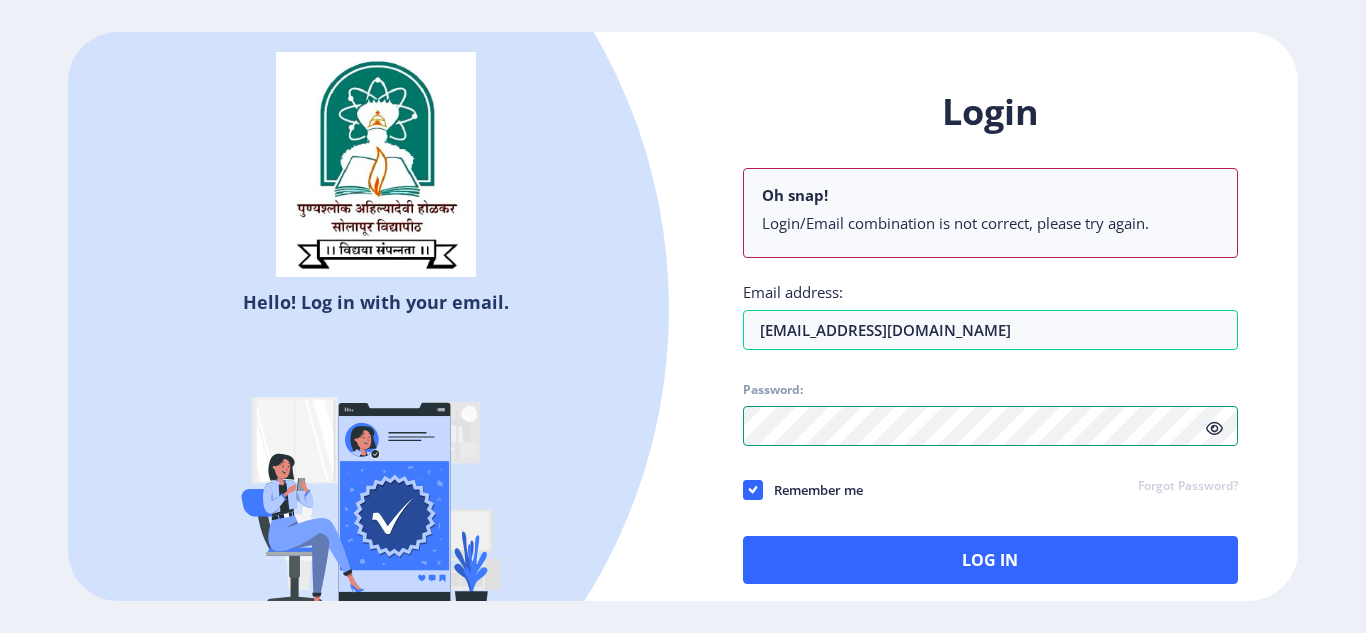 click on "Login Oh snap! Login/Email combination is not correct, please try again. Email address: pmkumbhar2008@gmail.com Password: Remember me Forgot Password?  Log In" 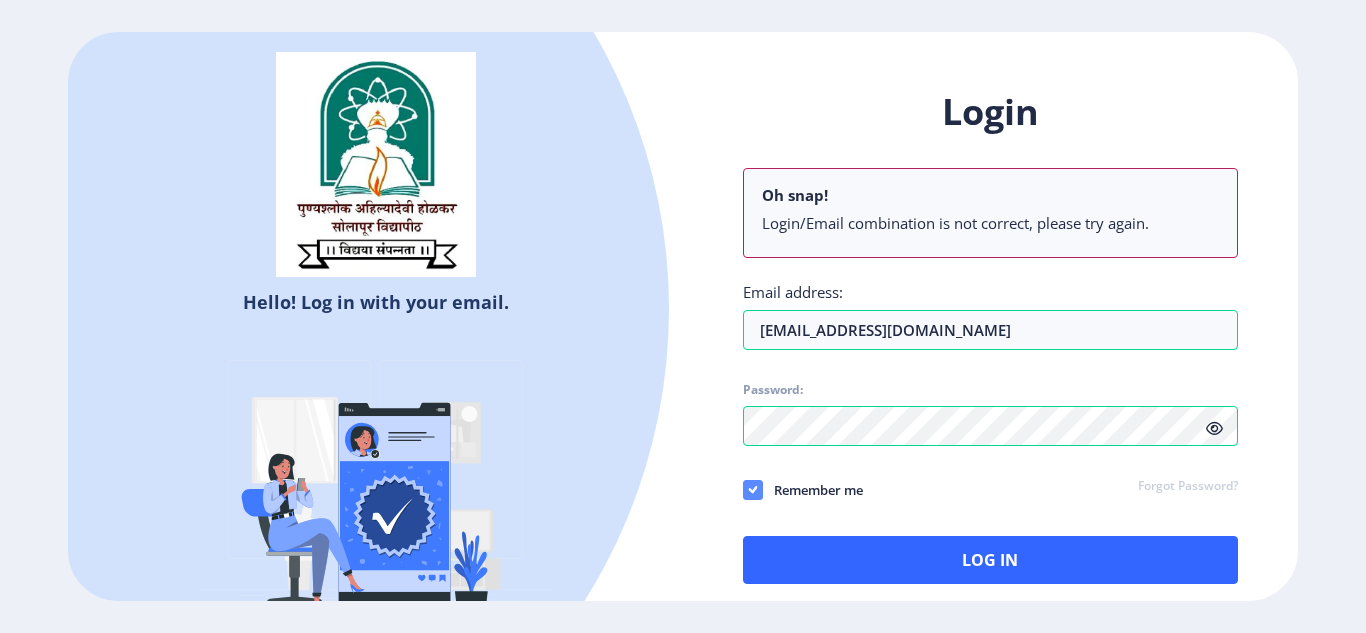 click 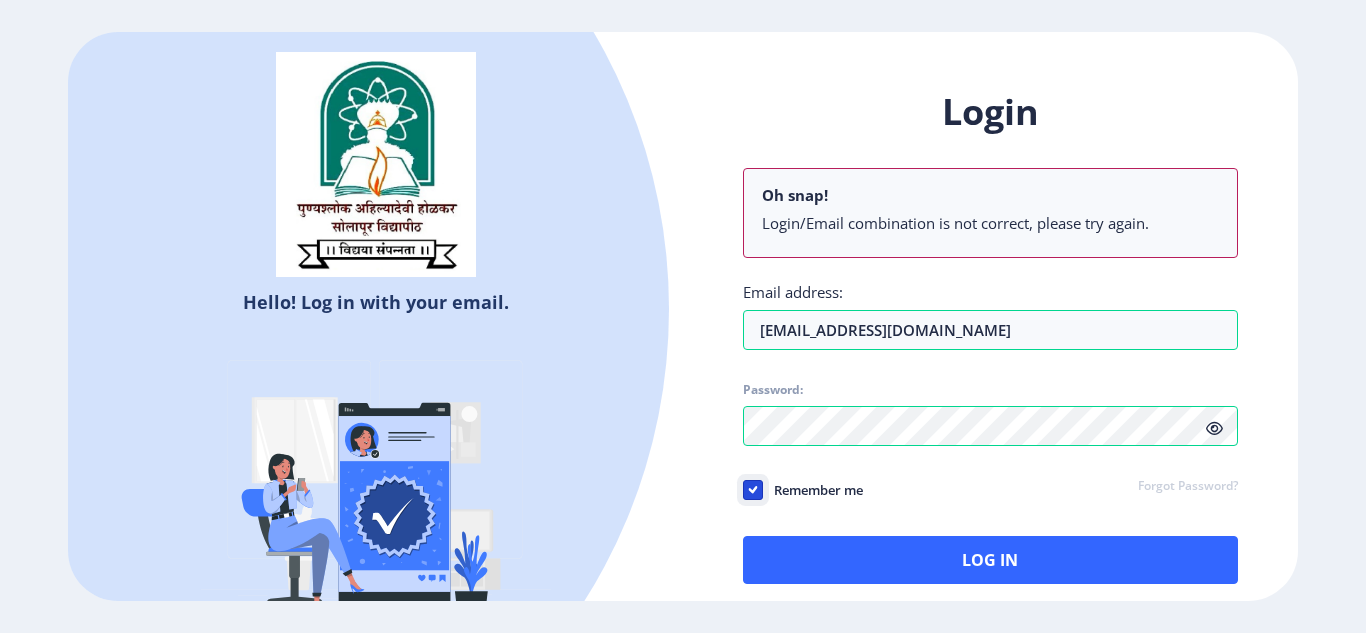 click on "Remember me" 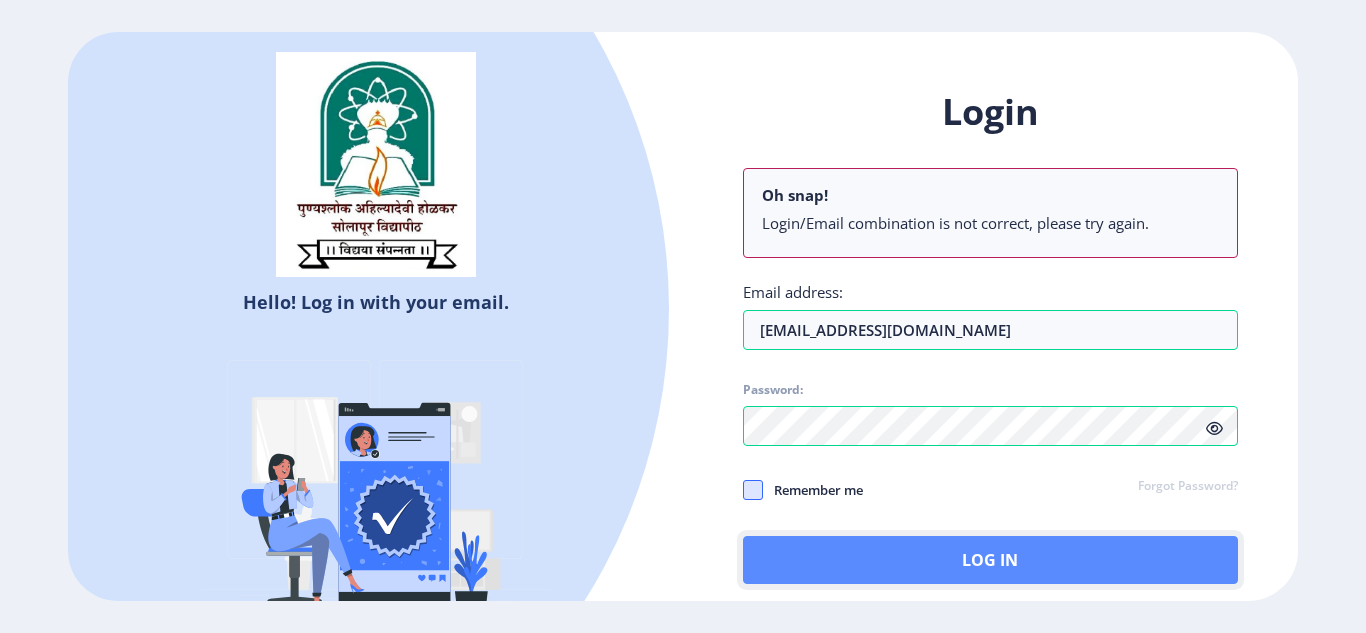 click on "Log In" 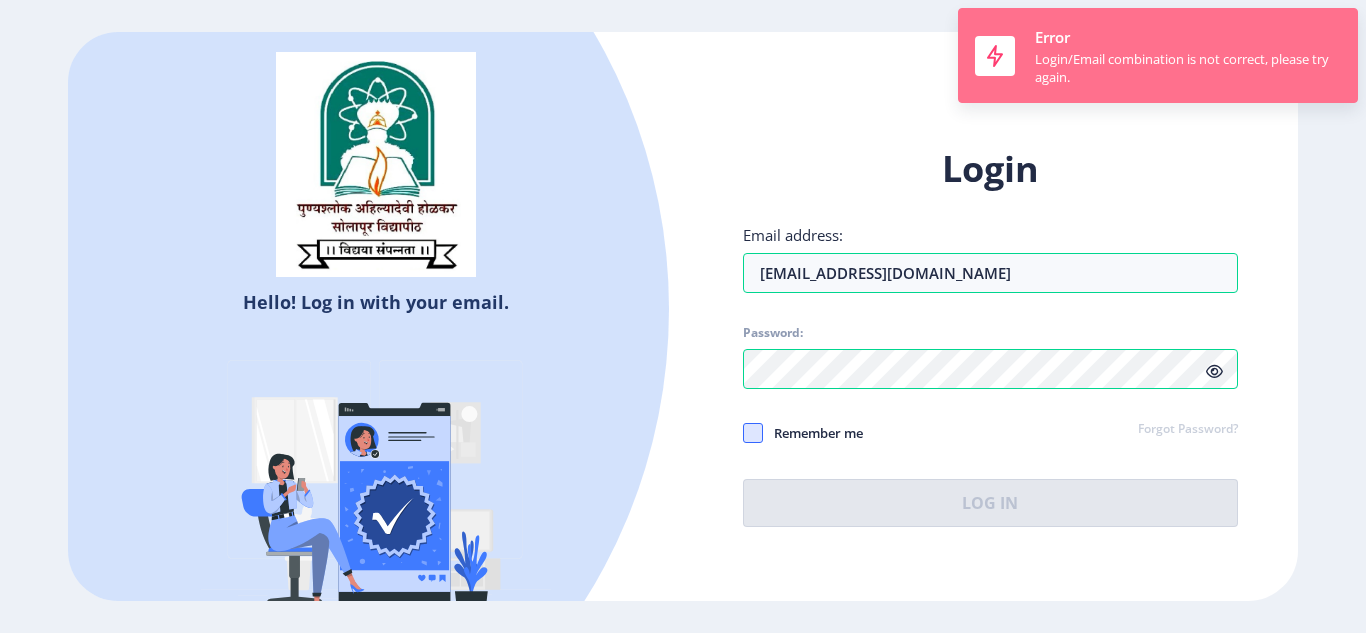 click on "Login/Email combination is not correct, please try again." at bounding box center (1188, 68) 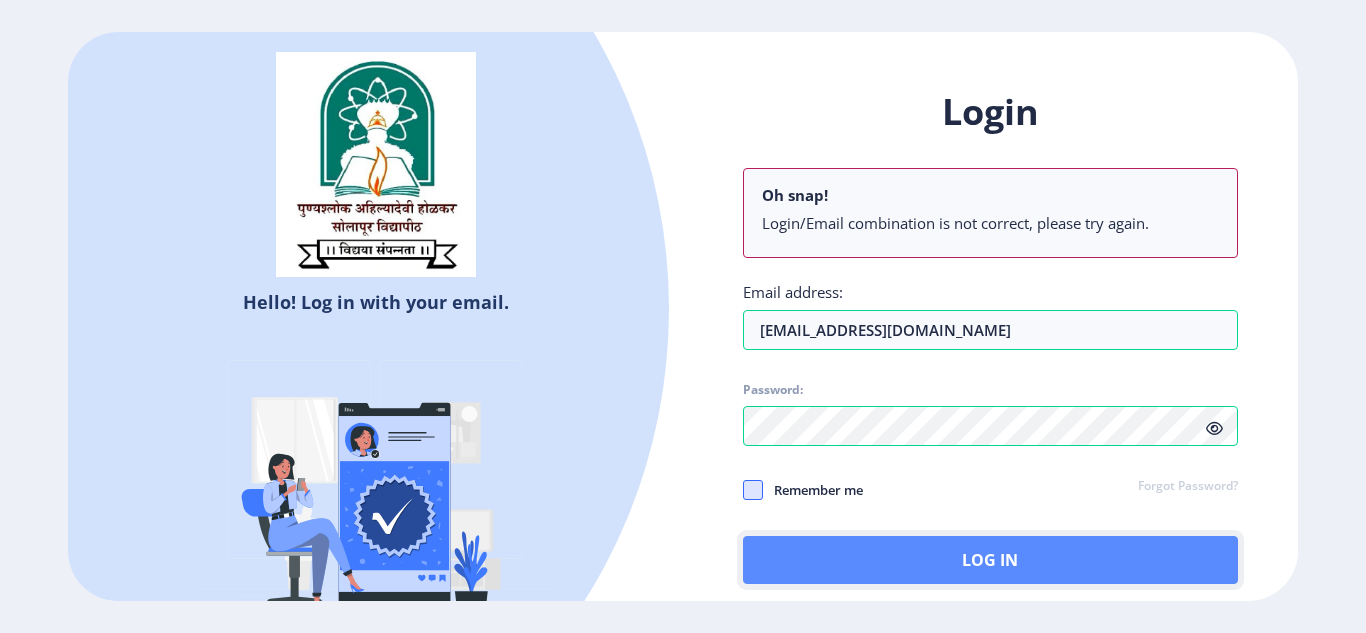 click on "Log In" 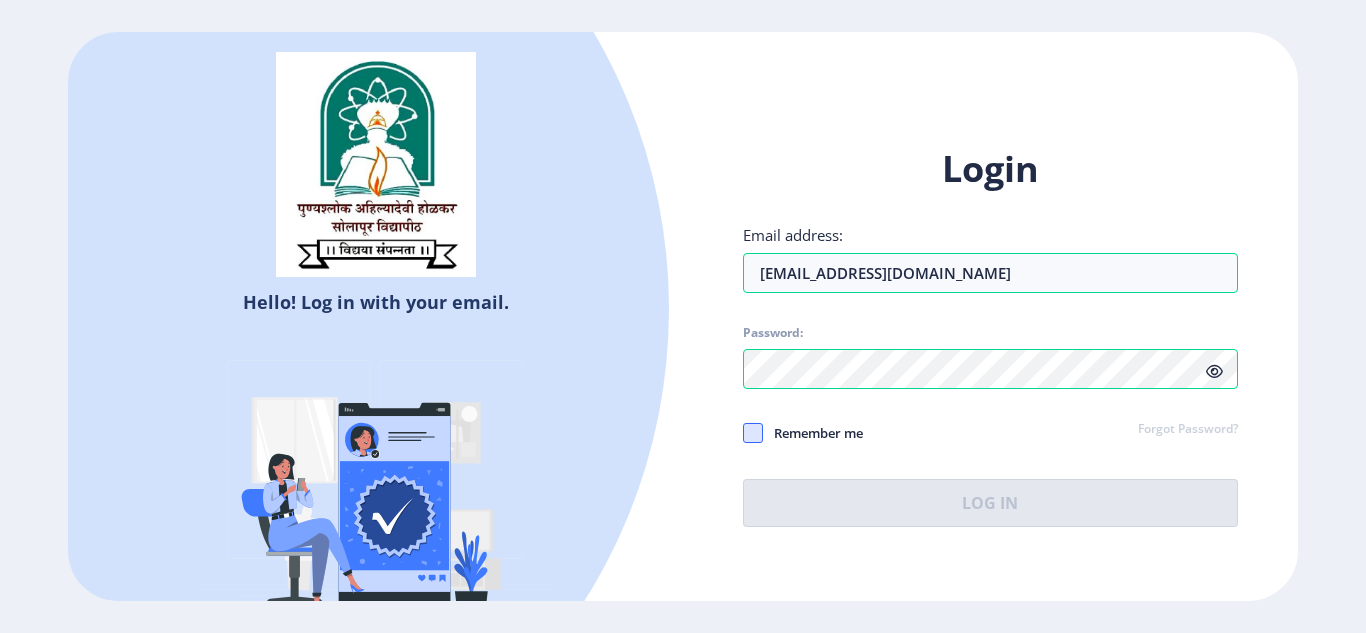 click on "Login Email address: pmkumbhar2008@gmail.com Password: Remember me Forgot Password?  Log In   Don't have an account?  Register" 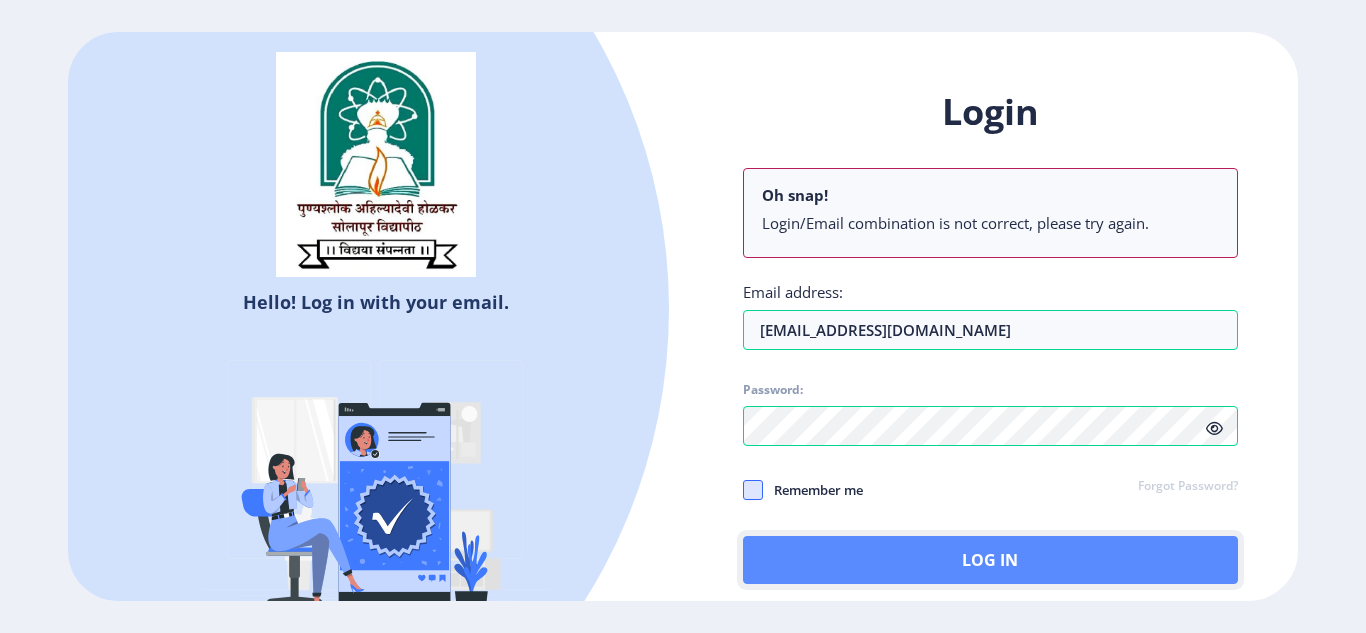 click on "Log In" 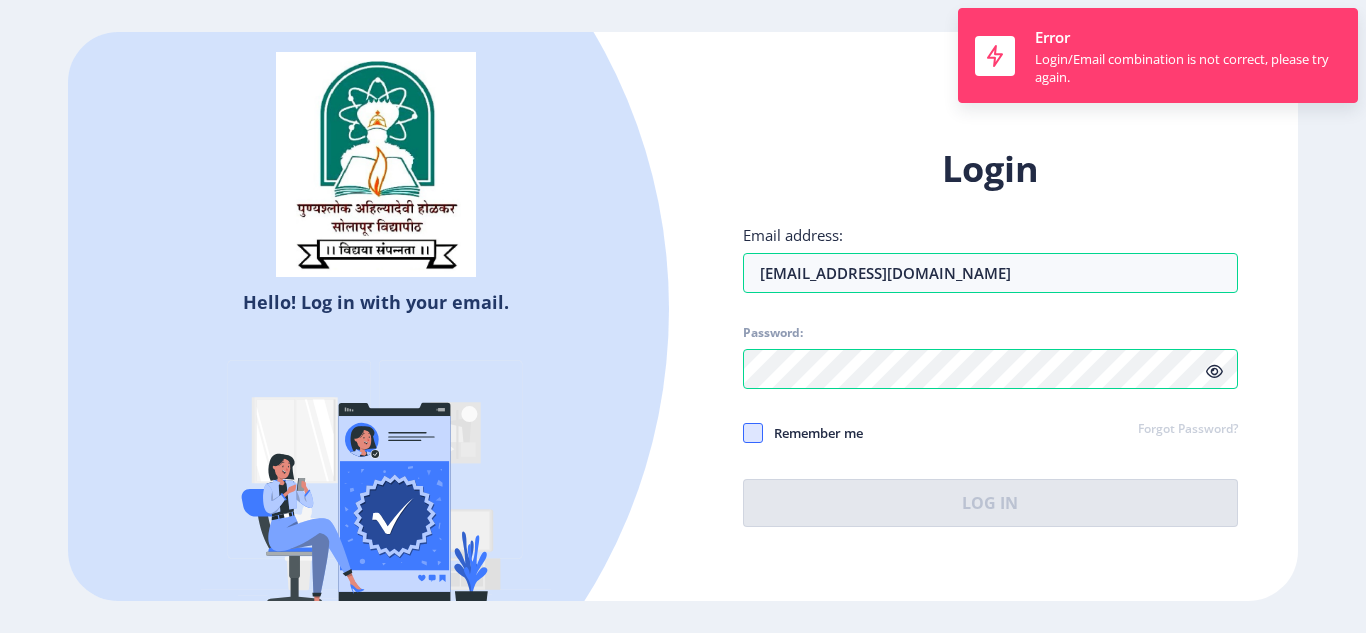 click on "Login" at bounding box center (990, 169) 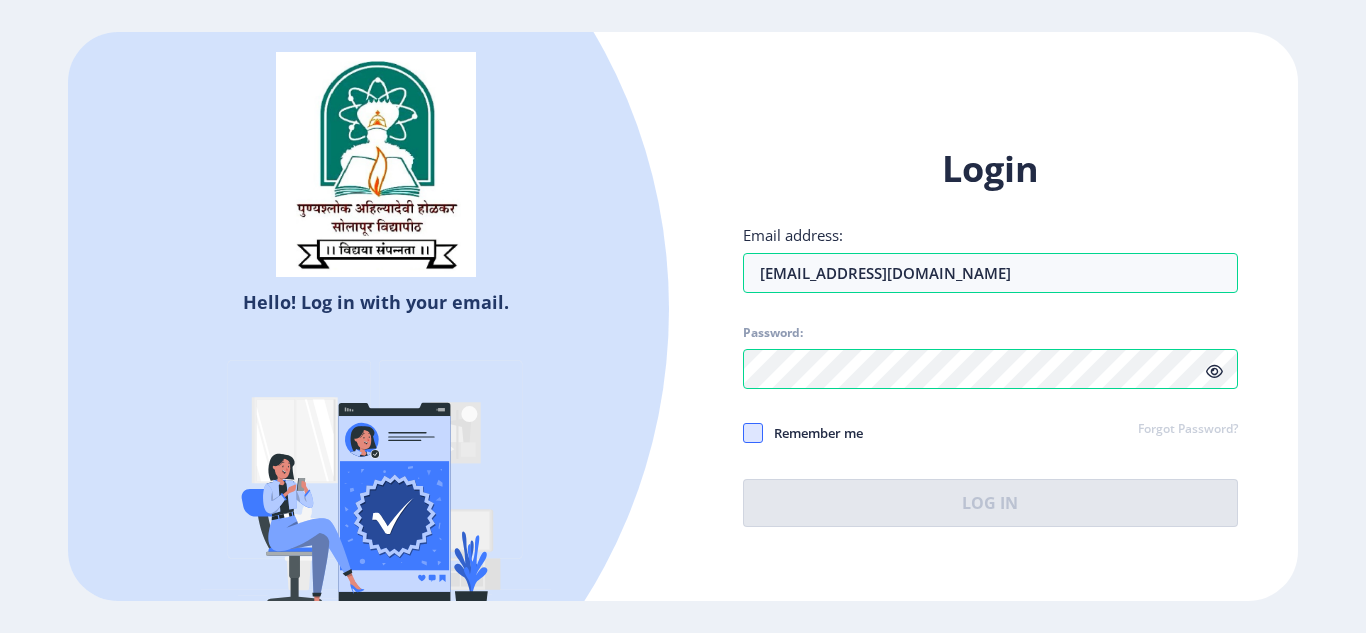 click on "Login Email address: pmkumbhar2008@gmail.com Password: Remember me Forgot Password?  Log In   Don't have an account?  Register" 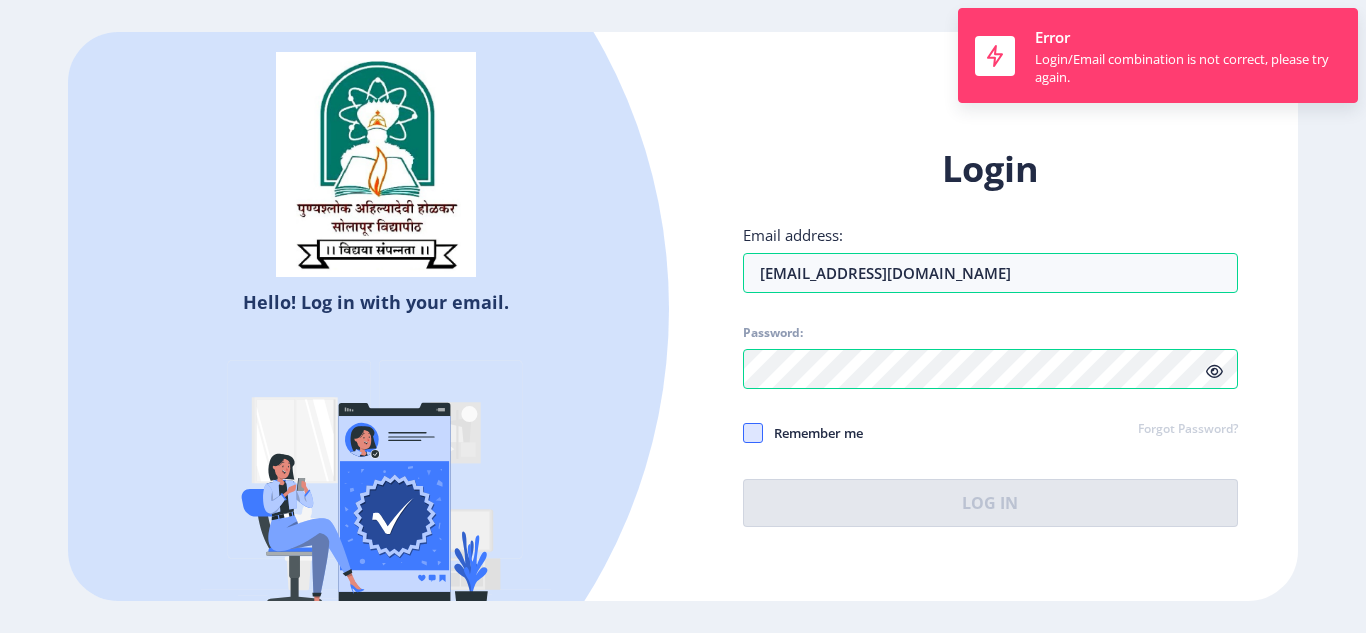 click on "Login Email address: pmkumbhar2008@gmail.com Password: Remember me Forgot Password?  Log In   Don't have an account?  Register" 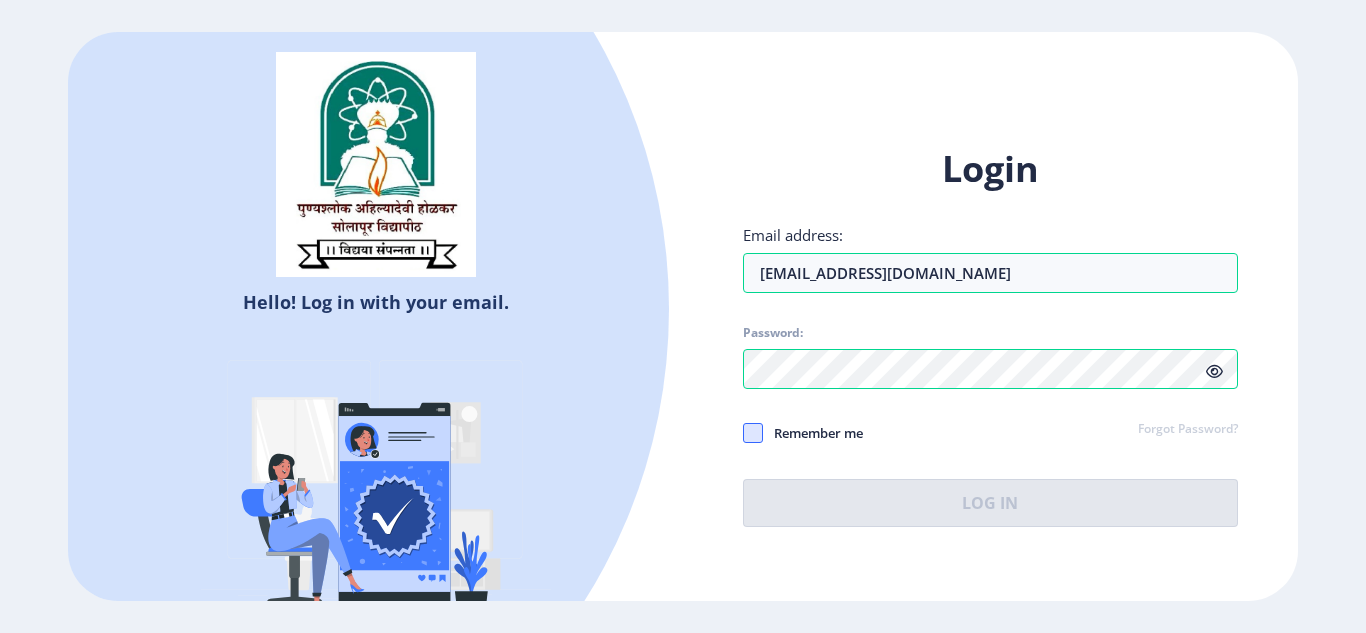 select 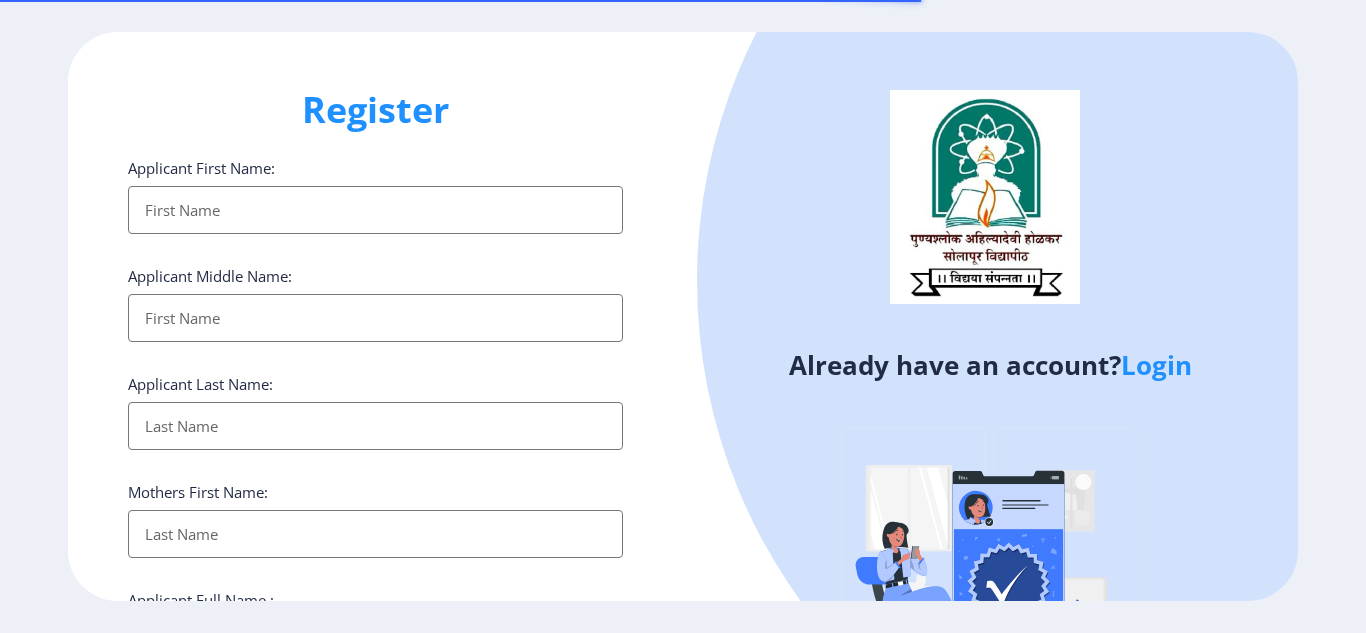 select 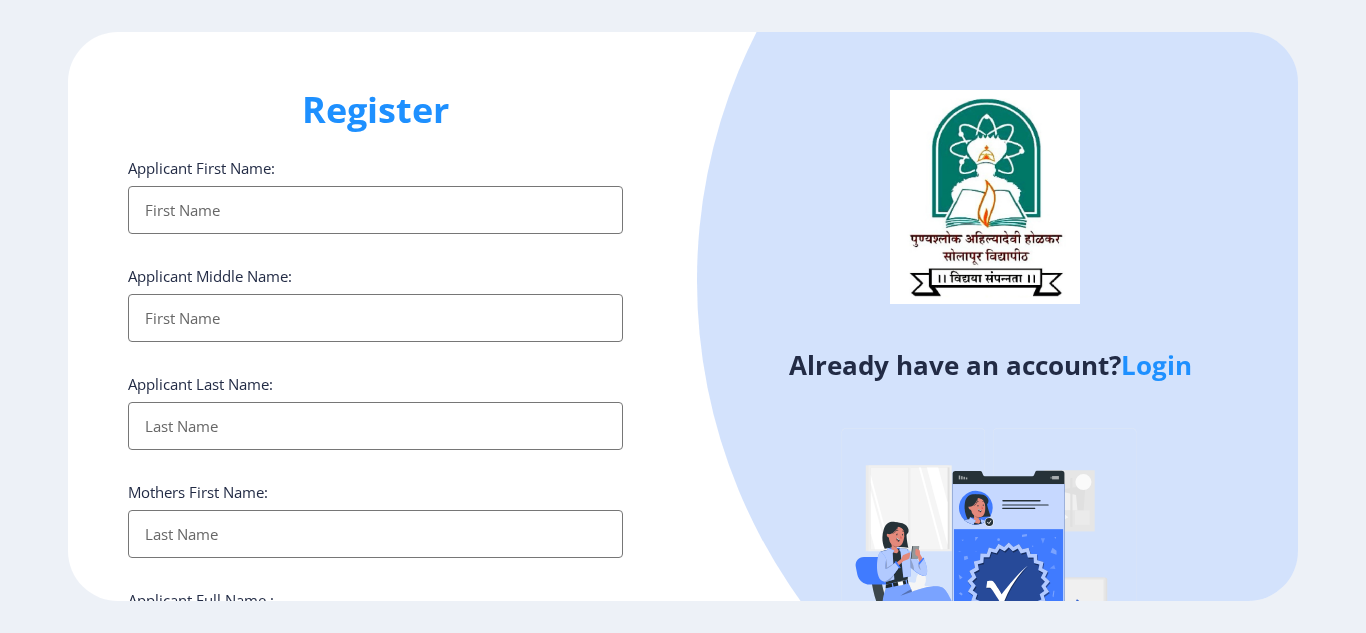 type on "[EMAIL_ADDRESS][DOMAIN_NAME]" 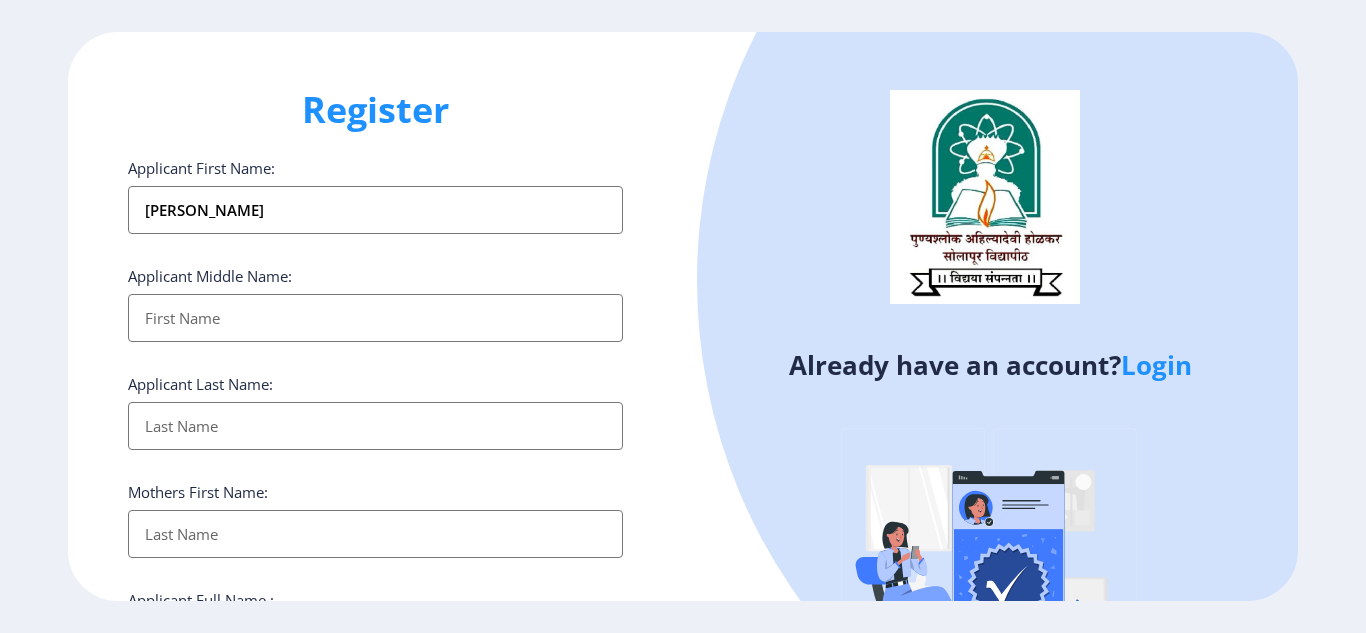 type on "[PERSON_NAME]" 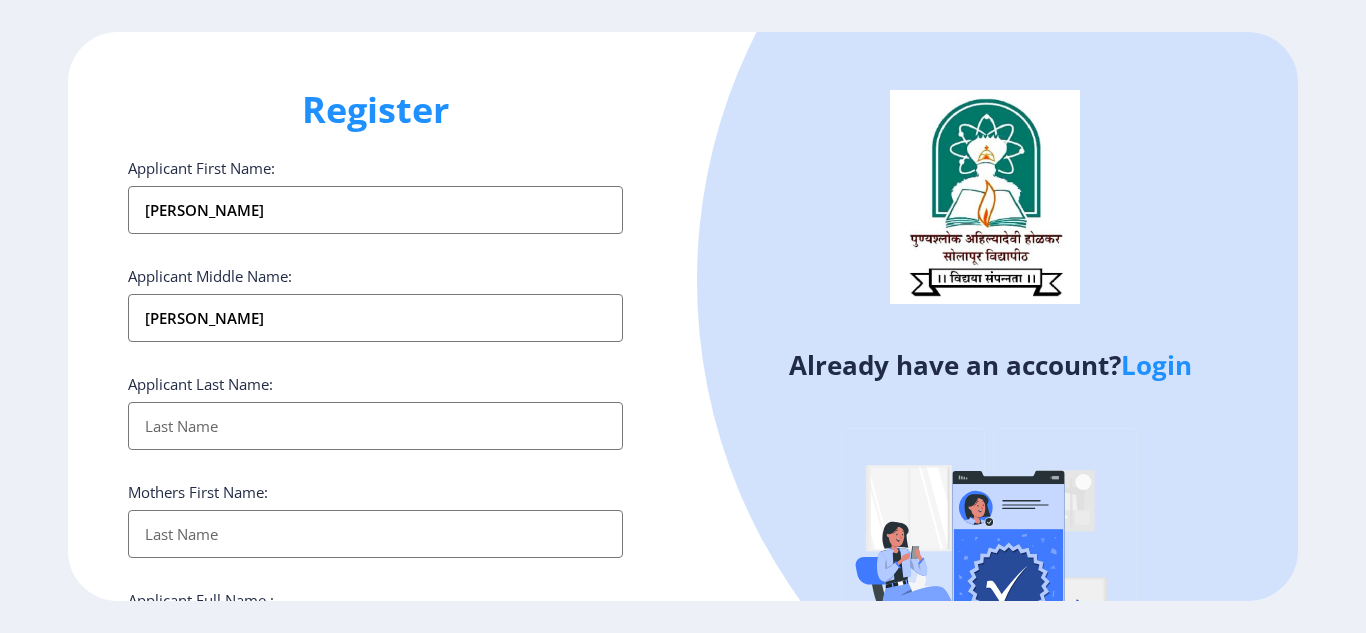 type on "[PERSON_NAME]" 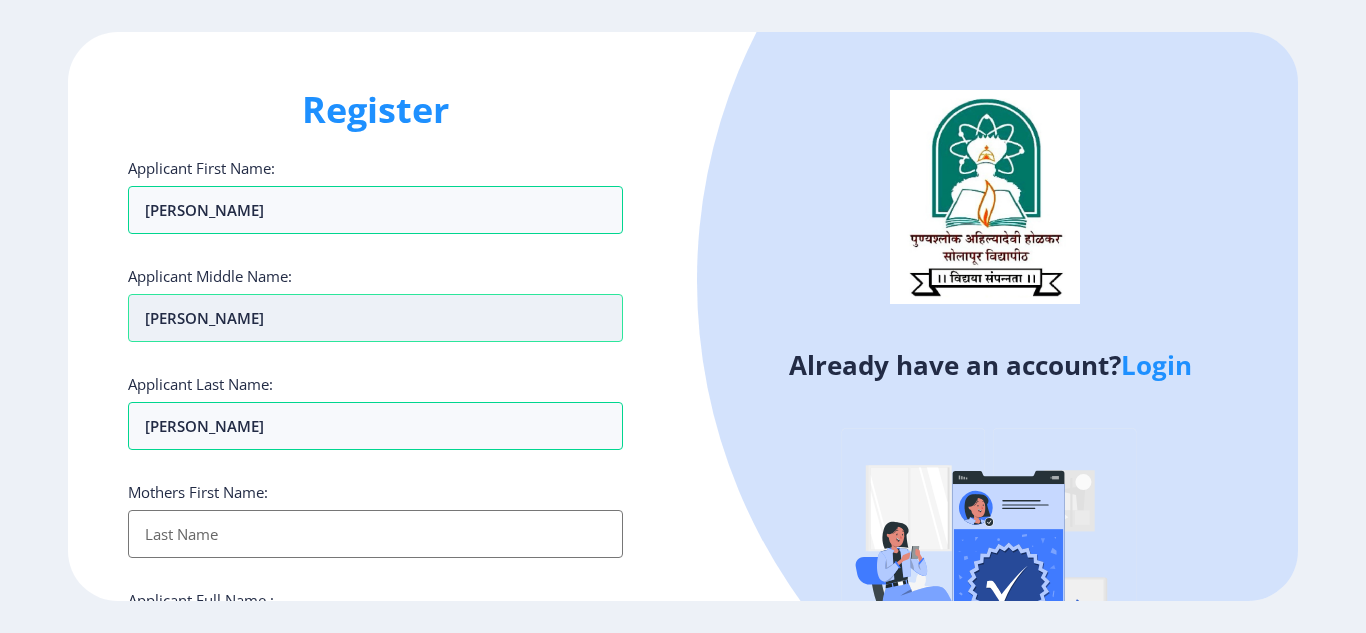 click on "[PERSON_NAME]" at bounding box center (375, 210) 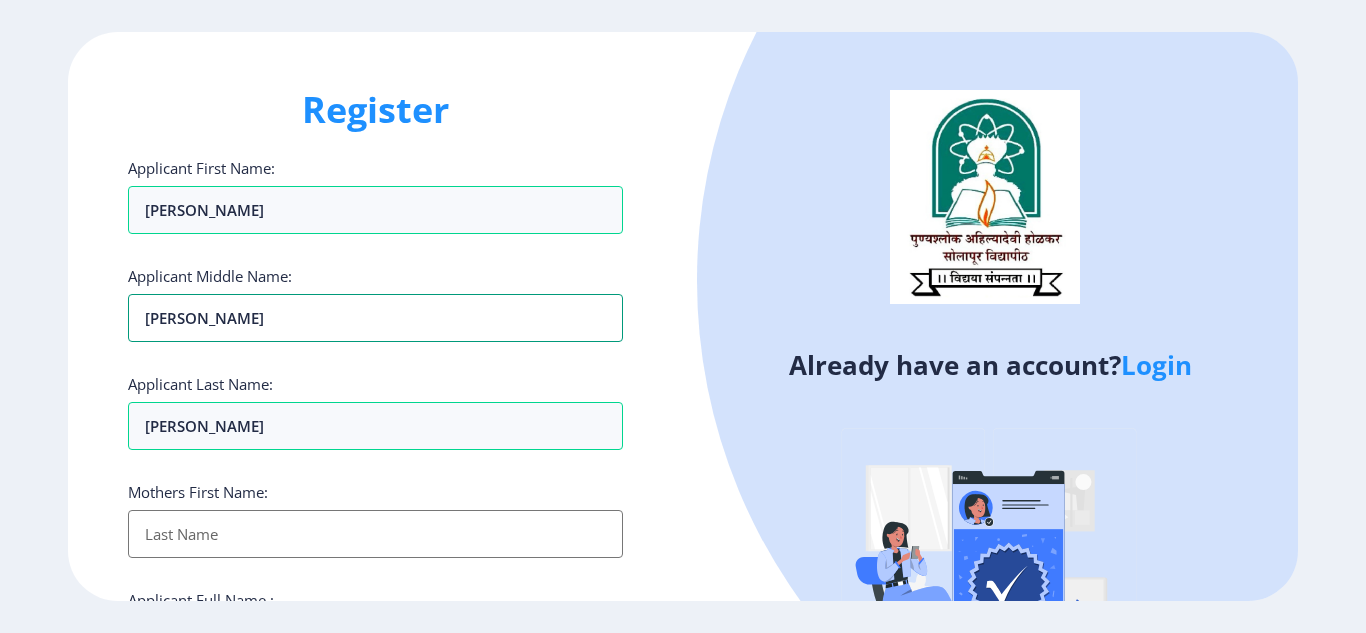 drag, startPoint x: 270, startPoint y: 324, endPoint x: 127, endPoint y: 342, distance: 144.12842 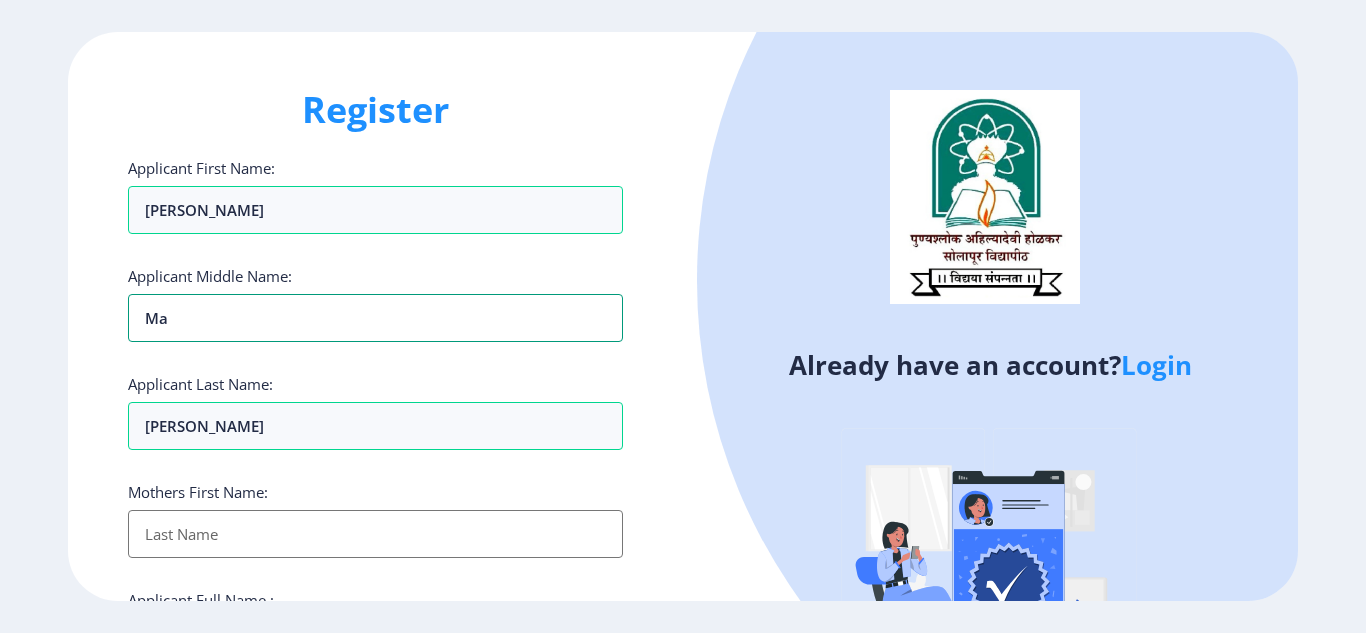 type on "m" 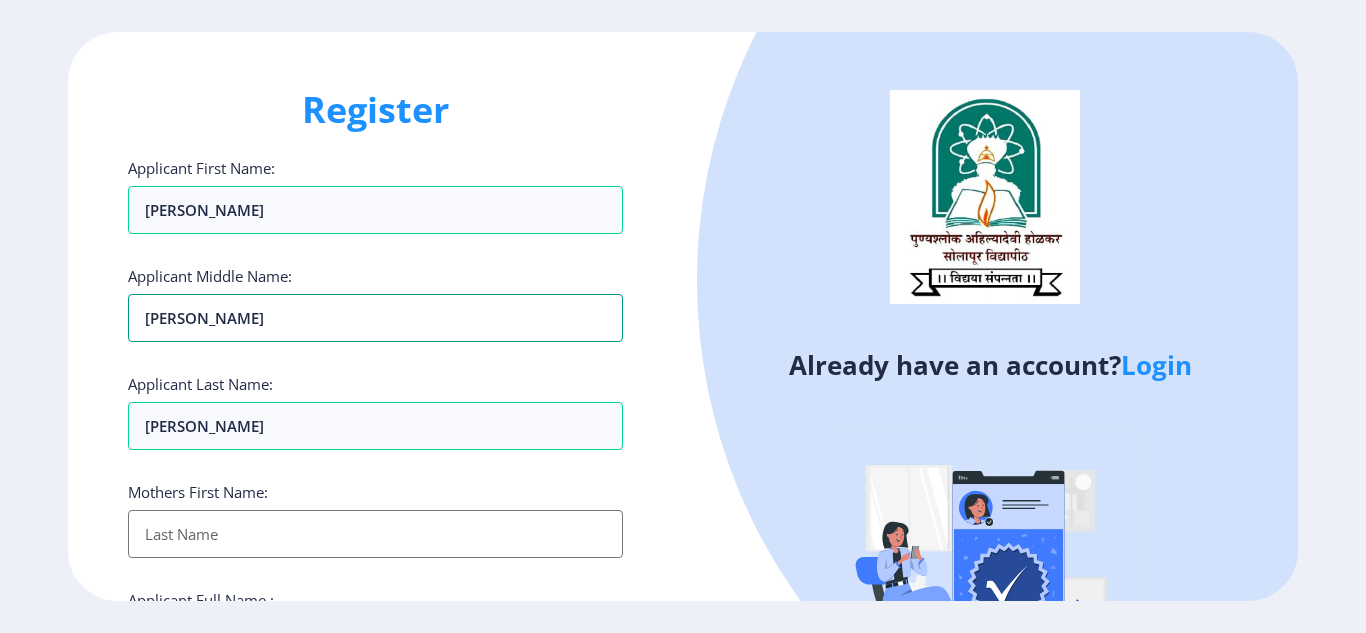 type on "[PERSON_NAME]" 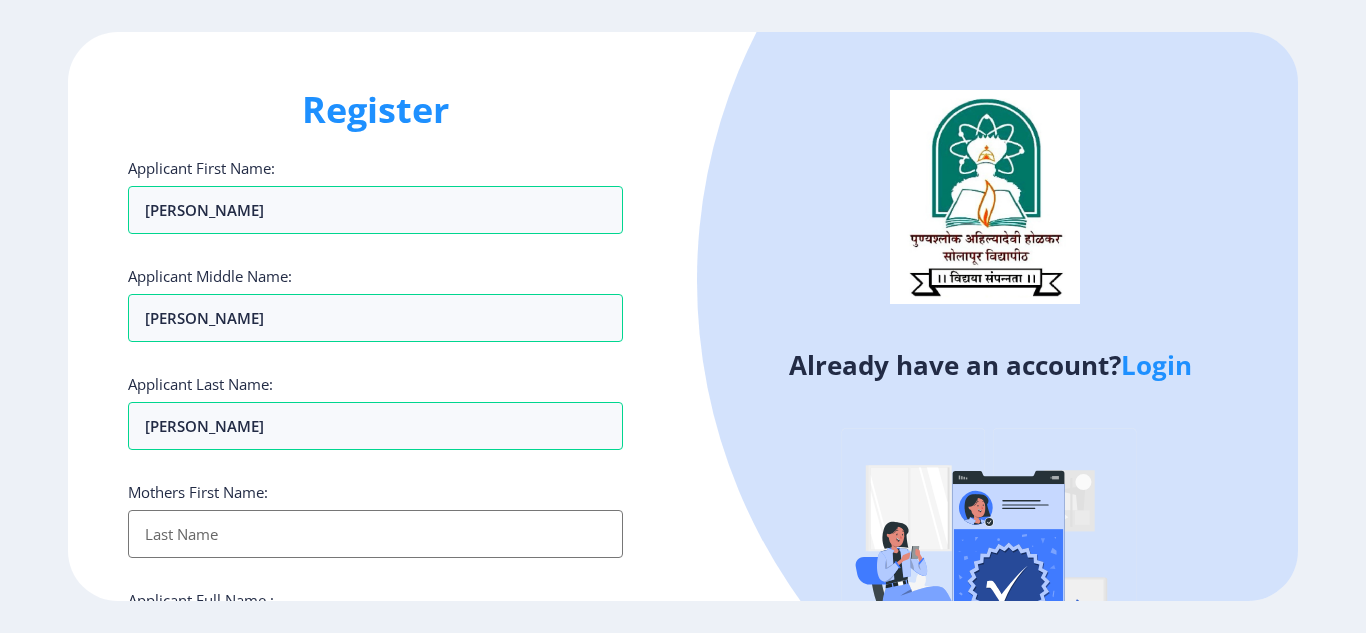 click on "Applicant First Name:" at bounding box center (375, 534) 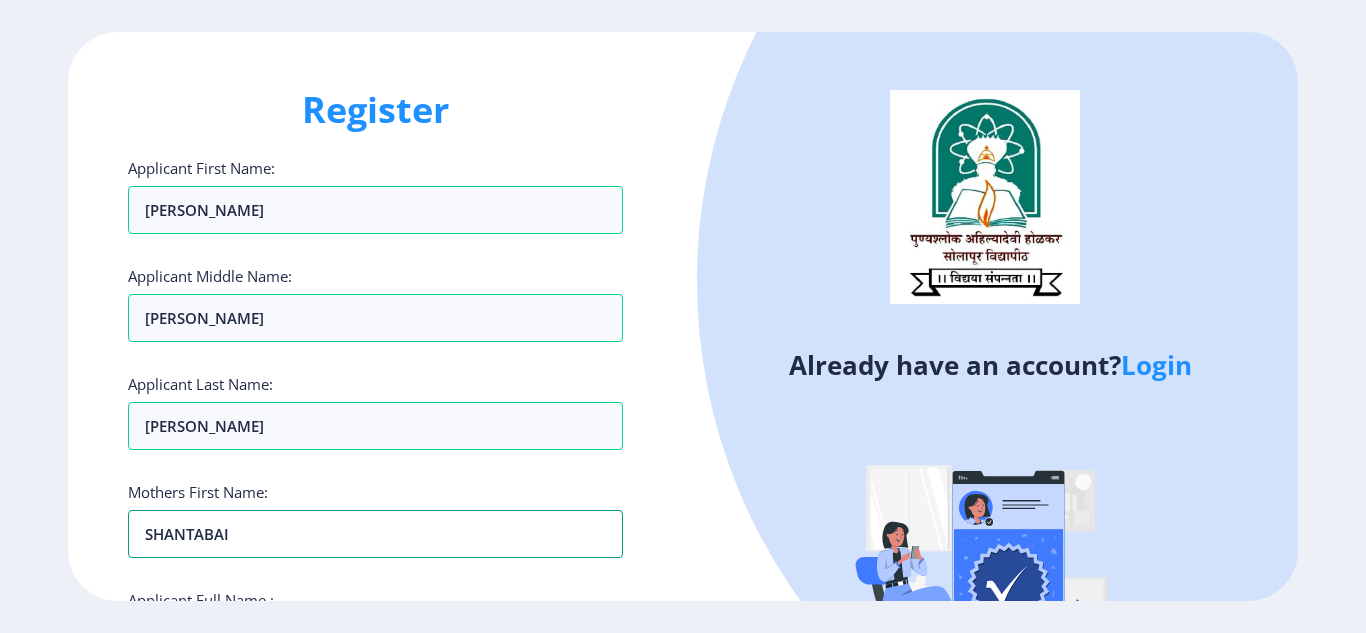 type on "SHANTABAI" 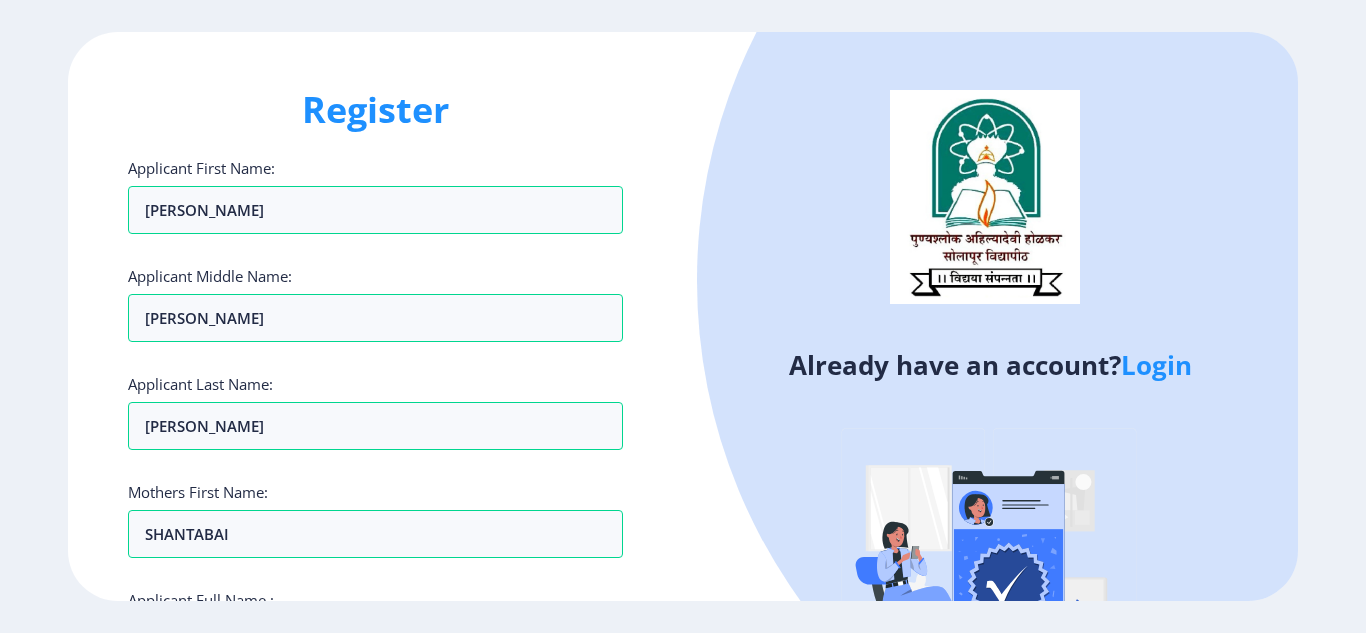 click on "Register Applicant First Name: PANDURANG Applicant Middle Name: MACHINDRA Applicant Last Name: KUMBHAR Mothers First Name: SHANTABAI Applicant Full Name : (As on marksheet) Aadhar Number :  Gender: Select Gender Male Female Other  Country Code and Mobile number  *  +91 India (भारत) +91 Afghanistan (‫افغانستان‬‎) +93 Albania (Shqipëri) +355 Algeria (‫الجزائر‬‎) +213 American Samoa +1 Andorra +376 Angola +244 Anguilla +1 Antigua and Barbuda +1 Argentina +54 Armenia (Հայաստան) +374 Aruba +297 Australia +61 Austria (Österreich) +43 Azerbaijan (Azərbaycan) +994 Bahamas +1 Bahrain (‫البحرين‬‎) +973 Bangladesh (বাংলাদেশ) +880 Barbados +1 Belarus (Беларусь) +375 Belgium (België) +32 Belize +501 Benin (Bénin) +229 Bermuda +1 Bhutan (འབྲུག) +975 Bolivia +591 Bosnia and Herzegovina (Босна и Херцеговина) +387 Botswana +267 Brazil (Brasil) +55 British Indian Ocean Territory +246 British Virgin Islands +1 Brunei" 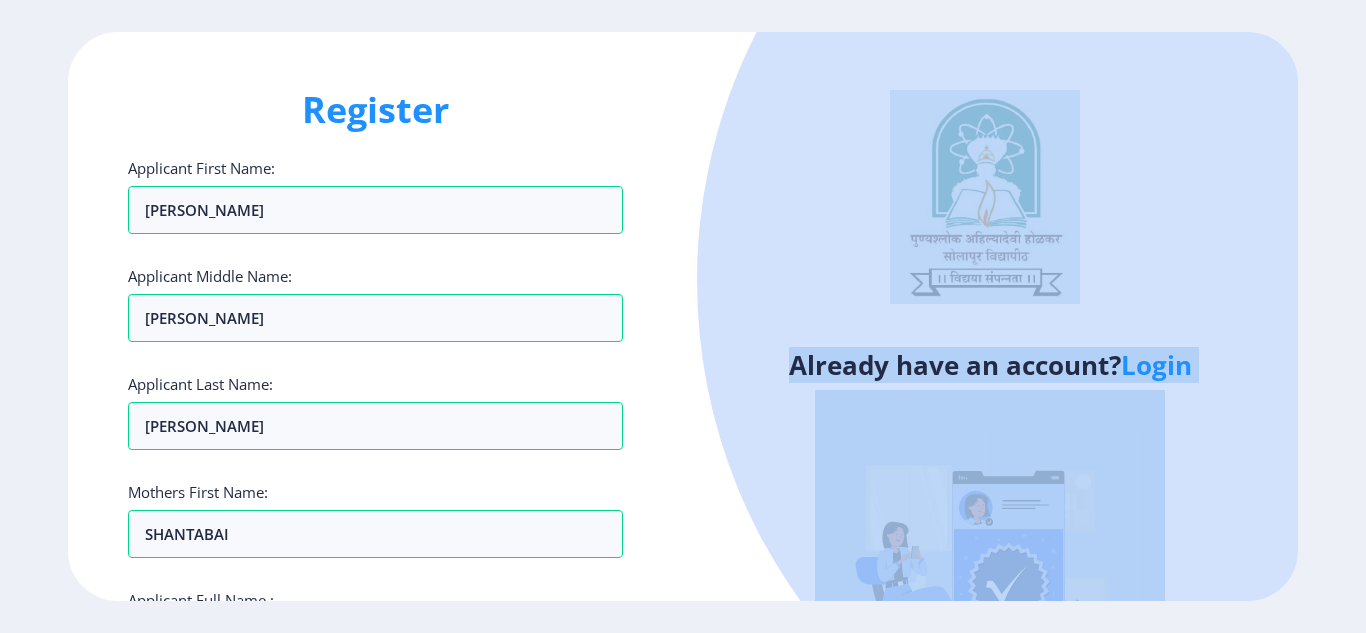 drag, startPoint x: 1365, startPoint y: 499, endPoint x: 784, endPoint y: 551, distance: 583.3224 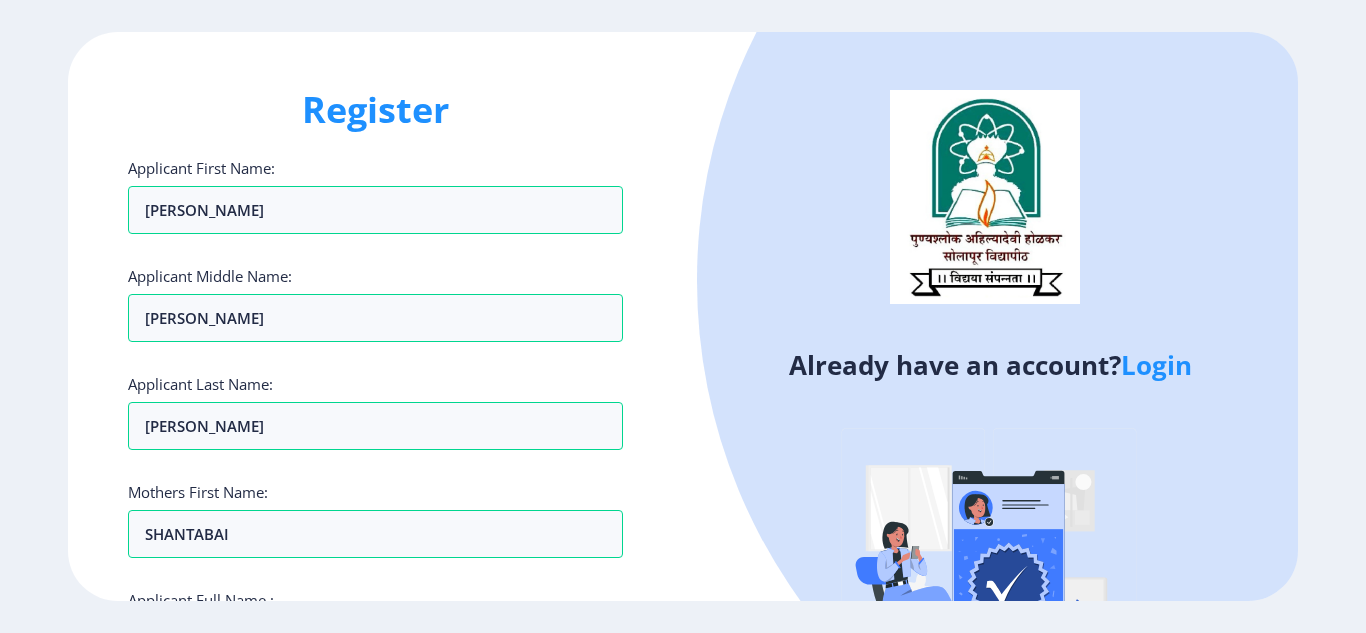 click on "Applicant Full Name : (As on marksheet)" 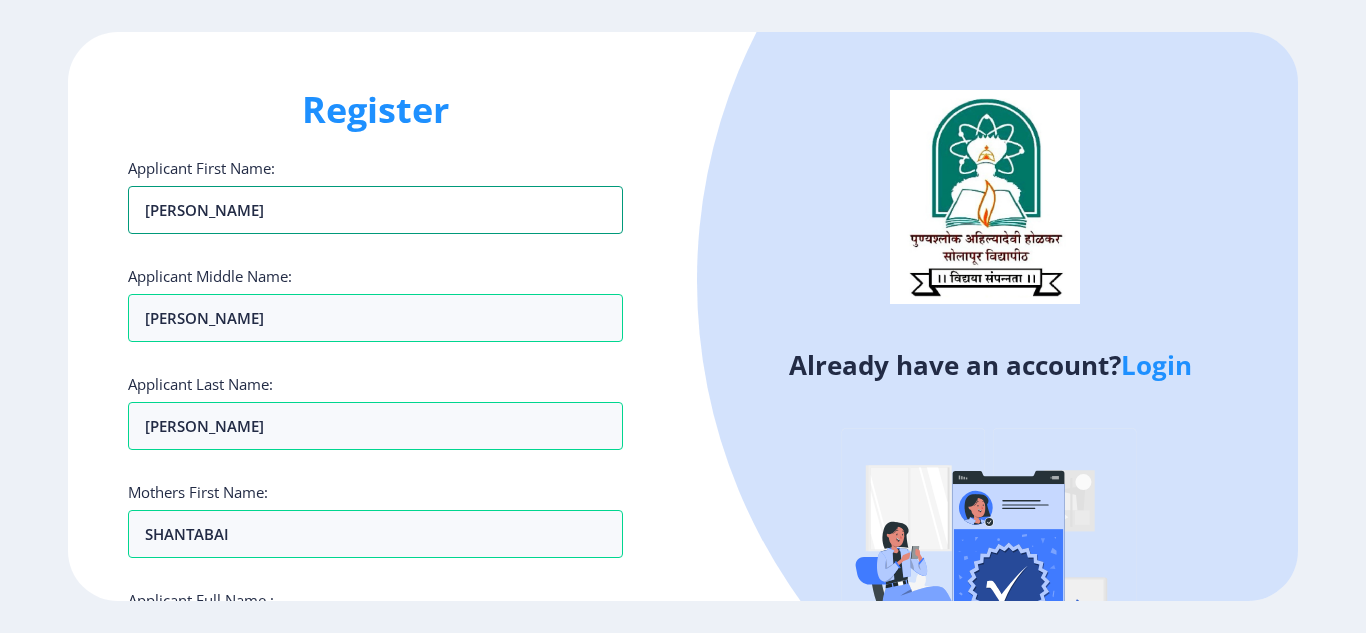 click on "[PERSON_NAME]" at bounding box center [375, 210] 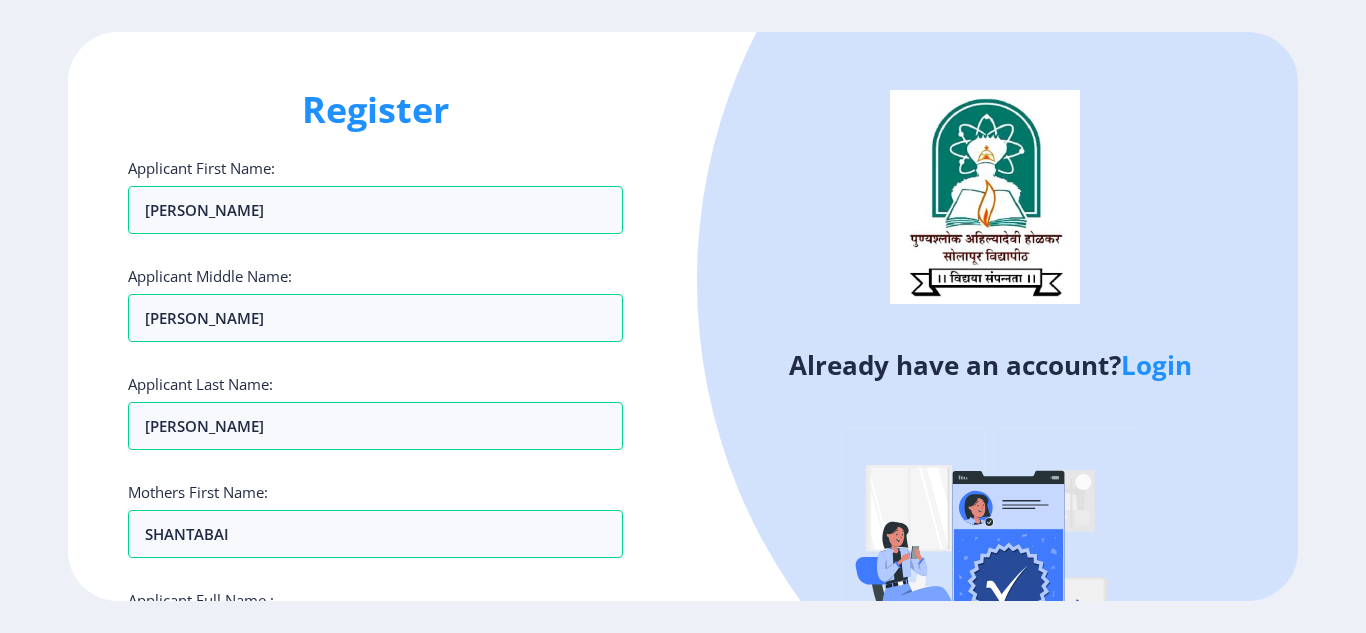click on "Applicant Full Name : (As on marksheet)" 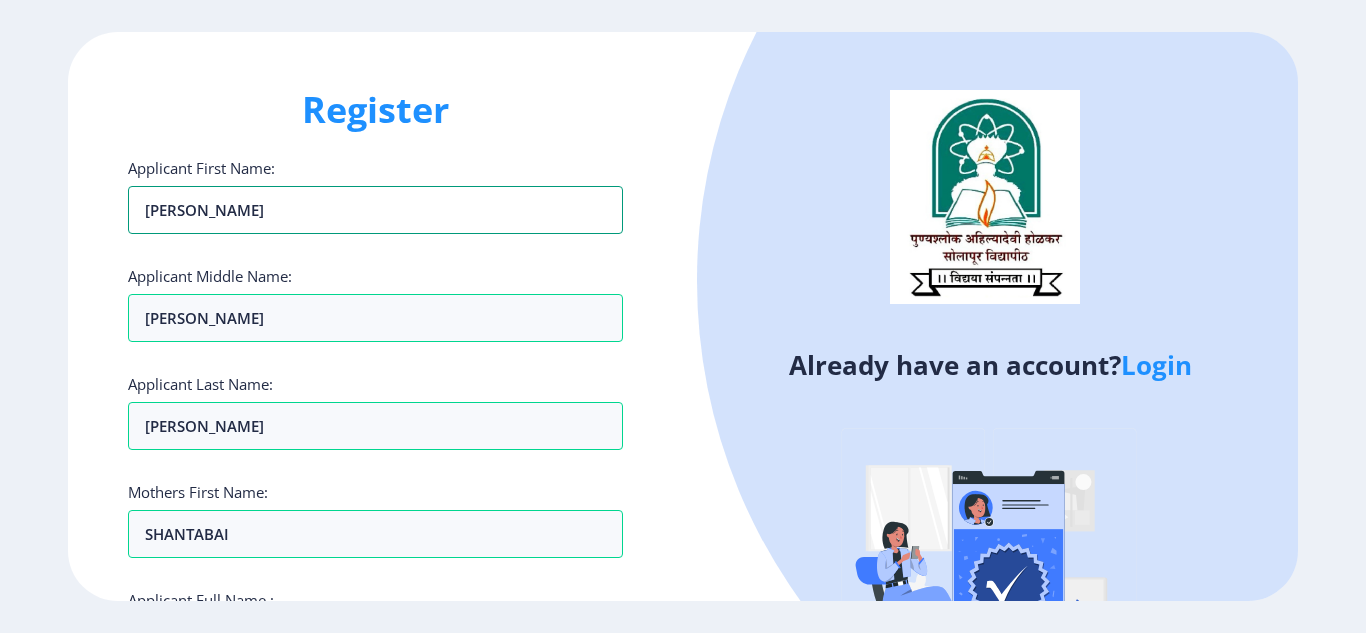 click on "[PERSON_NAME]" at bounding box center [375, 210] 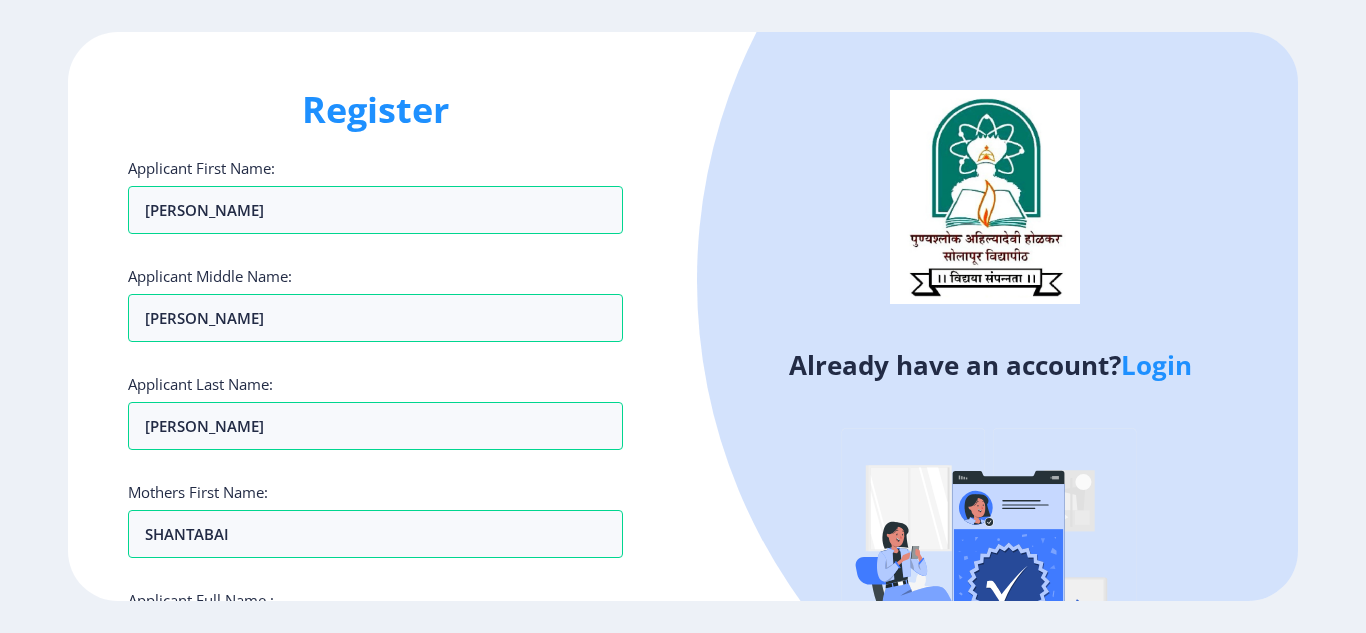 click on "Applicant Full Name : (As on marksheet)" 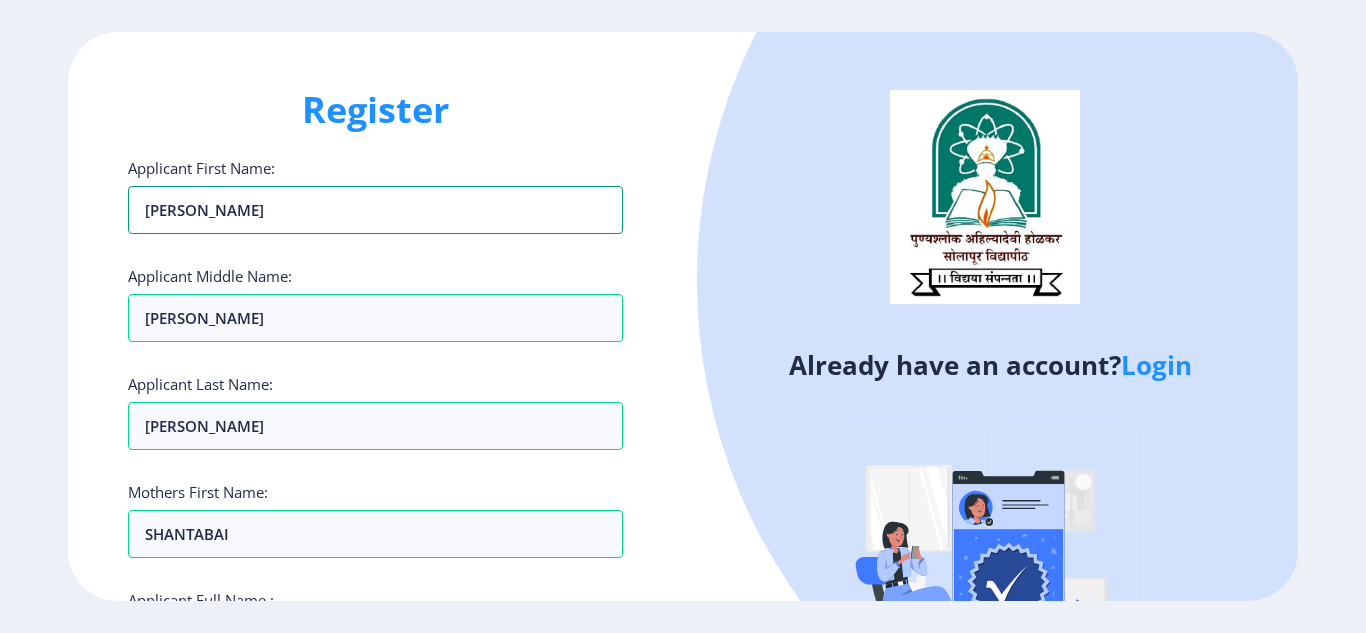click on "[PERSON_NAME]" at bounding box center [375, 210] 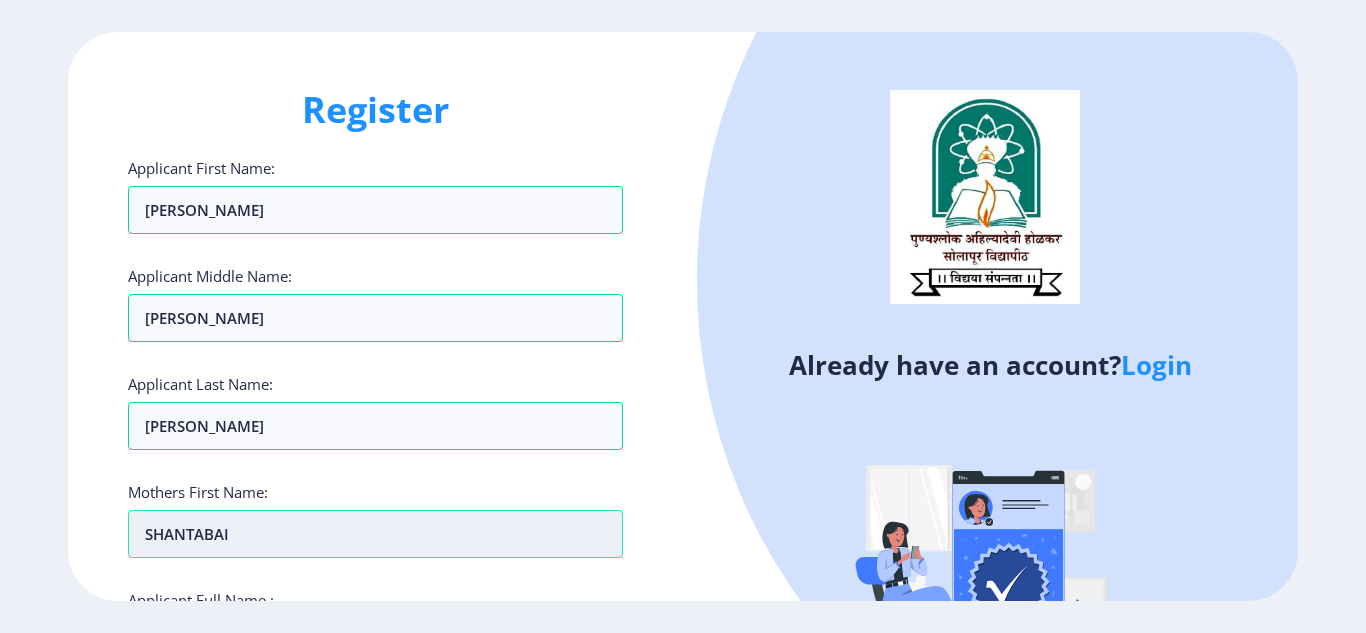 click on "SHANTABAI" at bounding box center (375, 210) 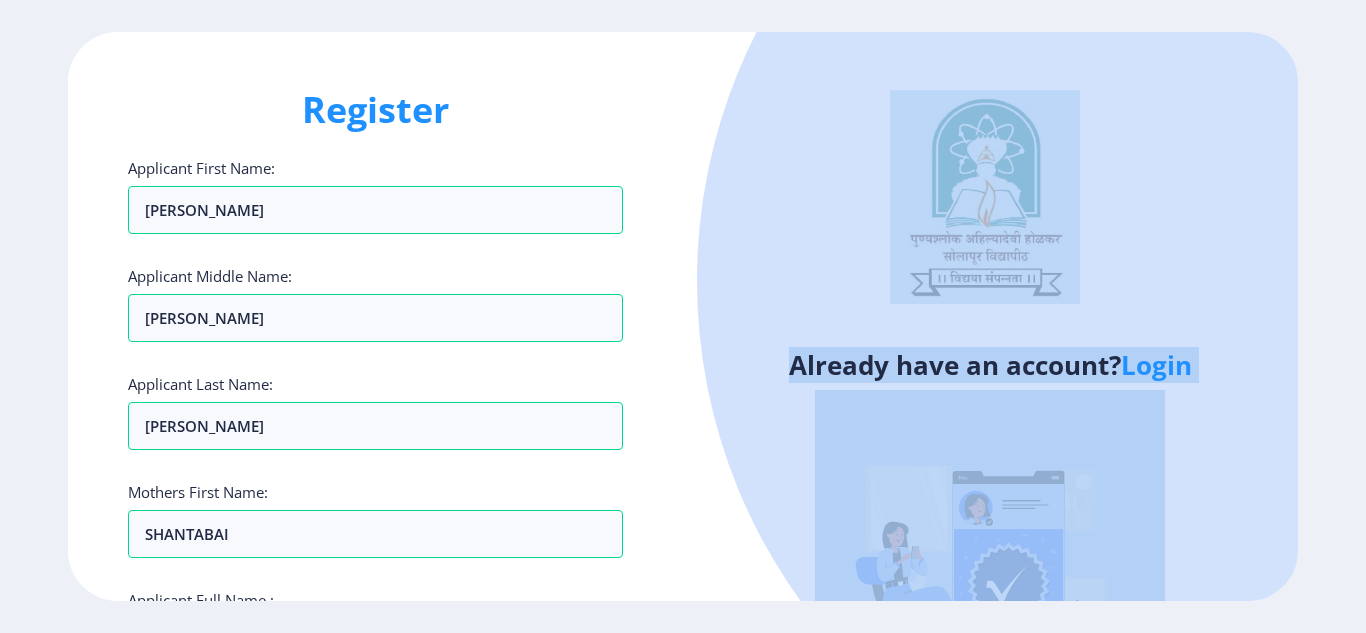 drag, startPoint x: 701, startPoint y: 414, endPoint x: 737, endPoint y: 224, distance: 193.38045 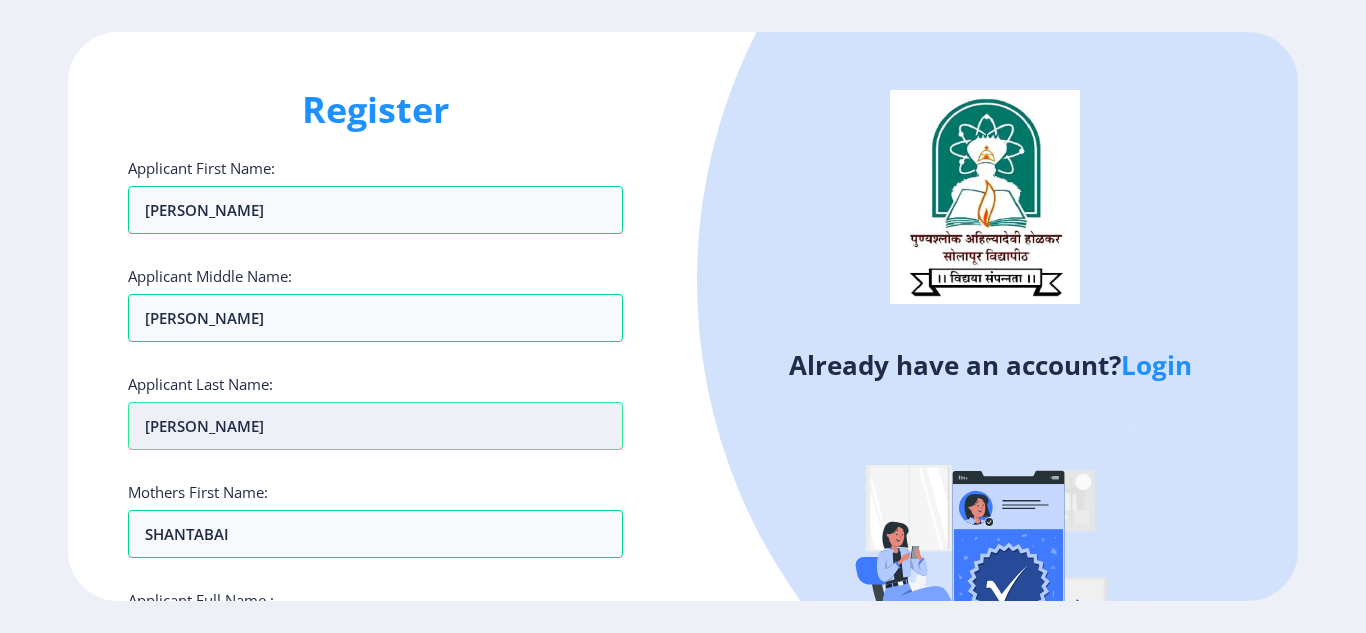 click on "[PERSON_NAME]" at bounding box center [375, 426] 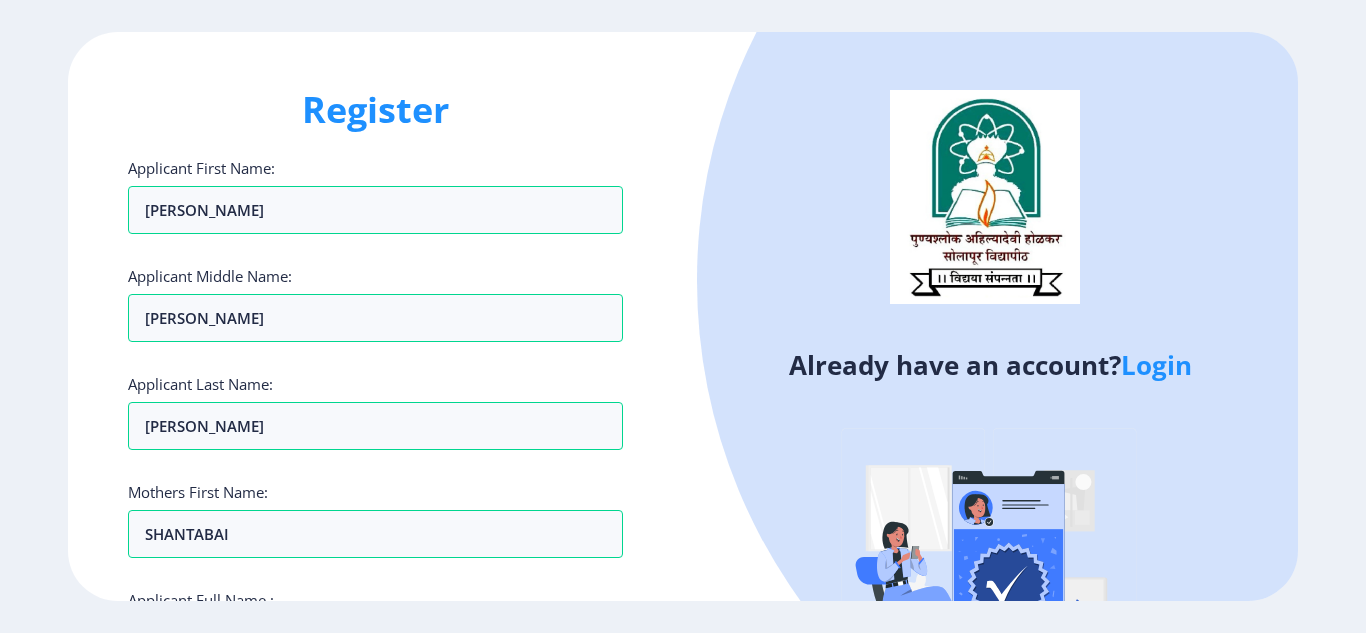 click on "Already have an account?  Login" 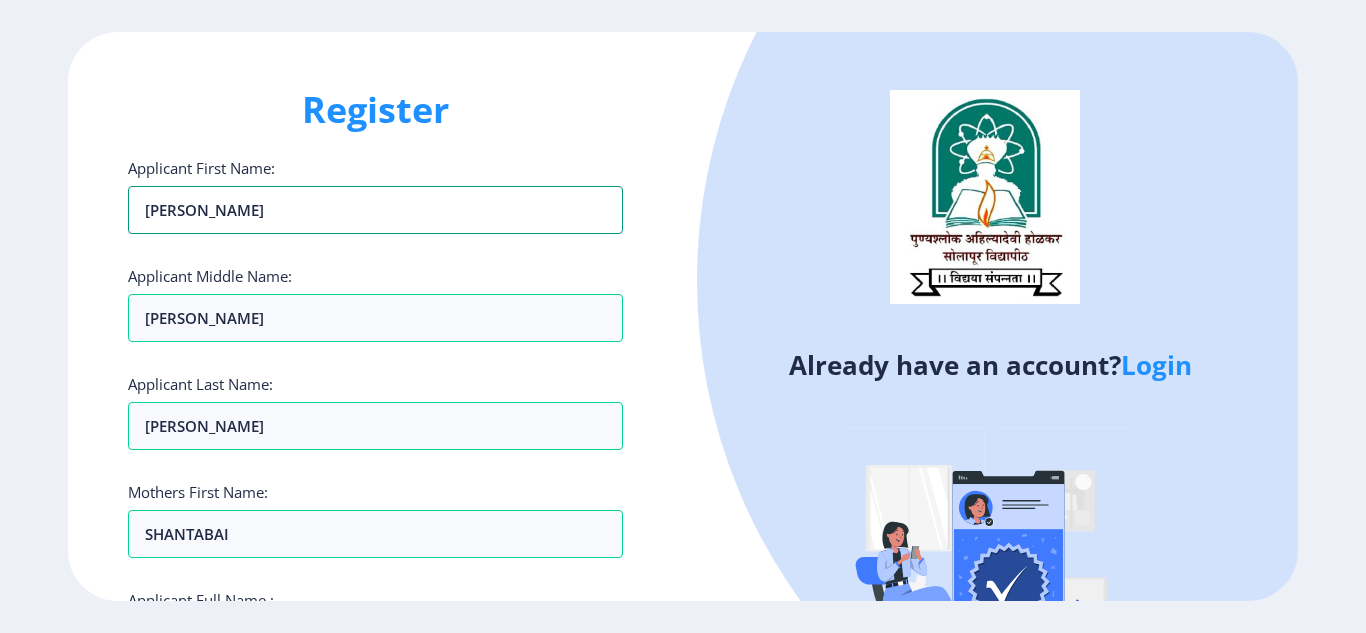 click on "[PERSON_NAME]" at bounding box center (375, 210) 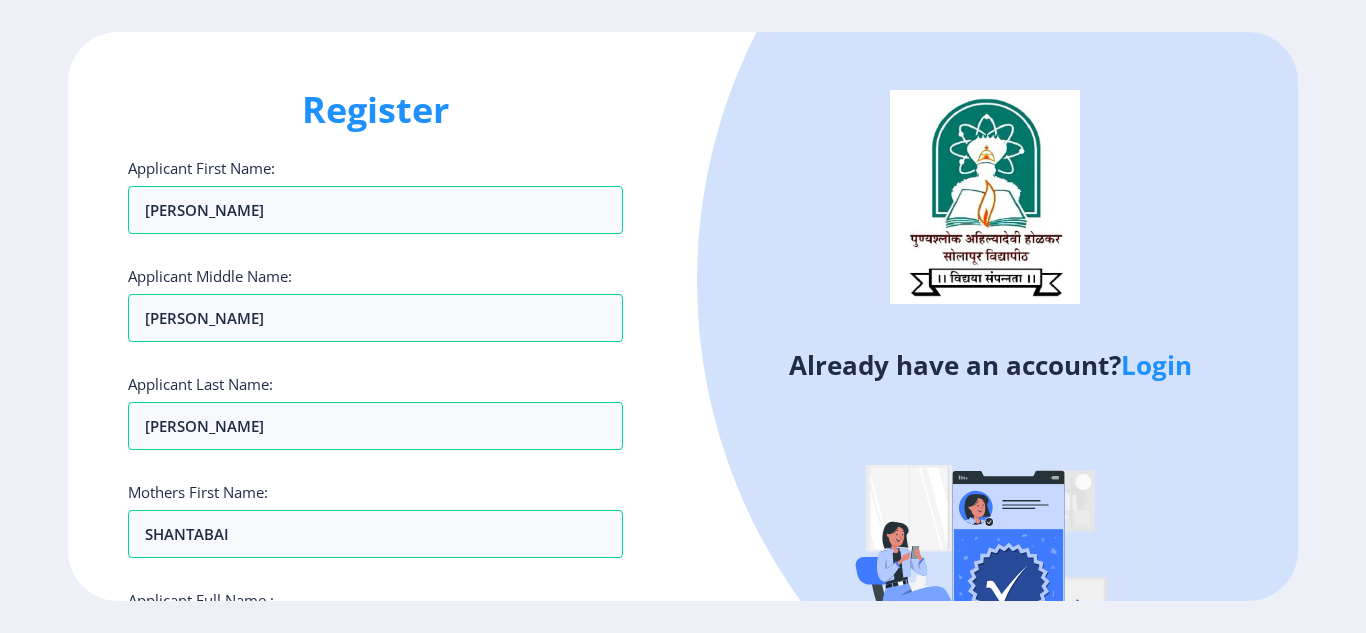 click on "Applicant Full Name : (As on marksheet)" 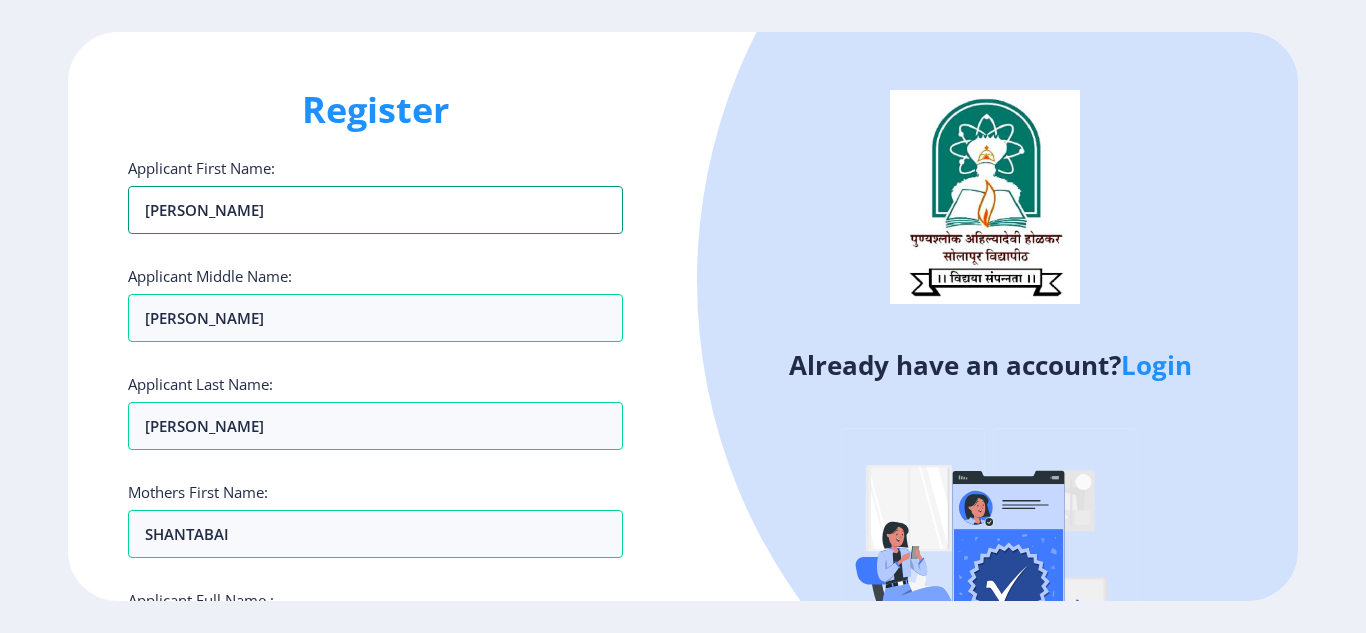 click on "[PERSON_NAME]" at bounding box center [375, 210] 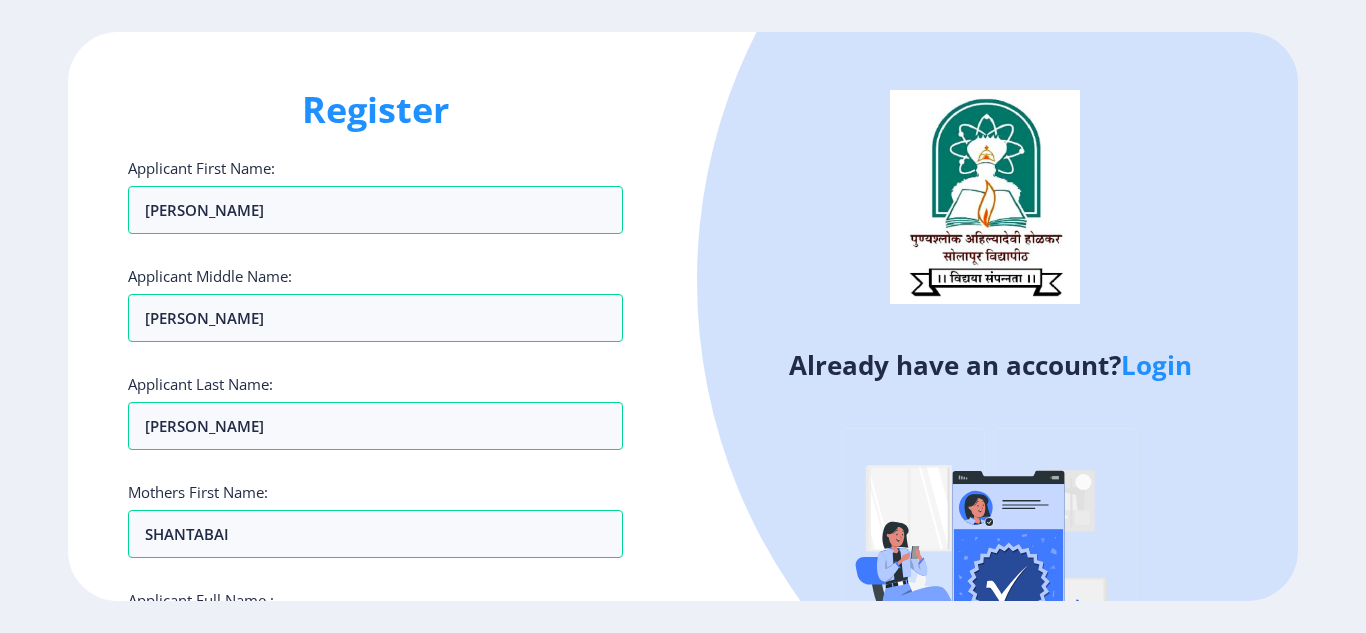 click on "Register Applicant First Name: PANDURANG Applicant Middle Name: MACHINDRA Applicant Last Name: KUMBHAR Mothers First Name: SHANTABAI Applicant Full Name : (As on marksheet) Aadhar Number :  Gender: Select Gender Male Female Other  Country Code and Mobile number  *  +91 India (भारत) +91 Afghanistan (‫افغانستان‬‎) +93 Albania (Shqipëri) +355 Algeria (‫الجزائر‬‎) +213 American Samoa +1 Andorra +376 Angola +244 Anguilla +1 Antigua and Barbuda +1 Argentina +54 Armenia (Հայաստան) +374 Aruba +297 Australia +61 Austria (Österreich) +43 Azerbaijan (Azərbaycan) +994 Bahamas +1 Bahrain (‫البحرين‬‎) +973 Bangladesh (বাংলাদেশ) +880 Barbados +1 Belarus (Беларусь) +375 Belgium (België) +32 Belize +501 Benin (Bénin) +229 Bermuda +1 Bhutan (འབྲུག) +975 Bolivia +591 Bosnia and Herzegovina (Босна и Херцеговина) +387 Botswana +267 Brazil (Brasil) +55 British Indian Ocean Territory +246 British Virgin Islands +1 Brunei" 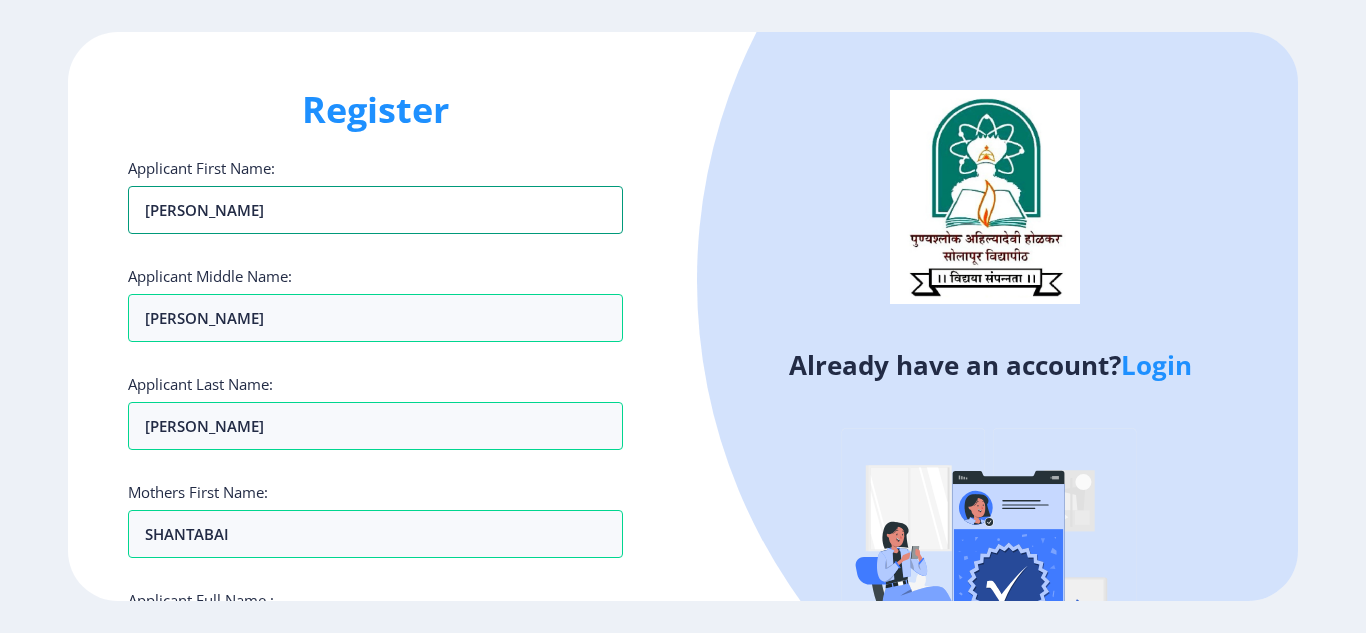 click on "[PERSON_NAME]" at bounding box center [375, 210] 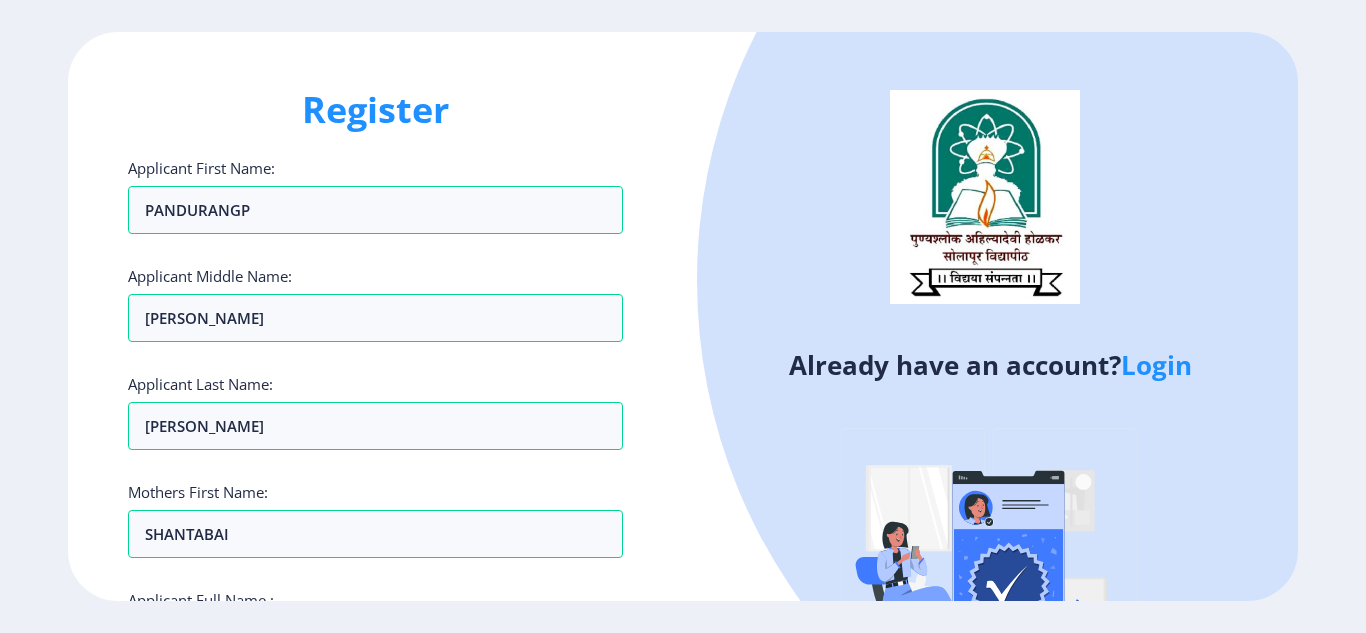 click on "Register Applicant First Name: PANDURANGP Applicant Middle Name: MACHINDRA Applicant Last Name: KUMBHAR Mothers First Name: SHANTABAI Applicant Full Name : (As on marksheet) Aadhar Number :  Gender: Select Gender Male Female Other  Country Code and Mobile number  *  +91 India (भारत) +91 Afghanistan (‫افغانستان‬‎) +93 Albania (Shqipëri) +355 Algeria (‫الجزائر‬‎) +213 American Samoa +1 Andorra +376 Angola +244 Anguilla +1 Antigua and Barbuda +1 Argentina +54 Armenia (Հայաստան) +374 Aruba +297 Australia +61 Austria (Österreich) +43 Azerbaijan (Azərbaycan) +994 Bahamas +1 Bahrain (‫البحرين‬‎) +973 Bangladesh (বাংলাদেশ) +880 Barbados +1 Belarus (Беларусь) +375 Belgium (België) +32 Belize +501 Benin (Bénin) +229 Bermuda +1 Bhutan (འབྲུག) +975 Bolivia +591 Bosnia and Herzegovina (Босна и Херцеговина) +387 Botswana +267 Brazil (Brasil) +55 British Indian Ocean Territory +246 British Virgin Islands +1 +673" 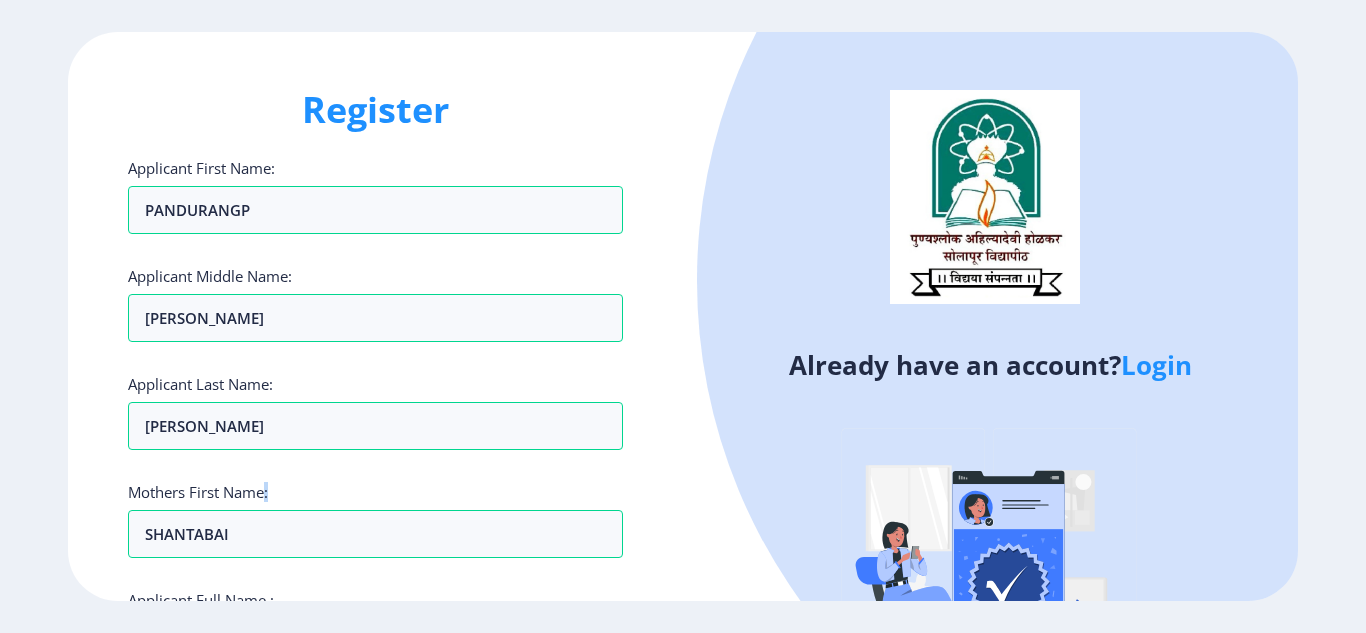 click on "Register Applicant First Name: PANDURANGP Applicant Middle Name: MACHINDRA Applicant Last Name: KUMBHAR Mothers First Name: SHANTABAI Applicant Full Name : (As on marksheet) Aadhar Number :  Gender: Select Gender Male Female Other  Country Code and Mobile number  *  +91 India (भारत) +91 Afghanistan (‫افغانستان‬‎) +93 Albania (Shqipëri) +355 Algeria (‫الجزائر‬‎) +213 American Samoa +1 Andorra +376 Angola +244 Anguilla +1 Antigua and Barbuda +1 Argentina +54 Armenia (Հայաստան) +374 Aruba +297 Australia +61 Austria (Österreich) +43 Azerbaijan (Azərbaycan) +994 Bahamas +1 Bahrain (‫البحرين‬‎) +973 Bangladesh (বাংলাদেশ) +880 Barbados +1 Belarus (Беларусь) +375 Belgium (België) +32 Belize +501 Benin (Bénin) +229 Bermuda +1 Bhutan (འབྲུག) +975 Bolivia +591 Bosnia and Herzegovina (Босна и Херцеговина) +387 Botswana +267 Brazil (Brasil) +55 British Indian Ocean Territory +246 British Virgin Islands +1 +673" 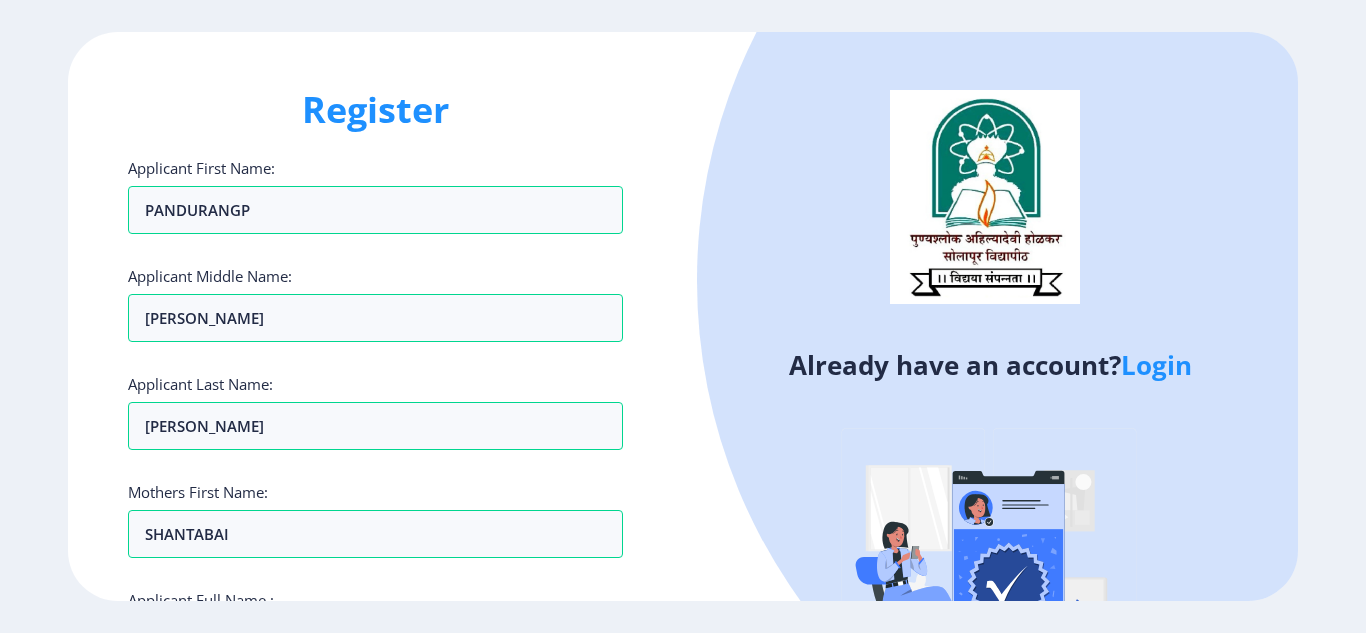 click on "Mothers First Name: SHANTABAI" 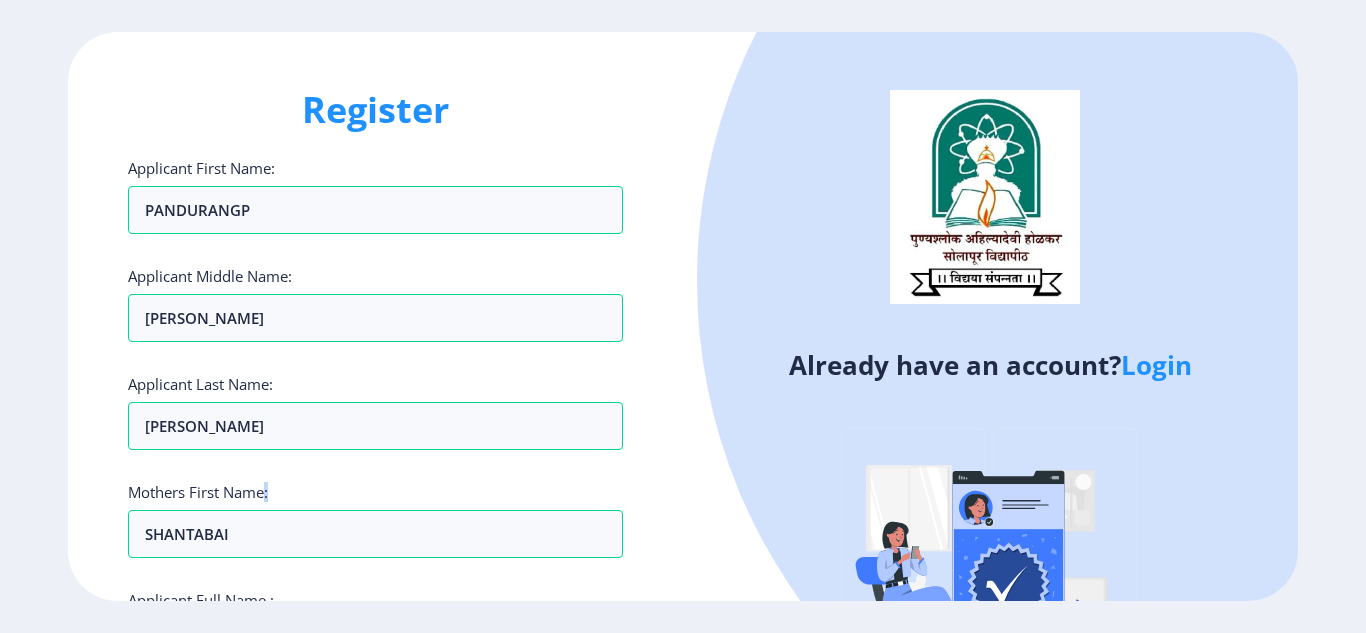 click on "Register Applicant First Name: PANDURANGP Applicant Middle Name: MACHINDRA Applicant Last Name: KUMBHAR Mothers First Name: SHANTABAI Applicant Full Name : (As on marksheet) Aadhar Number :  Gender: Select Gender Male Female Other  Country Code and Mobile number  *  +91 India (भारत) +91 Afghanistan (‫افغانستان‬‎) +93 Albania (Shqipëri) +355 Algeria (‫الجزائر‬‎) +213 American Samoa +1 Andorra +376 Angola +244 Anguilla +1 Antigua and Barbuda +1 Argentina +54 Armenia (Հայաստան) +374 Aruba +297 Australia +61 Austria (Österreich) +43 Azerbaijan (Azərbaycan) +994 Bahamas +1 Bahrain (‫البحرين‬‎) +973 Bangladesh (বাংলাদেশ) +880 Barbados +1 Belarus (Беларусь) +375 Belgium (België) +32 Belize +501 Benin (Bénin) +229 Bermuda +1 Bhutan (འབྲུག) +975 Bolivia +591 Bosnia and Herzegovina (Босна и Херцеговина) +387 Botswana +267 Brazil (Brasil) +55 British Indian Ocean Territory +246 British Virgin Islands +1 +673" 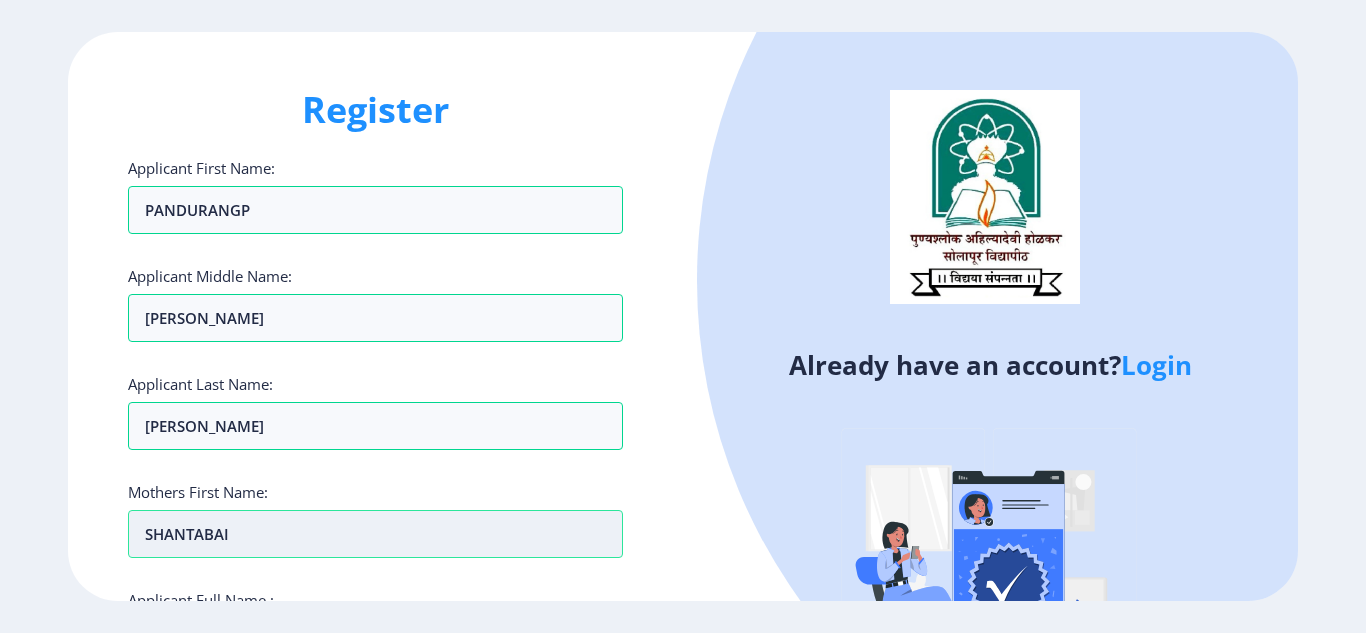 click on "SHANTABAI" at bounding box center [375, 210] 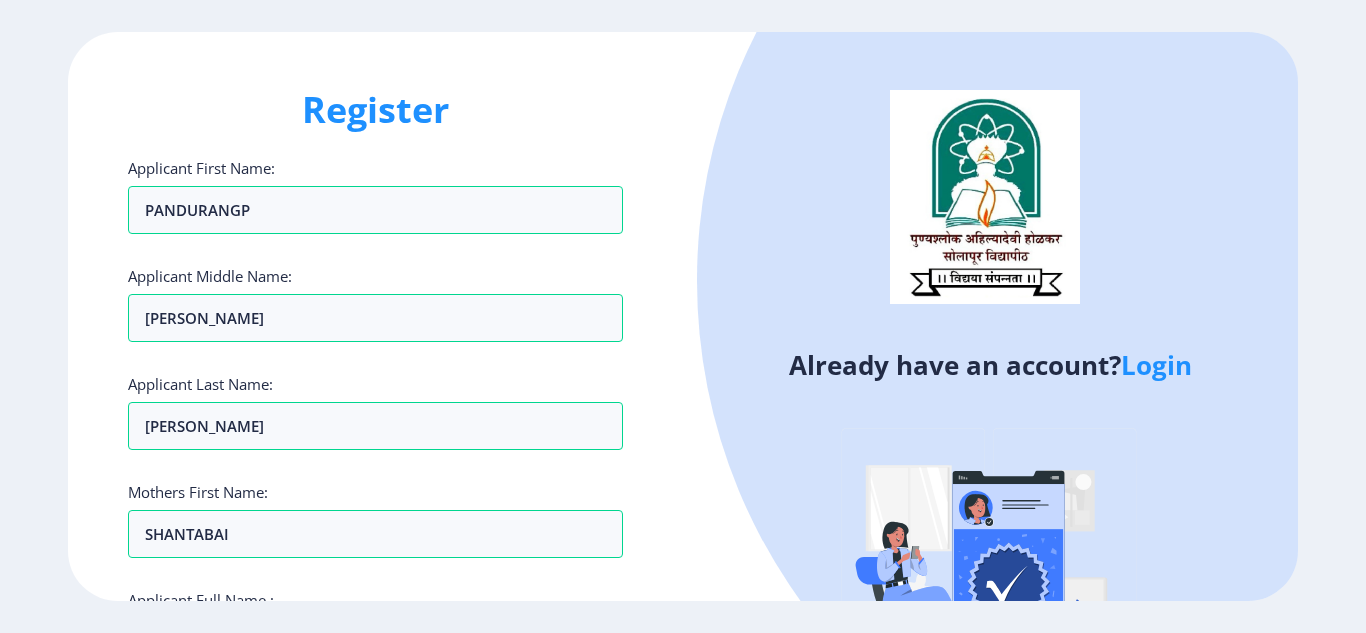 click 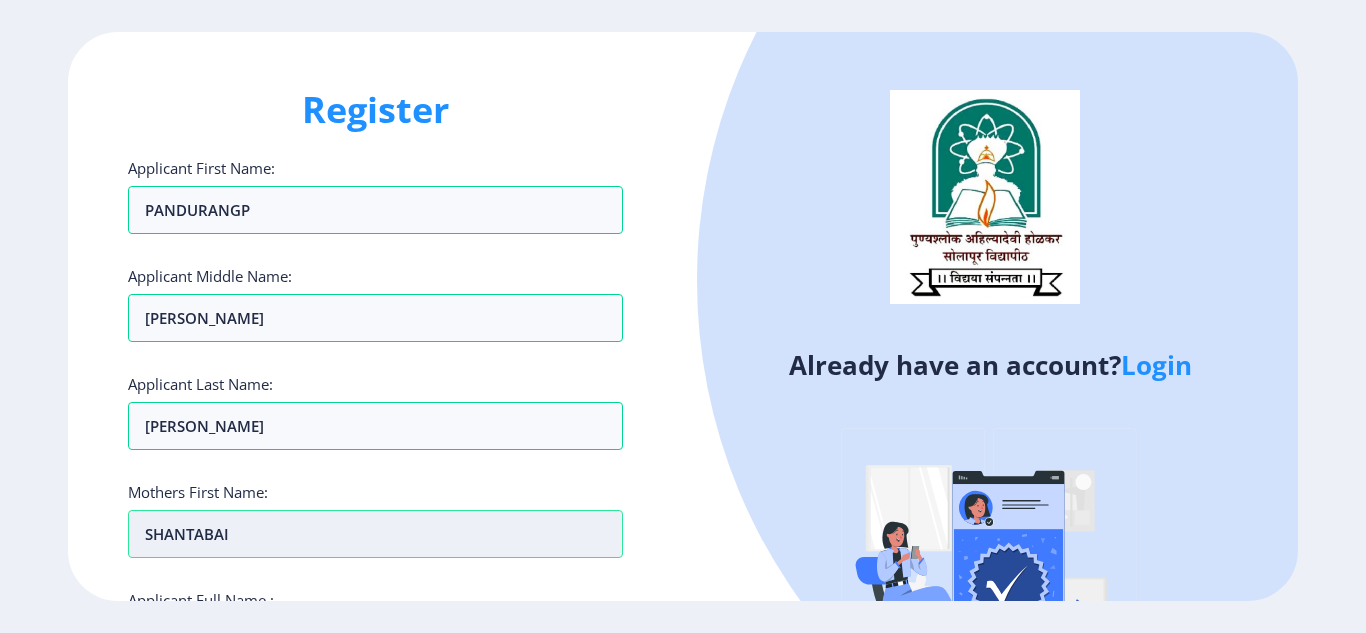 click on "SHANTABAI" at bounding box center [375, 210] 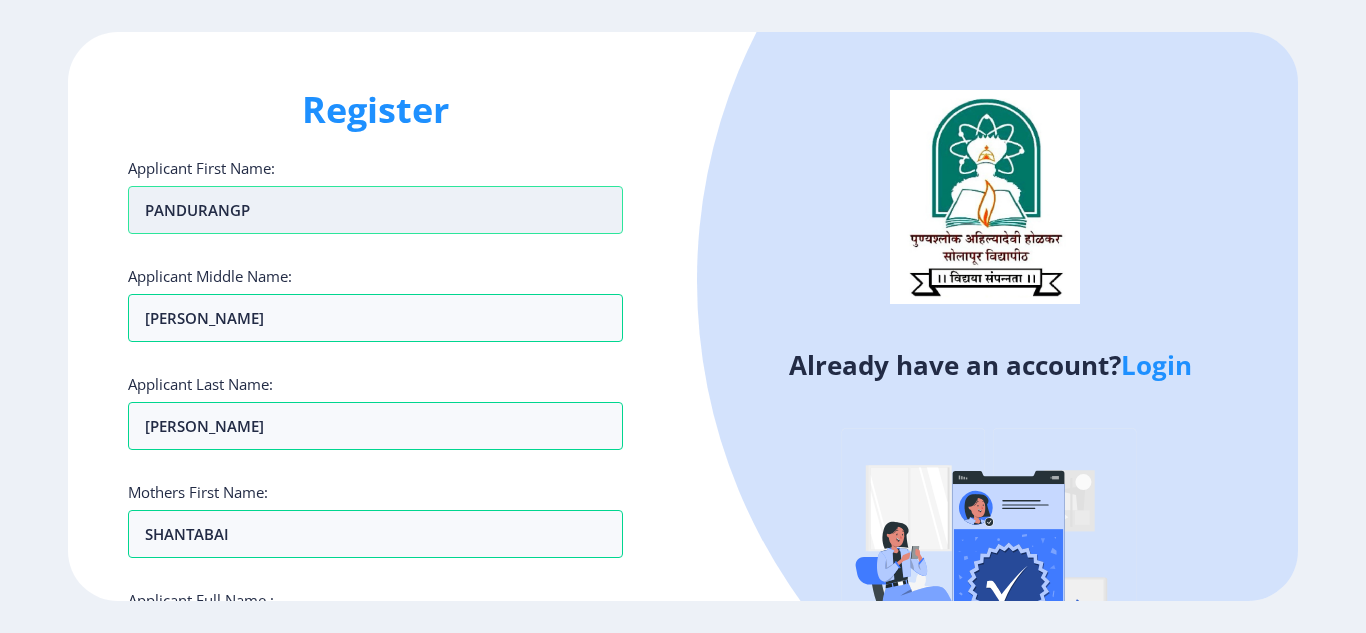 click on "PANDURANGP" at bounding box center (375, 210) 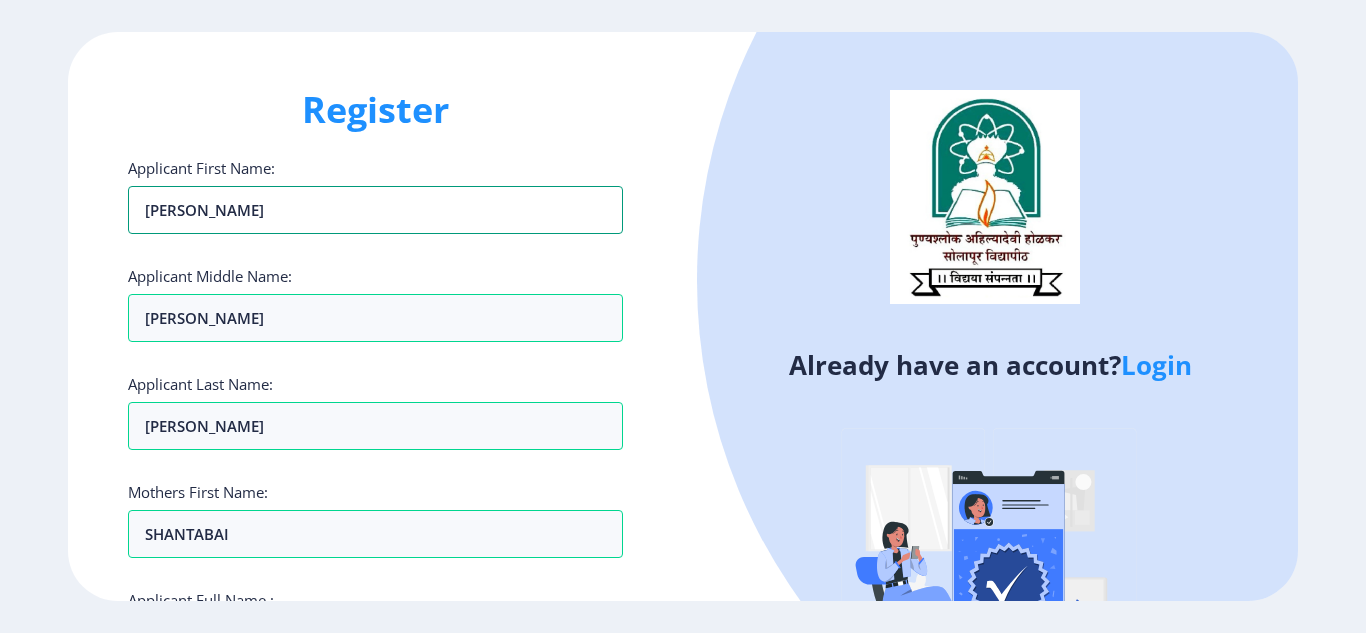 type on "[PERSON_NAME]" 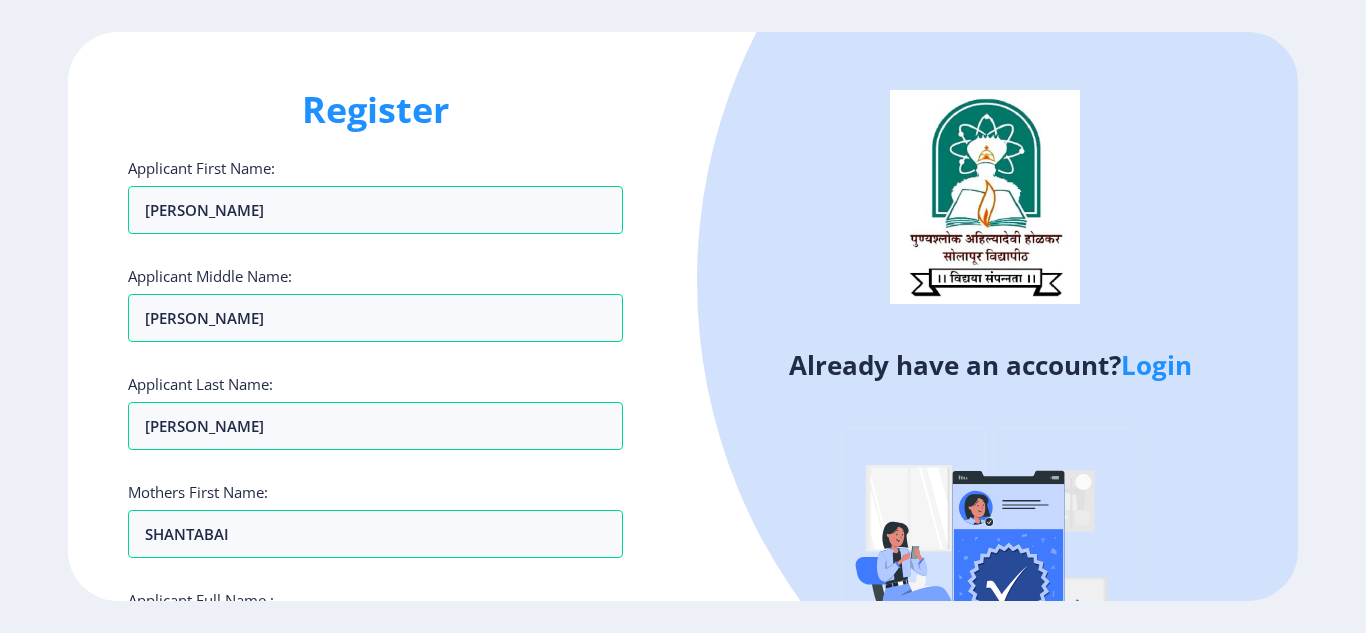 click on "Register Applicant First Name: PANDURANG Applicant Middle Name: MACHINDRA Applicant Last Name: KUMBHAR Mothers First Name: SHANTABAI Applicant Full Name : (As on marksheet) Aadhar Number :  Gender: Select Gender Male Female Other  Country Code and Mobile number  *  +91 India (भारत) +91 Afghanistan (‫افغانستان‬‎) +93 Albania (Shqipëri) +355 Algeria (‫الجزائر‬‎) +213 American Samoa +1 Andorra +376 Angola +244 Anguilla +1 Antigua and Barbuda +1 Argentina +54 Armenia (Հայաստան) +374 Aruba +297 Australia +61 Austria (Österreich) +43 Azerbaijan (Azərbaycan) +994 Bahamas +1 Bahrain (‫البحرين‬‎) +973 Bangladesh (বাংলাদেশ) +880 Barbados +1 Belarus (Беларусь) +375 Belgium (België) +32 Belize +501 Benin (Bénin) +229 Bermuda +1 Bhutan (འབྲུག) +975 Bolivia +591 Bosnia and Herzegovina (Босна и Херцеговина) +387 Botswana +267 Brazil (Brasil) +55 British Indian Ocean Territory +246 British Virgin Islands +1 Brunei" 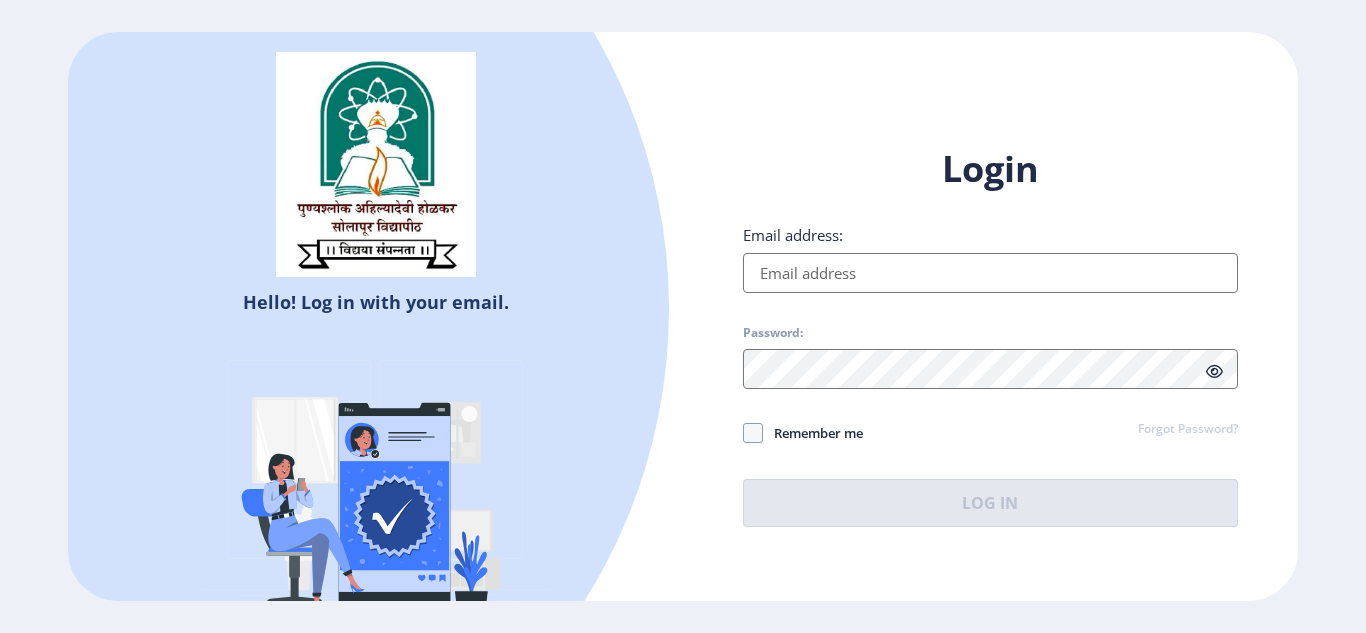 scroll, scrollTop: 0, scrollLeft: 0, axis: both 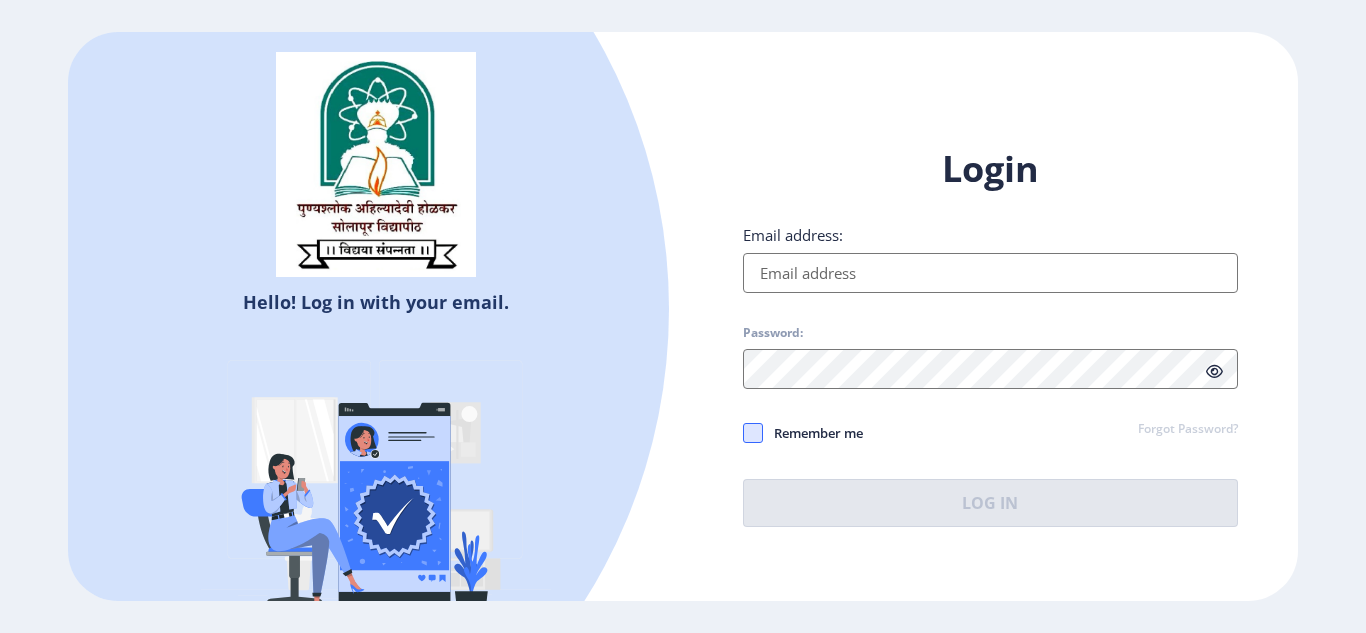 type on "[EMAIL_ADDRESS][DOMAIN_NAME]" 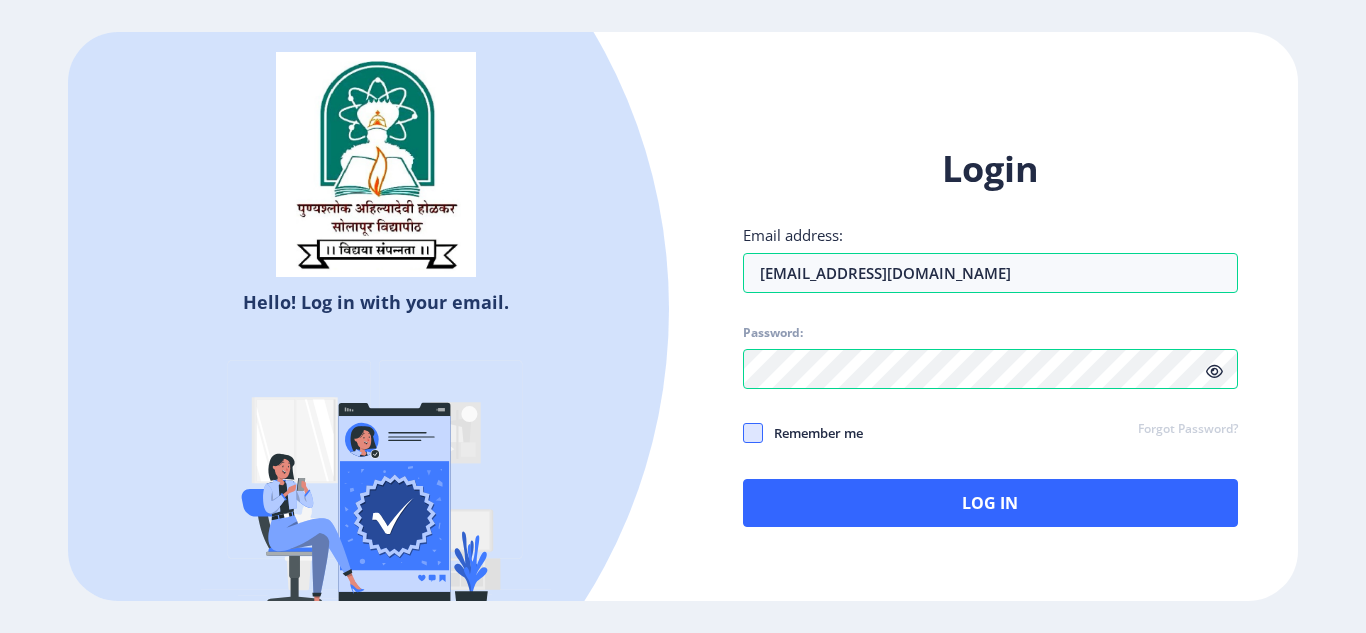 click 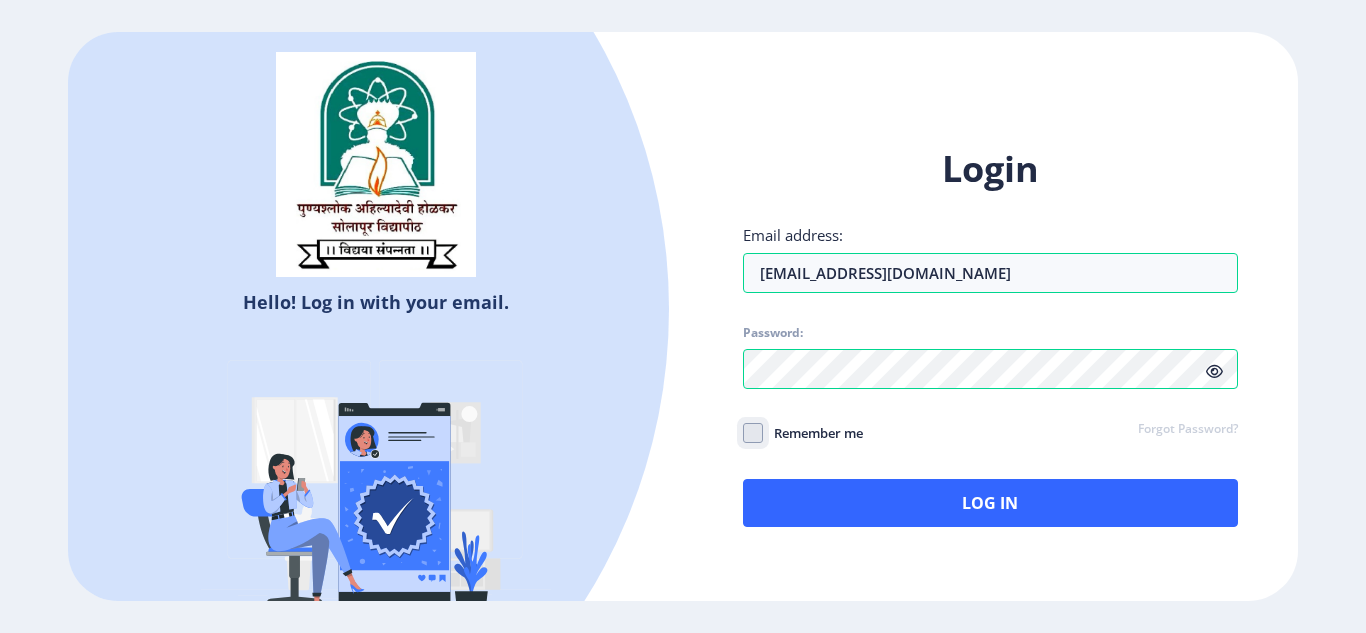 click on "Remember me" 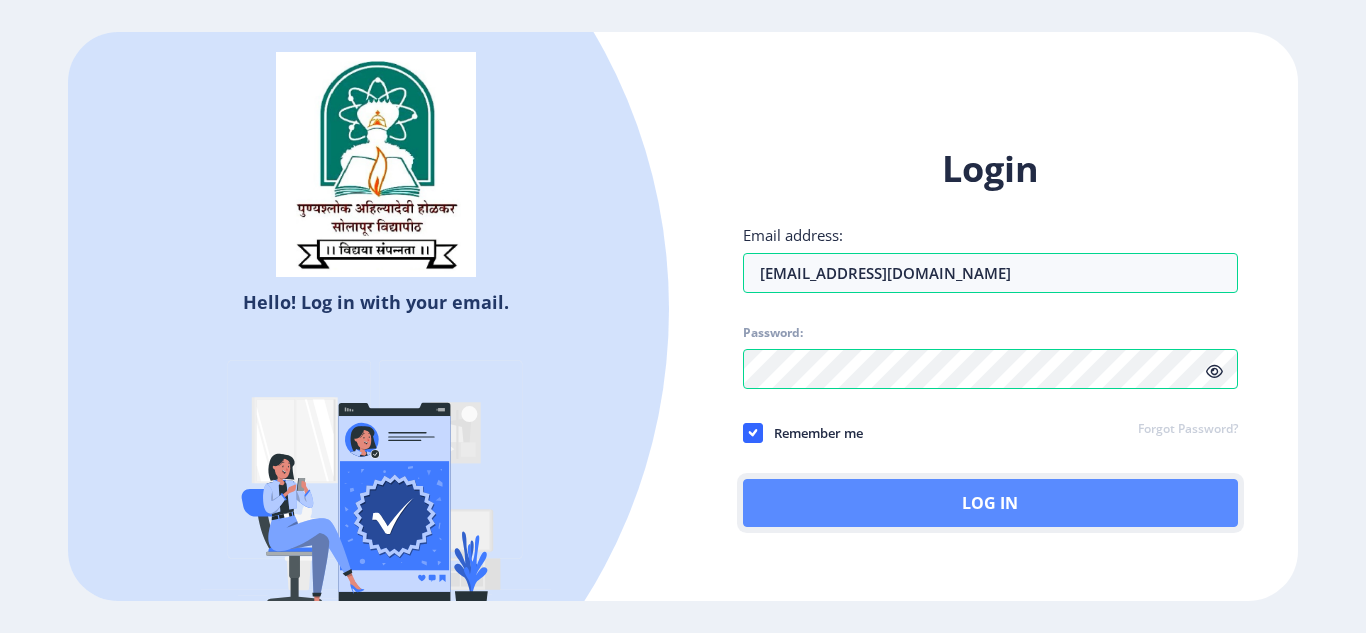 click on "Log In" 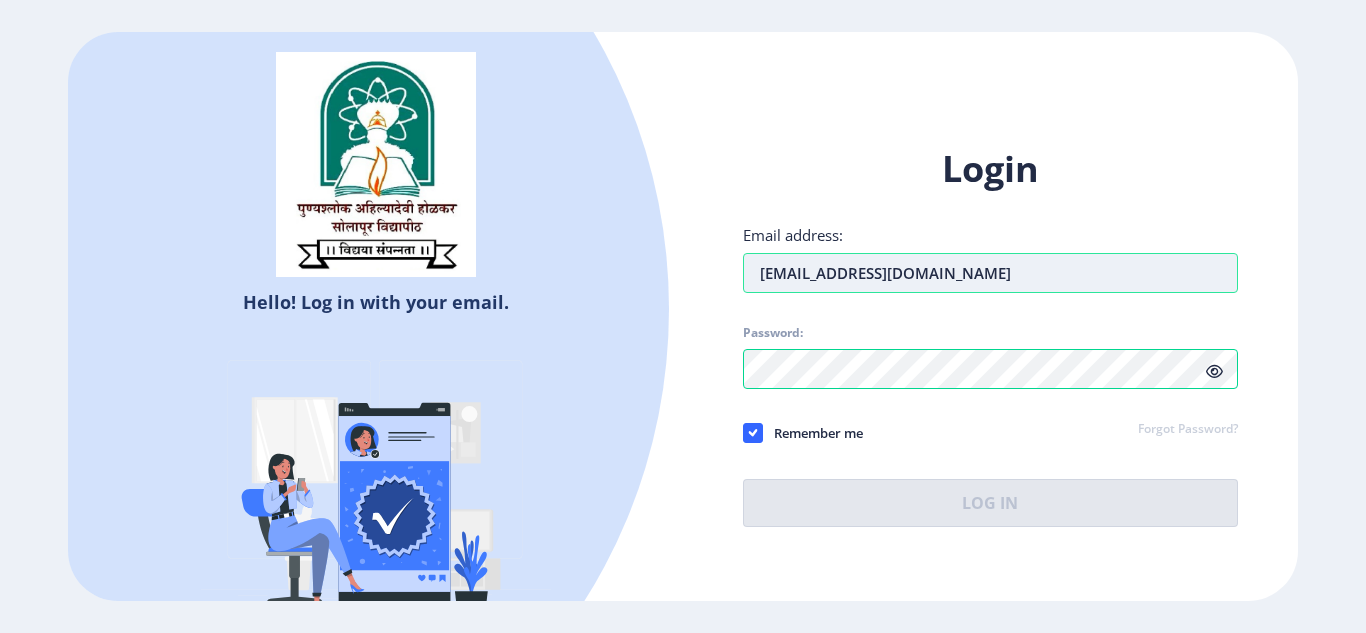 click on "[EMAIL_ADDRESS][DOMAIN_NAME]" at bounding box center (990, 273) 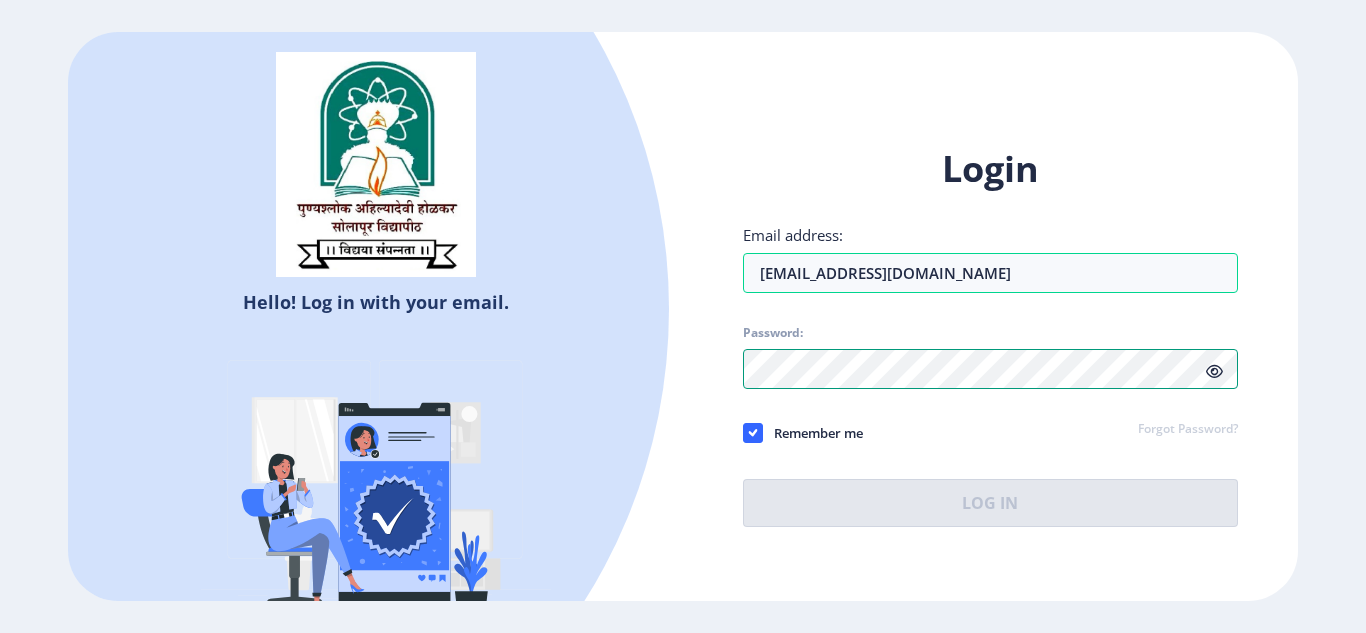 click on "Login Email address: pmkumbhar2008@gmail.com Password: Remember me Forgot Password?  Log In" 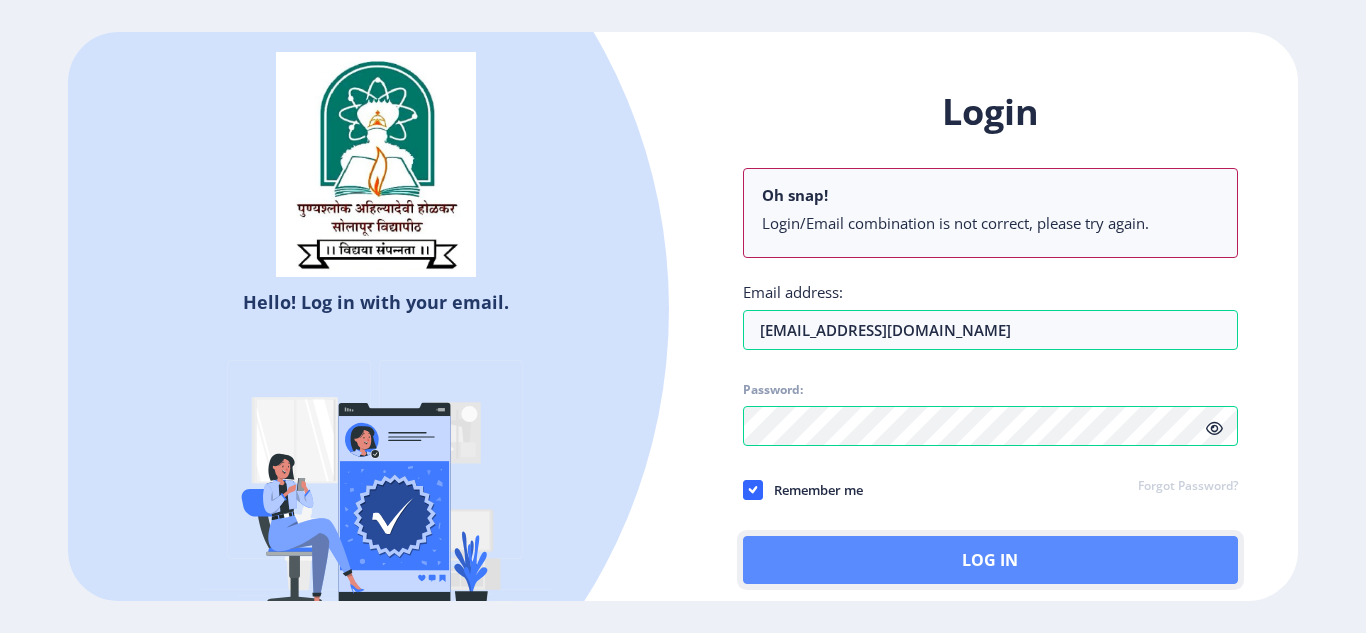 click on "Log In" 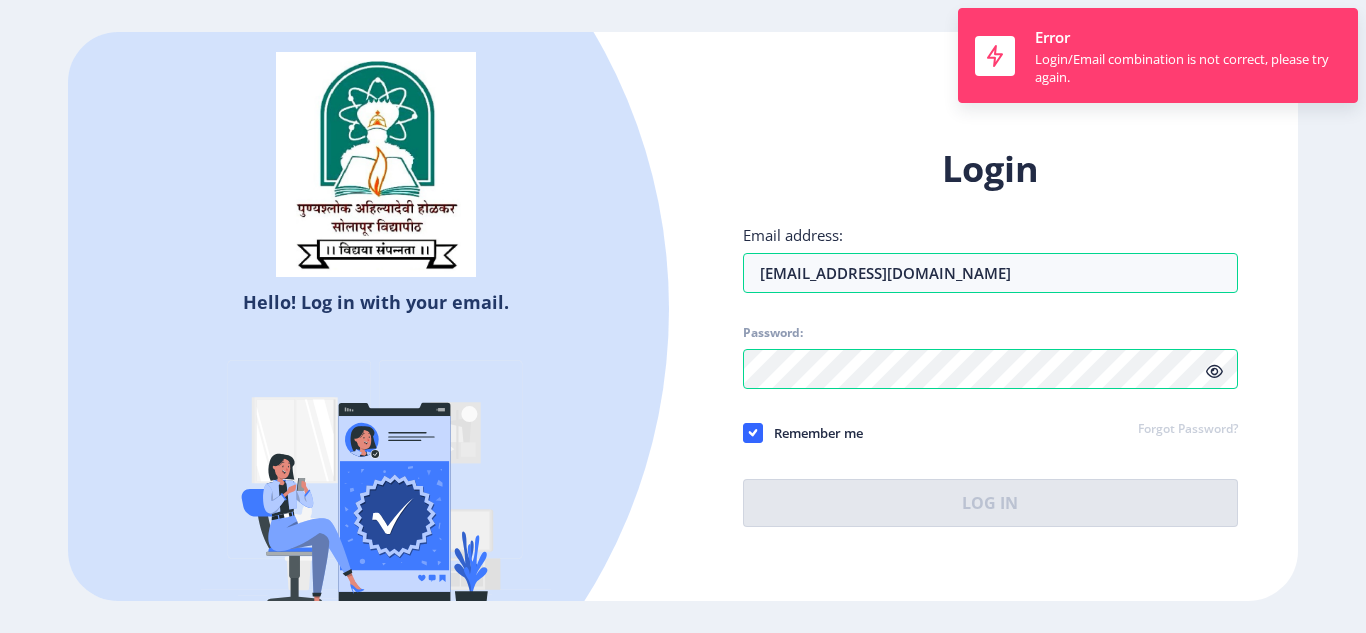 click on "Hello! Log in with your email. Don't have an account?  Register" 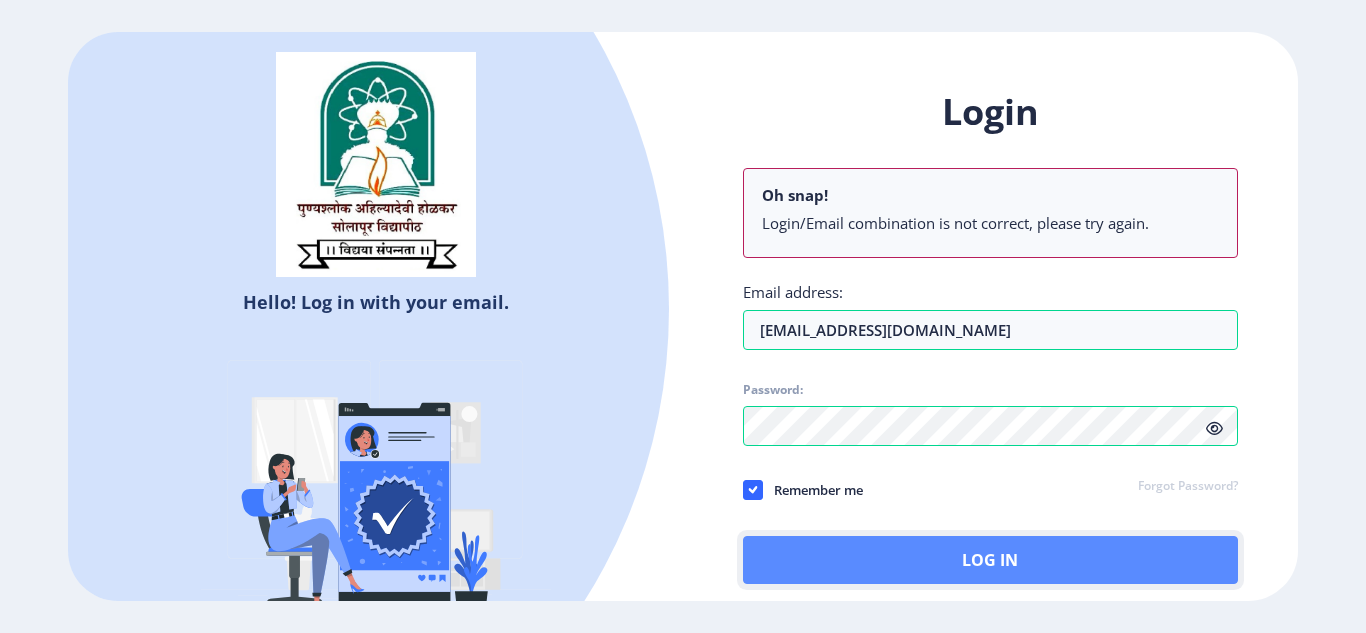 click on "Log In" 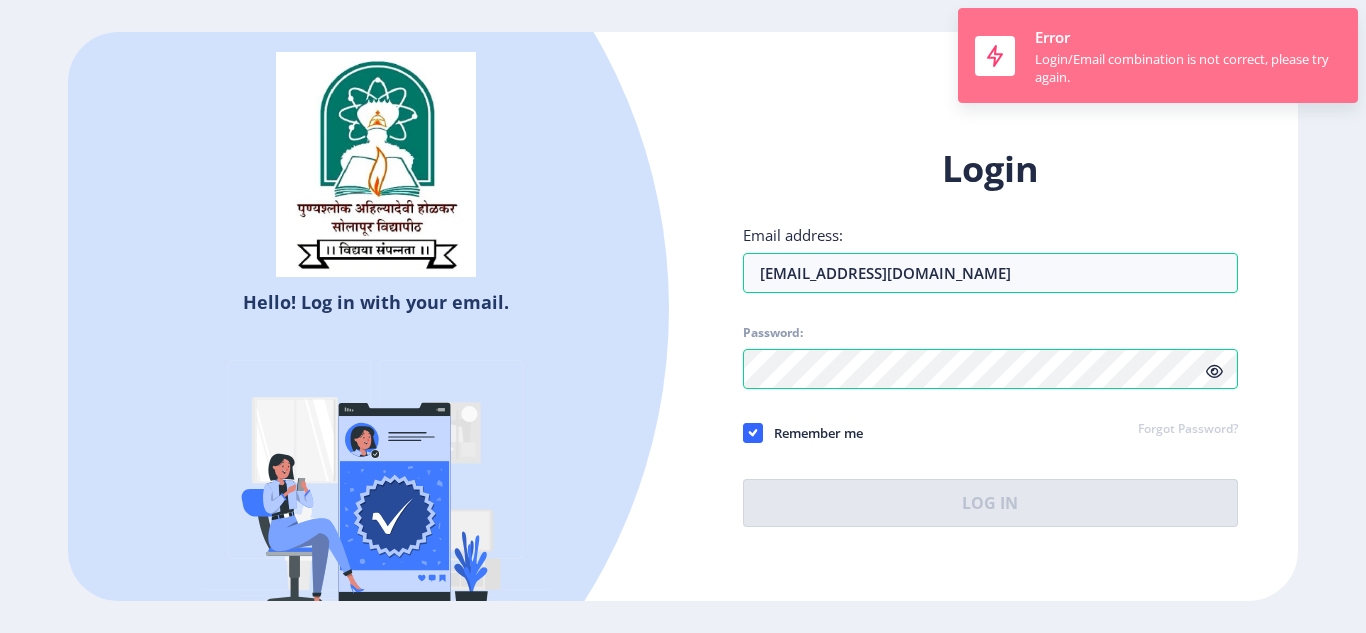 click on "Login/Email combination is not correct, please try again." at bounding box center [1188, 68] 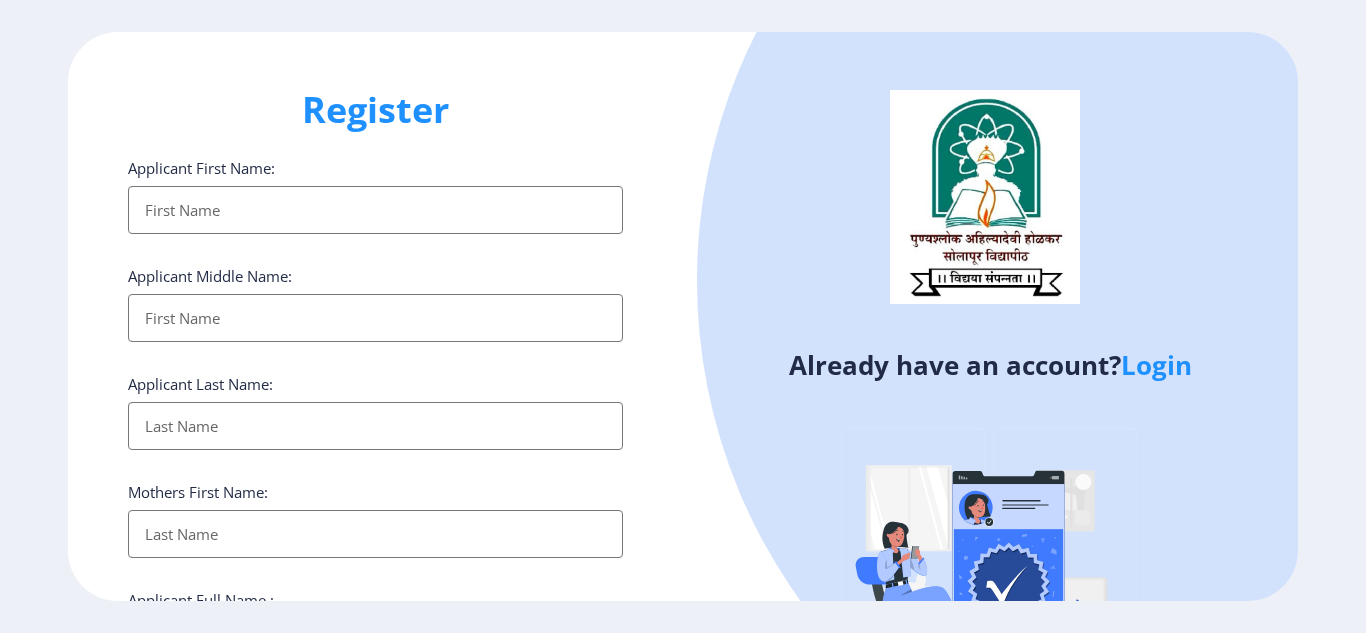 select 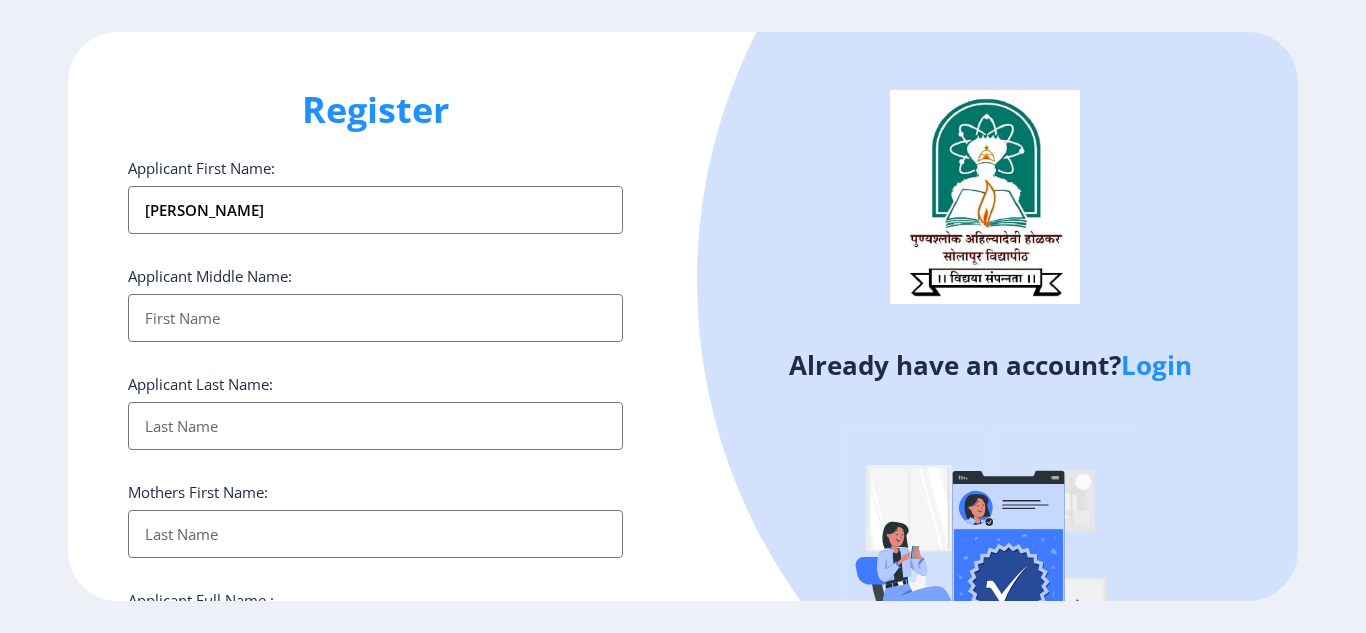 type on "[PERSON_NAME]" 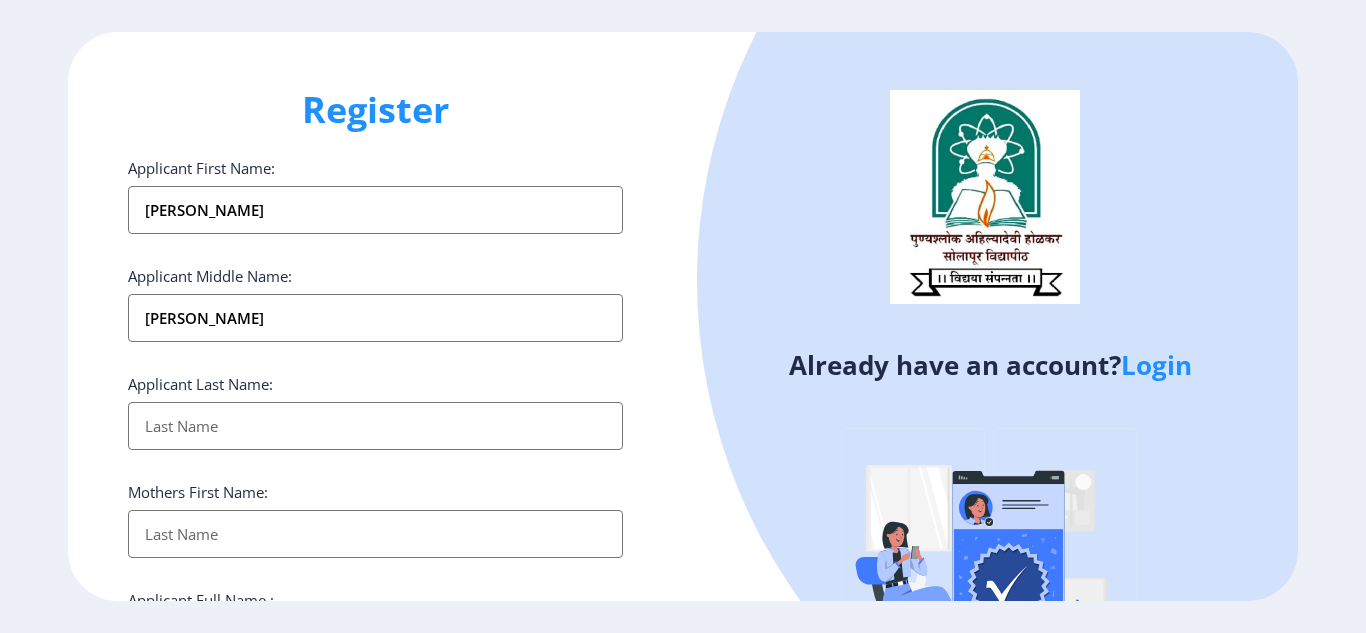 type on "[PERSON_NAME]" 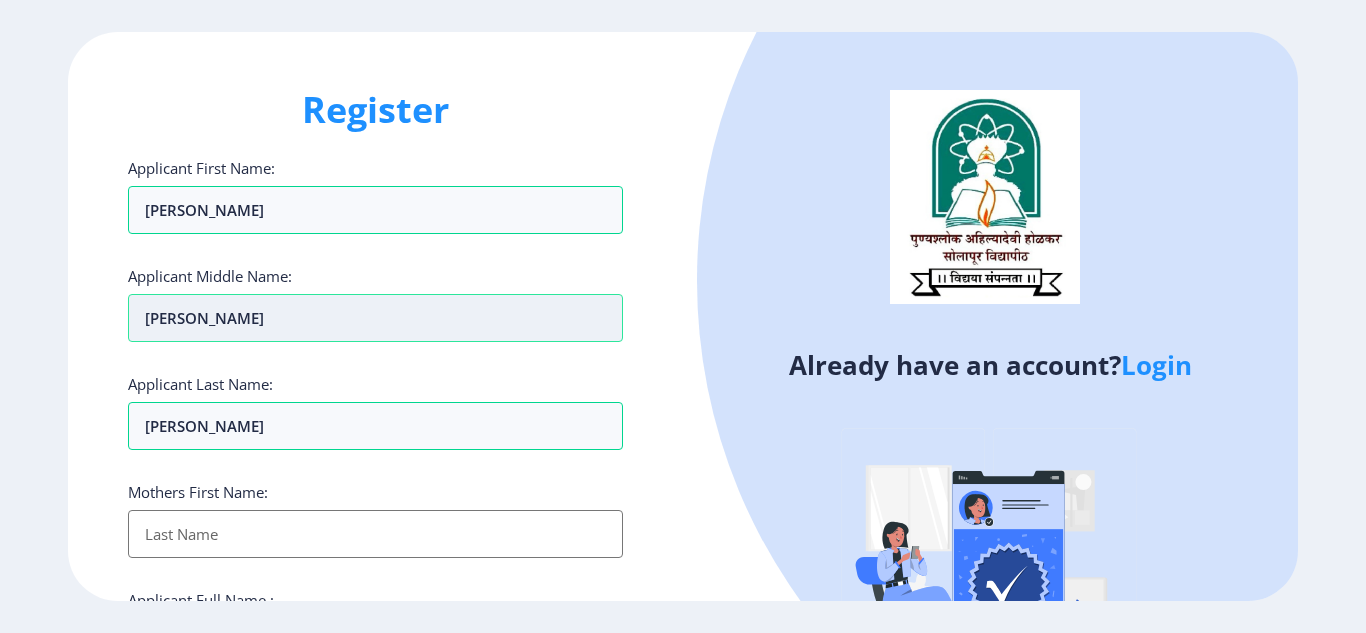 drag, startPoint x: 267, startPoint y: 330, endPoint x: 143, endPoint y: 320, distance: 124.40257 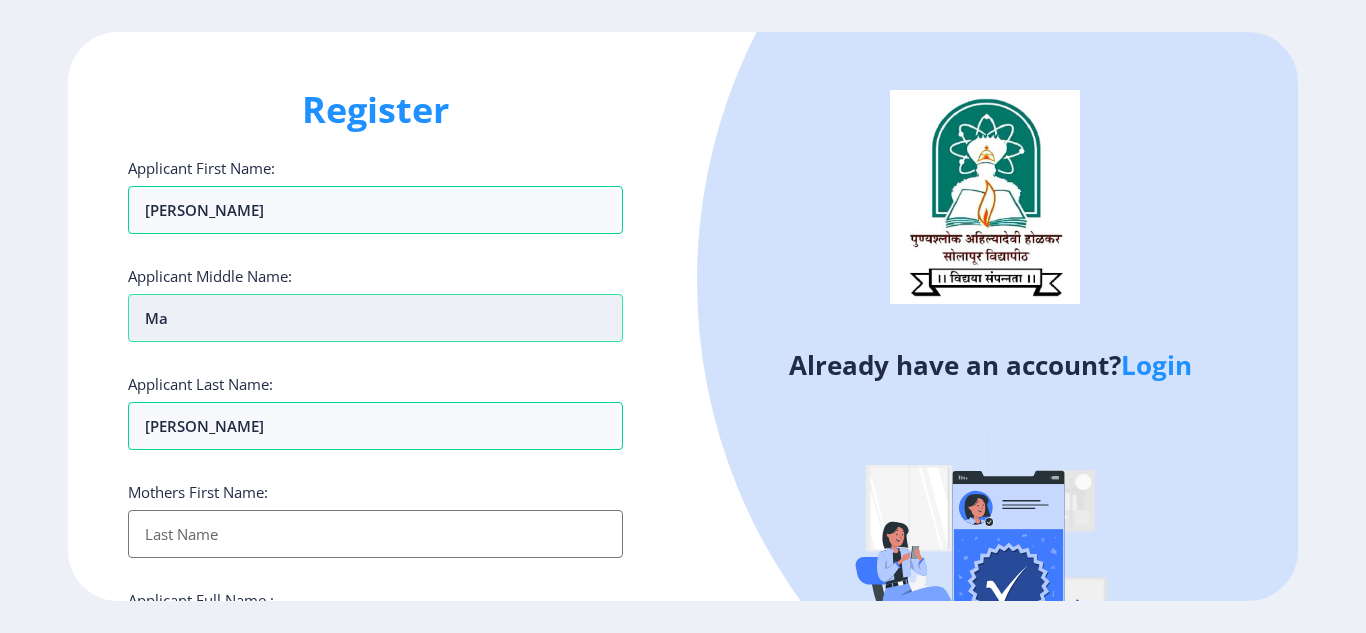 type on "m" 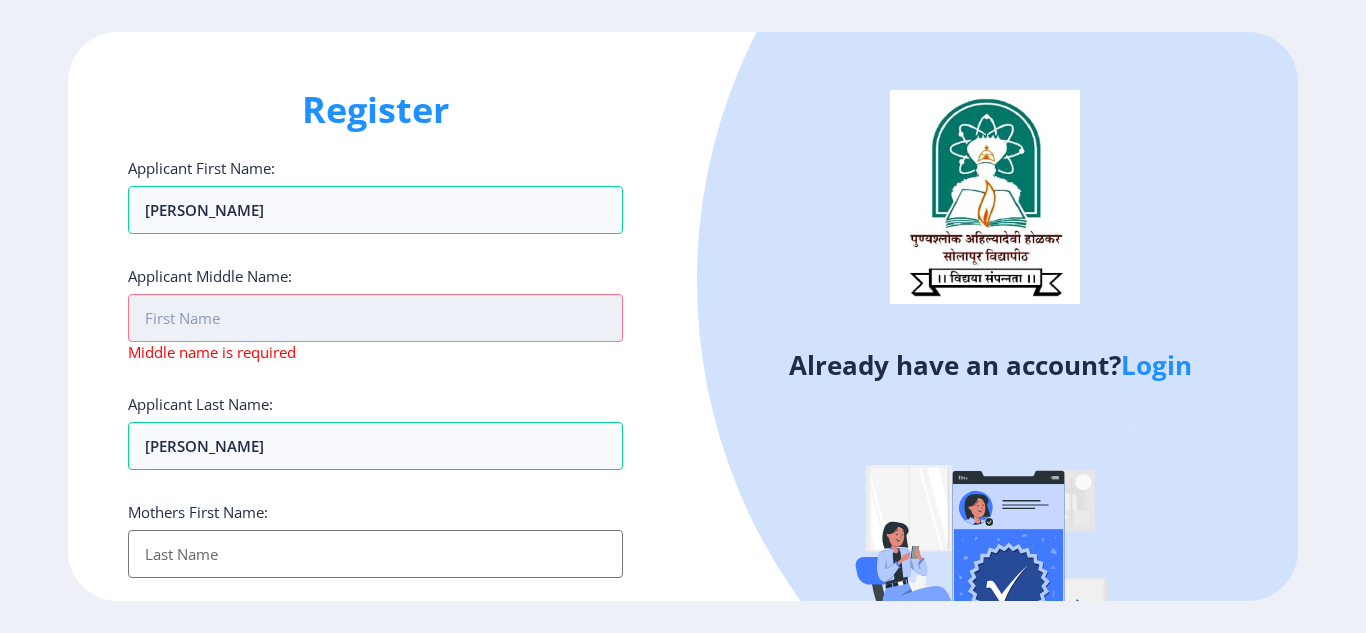 type on "a" 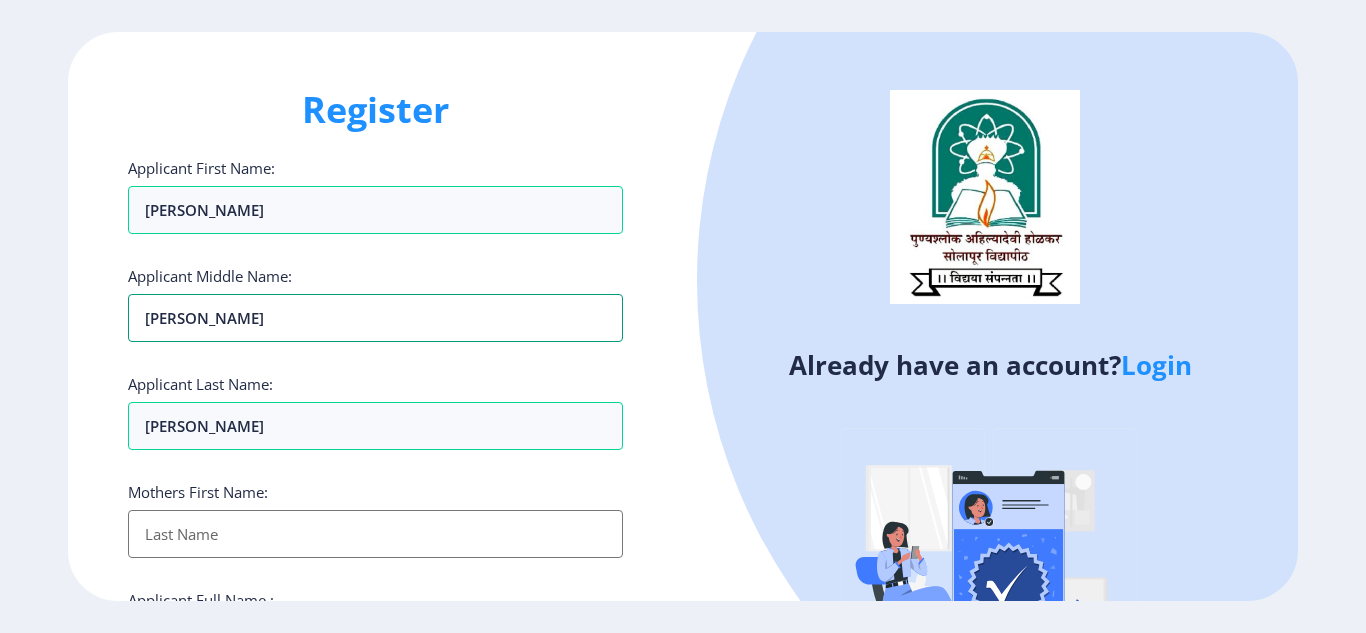 type on "[PERSON_NAME]" 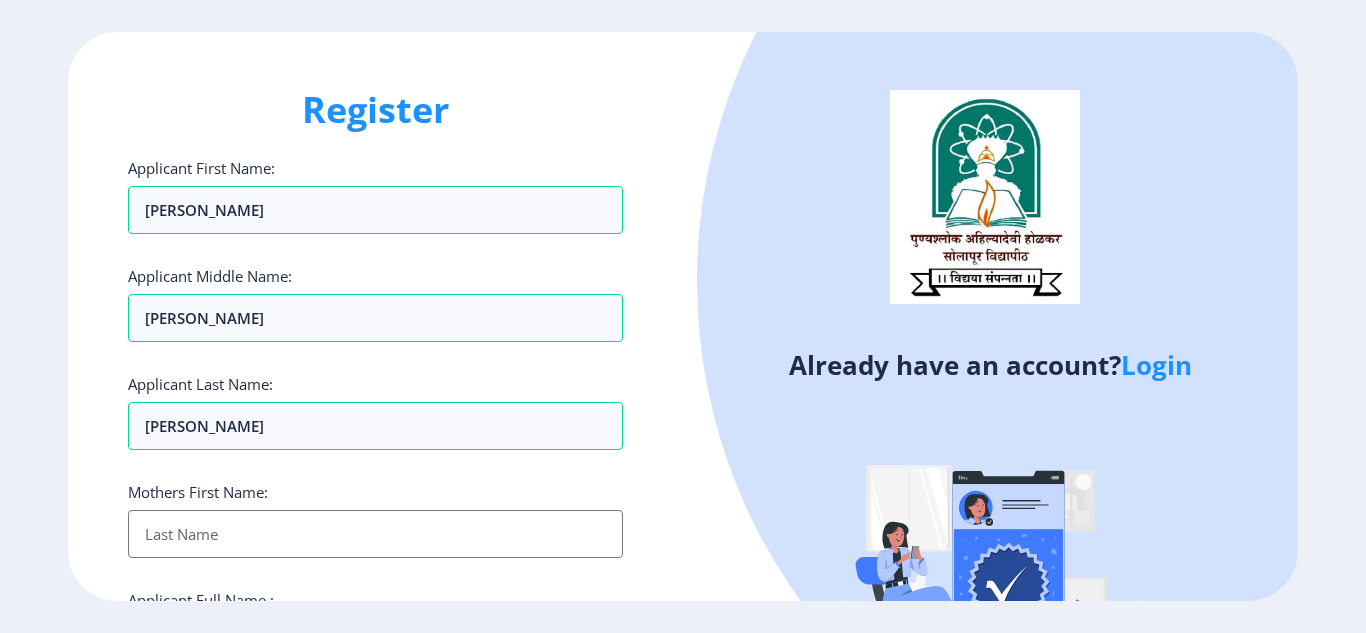 click on "Applicant First Name:" at bounding box center (375, 534) 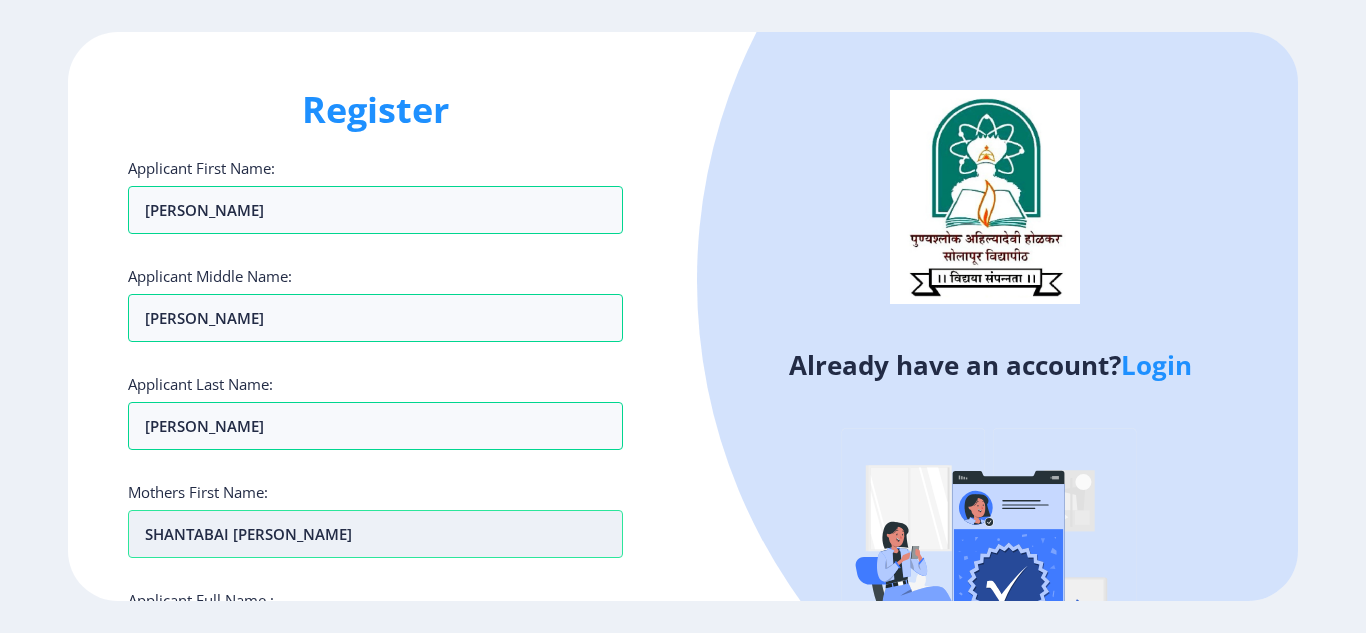 type on "SHANTABAI [PERSON_NAME]" 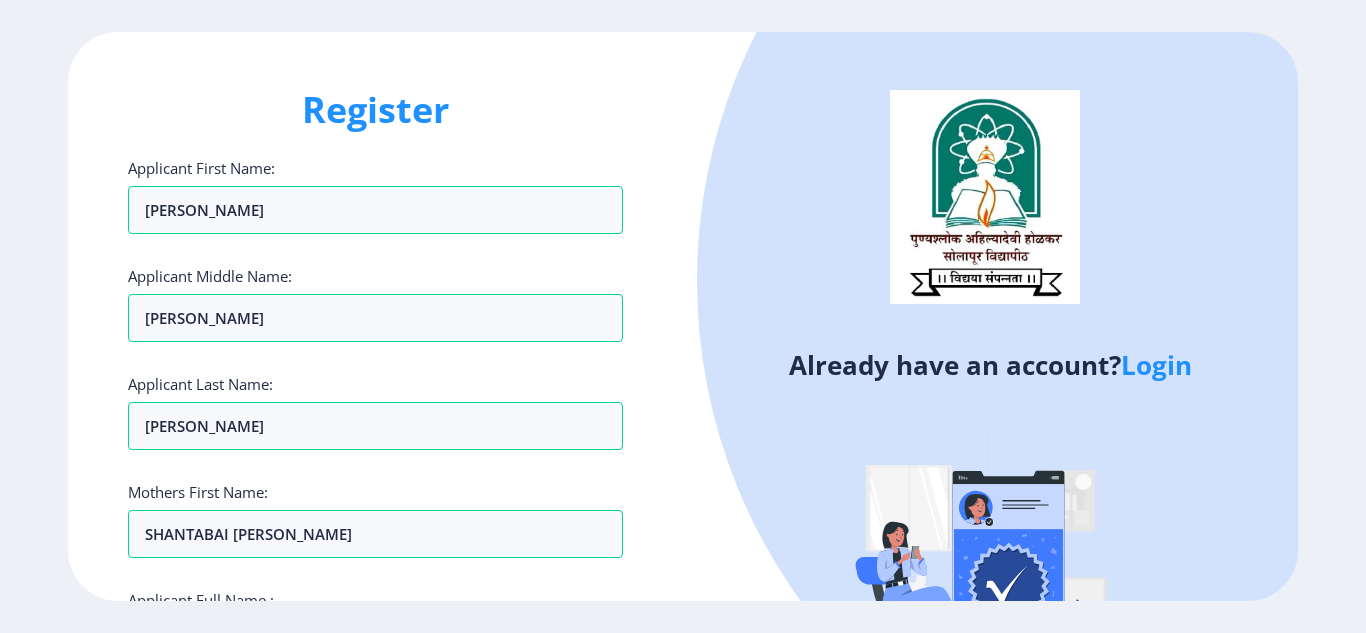 click on "Applicant Full Name : (As on marksheet)" 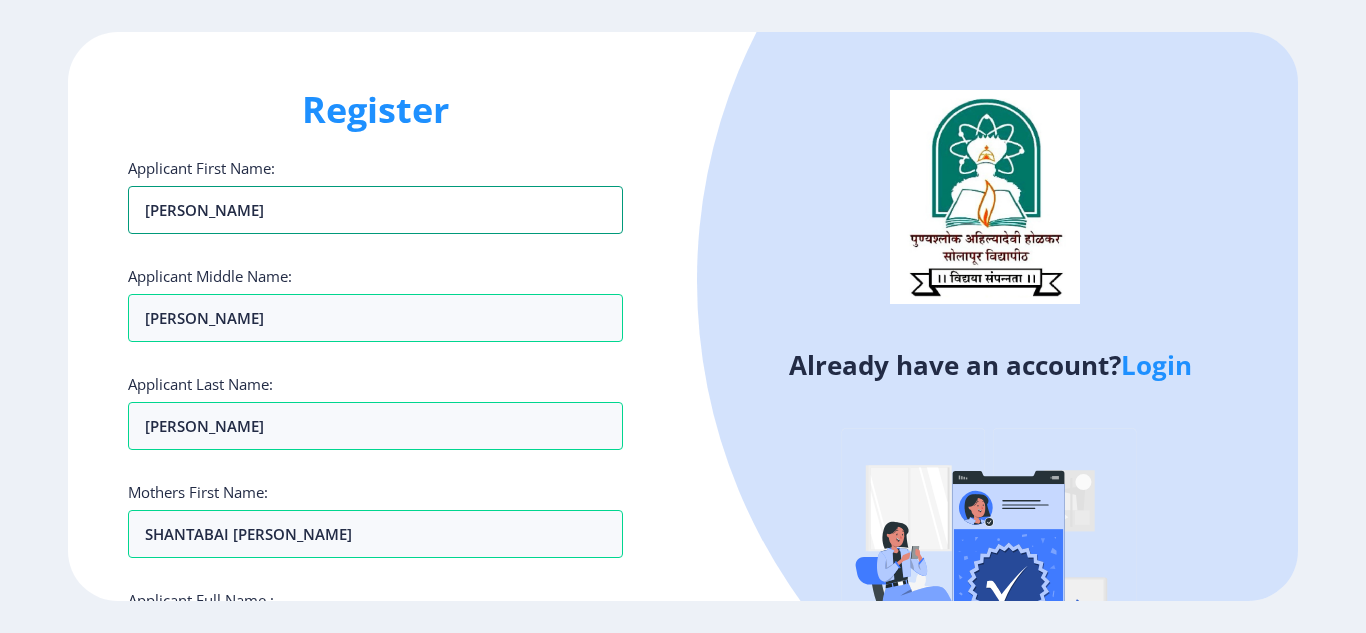 click on "[PERSON_NAME]" at bounding box center [375, 210] 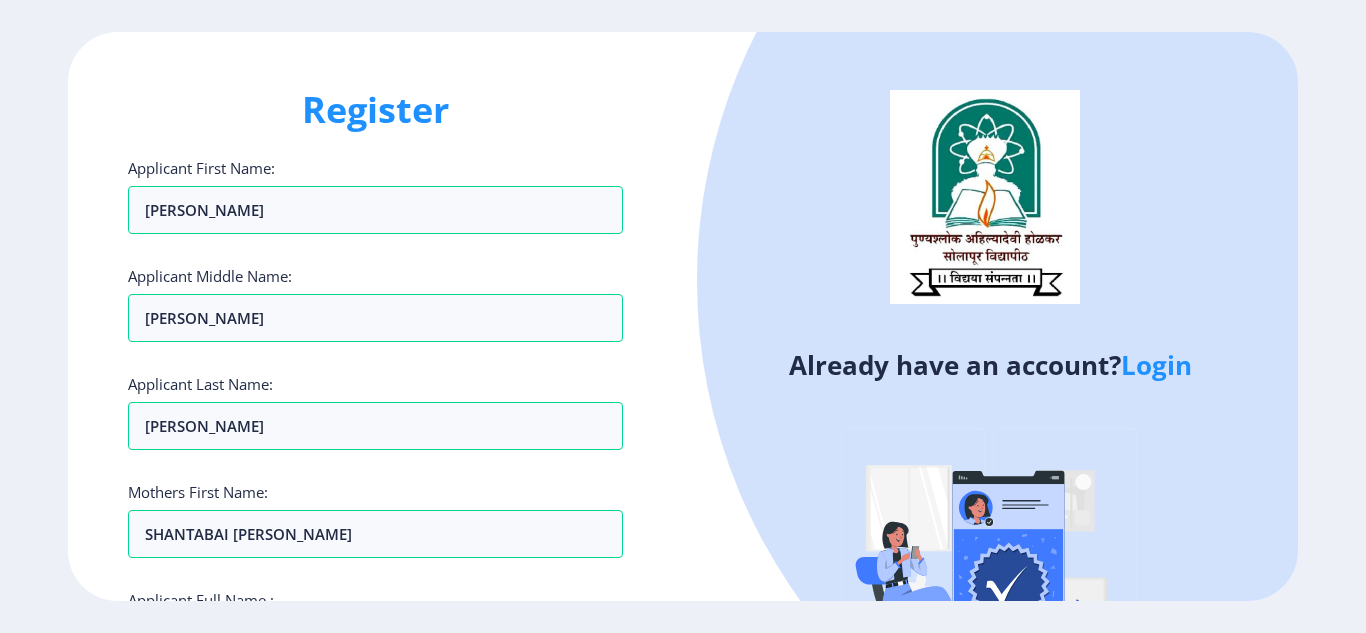 click on "Applicant Full Name : (As on marksheet)" 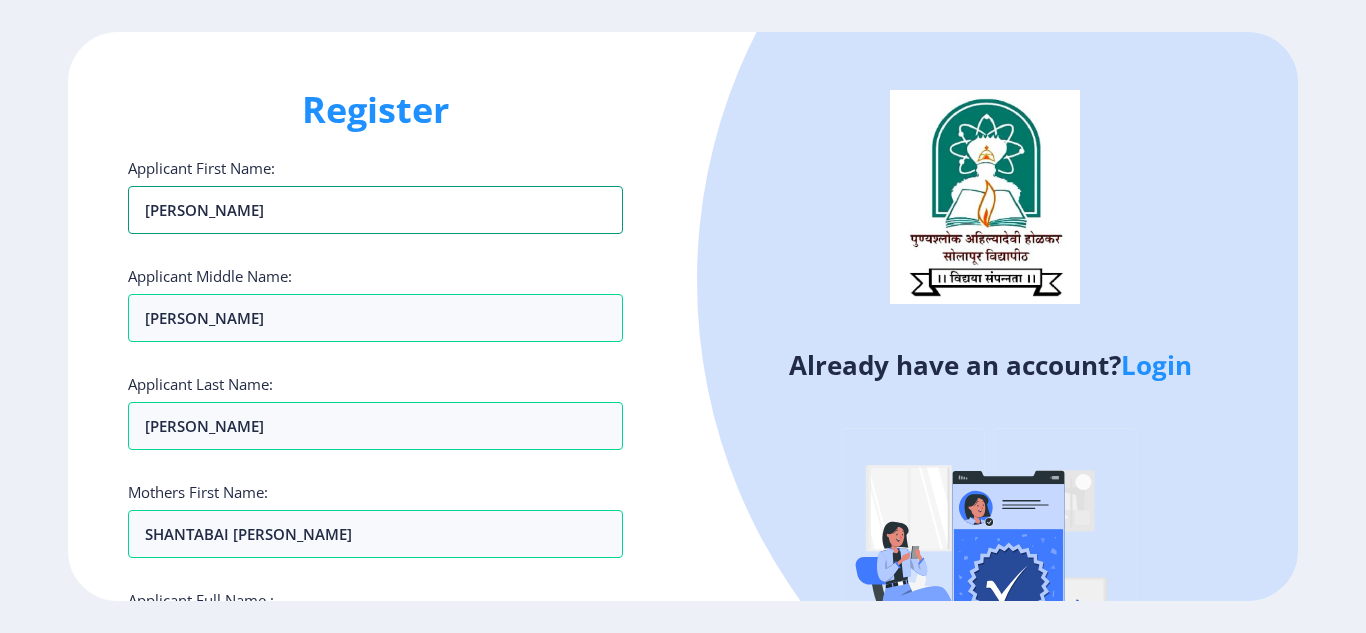 click on "[PERSON_NAME]" at bounding box center [375, 210] 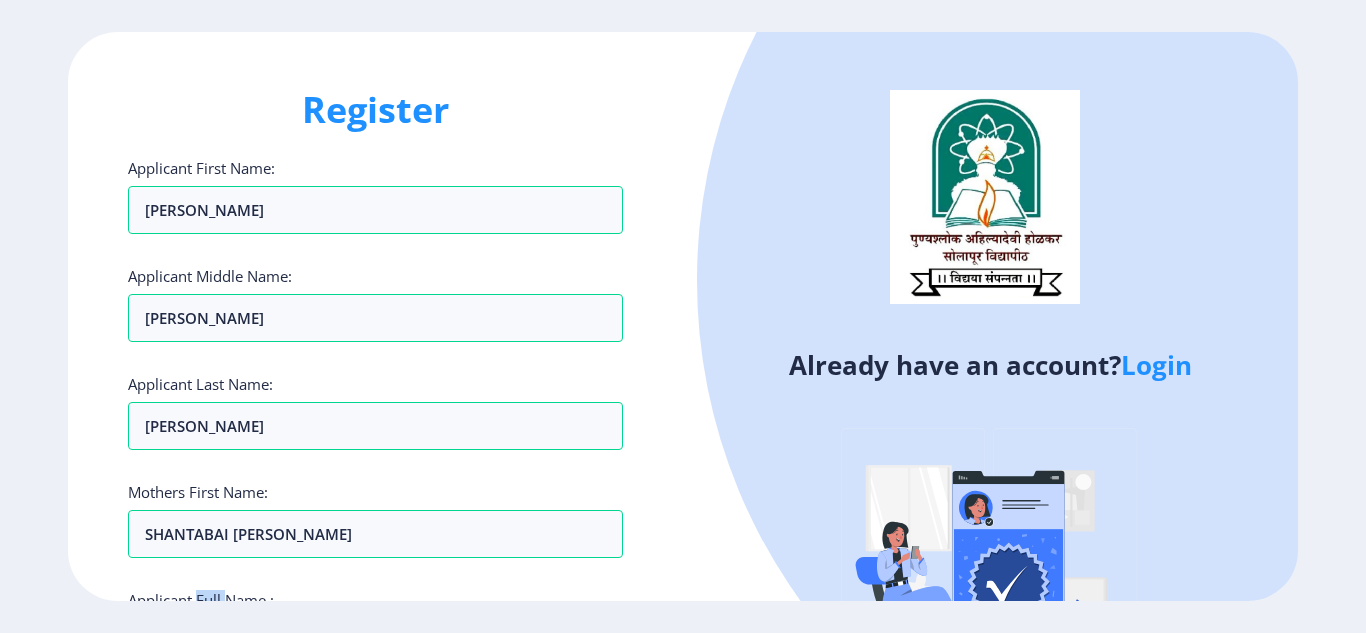 click on "Applicant Full Name : (As on marksheet)" 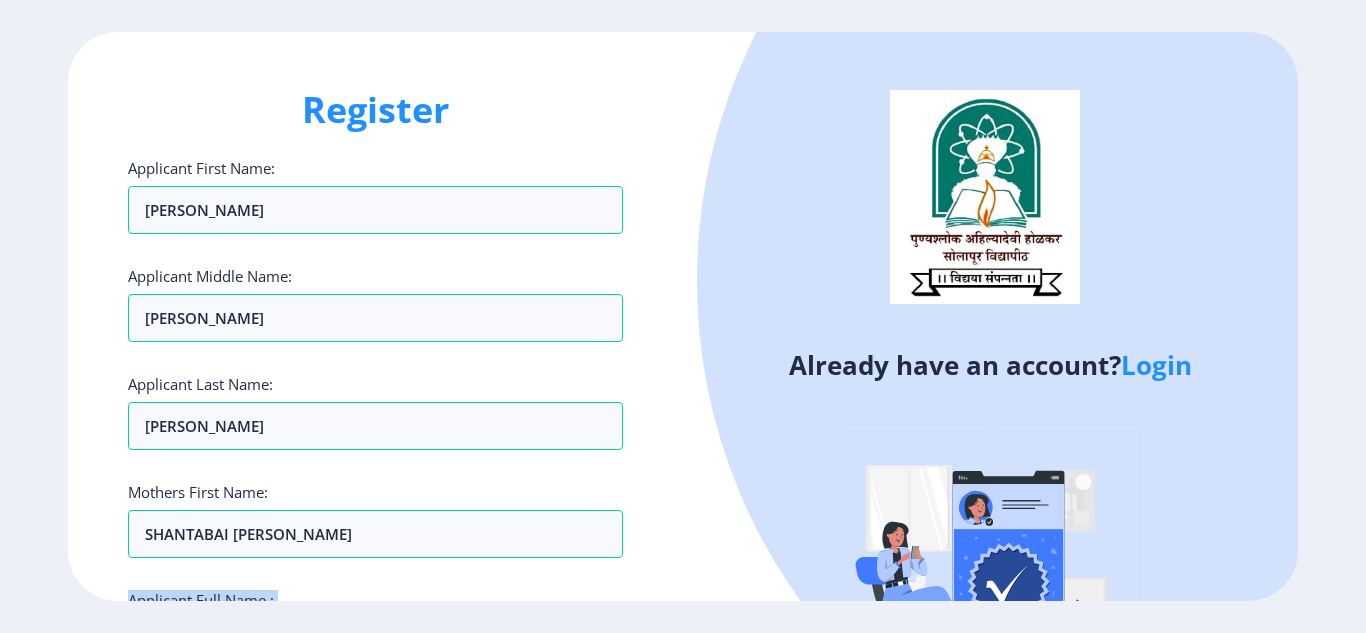 click on "Applicant Full Name : (As on marksheet)" 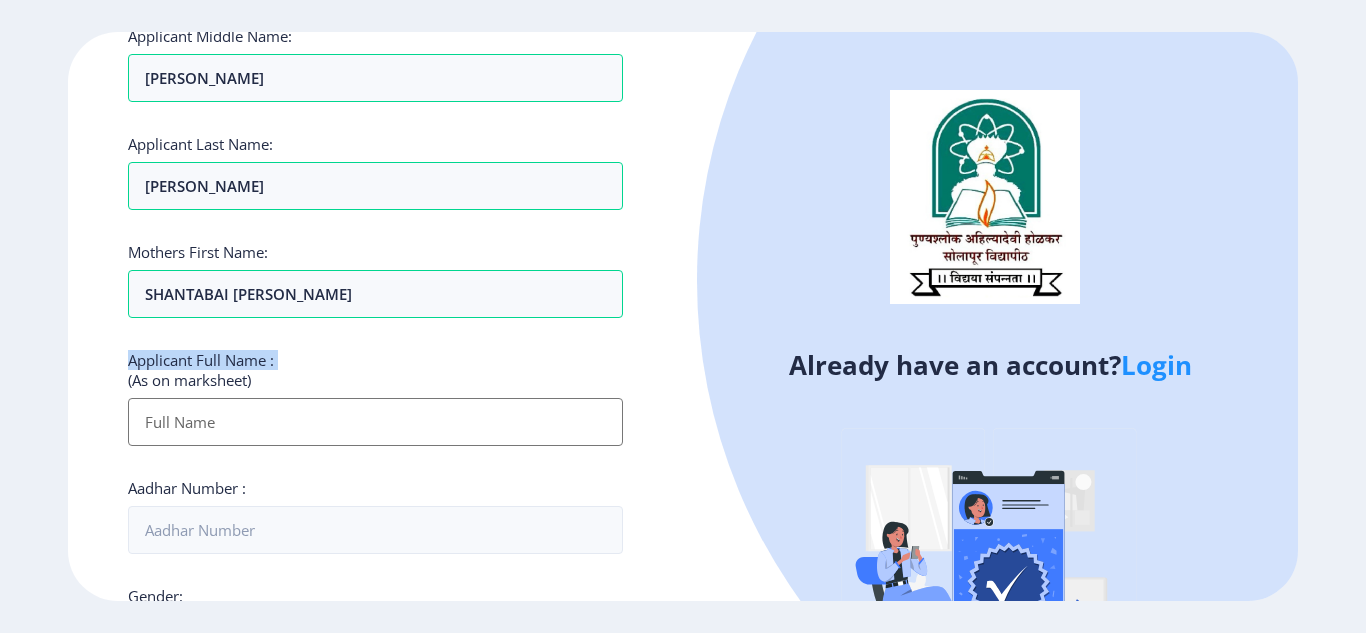 scroll, scrollTop: 280, scrollLeft: 0, axis: vertical 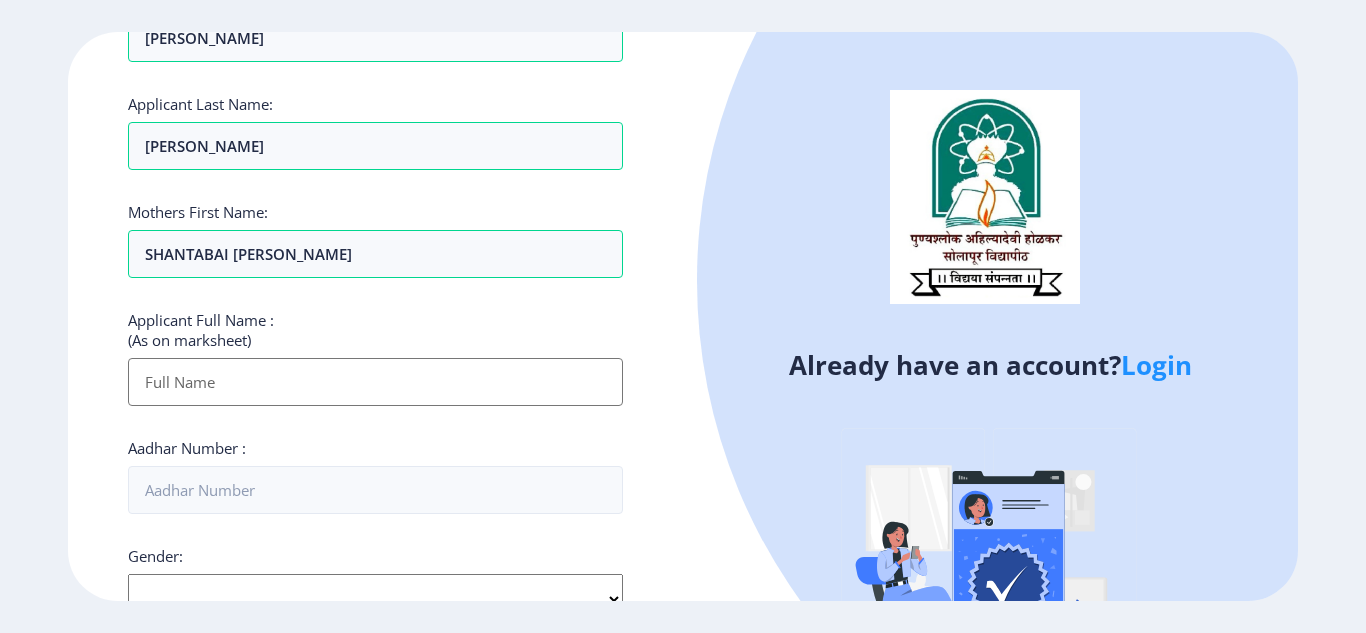 click on "Applicant First Name:" at bounding box center [375, 382] 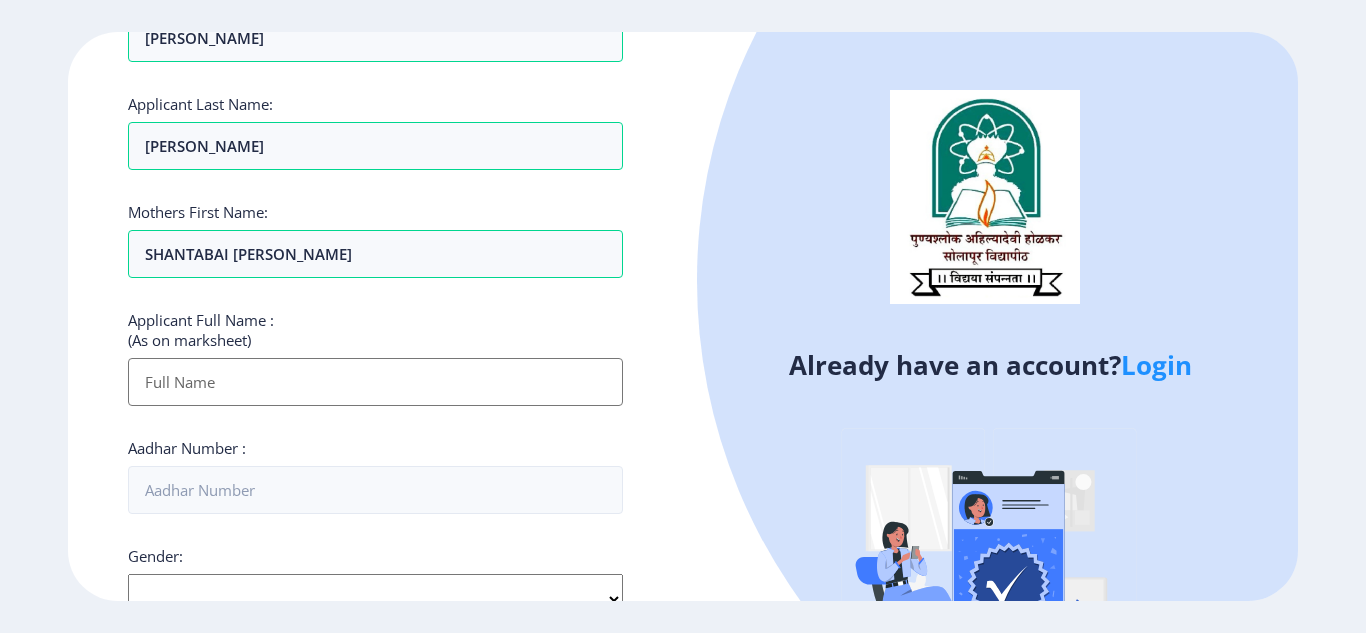click on "Applicant First Name:" at bounding box center [375, 382] 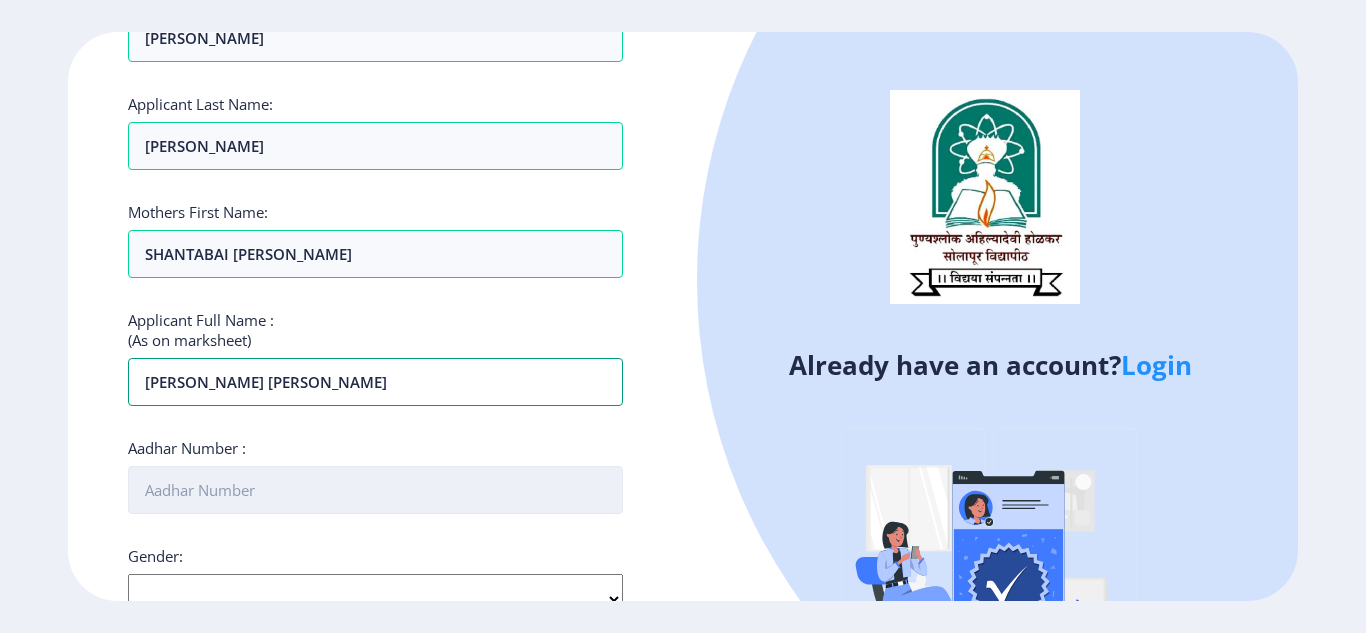 type on "[PERSON_NAME] [PERSON_NAME]" 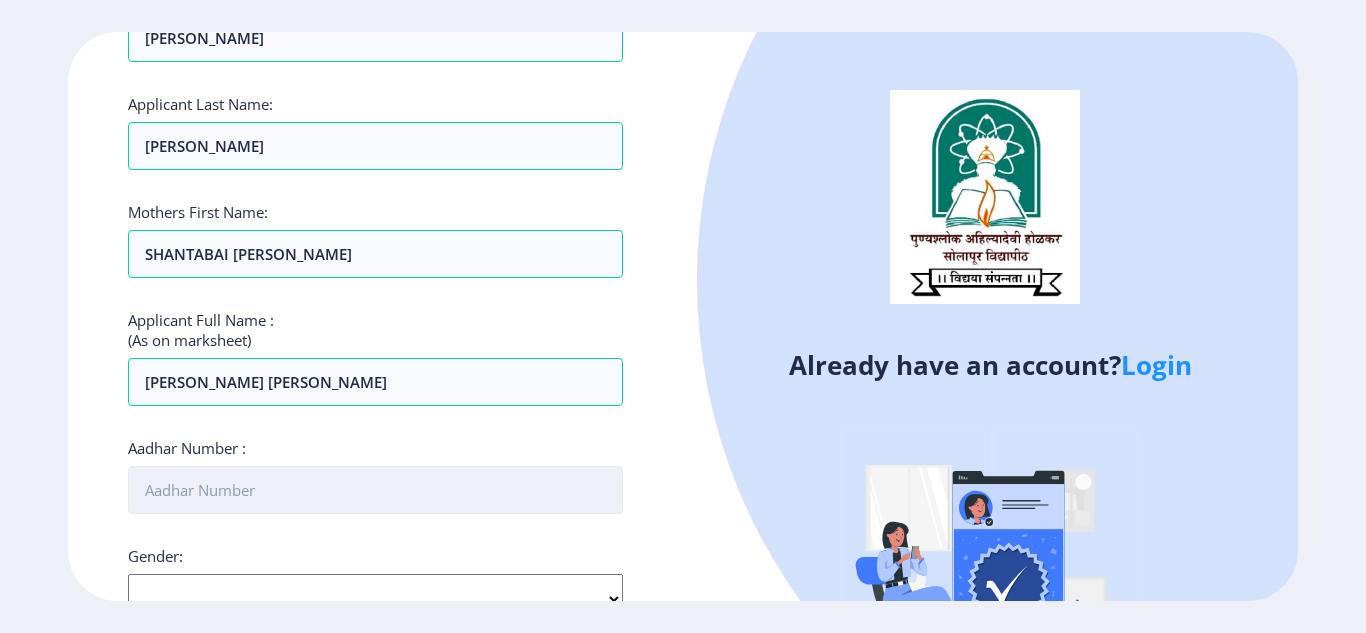 click on "Aadhar Number :" at bounding box center (375, 490) 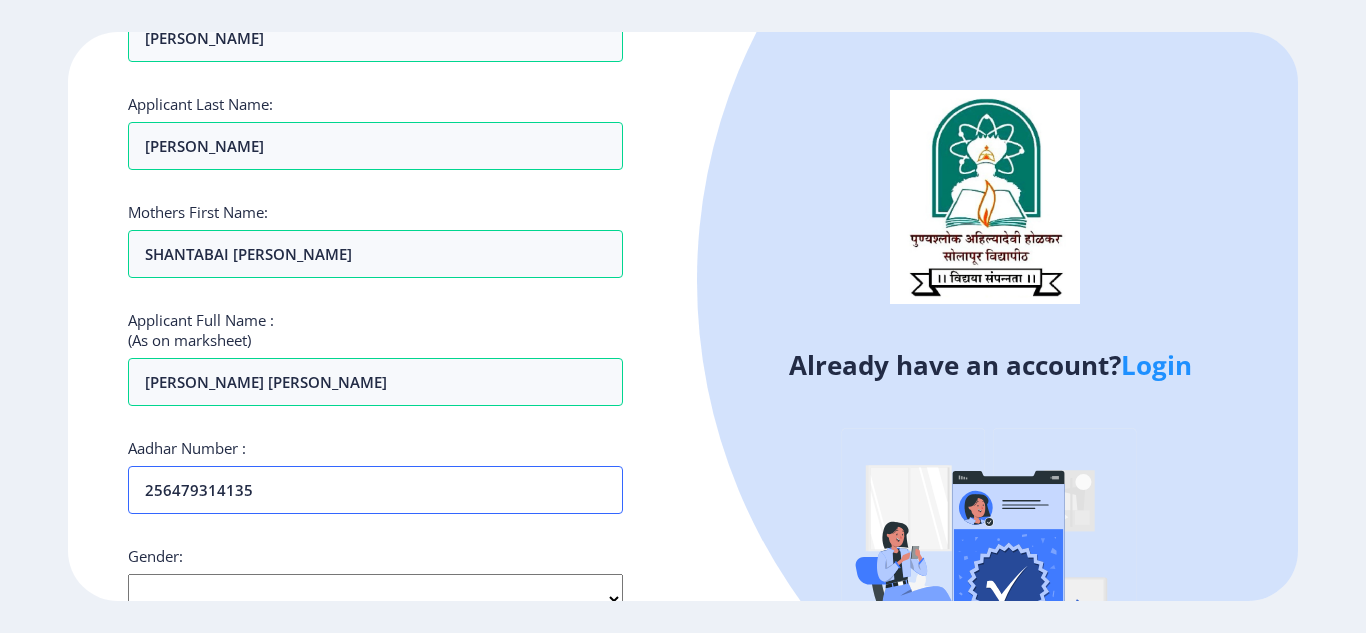 type on "256479314135" 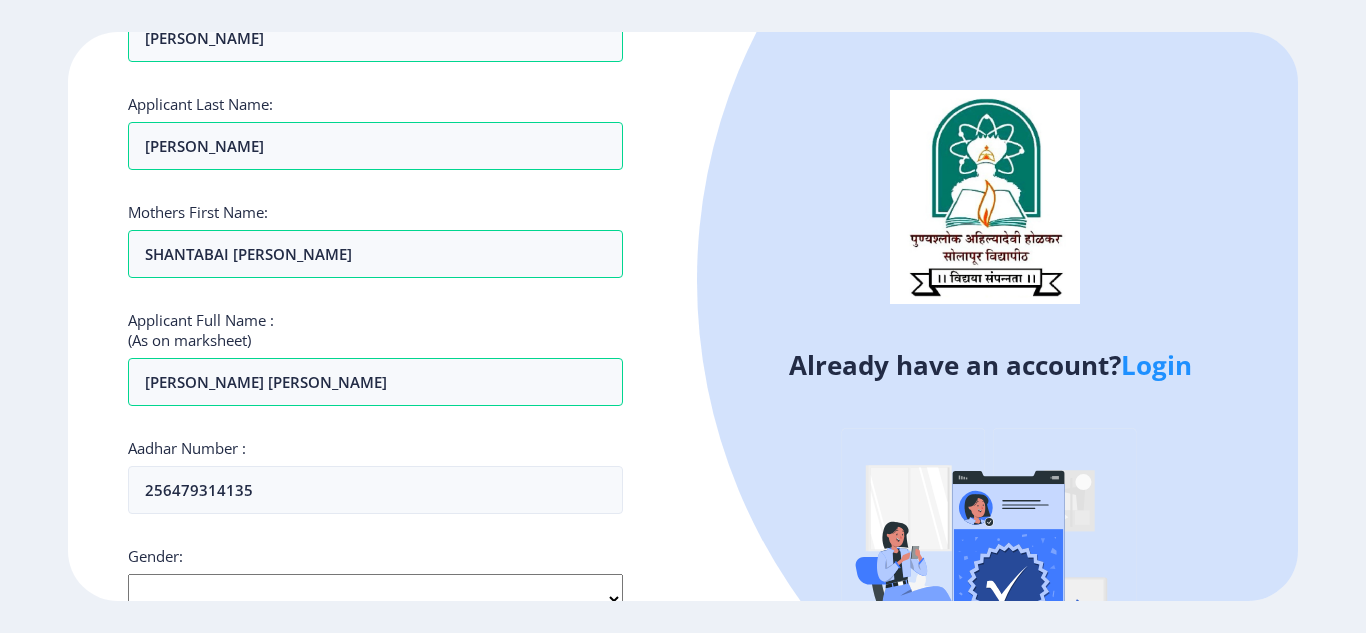 click on "Select Gender [DEMOGRAPHIC_DATA] [DEMOGRAPHIC_DATA] Other" 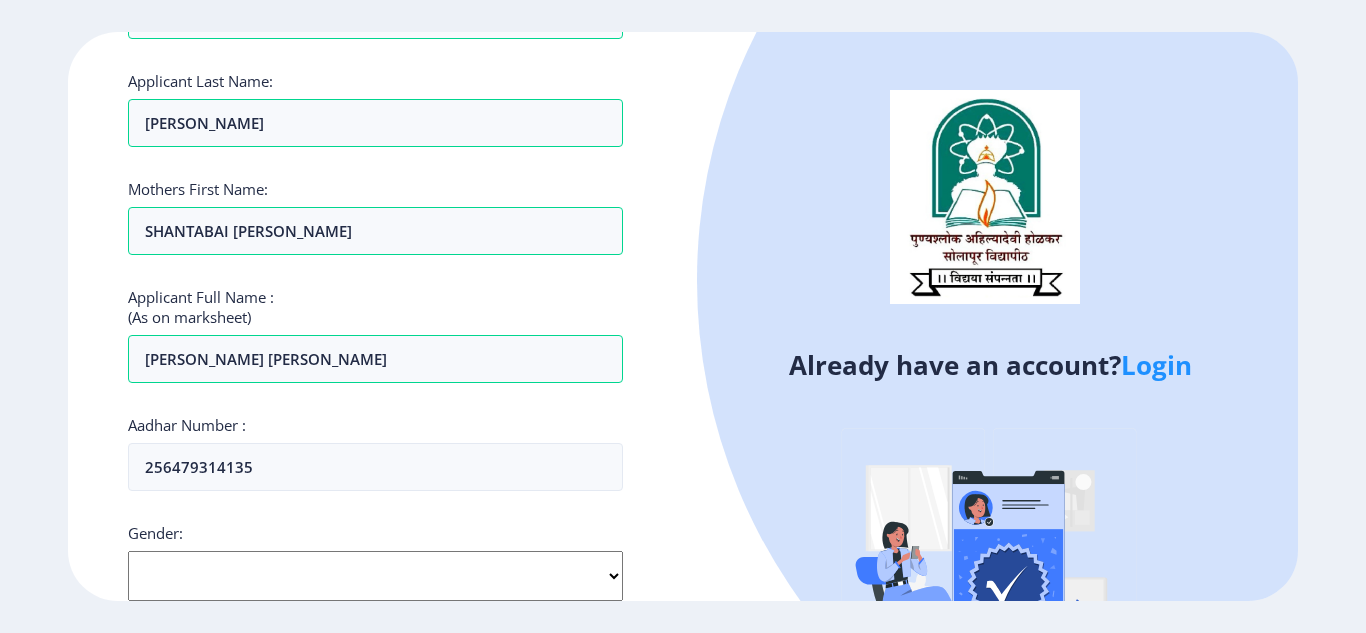 select on "[DEMOGRAPHIC_DATA]" 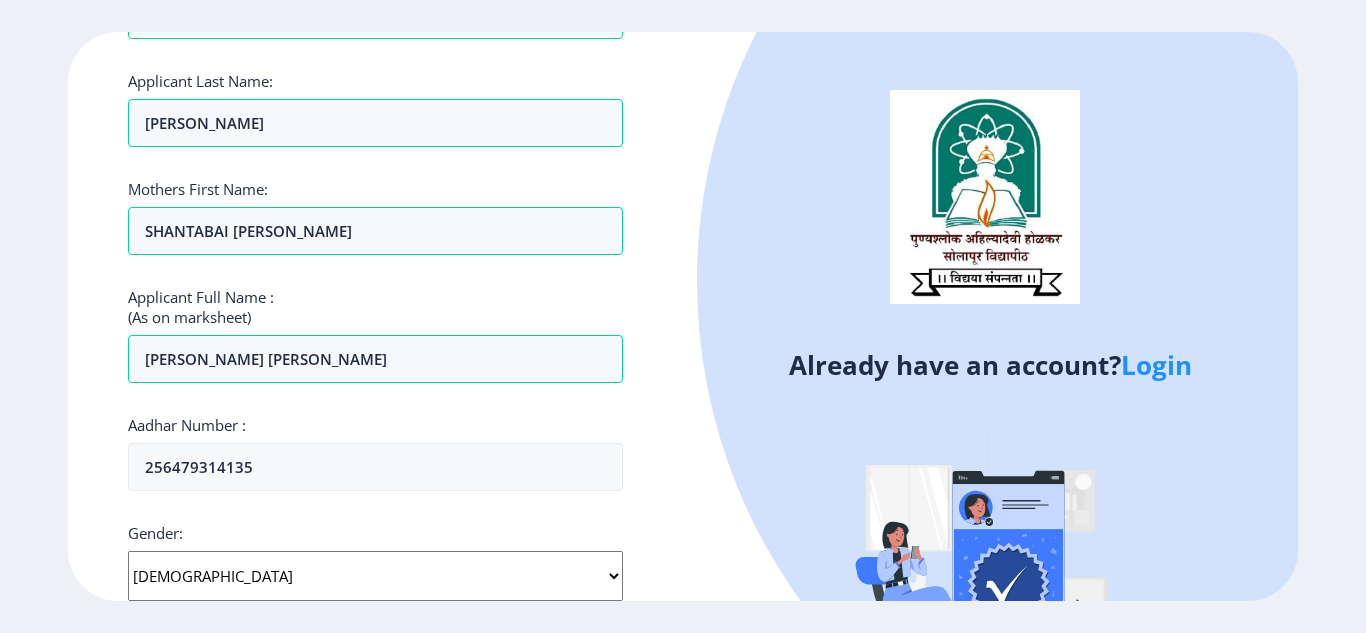 click on "Select Gender [DEMOGRAPHIC_DATA] [DEMOGRAPHIC_DATA] Other" 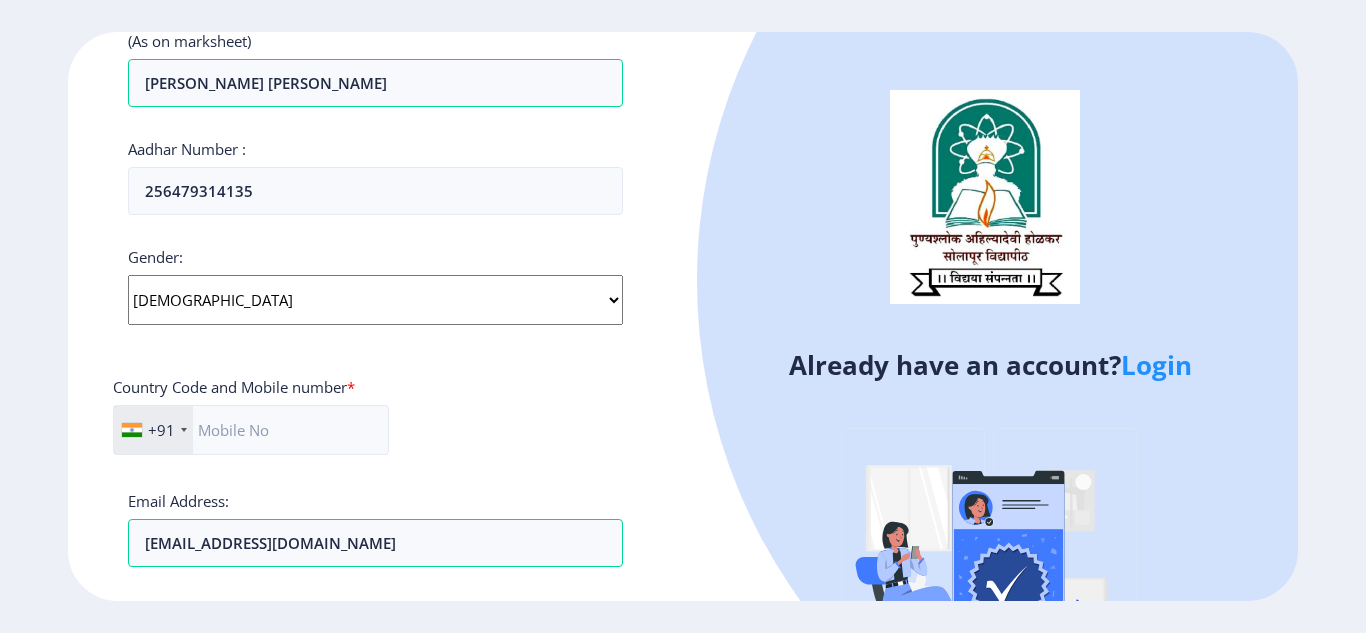 scroll, scrollTop: 623, scrollLeft: 0, axis: vertical 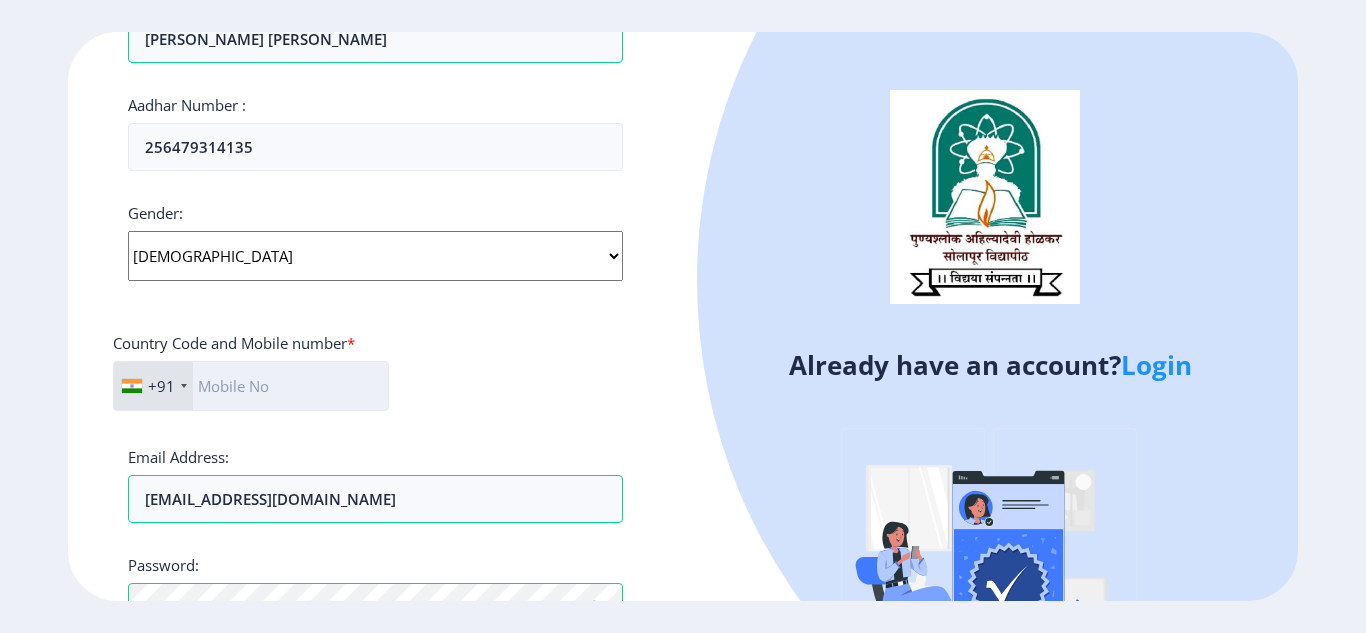 click 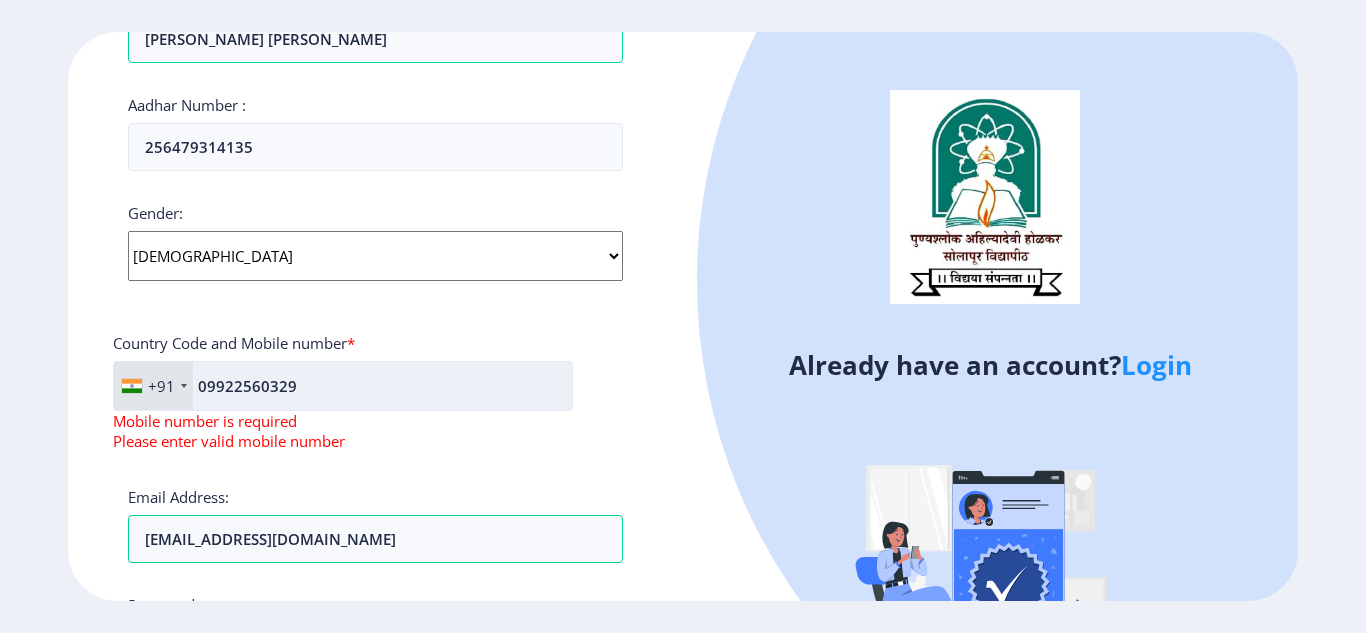 click on "09922560329" 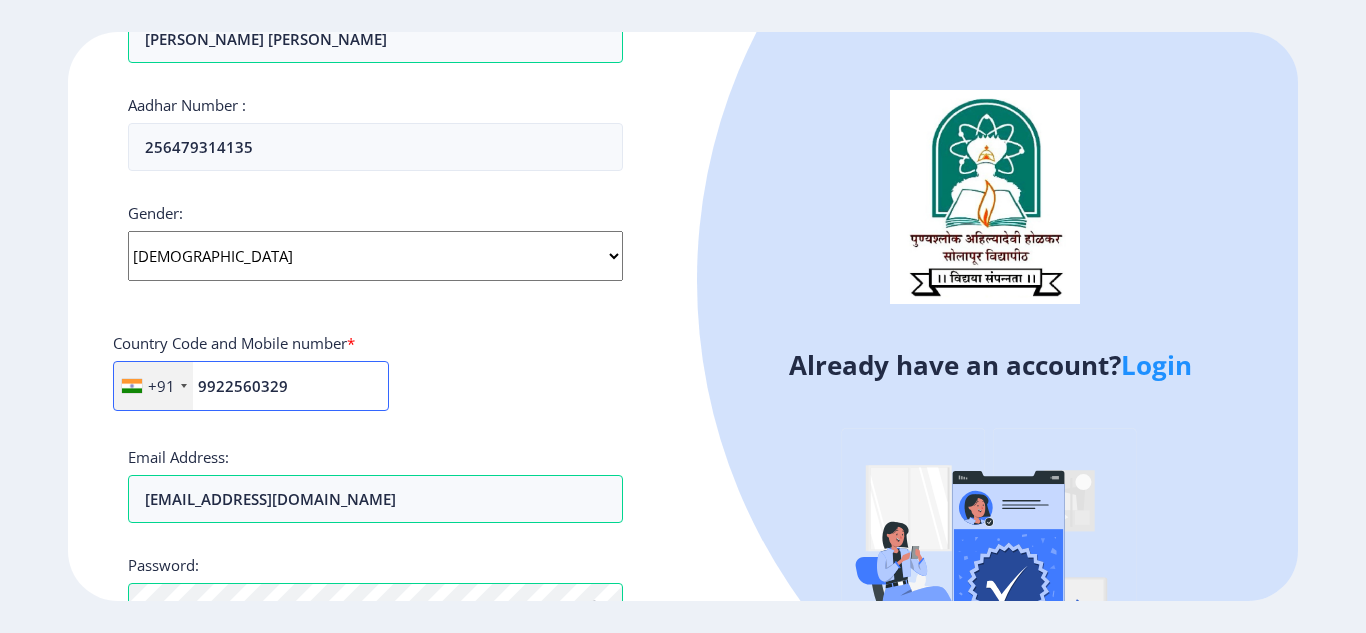 type on "9922560329" 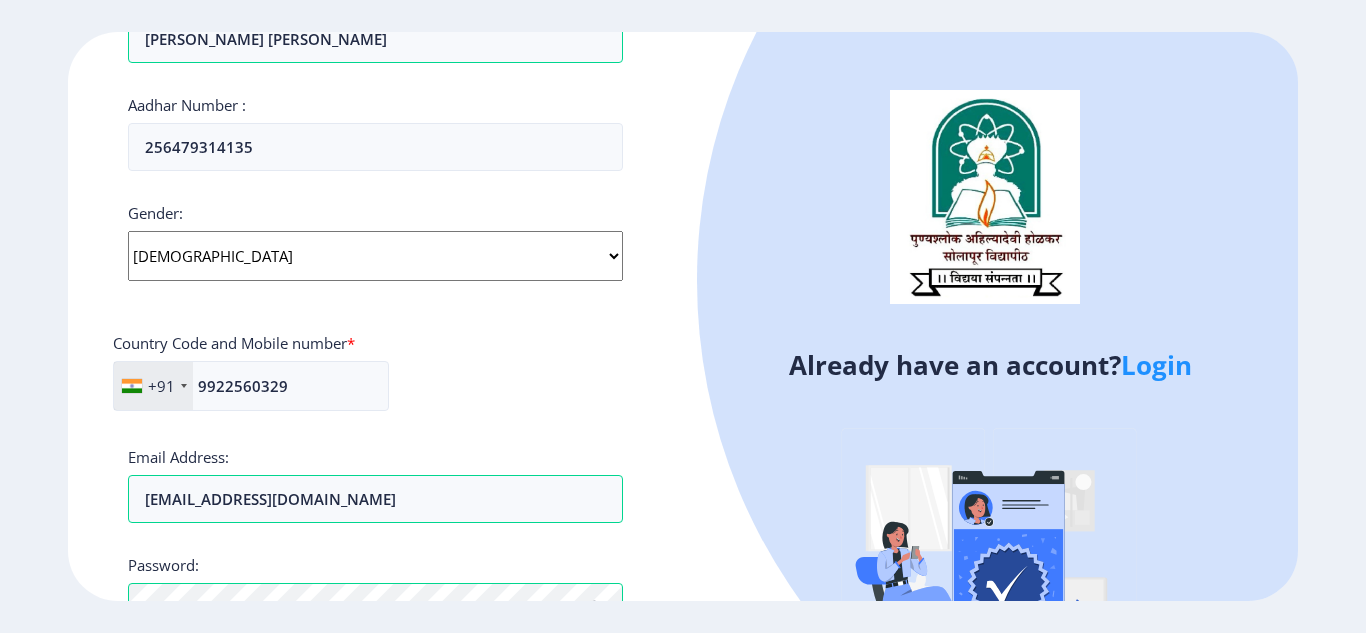 click on "+91 [GEOGRAPHIC_DATA] ([GEOGRAPHIC_DATA]) +91 [GEOGRAPHIC_DATA] (‫[GEOGRAPHIC_DATA]‬‎) +93 [GEOGRAPHIC_DATA] ([GEOGRAPHIC_DATA]) +355 [GEOGRAPHIC_DATA] (‫[GEOGRAPHIC_DATA]‬‎) +213 [US_STATE] +1 [GEOGRAPHIC_DATA] +376 [GEOGRAPHIC_DATA] +244 [GEOGRAPHIC_DATA] +1 [GEOGRAPHIC_DATA] +1 [GEOGRAPHIC_DATA] +54 [GEOGRAPHIC_DATA] ([GEOGRAPHIC_DATA]) +374 [GEOGRAPHIC_DATA] +297 [GEOGRAPHIC_DATA] +61 [GEOGRAPHIC_DATA] ([GEOGRAPHIC_DATA]) +43 [GEOGRAPHIC_DATA] ([GEOGRAPHIC_DATA]) +994 [GEOGRAPHIC_DATA] +1 [GEOGRAPHIC_DATA] (‫[GEOGRAPHIC_DATA]‬‎) +973 [GEOGRAPHIC_DATA] ([GEOGRAPHIC_DATA]) +880 [GEOGRAPHIC_DATA] +1 [GEOGRAPHIC_DATA] ([GEOGRAPHIC_DATA]) +375 [GEOGRAPHIC_DATA] ([GEOGRAPHIC_DATA]) +32 [GEOGRAPHIC_DATA] +501 [GEOGRAPHIC_DATA] ([GEOGRAPHIC_DATA]) +229 [GEOGRAPHIC_DATA] +1 [GEOGRAPHIC_DATA] (འབྲུག) +975 [GEOGRAPHIC_DATA] +591 [GEOGRAPHIC_DATA] ([GEOGRAPHIC_DATA]) +387 [GEOGRAPHIC_DATA] +267 [GEOGRAPHIC_DATA] ([GEOGRAPHIC_DATA]) +55 [GEOGRAPHIC_DATA] +246 [GEOGRAPHIC_DATA] +1 [GEOGRAPHIC_DATA] +673 [GEOGRAPHIC_DATA] ([GEOGRAPHIC_DATA]) +359 [GEOGRAPHIC_DATA] +226 [GEOGRAPHIC_DATA] ([GEOGRAPHIC_DATA]) +257 [GEOGRAPHIC_DATA] ([GEOGRAPHIC_DATA]) +855 [GEOGRAPHIC_DATA] ([GEOGRAPHIC_DATA]) +237 [GEOGRAPHIC_DATA] +1 [GEOGRAPHIC_DATA] ([GEOGRAPHIC_DATA]) +238 [GEOGRAPHIC_DATA] [GEOGRAPHIC_DATA] +599 [GEOGRAPHIC_DATA] +1 +236 [GEOGRAPHIC_DATA] ([GEOGRAPHIC_DATA]) +235 [GEOGRAPHIC_DATA] +56 +86" 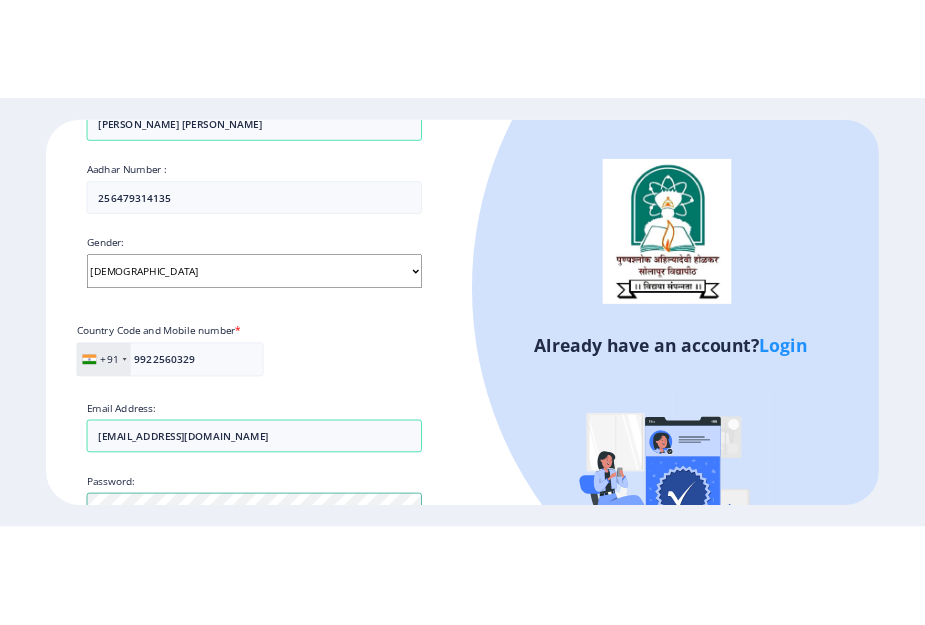 scroll, scrollTop: 639, scrollLeft: 0, axis: vertical 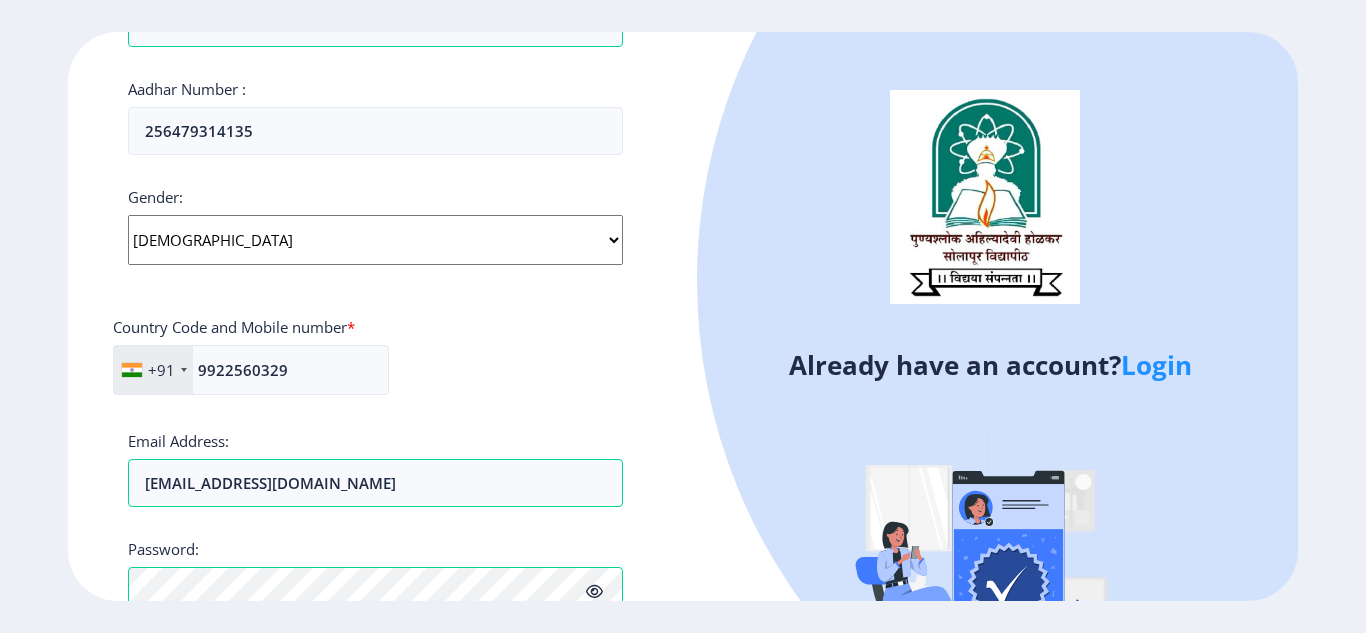 click 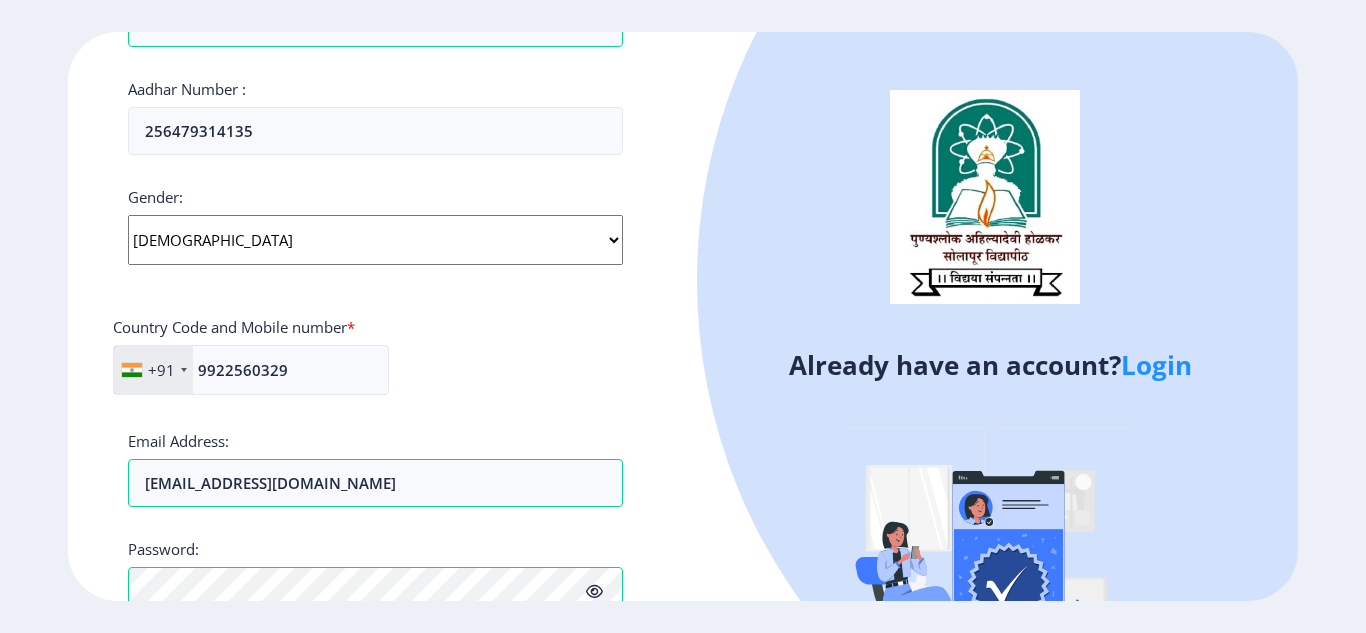 click on "Already have an account?  Login" 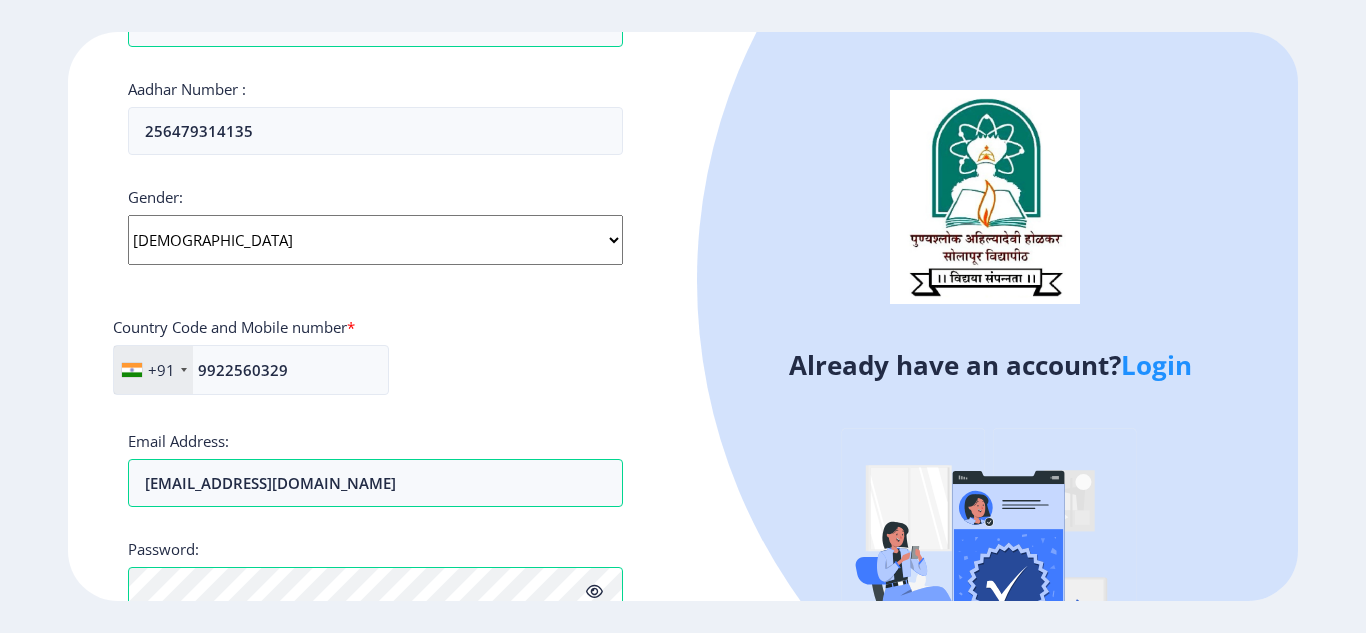 click on "Register Applicant First Name: [PERSON_NAME] Applicant Middle Name: [PERSON_NAME] Applicant Last Name: [PERSON_NAME] Mothers First Name: [PERSON_NAME] [PERSON_NAME] Applicant Full Name : (As on marksheet) [PERSON_NAME] [PERSON_NAME] Aadhar Number :  256479314135 Gender: Select Gender [DEMOGRAPHIC_DATA] [DEMOGRAPHIC_DATA] Other  Country Code and Mobile number  *  +91 [GEOGRAPHIC_DATA] ([GEOGRAPHIC_DATA]) +91 [GEOGRAPHIC_DATA] (‫[GEOGRAPHIC_DATA]‬‎) +93 [GEOGRAPHIC_DATA] ([GEOGRAPHIC_DATA]) +355 [GEOGRAPHIC_DATA] (‫[GEOGRAPHIC_DATA]‬‎) +213 [US_STATE] +1 [GEOGRAPHIC_DATA] +376 [GEOGRAPHIC_DATA] +244 [GEOGRAPHIC_DATA] +1 [GEOGRAPHIC_DATA] +1 [GEOGRAPHIC_DATA] +54 [GEOGRAPHIC_DATA] ([GEOGRAPHIC_DATA]) +374 [GEOGRAPHIC_DATA] +297 [GEOGRAPHIC_DATA] +61 [GEOGRAPHIC_DATA] ([GEOGRAPHIC_DATA]) +43 [GEOGRAPHIC_DATA] ([GEOGRAPHIC_DATA]) +994 [GEOGRAPHIC_DATA] +1 [GEOGRAPHIC_DATA] (‫[GEOGRAPHIC_DATA]‬‎) +973 [GEOGRAPHIC_DATA] ([GEOGRAPHIC_DATA]) +880 [GEOGRAPHIC_DATA] +1 [GEOGRAPHIC_DATA] ([GEOGRAPHIC_DATA]) +375 [GEOGRAPHIC_DATA] ([GEOGRAPHIC_DATA]) +32 [GEOGRAPHIC_DATA] +501 [GEOGRAPHIC_DATA] ([GEOGRAPHIC_DATA]) +229 [GEOGRAPHIC_DATA] +1 [GEOGRAPHIC_DATA] (འབྲུག) +975 [GEOGRAPHIC_DATA] +591 [GEOGRAPHIC_DATA] ([GEOGRAPHIC_DATA]) +387 [GEOGRAPHIC_DATA] +267 [GEOGRAPHIC_DATA] ([GEOGRAPHIC_DATA]) +55 +246 +1" 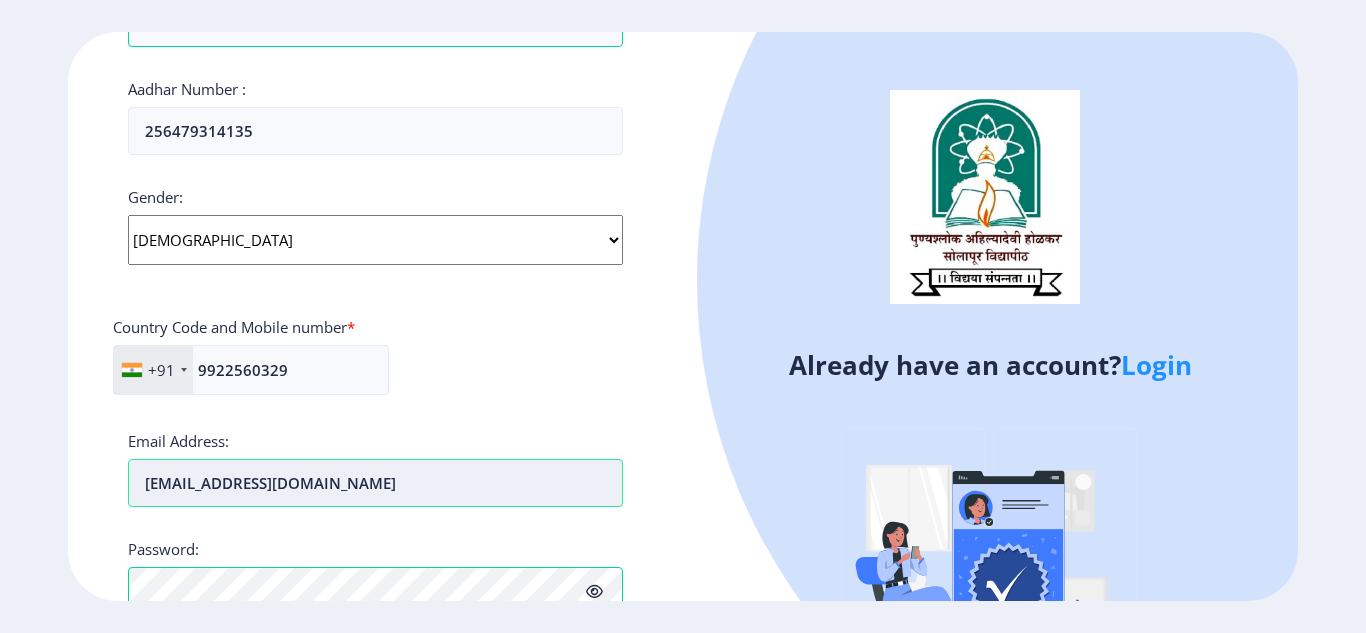 click on "[EMAIL_ADDRESS][DOMAIN_NAME]" at bounding box center (375, 483) 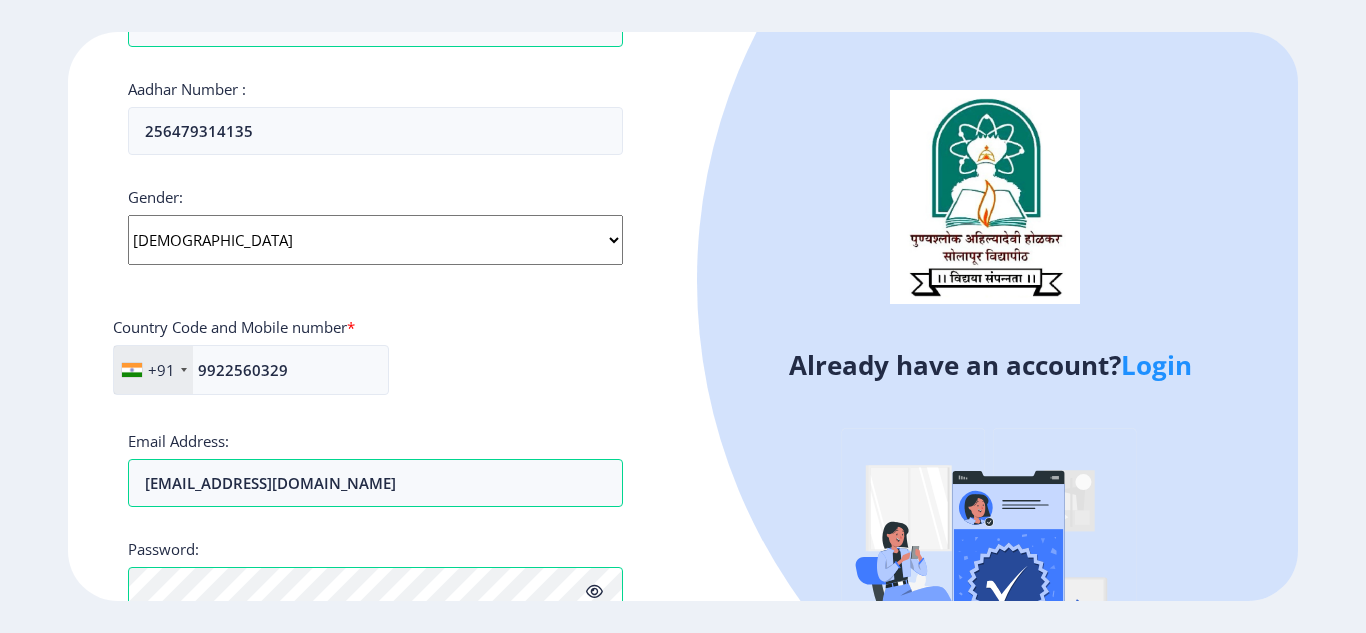 click on "Already have an account?  Login" 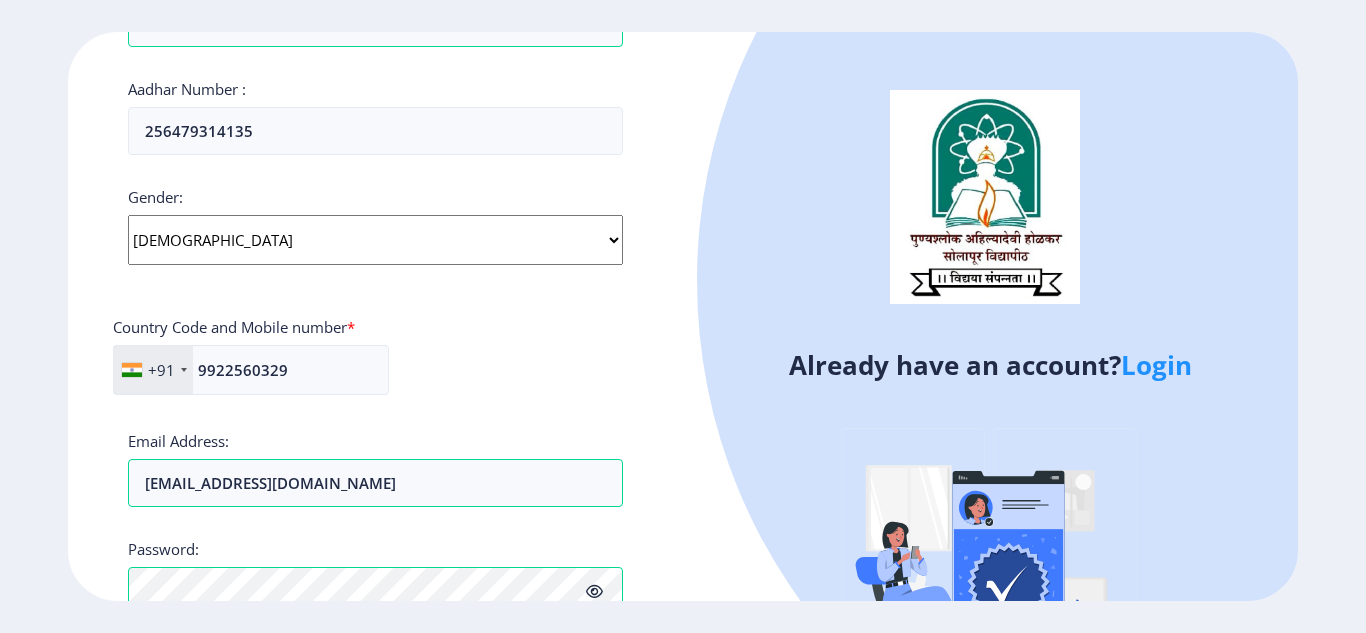 click on "Already have an account?  Login" 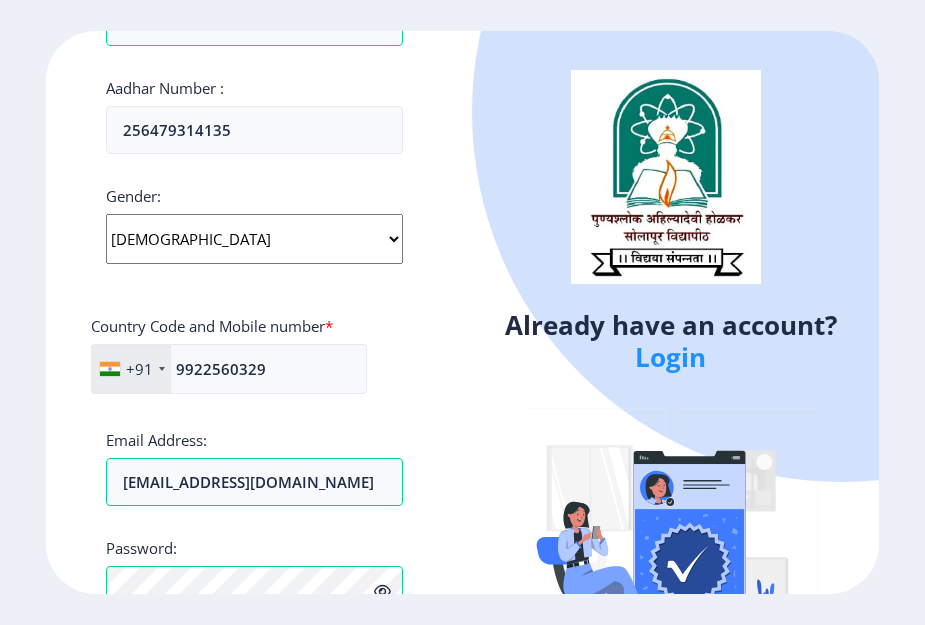 click on "Register Applicant First Name: [PERSON_NAME] Applicant Middle Name: [PERSON_NAME] Applicant Last Name: [PERSON_NAME] Mothers First Name: [PERSON_NAME] [PERSON_NAME] Applicant Full Name : (As on marksheet) [PERSON_NAME] [PERSON_NAME] Aadhar Number :  256479314135 Gender: Select Gender [DEMOGRAPHIC_DATA] [DEMOGRAPHIC_DATA] Other  Country Code and Mobile number  *  +91 [GEOGRAPHIC_DATA] ([GEOGRAPHIC_DATA]) +91 [GEOGRAPHIC_DATA] (‫[GEOGRAPHIC_DATA]‬‎) +93 [GEOGRAPHIC_DATA] ([GEOGRAPHIC_DATA]) +355 [GEOGRAPHIC_DATA] (‫[GEOGRAPHIC_DATA]‬‎) +213 [US_STATE] +1 [GEOGRAPHIC_DATA] +376 [GEOGRAPHIC_DATA] +244 [GEOGRAPHIC_DATA] +1 [GEOGRAPHIC_DATA] +1 [GEOGRAPHIC_DATA] +54 [GEOGRAPHIC_DATA] ([GEOGRAPHIC_DATA]) +374 [GEOGRAPHIC_DATA] +297 [GEOGRAPHIC_DATA] +61 [GEOGRAPHIC_DATA] ([GEOGRAPHIC_DATA]) +43 [GEOGRAPHIC_DATA] ([GEOGRAPHIC_DATA]) +994 [GEOGRAPHIC_DATA] +1 [GEOGRAPHIC_DATA] (‫[GEOGRAPHIC_DATA]‬‎) +973 [GEOGRAPHIC_DATA] ([GEOGRAPHIC_DATA]) +880 [GEOGRAPHIC_DATA] +1 [GEOGRAPHIC_DATA] ([GEOGRAPHIC_DATA]) +375 [GEOGRAPHIC_DATA] ([GEOGRAPHIC_DATA]) +32 [GEOGRAPHIC_DATA] +501 [GEOGRAPHIC_DATA] ([GEOGRAPHIC_DATA]) +229 [GEOGRAPHIC_DATA] +1 [GEOGRAPHIC_DATA] (འབྲུག) +975 [GEOGRAPHIC_DATA] +591 [GEOGRAPHIC_DATA] ([GEOGRAPHIC_DATA]) +387 [GEOGRAPHIC_DATA] +267 [GEOGRAPHIC_DATA] ([GEOGRAPHIC_DATA]) +55 +246 +1" 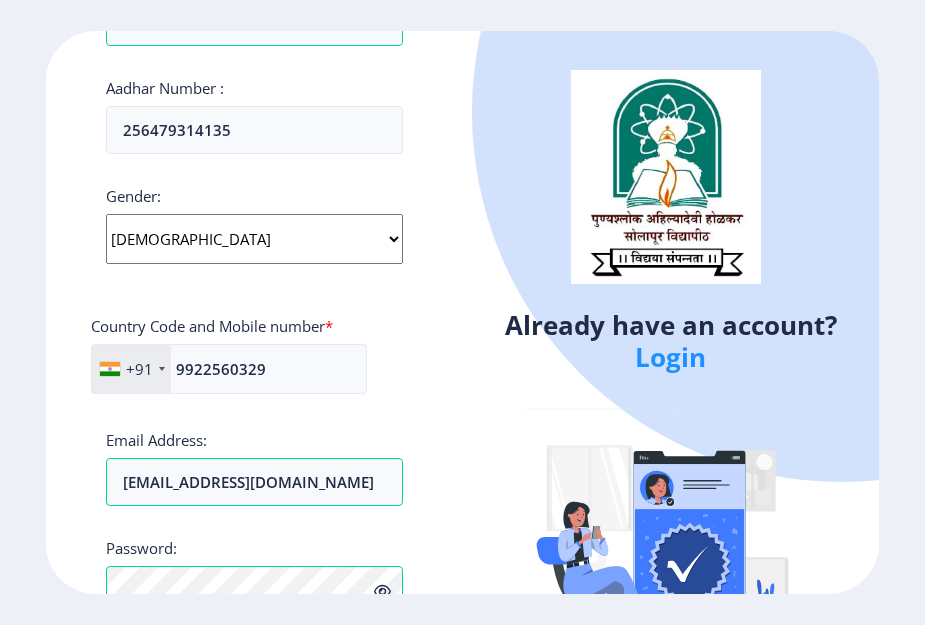 click on "Register Applicant First Name: [PERSON_NAME] Applicant Middle Name: [PERSON_NAME] Applicant Last Name: [PERSON_NAME] Mothers First Name: [PERSON_NAME] [PERSON_NAME] Applicant Full Name : (As on marksheet) [PERSON_NAME] [PERSON_NAME] Aadhar Number :  256479314135 Gender: Select Gender [DEMOGRAPHIC_DATA] [DEMOGRAPHIC_DATA] Other  Country Code and Mobile number  *  +91 [GEOGRAPHIC_DATA] ([GEOGRAPHIC_DATA]) +91 [GEOGRAPHIC_DATA] (‫[GEOGRAPHIC_DATA]‬‎) +93 [GEOGRAPHIC_DATA] ([GEOGRAPHIC_DATA]) +355 [GEOGRAPHIC_DATA] (‫[GEOGRAPHIC_DATA]‬‎) +213 [US_STATE] +1 [GEOGRAPHIC_DATA] +376 [GEOGRAPHIC_DATA] +244 [GEOGRAPHIC_DATA] +1 [GEOGRAPHIC_DATA] +1 [GEOGRAPHIC_DATA] +54 [GEOGRAPHIC_DATA] ([GEOGRAPHIC_DATA]) +374 [GEOGRAPHIC_DATA] +297 [GEOGRAPHIC_DATA] +61 [GEOGRAPHIC_DATA] ([GEOGRAPHIC_DATA]) +43 [GEOGRAPHIC_DATA] ([GEOGRAPHIC_DATA]) +994 [GEOGRAPHIC_DATA] +1 [GEOGRAPHIC_DATA] (‫[GEOGRAPHIC_DATA]‬‎) +973 [GEOGRAPHIC_DATA] ([GEOGRAPHIC_DATA]) +880 [GEOGRAPHIC_DATA] +1 [GEOGRAPHIC_DATA] ([GEOGRAPHIC_DATA]) +375 [GEOGRAPHIC_DATA] ([GEOGRAPHIC_DATA]) +32 [GEOGRAPHIC_DATA] +501 [GEOGRAPHIC_DATA] ([GEOGRAPHIC_DATA]) +229 [GEOGRAPHIC_DATA] +1 [GEOGRAPHIC_DATA] (འབྲུག) +975 [GEOGRAPHIC_DATA] +591 [GEOGRAPHIC_DATA] ([GEOGRAPHIC_DATA]) +387 [GEOGRAPHIC_DATA] +267 [GEOGRAPHIC_DATA] ([GEOGRAPHIC_DATA]) +55 +246 +1" 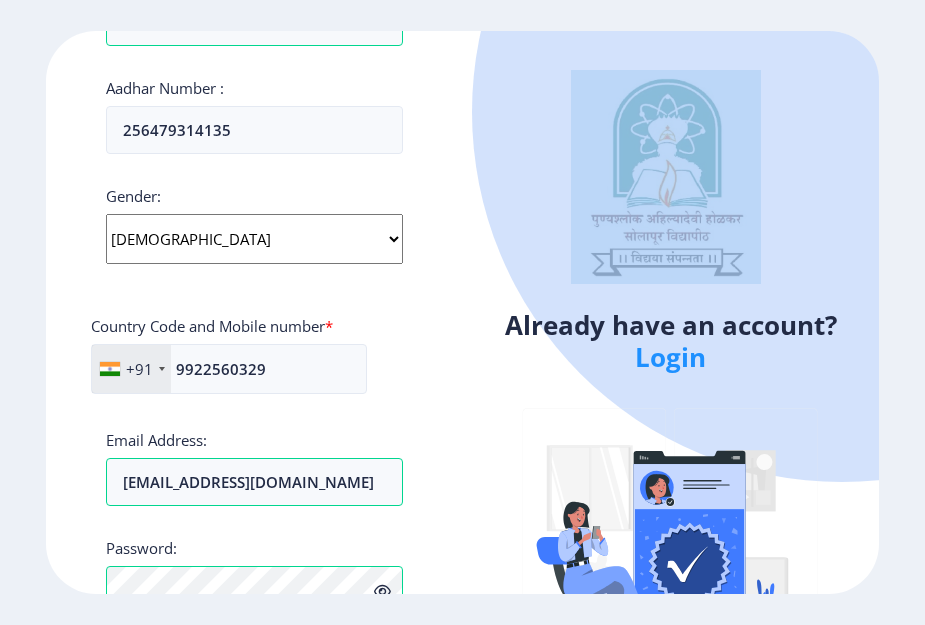 click on "Register Applicant First Name: [PERSON_NAME] Applicant Middle Name: [PERSON_NAME] Applicant Last Name: [PERSON_NAME] Mothers First Name: [PERSON_NAME] [PERSON_NAME] Applicant Full Name : (As on marksheet) [PERSON_NAME] [PERSON_NAME] Aadhar Number :  256479314135 Gender: Select Gender [DEMOGRAPHIC_DATA] [DEMOGRAPHIC_DATA] Other  Country Code and Mobile number  *  +91 [GEOGRAPHIC_DATA] ([GEOGRAPHIC_DATA]) +91 [GEOGRAPHIC_DATA] (‫[GEOGRAPHIC_DATA]‬‎) +93 [GEOGRAPHIC_DATA] ([GEOGRAPHIC_DATA]) +355 [GEOGRAPHIC_DATA] (‫[GEOGRAPHIC_DATA]‬‎) +213 [US_STATE] +1 [GEOGRAPHIC_DATA] +376 [GEOGRAPHIC_DATA] +244 [GEOGRAPHIC_DATA] +1 [GEOGRAPHIC_DATA] +1 [GEOGRAPHIC_DATA] +54 [GEOGRAPHIC_DATA] ([GEOGRAPHIC_DATA]) +374 [GEOGRAPHIC_DATA] +297 [GEOGRAPHIC_DATA] +61 [GEOGRAPHIC_DATA] ([GEOGRAPHIC_DATA]) +43 [GEOGRAPHIC_DATA] ([GEOGRAPHIC_DATA]) +994 [GEOGRAPHIC_DATA] +1 [GEOGRAPHIC_DATA] (‫[GEOGRAPHIC_DATA]‬‎) +973 [GEOGRAPHIC_DATA] ([GEOGRAPHIC_DATA]) +880 [GEOGRAPHIC_DATA] +1 [GEOGRAPHIC_DATA] ([GEOGRAPHIC_DATA]) +375 [GEOGRAPHIC_DATA] ([GEOGRAPHIC_DATA]) +32 [GEOGRAPHIC_DATA] +501 [GEOGRAPHIC_DATA] ([GEOGRAPHIC_DATA]) +229 [GEOGRAPHIC_DATA] +1 [GEOGRAPHIC_DATA] (འབྲུག) +975 [GEOGRAPHIC_DATA] +591 [GEOGRAPHIC_DATA] ([GEOGRAPHIC_DATA]) +387 [GEOGRAPHIC_DATA] +267 [GEOGRAPHIC_DATA] ([GEOGRAPHIC_DATA]) +55 +246 +1" 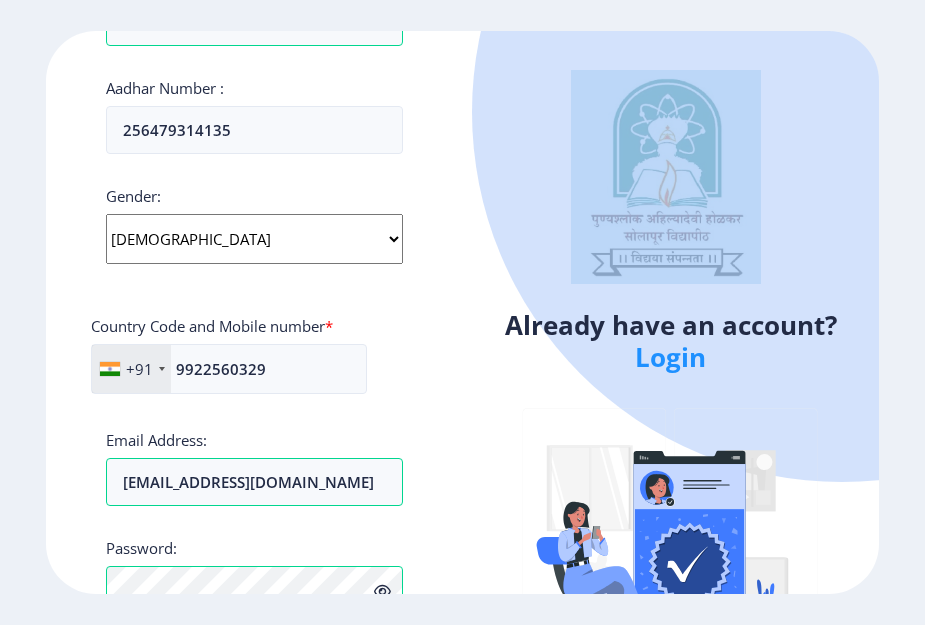 click on "Register Applicant First Name: [PERSON_NAME] Applicant Middle Name: [PERSON_NAME] Applicant Last Name: [PERSON_NAME] Mothers First Name: [PERSON_NAME] [PERSON_NAME] Applicant Full Name : (As on marksheet) [PERSON_NAME] [PERSON_NAME] Aadhar Number :  256479314135 Gender: Select Gender [DEMOGRAPHIC_DATA] [DEMOGRAPHIC_DATA] Other  Country Code and Mobile number  *  +91 [GEOGRAPHIC_DATA] ([GEOGRAPHIC_DATA]) +91 [GEOGRAPHIC_DATA] (‫[GEOGRAPHIC_DATA]‬‎) +93 [GEOGRAPHIC_DATA] ([GEOGRAPHIC_DATA]) +355 [GEOGRAPHIC_DATA] (‫[GEOGRAPHIC_DATA]‬‎) +213 [US_STATE] +1 [GEOGRAPHIC_DATA] +376 [GEOGRAPHIC_DATA] +244 [GEOGRAPHIC_DATA] +1 [GEOGRAPHIC_DATA] +1 [GEOGRAPHIC_DATA] +54 [GEOGRAPHIC_DATA] ([GEOGRAPHIC_DATA]) +374 [GEOGRAPHIC_DATA] +297 [GEOGRAPHIC_DATA] +61 [GEOGRAPHIC_DATA] ([GEOGRAPHIC_DATA]) +43 [GEOGRAPHIC_DATA] ([GEOGRAPHIC_DATA]) +994 [GEOGRAPHIC_DATA] +1 [GEOGRAPHIC_DATA] (‫[GEOGRAPHIC_DATA]‬‎) +973 [GEOGRAPHIC_DATA] ([GEOGRAPHIC_DATA]) +880 [GEOGRAPHIC_DATA] +1 [GEOGRAPHIC_DATA] ([GEOGRAPHIC_DATA]) +375 [GEOGRAPHIC_DATA] ([GEOGRAPHIC_DATA]) +32 [GEOGRAPHIC_DATA] +501 [GEOGRAPHIC_DATA] ([GEOGRAPHIC_DATA]) +229 [GEOGRAPHIC_DATA] +1 [GEOGRAPHIC_DATA] (འབྲུག) +975 [GEOGRAPHIC_DATA] +591 [GEOGRAPHIC_DATA] ([GEOGRAPHIC_DATA]) +387 [GEOGRAPHIC_DATA] +267 [GEOGRAPHIC_DATA] ([GEOGRAPHIC_DATA]) +55 +246 +1" 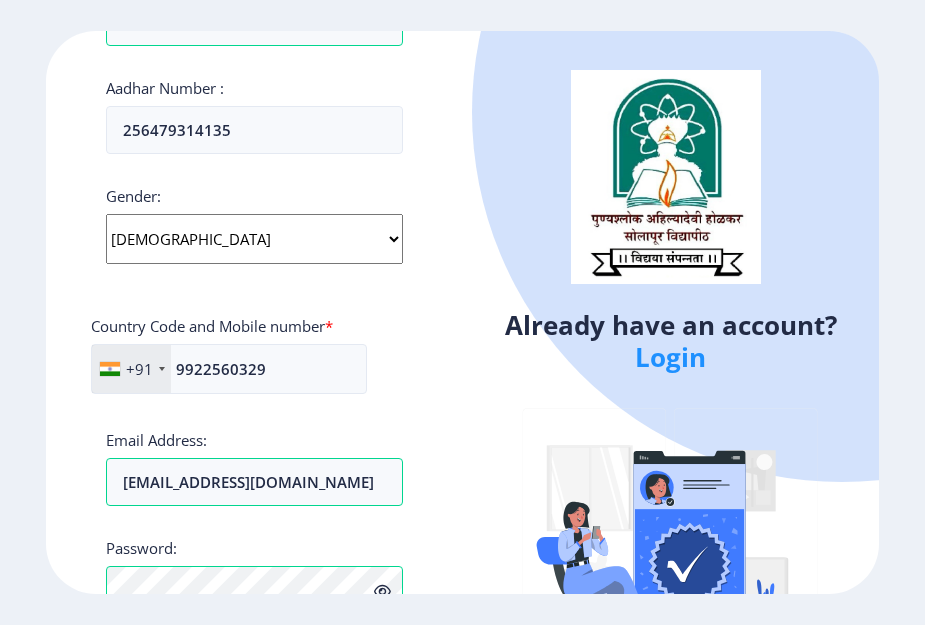 click on "Register Applicant First Name: [PERSON_NAME] Applicant Middle Name: [PERSON_NAME] Applicant Last Name: [PERSON_NAME] Mothers First Name: [PERSON_NAME] [PERSON_NAME] Applicant Full Name : (As on marksheet) [PERSON_NAME] [PERSON_NAME] Aadhar Number :  256479314135 Gender: Select Gender [DEMOGRAPHIC_DATA] [DEMOGRAPHIC_DATA] Other  Country Code and Mobile number  *  +91 [GEOGRAPHIC_DATA] ([GEOGRAPHIC_DATA]) +91 [GEOGRAPHIC_DATA] (‫[GEOGRAPHIC_DATA]‬‎) +93 [GEOGRAPHIC_DATA] ([GEOGRAPHIC_DATA]) +355 [GEOGRAPHIC_DATA] (‫[GEOGRAPHIC_DATA]‬‎) +213 [US_STATE] +1 [GEOGRAPHIC_DATA] +376 [GEOGRAPHIC_DATA] +244 [GEOGRAPHIC_DATA] +1 [GEOGRAPHIC_DATA] +1 [GEOGRAPHIC_DATA] +54 [GEOGRAPHIC_DATA] ([GEOGRAPHIC_DATA]) +374 [GEOGRAPHIC_DATA] +297 [GEOGRAPHIC_DATA] +61 [GEOGRAPHIC_DATA] ([GEOGRAPHIC_DATA]) +43 [GEOGRAPHIC_DATA] ([GEOGRAPHIC_DATA]) +994 [GEOGRAPHIC_DATA] +1 [GEOGRAPHIC_DATA] (‫[GEOGRAPHIC_DATA]‬‎) +973 [GEOGRAPHIC_DATA] ([GEOGRAPHIC_DATA]) +880 [GEOGRAPHIC_DATA] +1 [GEOGRAPHIC_DATA] ([GEOGRAPHIC_DATA]) +375 [GEOGRAPHIC_DATA] ([GEOGRAPHIC_DATA]) +32 [GEOGRAPHIC_DATA] +501 [GEOGRAPHIC_DATA] ([GEOGRAPHIC_DATA]) +229 [GEOGRAPHIC_DATA] +1 [GEOGRAPHIC_DATA] (འབྲུག) +975 [GEOGRAPHIC_DATA] +591 [GEOGRAPHIC_DATA] ([GEOGRAPHIC_DATA]) +387 [GEOGRAPHIC_DATA] +267 [GEOGRAPHIC_DATA] ([GEOGRAPHIC_DATA]) +55 +246 +1" 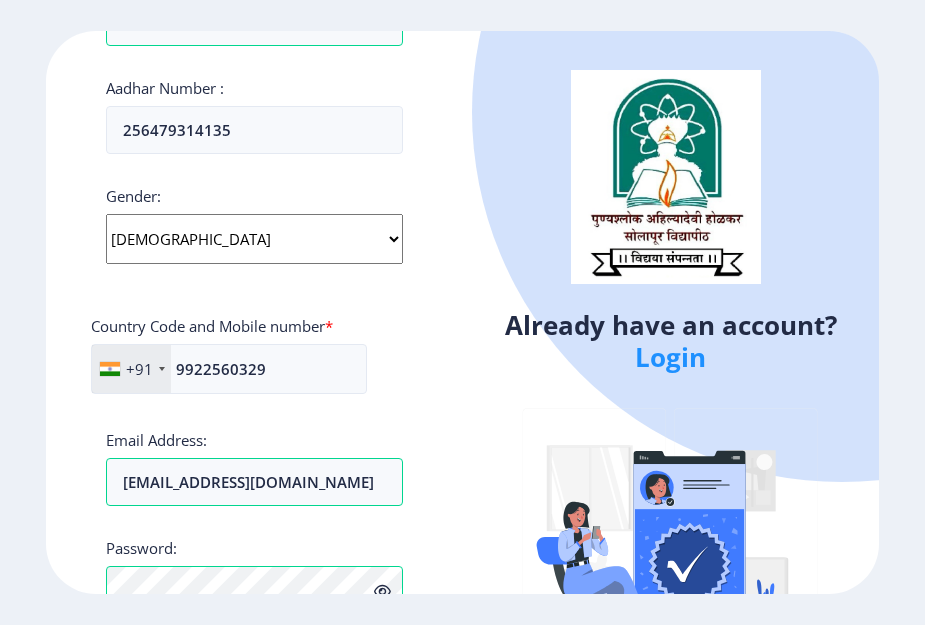 click on "Register Applicant First Name: [PERSON_NAME] Applicant Middle Name: [PERSON_NAME] Applicant Last Name: [PERSON_NAME] Mothers First Name: [PERSON_NAME] [PERSON_NAME] Applicant Full Name : (As on marksheet) [PERSON_NAME] [PERSON_NAME] Aadhar Number :  256479314135 Gender: Select Gender [DEMOGRAPHIC_DATA] [DEMOGRAPHIC_DATA] Other  Country Code and Mobile number  *  +91 [GEOGRAPHIC_DATA] ([GEOGRAPHIC_DATA]) +91 [GEOGRAPHIC_DATA] (‫[GEOGRAPHIC_DATA]‬‎) +93 [GEOGRAPHIC_DATA] ([GEOGRAPHIC_DATA]) +355 [GEOGRAPHIC_DATA] (‫[GEOGRAPHIC_DATA]‬‎) +213 [US_STATE] +1 [GEOGRAPHIC_DATA] +376 [GEOGRAPHIC_DATA] +244 [GEOGRAPHIC_DATA] +1 [GEOGRAPHIC_DATA] +1 [GEOGRAPHIC_DATA] +54 [GEOGRAPHIC_DATA] ([GEOGRAPHIC_DATA]) +374 [GEOGRAPHIC_DATA] +297 [GEOGRAPHIC_DATA] +61 [GEOGRAPHIC_DATA] ([GEOGRAPHIC_DATA]) +43 [GEOGRAPHIC_DATA] ([GEOGRAPHIC_DATA]) +994 [GEOGRAPHIC_DATA] +1 [GEOGRAPHIC_DATA] (‫[GEOGRAPHIC_DATA]‬‎) +973 [GEOGRAPHIC_DATA] ([GEOGRAPHIC_DATA]) +880 [GEOGRAPHIC_DATA] +1 [GEOGRAPHIC_DATA] ([GEOGRAPHIC_DATA]) +375 [GEOGRAPHIC_DATA] ([GEOGRAPHIC_DATA]) +32 [GEOGRAPHIC_DATA] +501 [GEOGRAPHIC_DATA] ([GEOGRAPHIC_DATA]) +229 [GEOGRAPHIC_DATA] +1 [GEOGRAPHIC_DATA] (འབྲུག) +975 [GEOGRAPHIC_DATA] +591 [GEOGRAPHIC_DATA] ([GEOGRAPHIC_DATA]) +387 [GEOGRAPHIC_DATA] +267 [GEOGRAPHIC_DATA] ([GEOGRAPHIC_DATA]) +55 +246 +1" 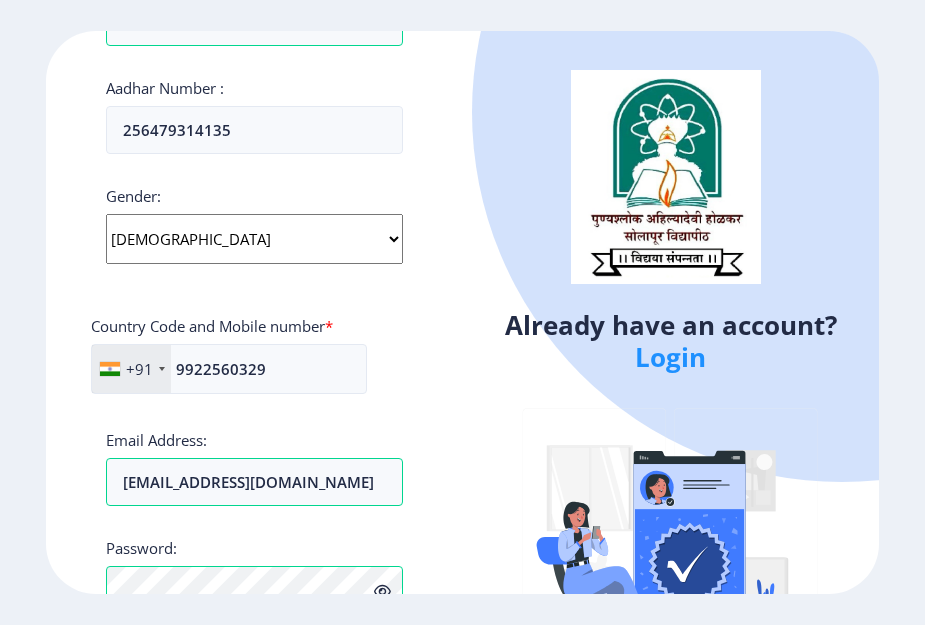 click on "Register Applicant First Name: [PERSON_NAME] Applicant Middle Name: [PERSON_NAME] Applicant Last Name: [PERSON_NAME] Mothers First Name: [PERSON_NAME] [PERSON_NAME] Applicant Full Name : (As on marksheet) [PERSON_NAME] [PERSON_NAME] Aadhar Number :  256479314135 Gender: Select Gender [DEMOGRAPHIC_DATA] [DEMOGRAPHIC_DATA] Other  Country Code and Mobile number  *  +91 [GEOGRAPHIC_DATA] ([GEOGRAPHIC_DATA]) +91 [GEOGRAPHIC_DATA] (‫[GEOGRAPHIC_DATA]‬‎) +93 [GEOGRAPHIC_DATA] ([GEOGRAPHIC_DATA]) +355 [GEOGRAPHIC_DATA] (‫[GEOGRAPHIC_DATA]‬‎) +213 [US_STATE] +1 [GEOGRAPHIC_DATA] +376 [GEOGRAPHIC_DATA] +244 [GEOGRAPHIC_DATA] +1 [GEOGRAPHIC_DATA] +1 [GEOGRAPHIC_DATA] +54 [GEOGRAPHIC_DATA] ([GEOGRAPHIC_DATA]) +374 [GEOGRAPHIC_DATA] +297 [GEOGRAPHIC_DATA] +61 [GEOGRAPHIC_DATA] ([GEOGRAPHIC_DATA]) +43 [GEOGRAPHIC_DATA] ([GEOGRAPHIC_DATA]) +994 [GEOGRAPHIC_DATA] +1 [GEOGRAPHIC_DATA] (‫[GEOGRAPHIC_DATA]‬‎) +973 [GEOGRAPHIC_DATA] ([GEOGRAPHIC_DATA]) +880 [GEOGRAPHIC_DATA] +1 [GEOGRAPHIC_DATA] ([GEOGRAPHIC_DATA]) +375 [GEOGRAPHIC_DATA] ([GEOGRAPHIC_DATA]) +32 [GEOGRAPHIC_DATA] +501 [GEOGRAPHIC_DATA] ([GEOGRAPHIC_DATA]) +229 [GEOGRAPHIC_DATA] +1 [GEOGRAPHIC_DATA] (འབྲུག) +975 [GEOGRAPHIC_DATA] +591 [GEOGRAPHIC_DATA] ([GEOGRAPHIC_DATA]) +387 [GEOGRAPHIC_DATA] +267 [GEOGRAPHIC_DATA] ([GEOGRAPHIC_DATA]) +55 +246 +1" 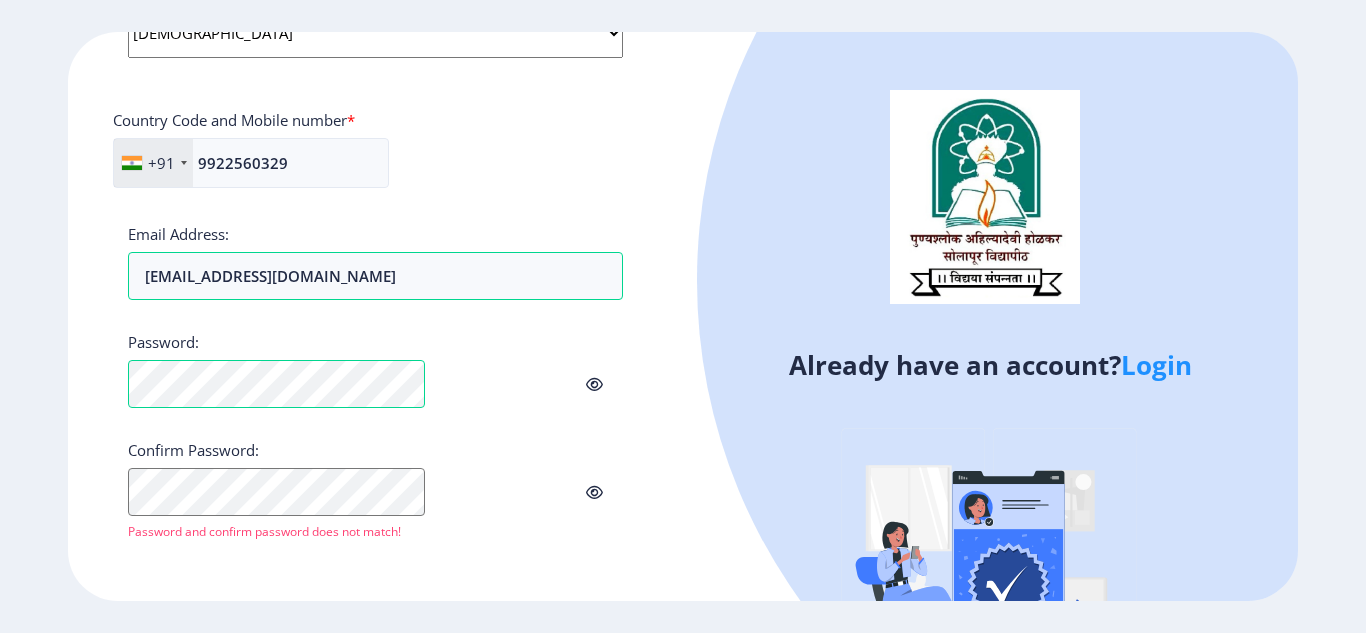 scroll, scrollTop: 846, scrollLeft: 0, axis: vertical 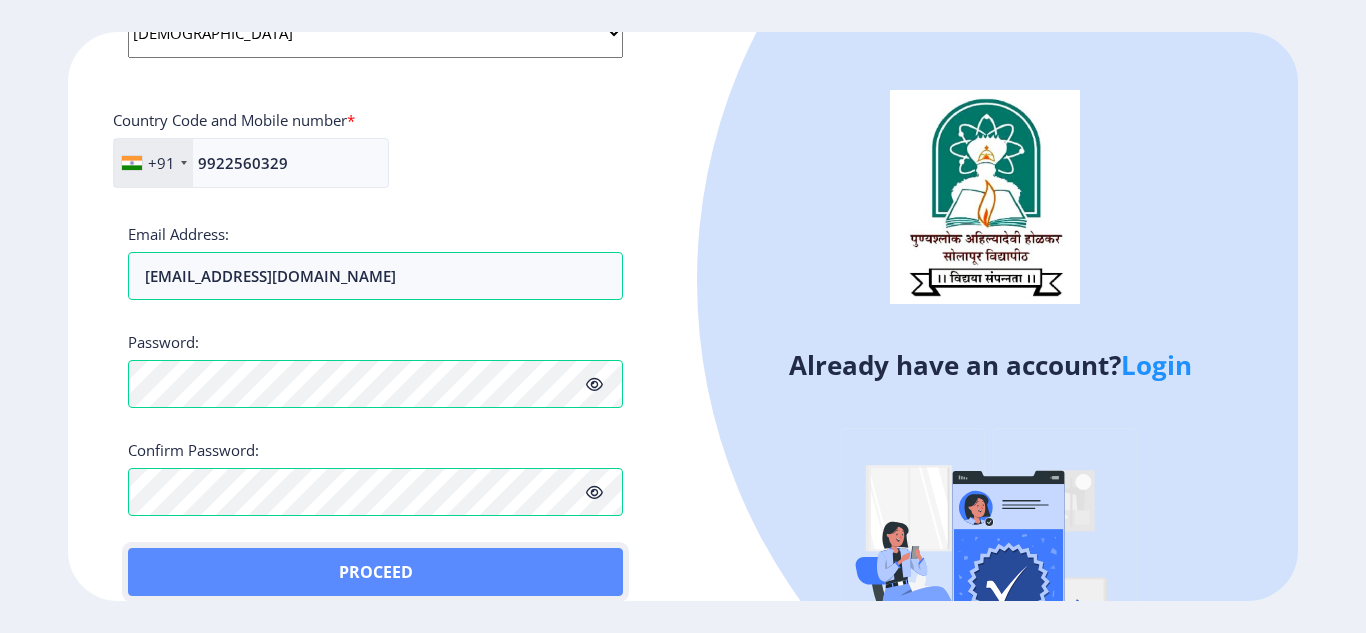 click on "Proceed" 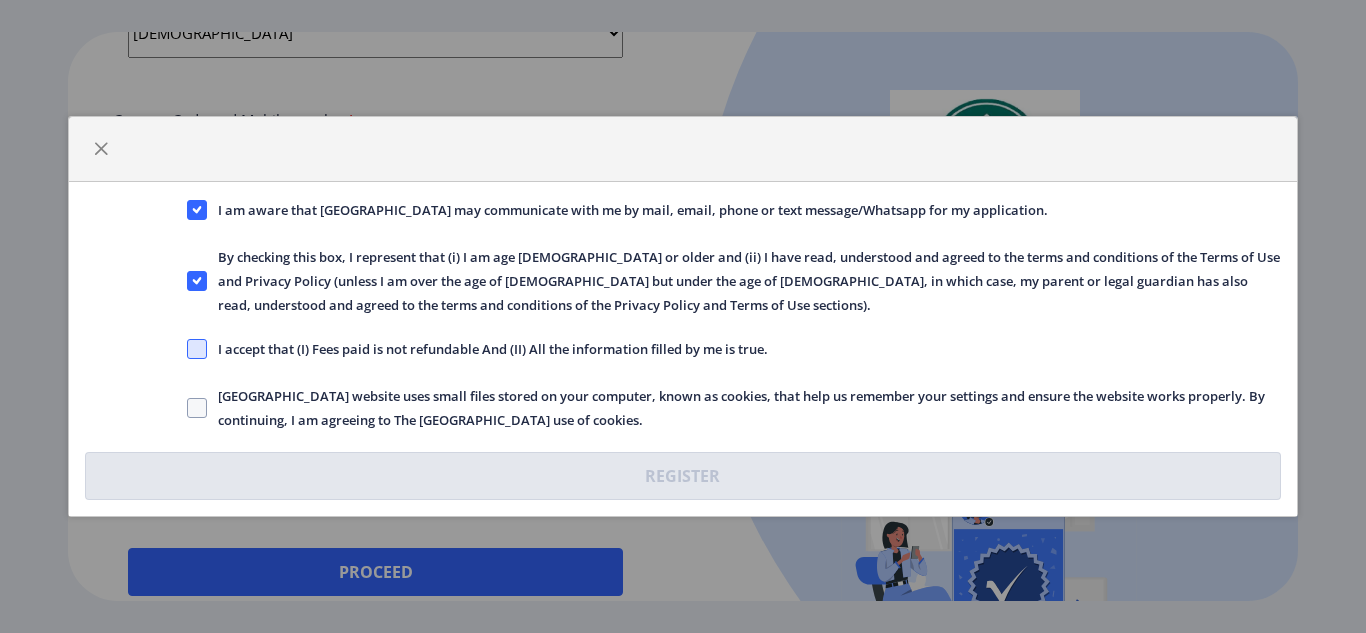 click 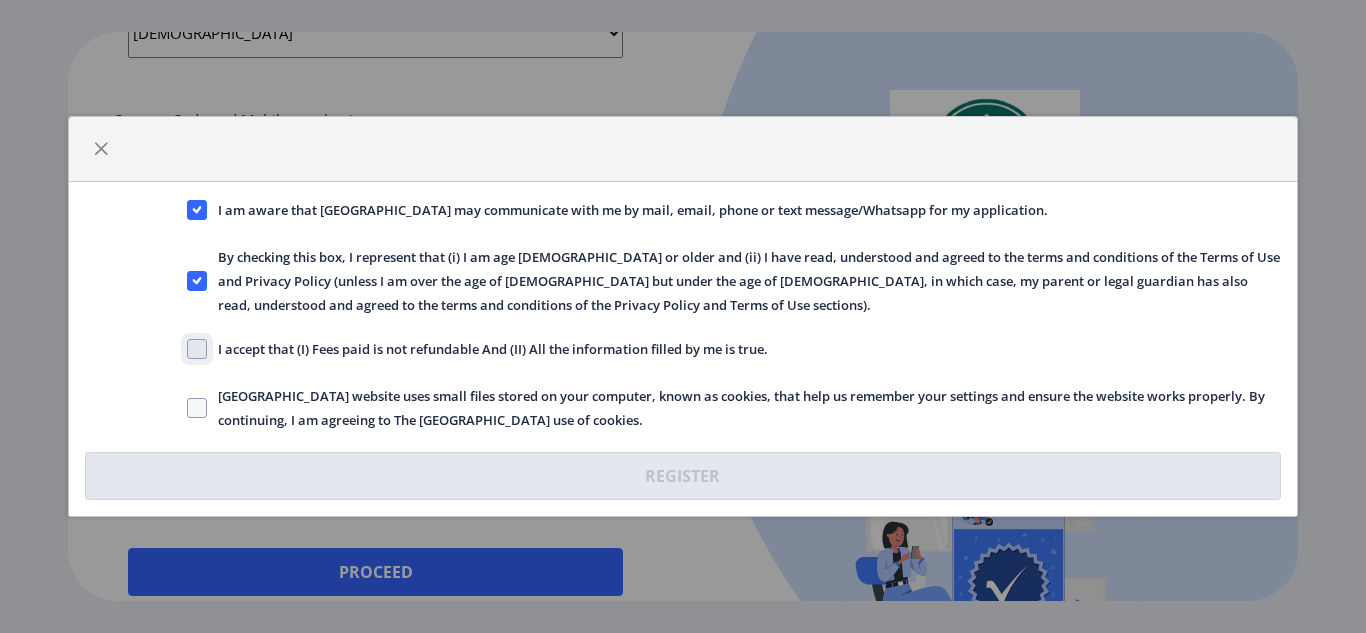 click on "I accept that (I) Fees paid is not refundable And (II) All the information filled by me is true." 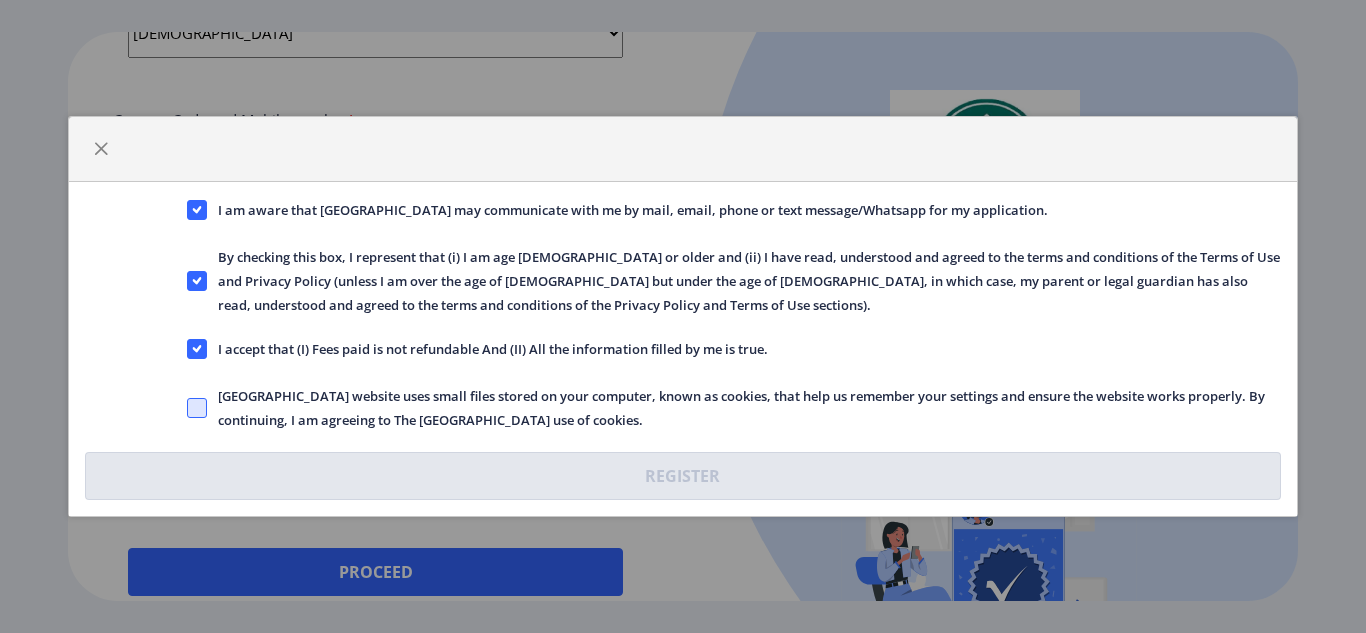click 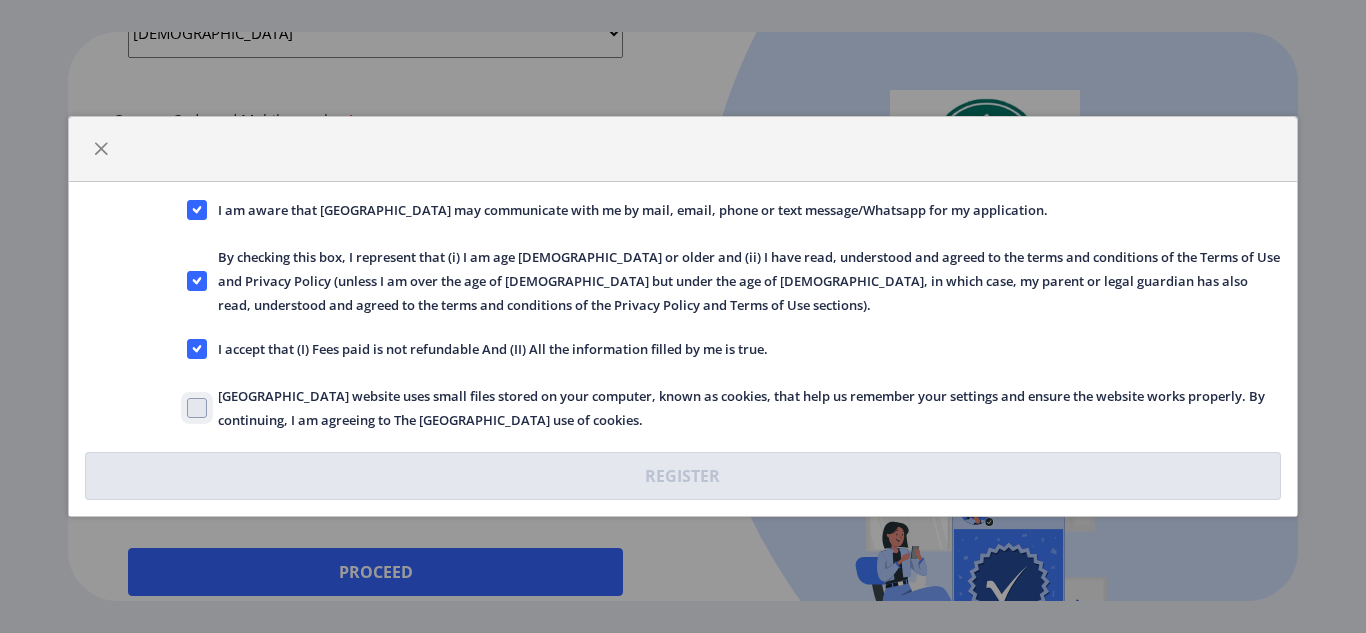 click on "[GEOGRAPHIC_DATA] website uses small files stored on your computer, known as cookies, that help us remember your settings and ensure the website works properly. By continuing, I am agreeing to The [GEOGRAPHIC_DATA] use of cookies." 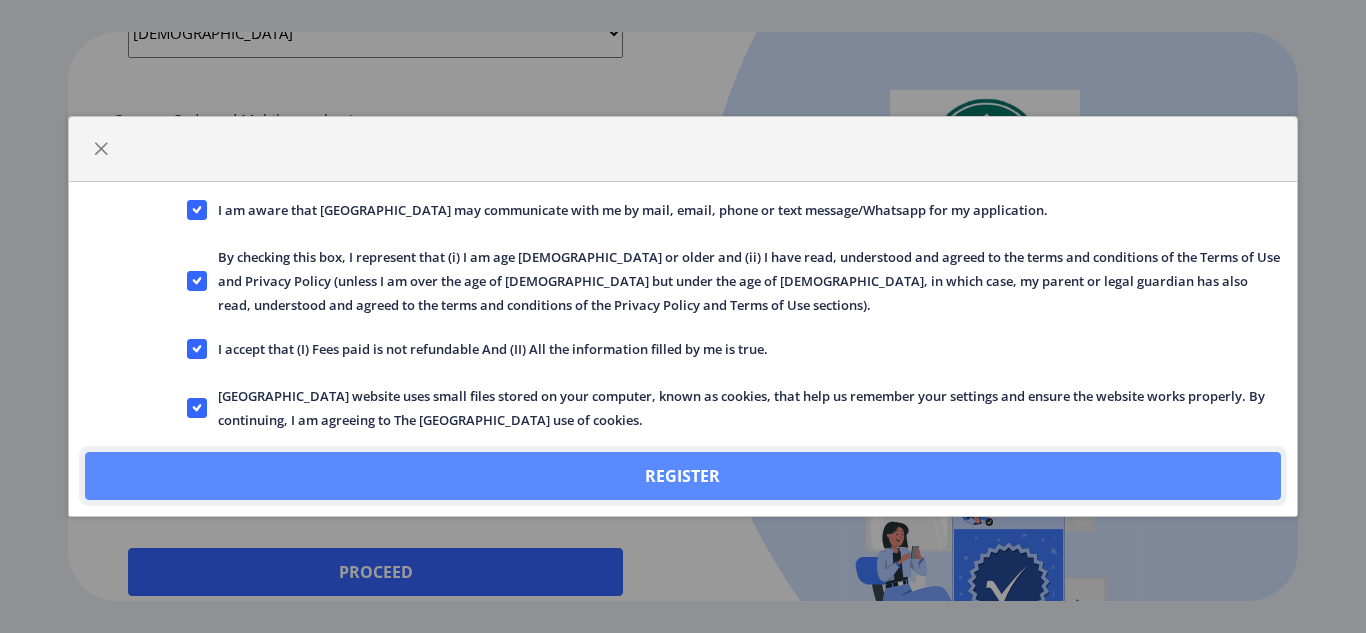 click on "Register" 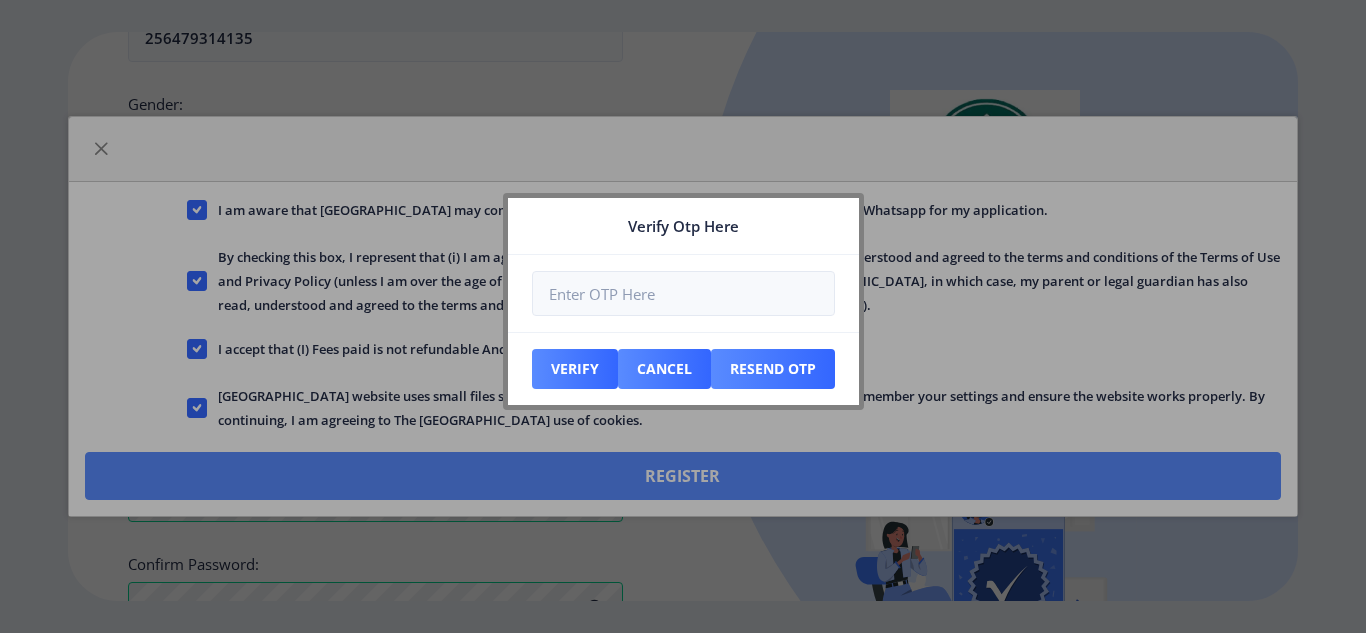 scroll, scrollTop: 960, scrollLeft: 0, axis: vertical 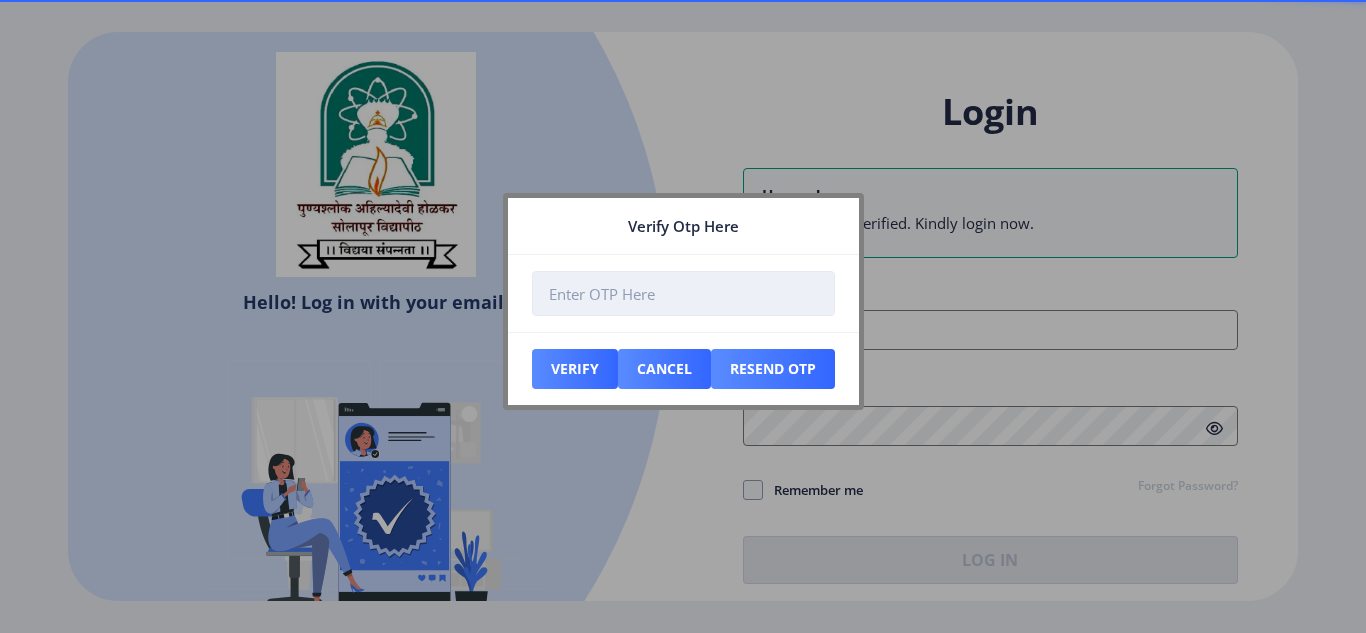 type on "[EMAIL_ADDRESS][DOMAIN_NAME]" 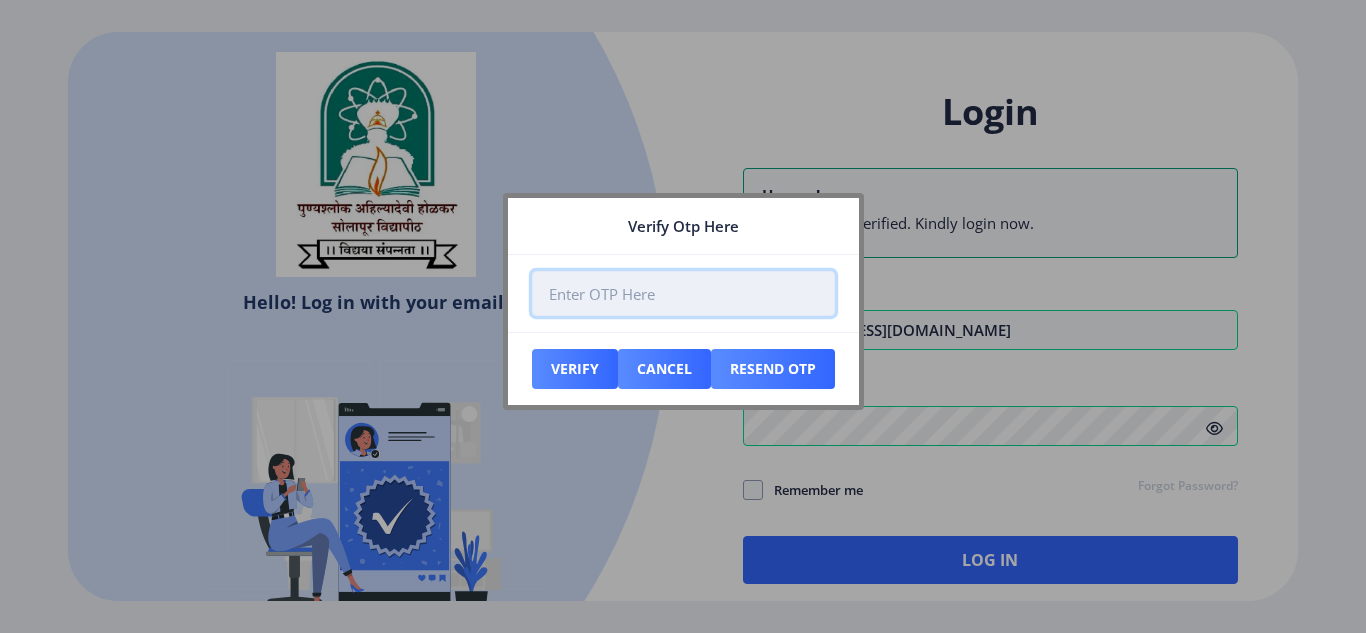 click at bounding box center [683, 293] 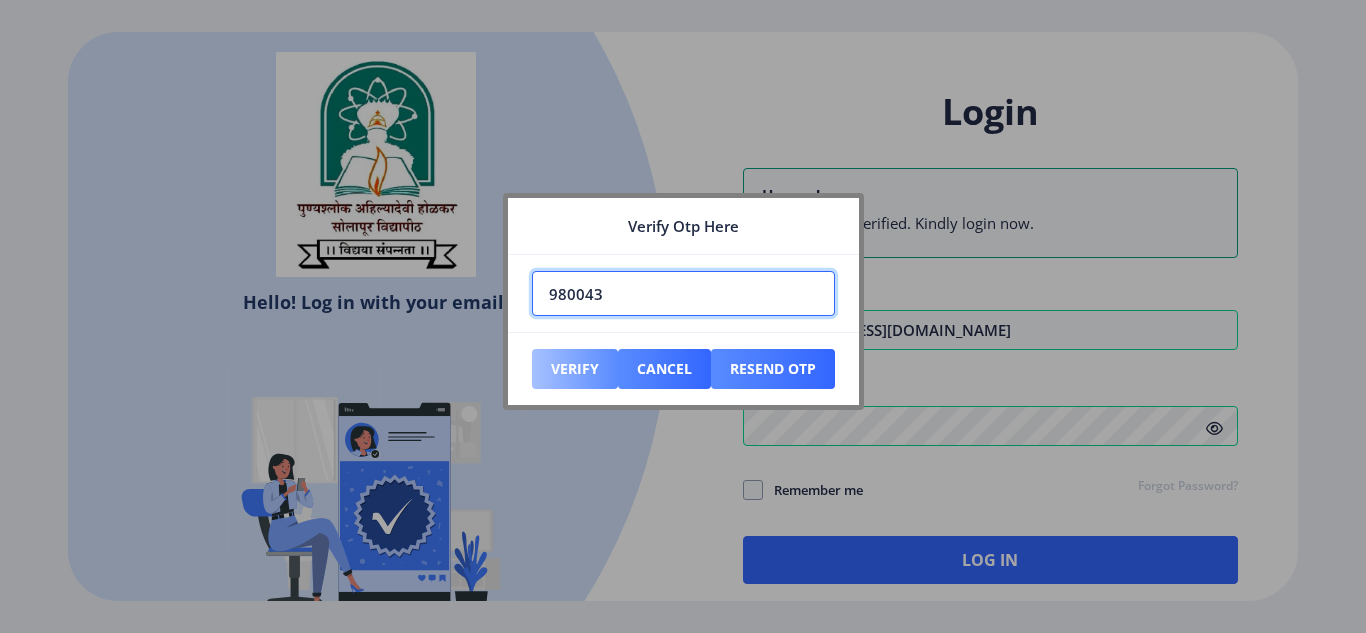 type on "980043" 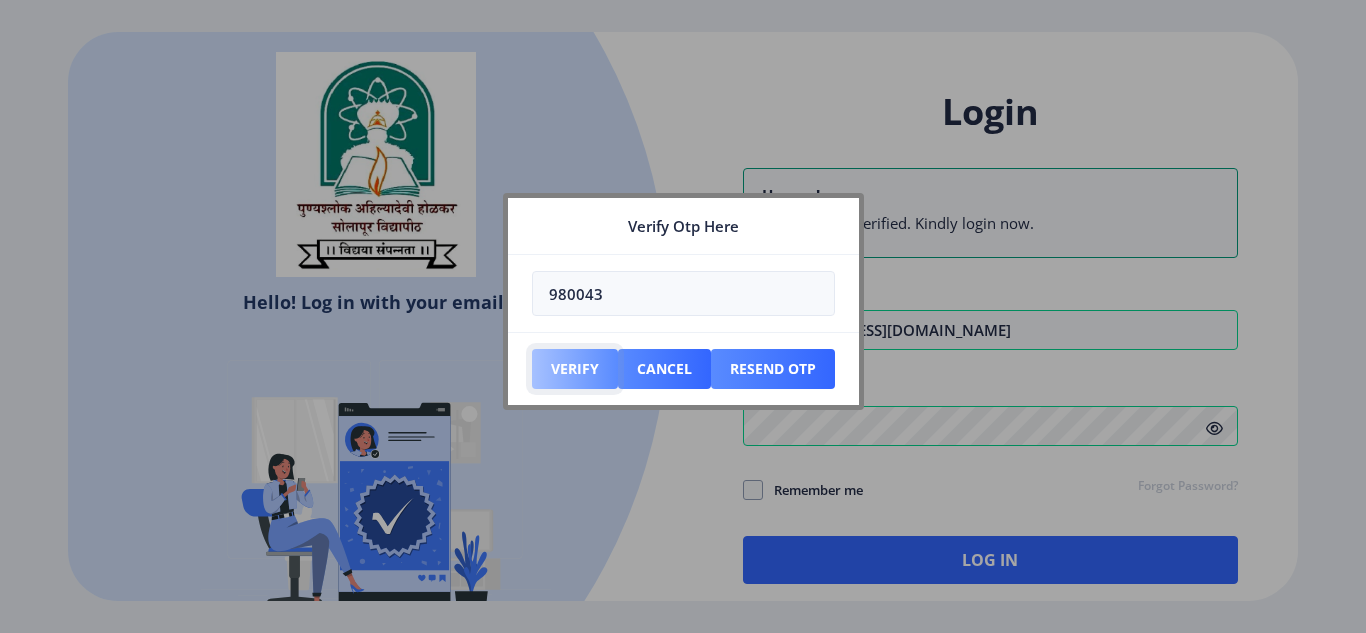 click on "Verify" at bounding box center (575, 369) 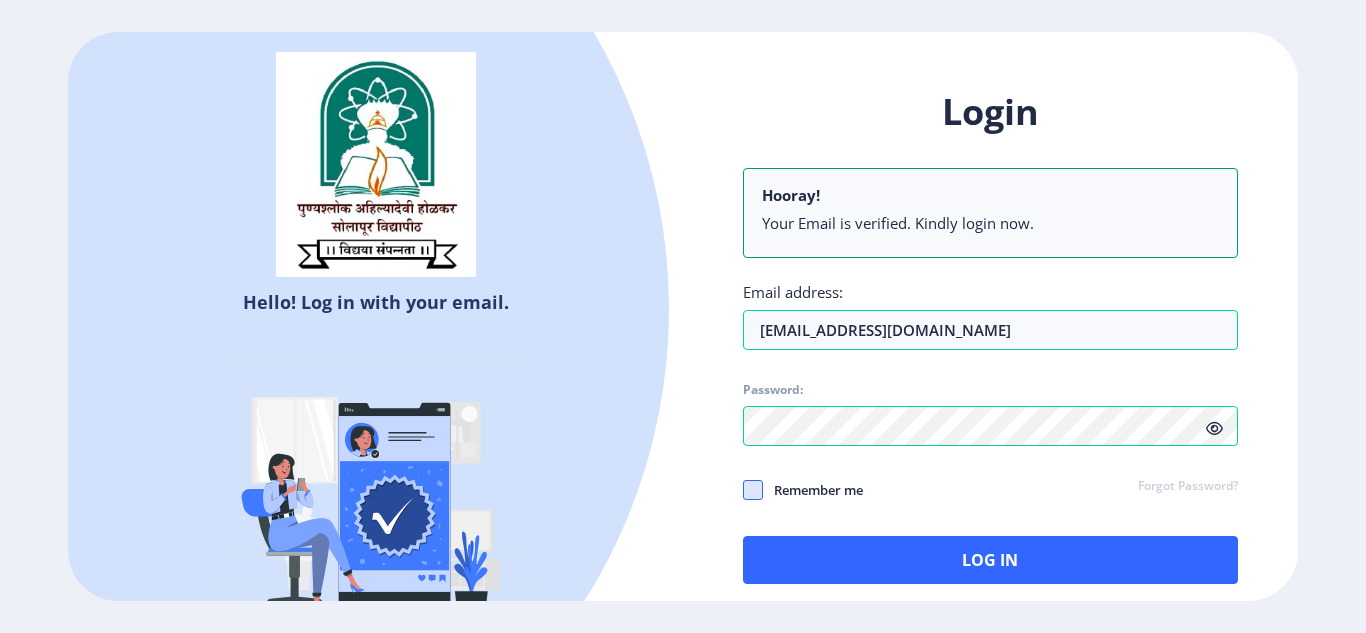 click 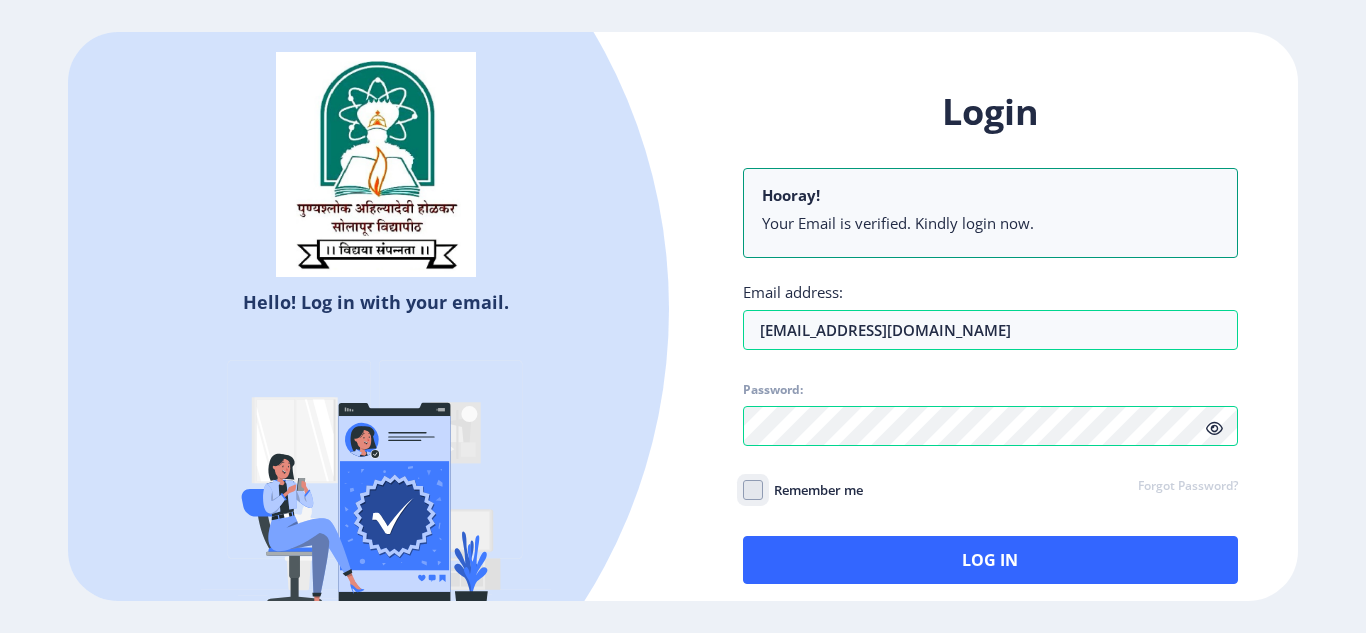 click on "Remember me" 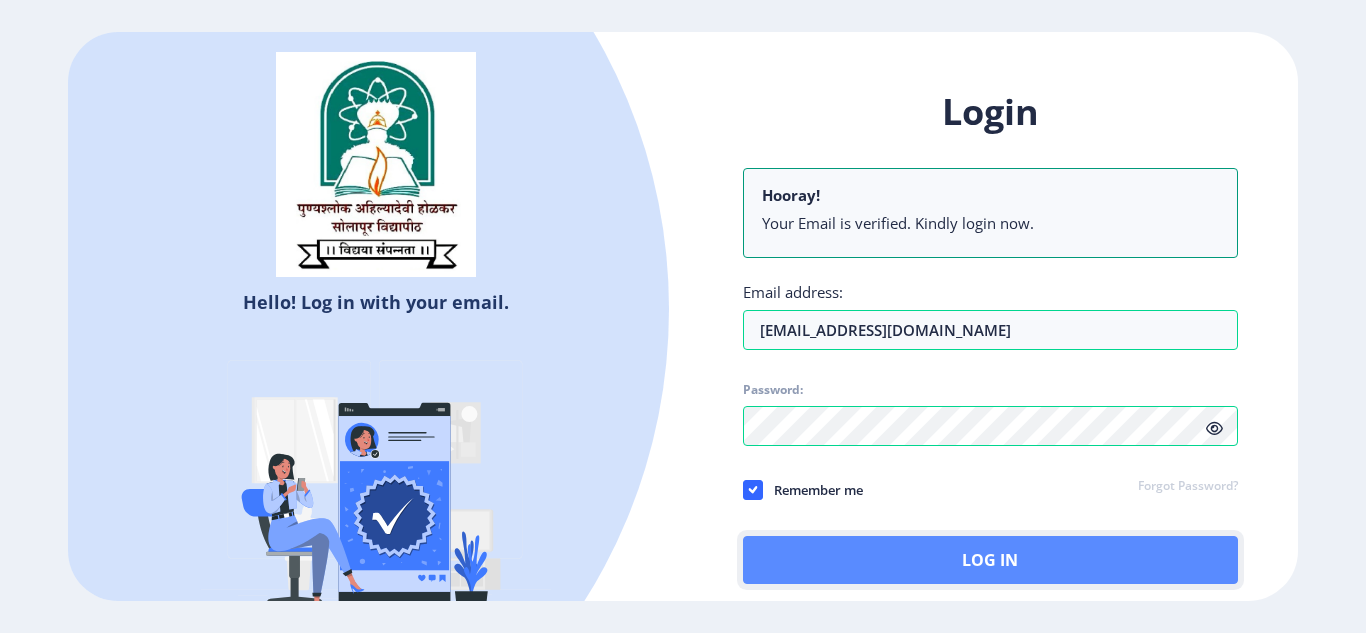 click on "Log In" 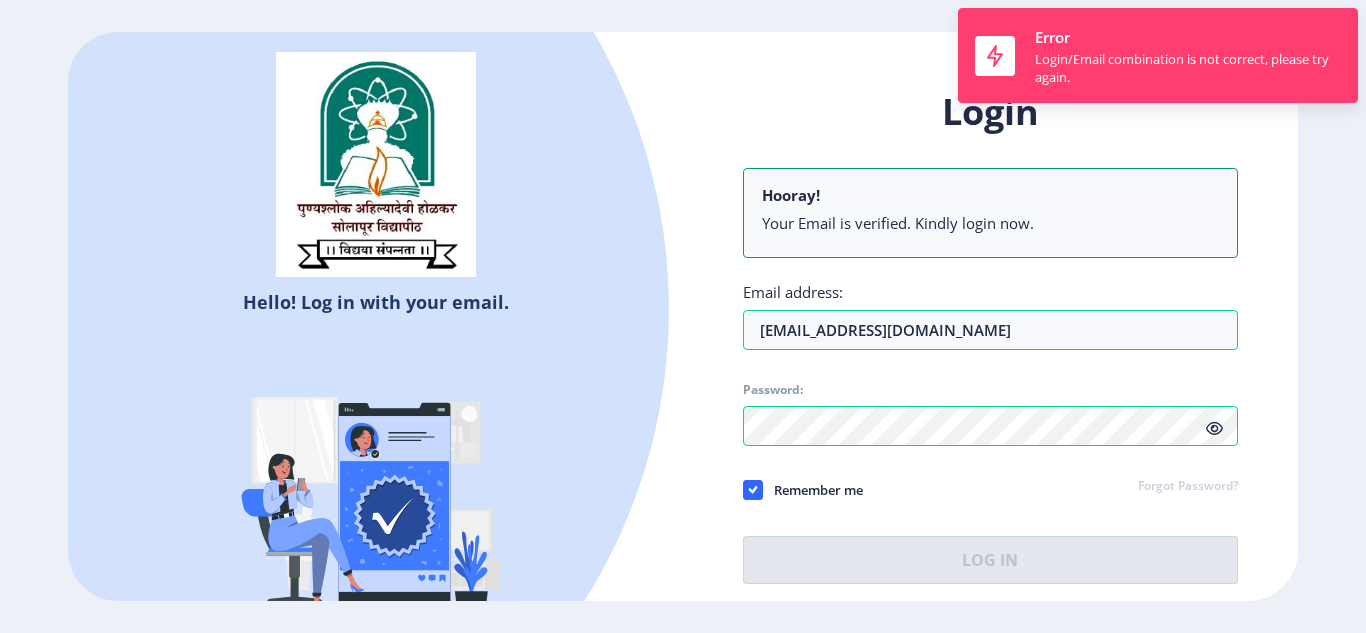 click on "Your Email is verified. Kindly login now." 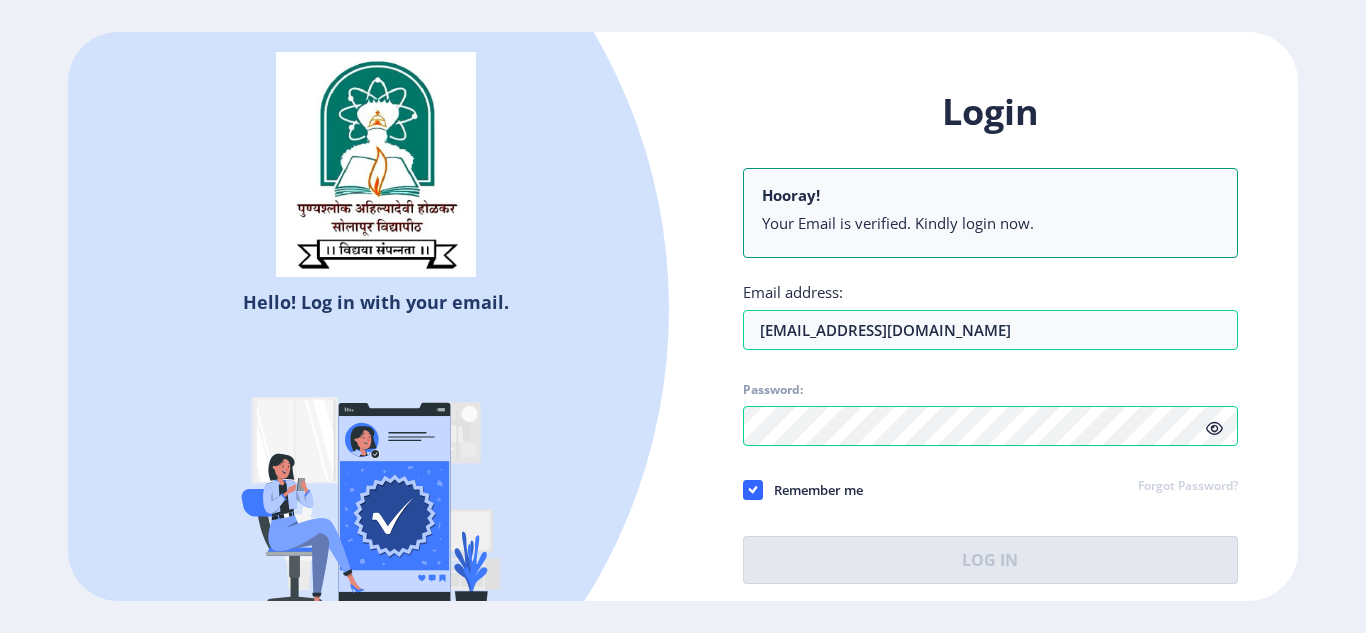 click 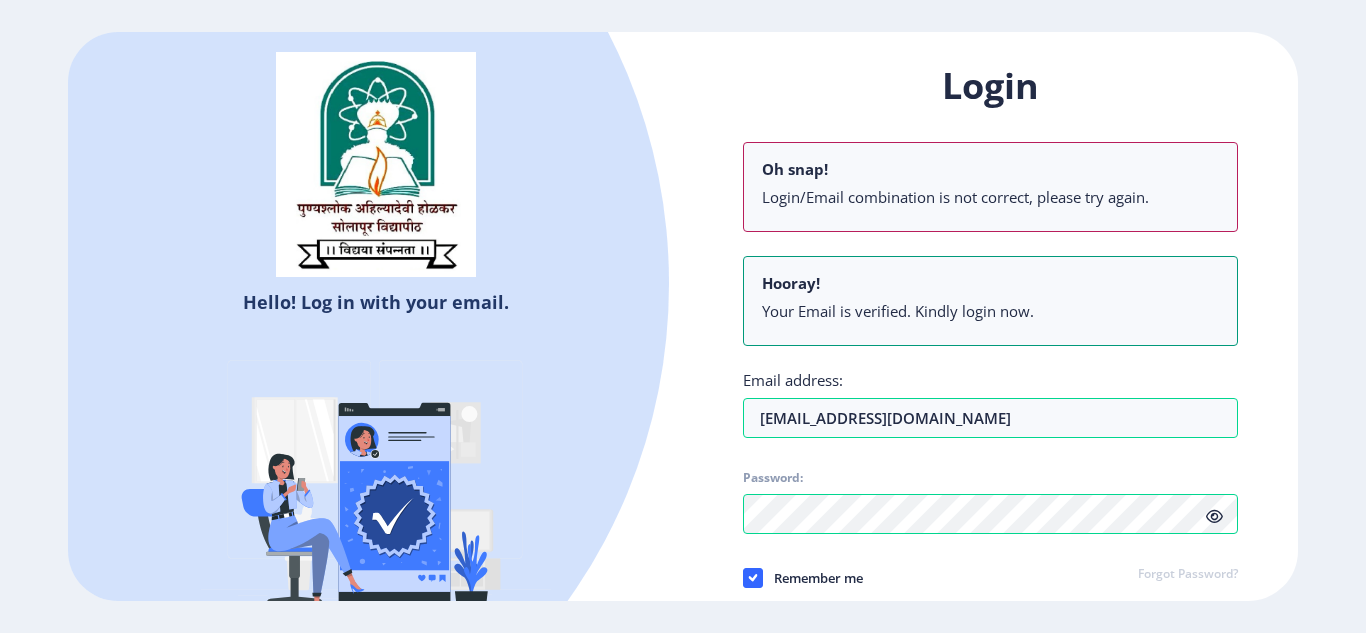 click on "Remember me Forgot Password?" 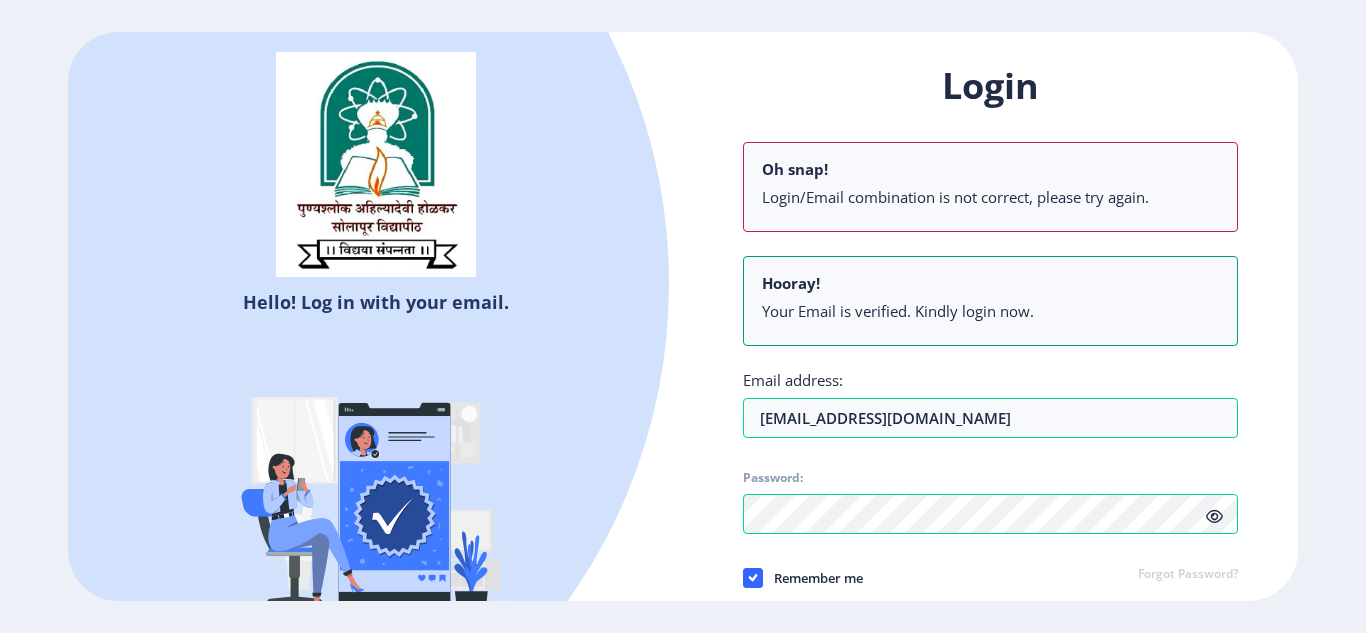 click on "Hello! Log in with your email. Don't have an account?  Register Login Oh snap! Login/Email combination is not correct, please try again. Hooray! Your Email is verified. Kindly login now. Email address: [EMAIL_ADDRESS][DOMAIN_NAME] Password: Remember me Forgot Password?  Log In   Don't have an account?  Register" 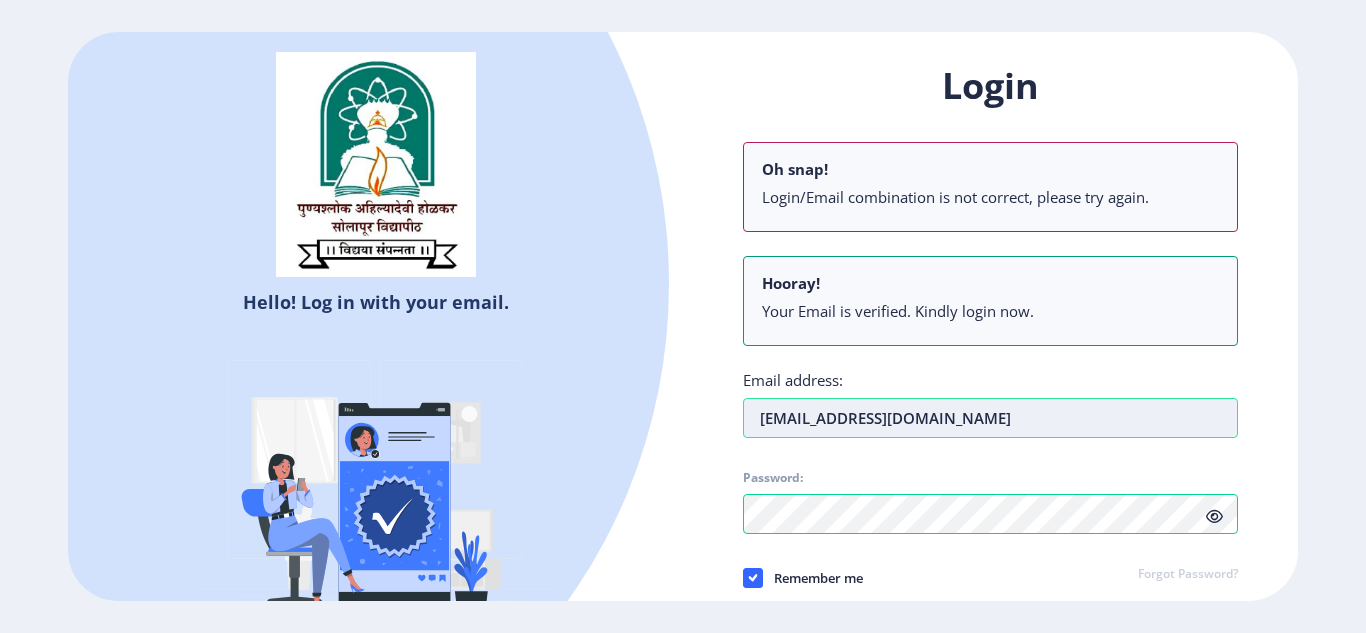 drag, startPoint x: 981, startPoint y: 421, endPoint x: 750, endPoint y: 433, distance: 231.31148 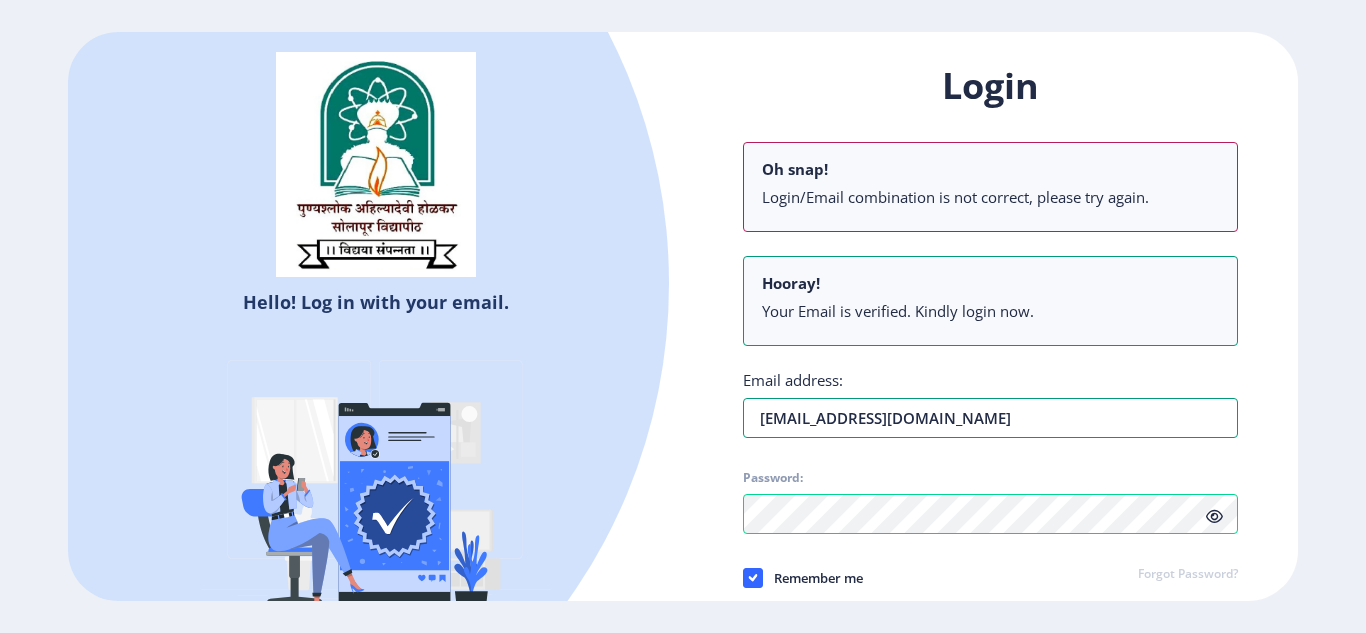 type on "[EMAIL_ADDRESS][DOMAIN_NAME]" 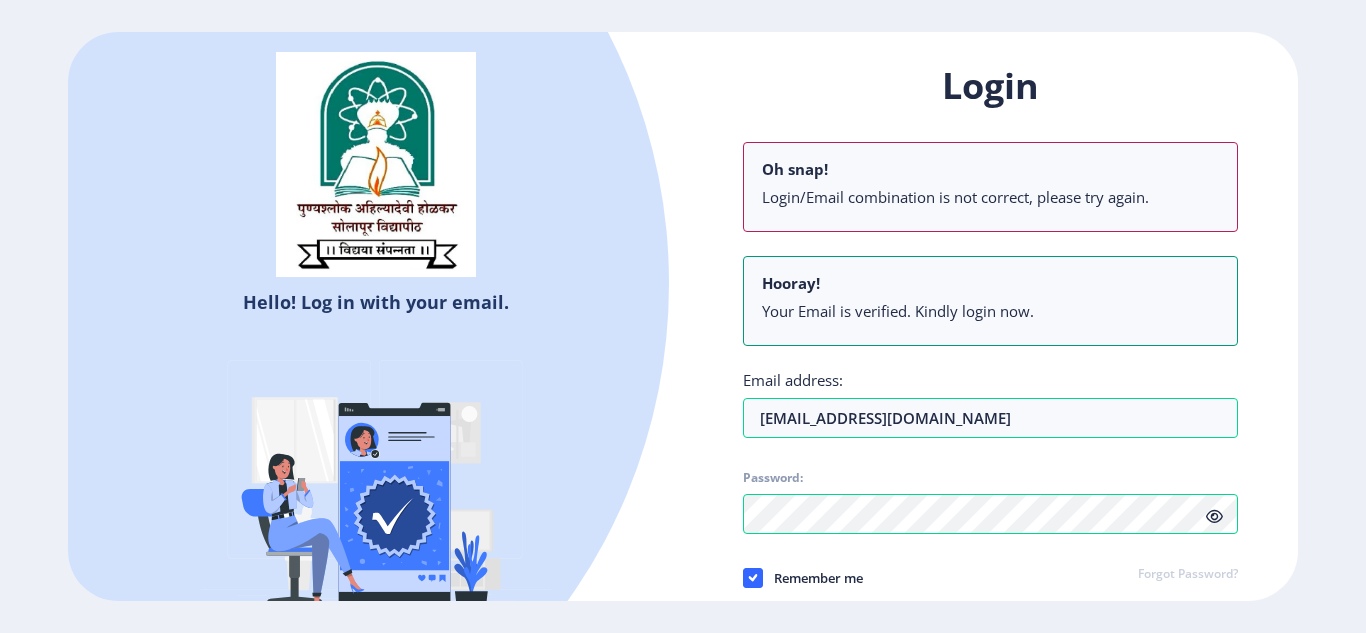 click on "Login Oh snap! Login/Email combination is not correct, please try again. Hooray! Your Email is verified. Kindly login now. Email address: [EMAIL_ADDRESS][DOMAIN_NAME] Password: Remember me Forgot Password?  Log In" 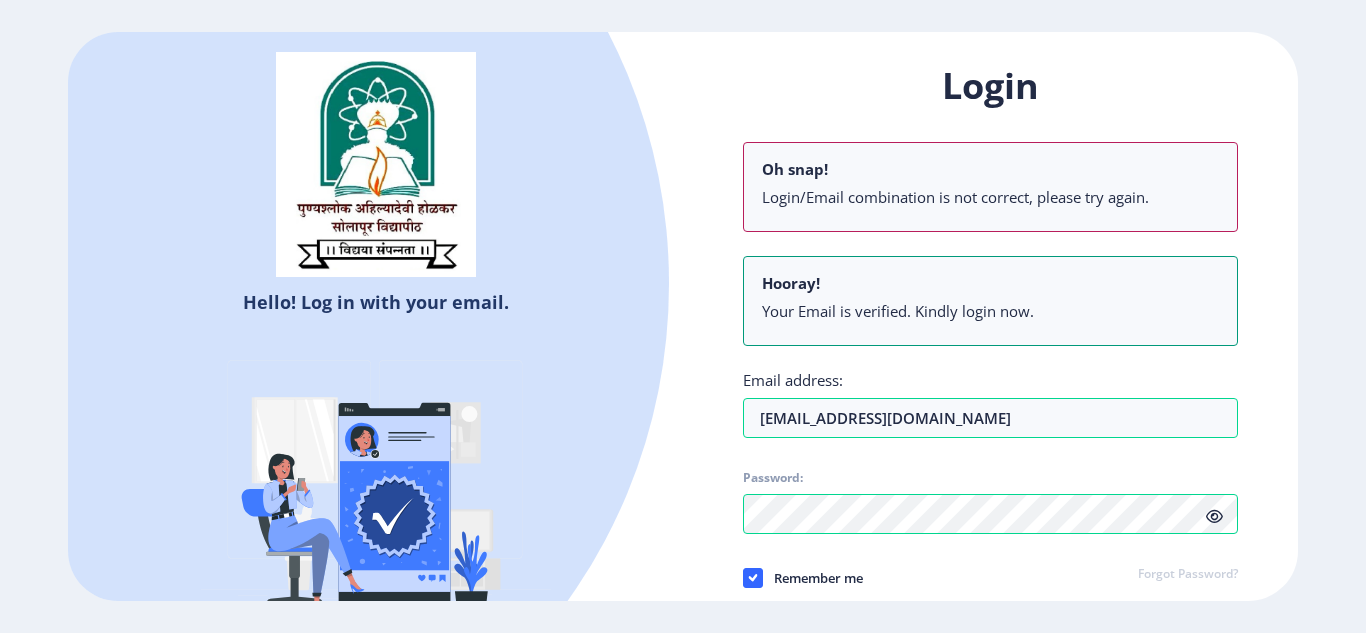 click on "Login Oh snap! Login/Email combination is not correct, please try again. Hooray! Your Email is verified. Kindly login now. Email address: [EMAIL_ADDRESS][DOMAIN_NAME] Password: Remember me Forgot Password?  Log In" 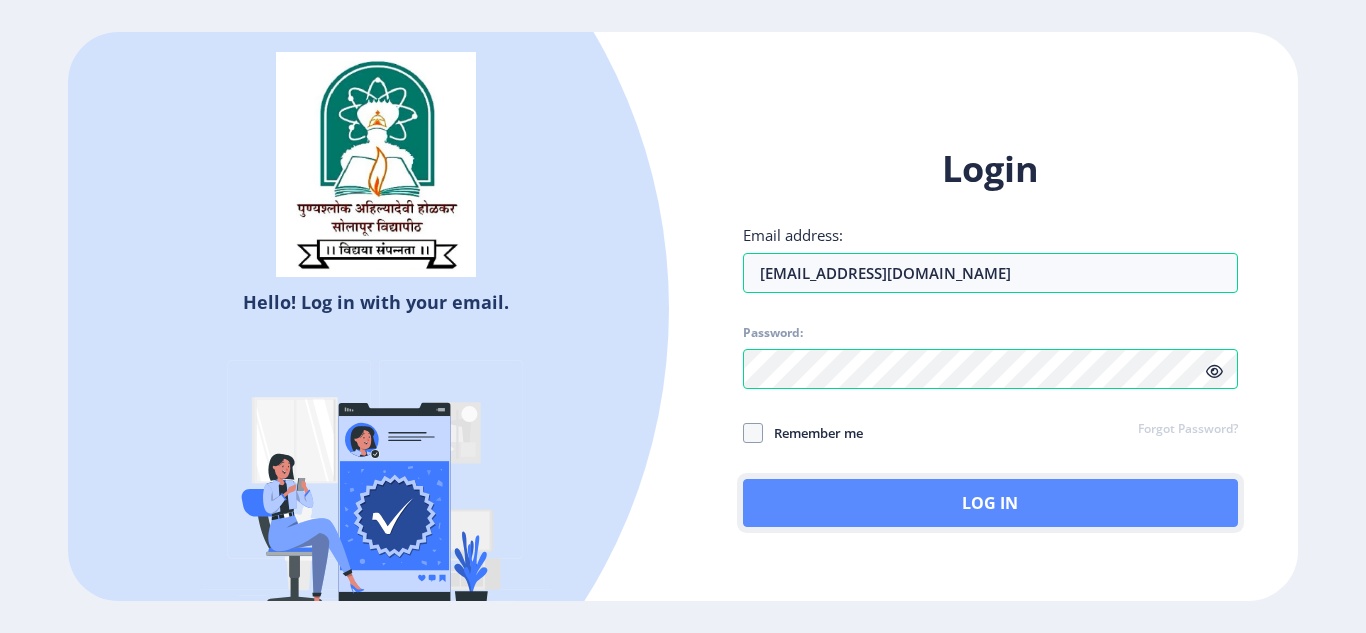 click on "Log In" 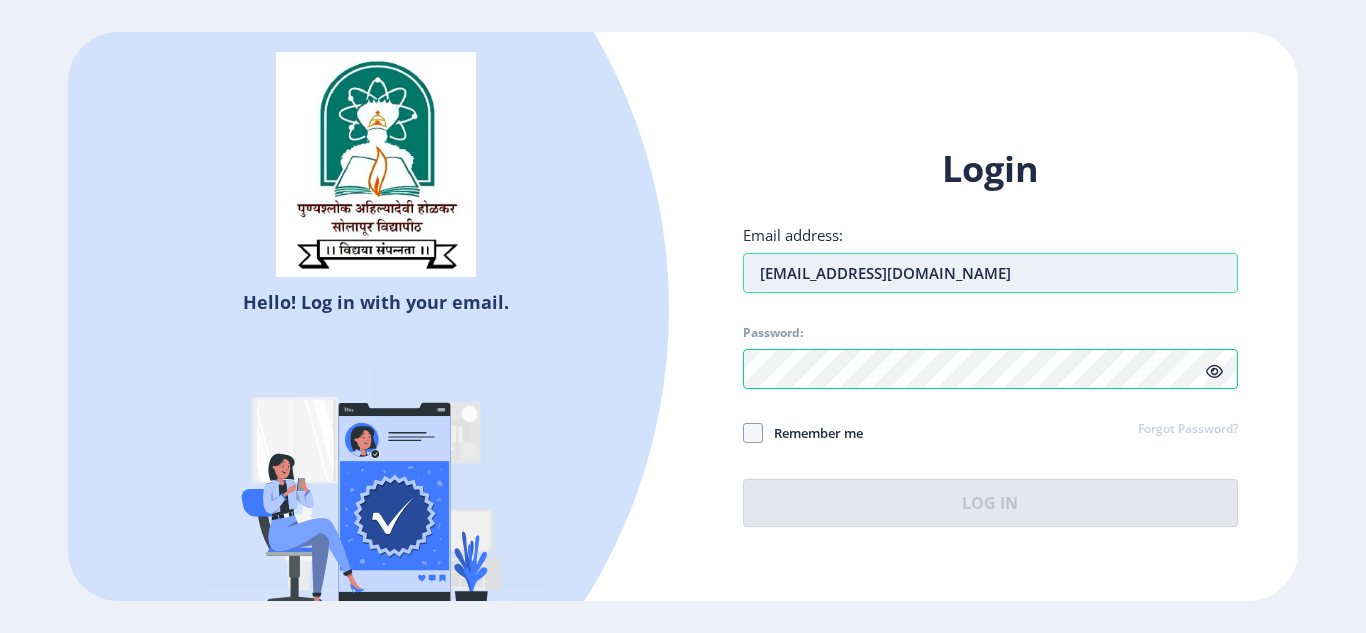 click on "[EMAIL_ADDRESS][DOMAIN_NAME]" at bounding box center (990, 273) 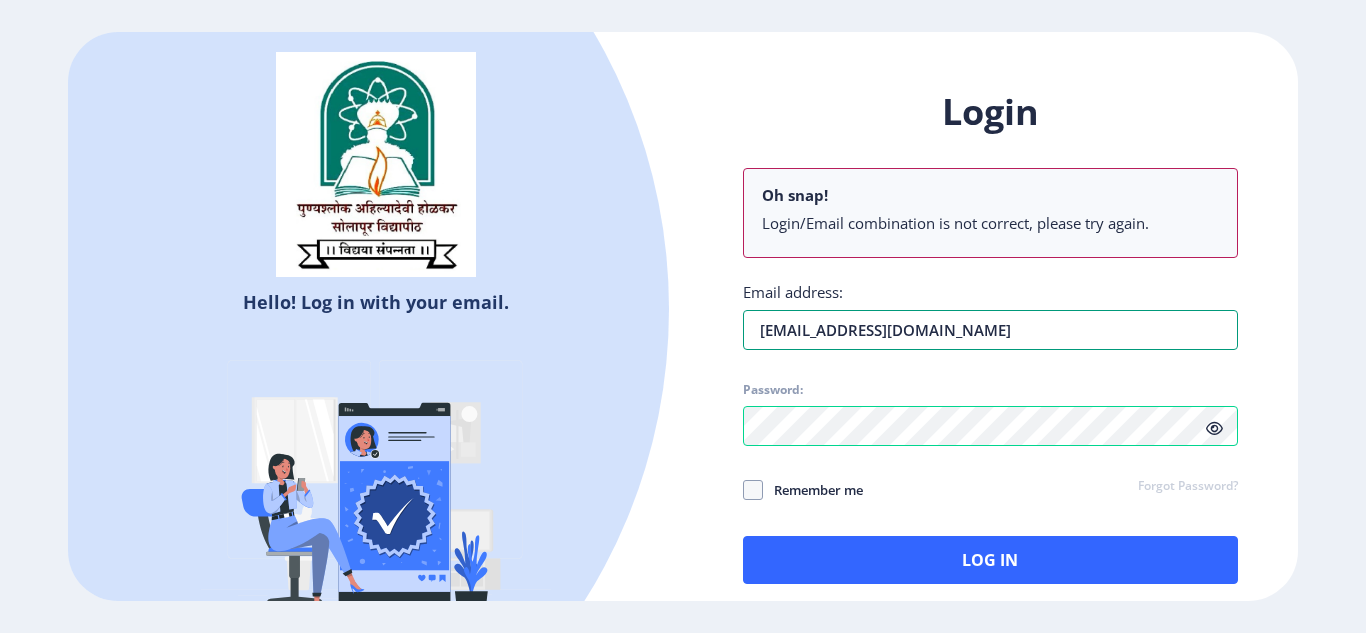 type on "[EMAIL_ADDRESS][DOMAIN_NAME]" 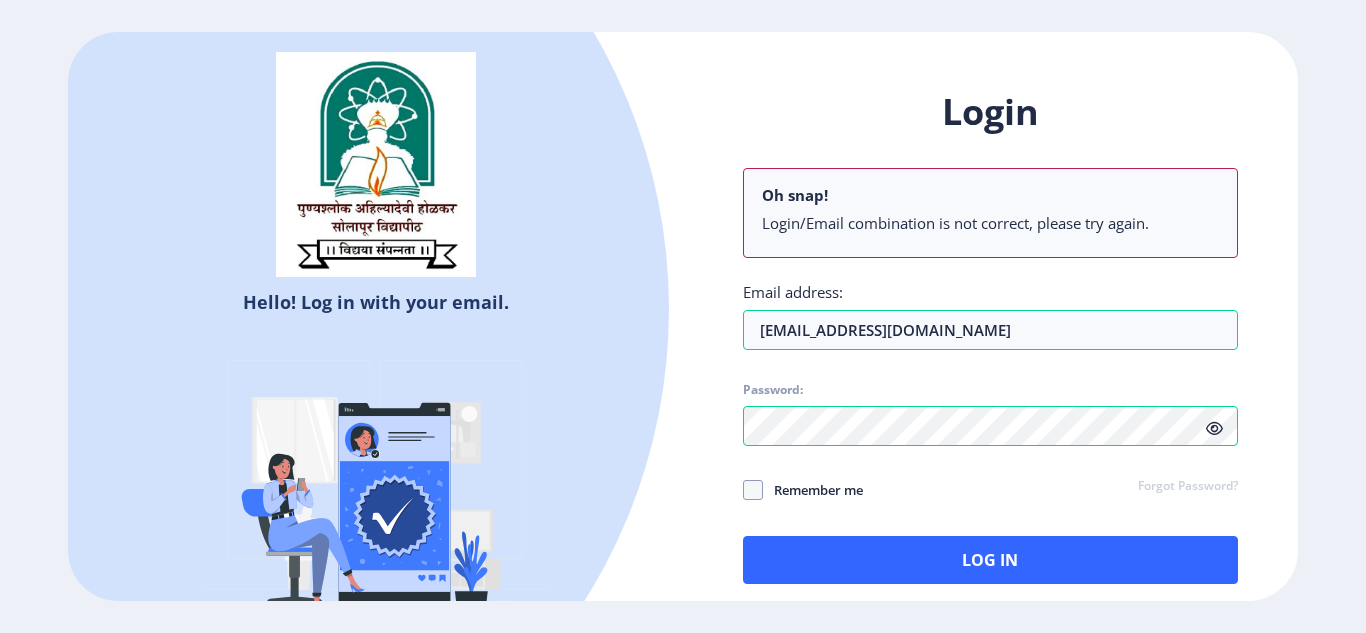 click on "Login Oh snap! Login/Email combination is not correct, please try again. Email address: [EMAIL_ADDRESS][DOMAIN_NAME] Password: Remember me Forgot Password?  Log In   Don't have an account?  Register" 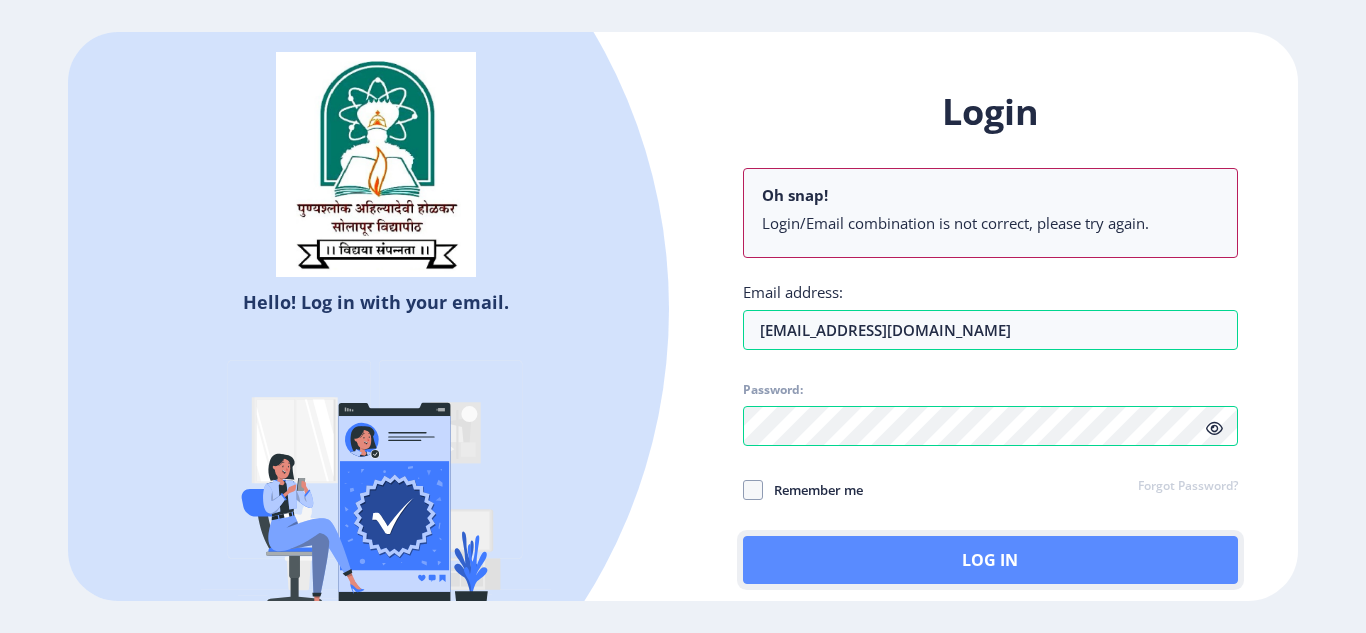 click on "Log In" 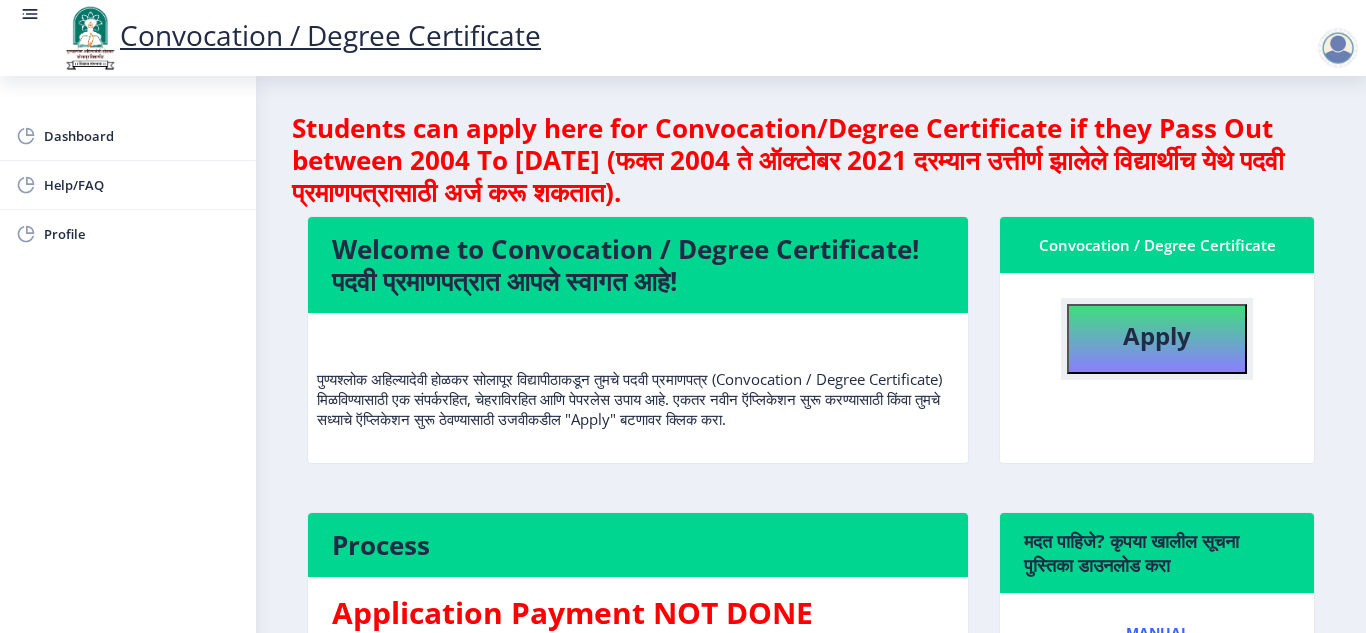 click on "Apply" 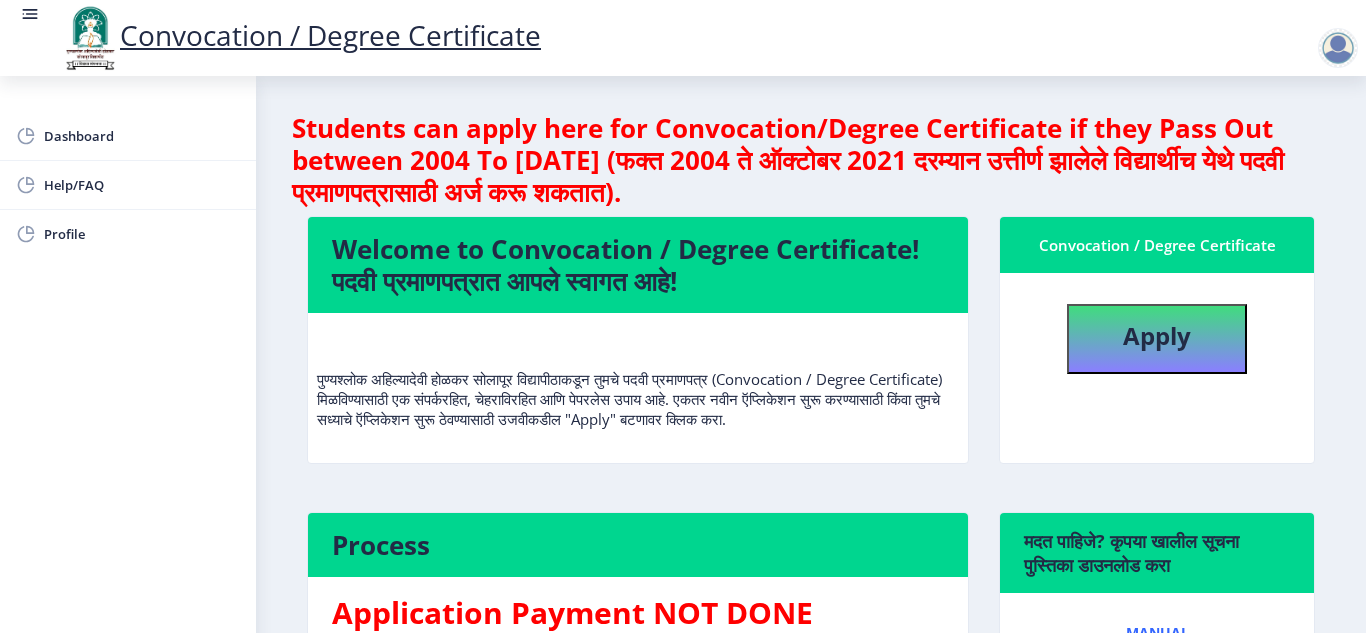 select 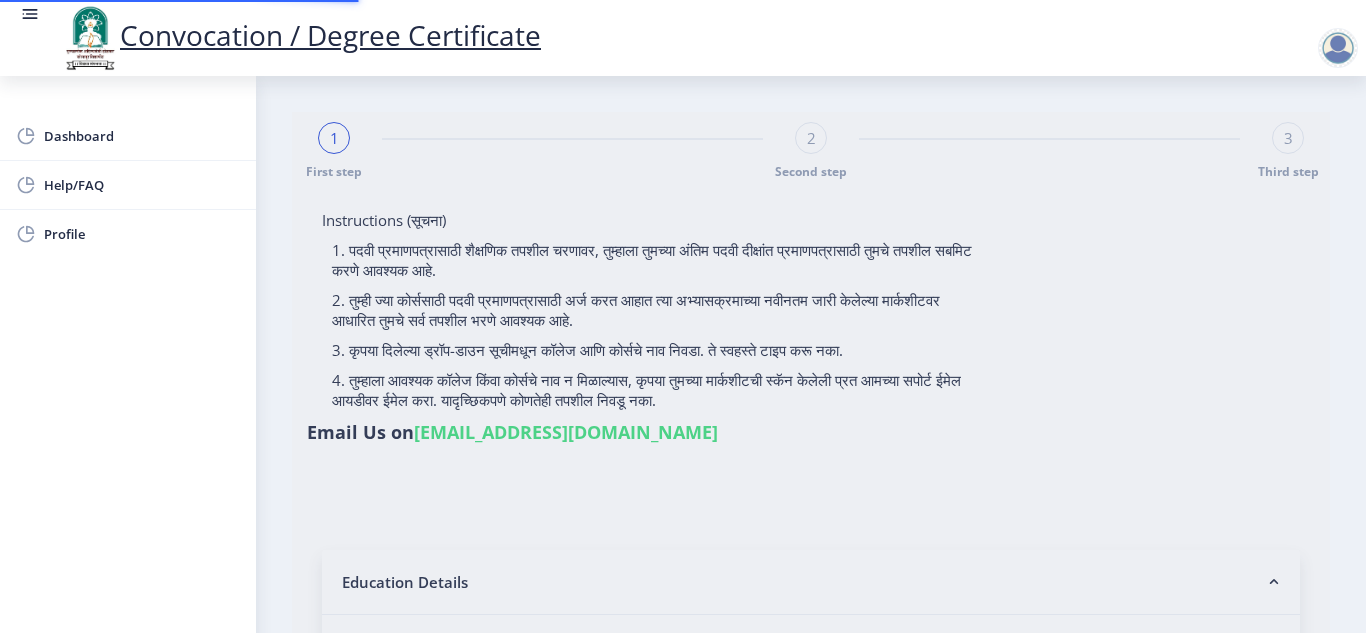 type on "[PERSON_NAME] [PERSON_NAME]" 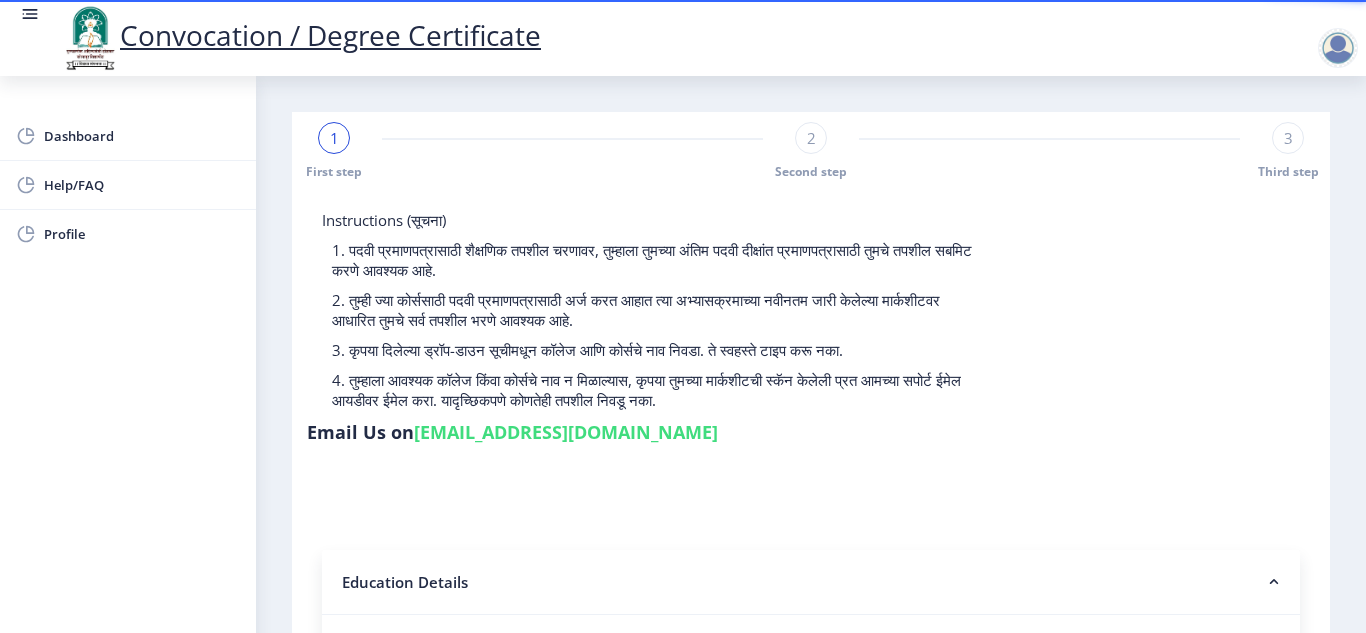 click on "Instructions (सूचना) 1. पदवी प्रमाणपत्रासाठी शैक्षणिक तपशील चरणावर, तुम्हाला तुमच्या अंतिम पदवी दीक्षांत प्रमाणपत्रासाठी तुमचे तपशील सबमिट करणे आवश्यक आहे.   2. तुम्ही ज्या कोर्ससाठी पदवी प्रमाणपत्रासाठी अर्ज करत आहात त्या अभ्यासक्रमाच्या नवीनतम जारी केलेल्या मार्कशीटवर आधारित तुमचे सर्व तपशील भरणे आवश्यक आहे.  Email Us on   [EMAIL_ADDRESS][DOMAIN_NAME] Education Details   Enter Your PRN Number (तुमचा पीआरएन (कायम नोंदणी क्रमांक) एंटर करा)   * * Regular * *" 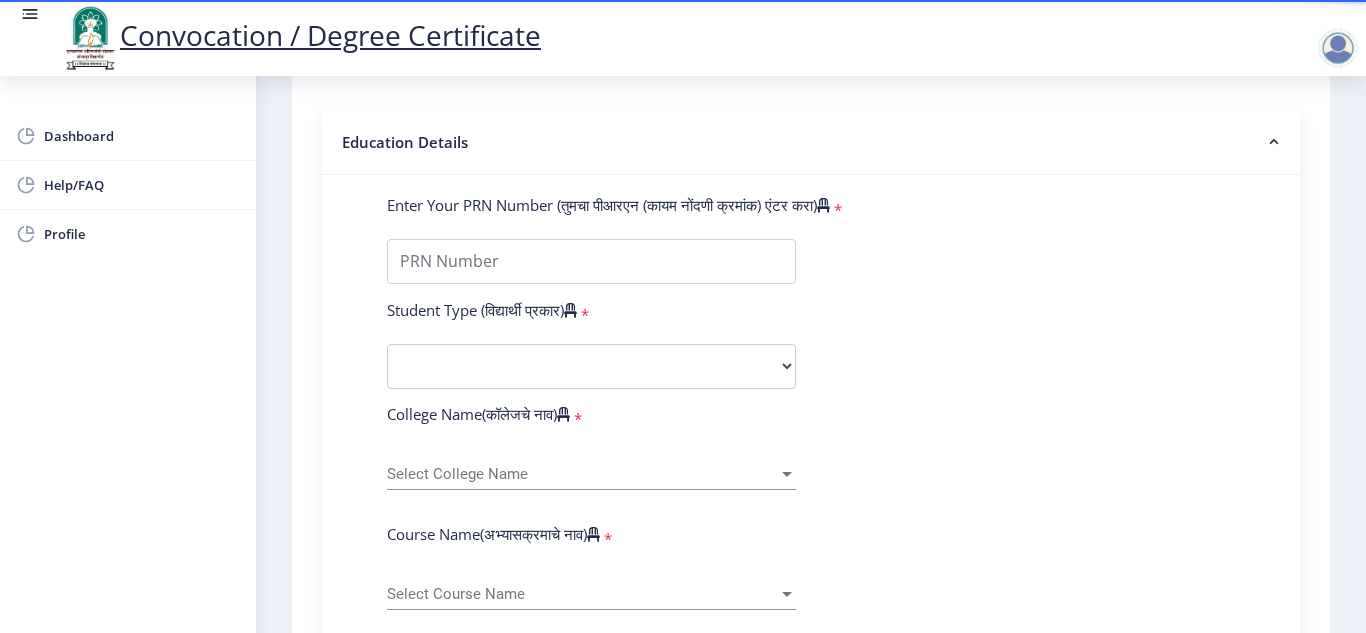 scroll, scrollTop: 480, scrollLeft: 0, axis: vertical 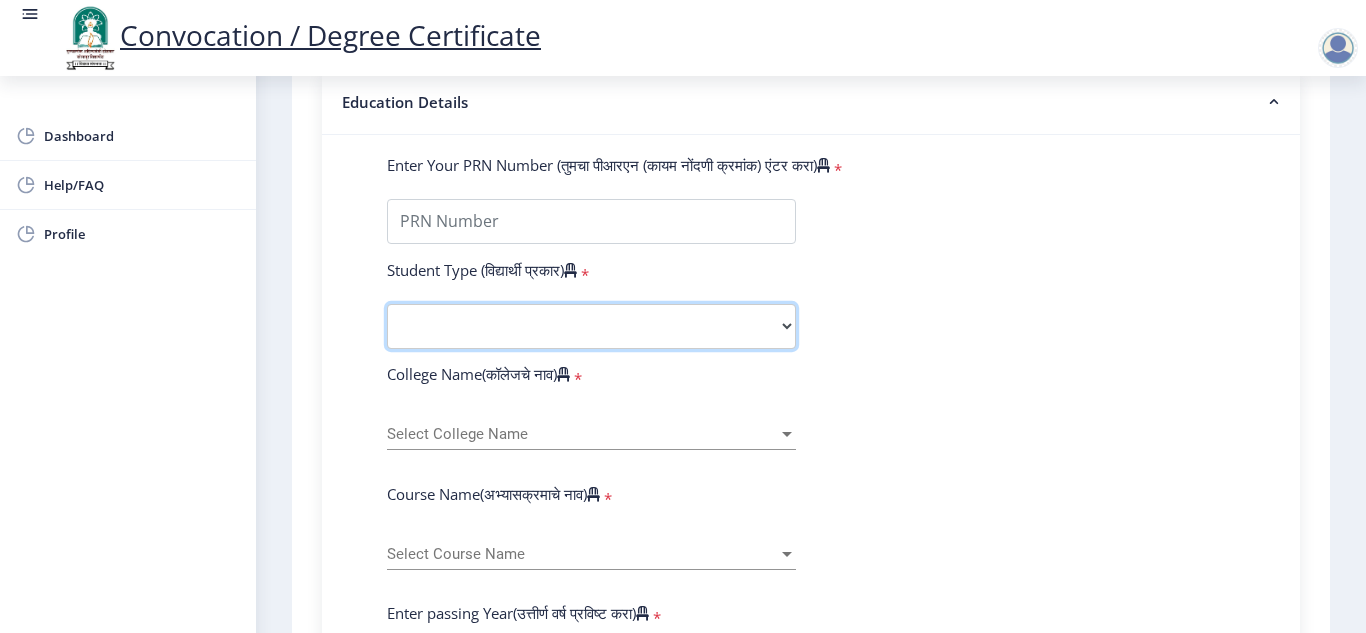 click on "Select Student Type Regular External" at bounding box center [591, 326] 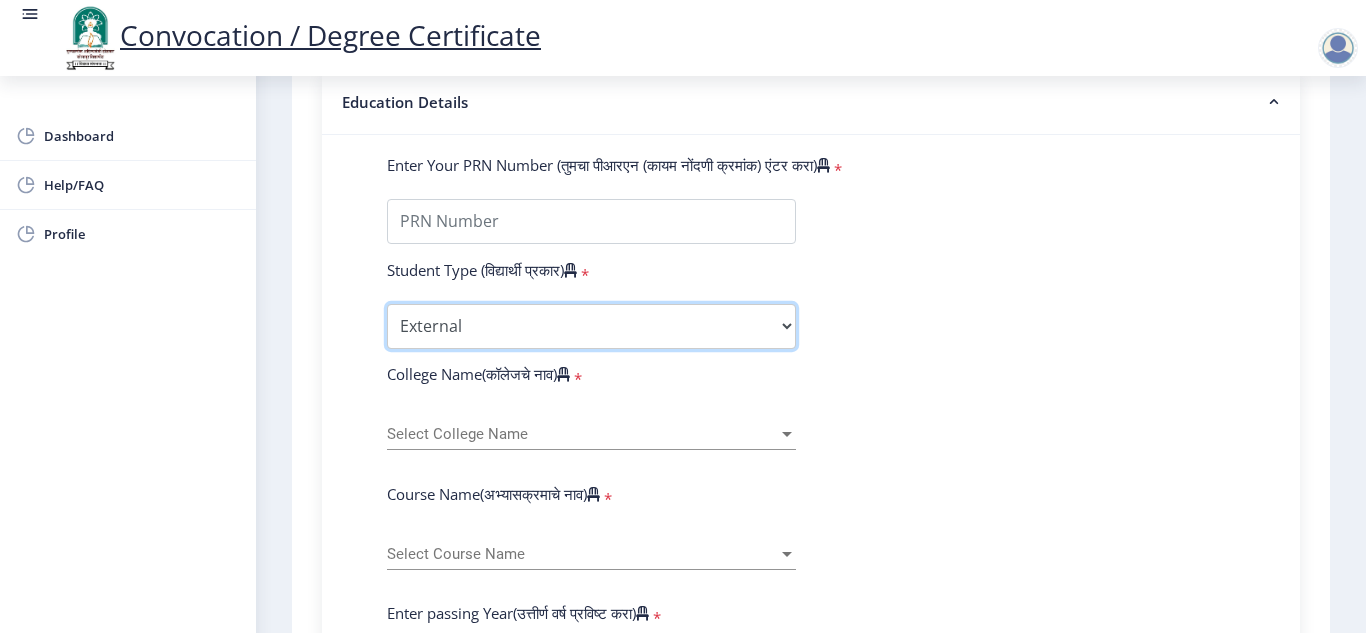 click on "Select Student Type Regular External" at bounding box center [591, 326] 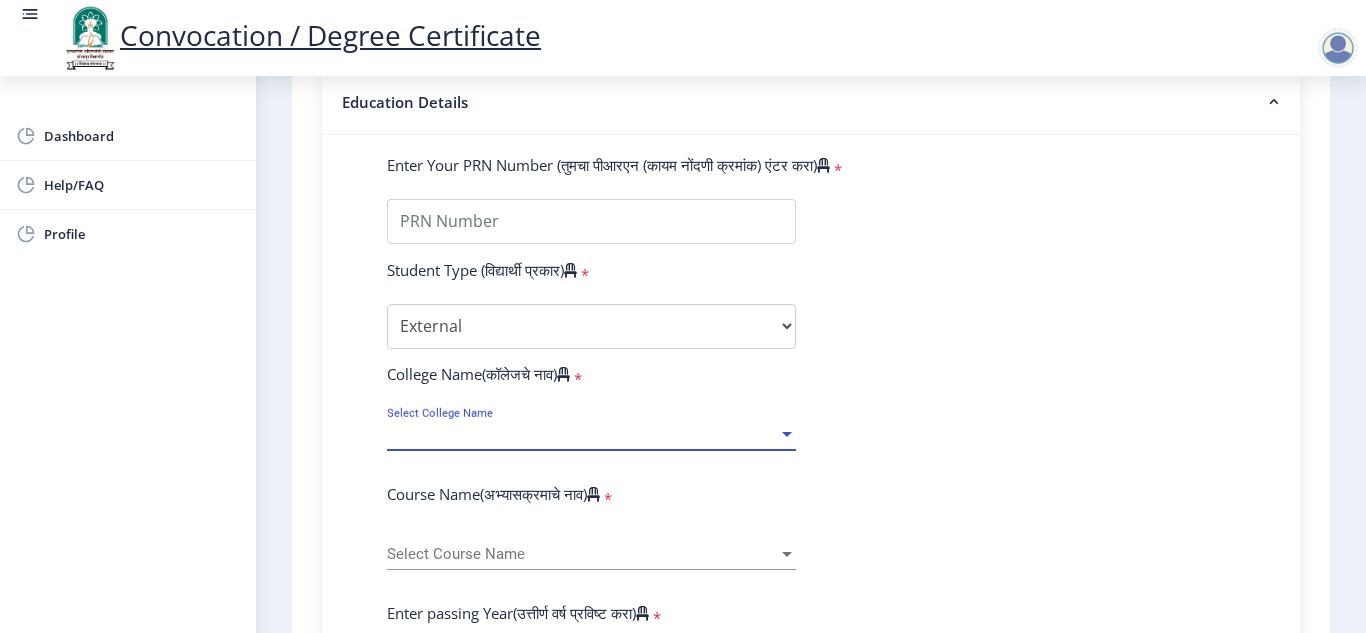click on "Select College Name" at bounding box center [582, 434] 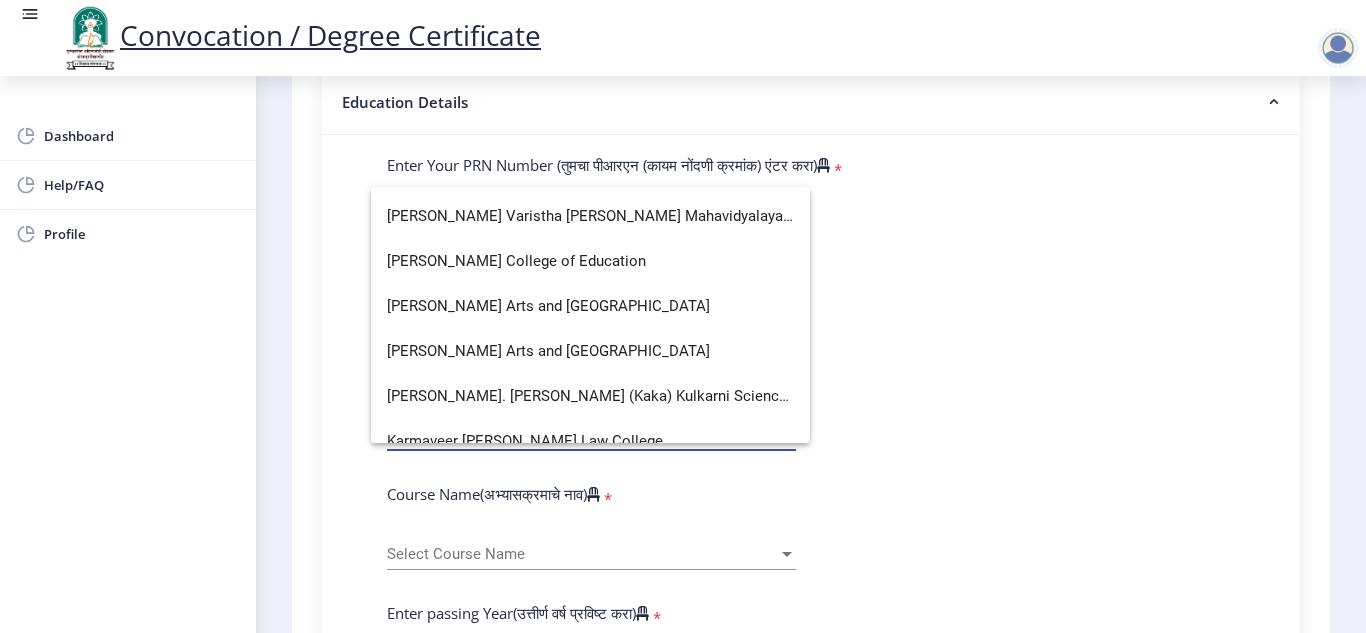 scroll, scrollTop: 2240, scrollLeft: 0, axis: vertical 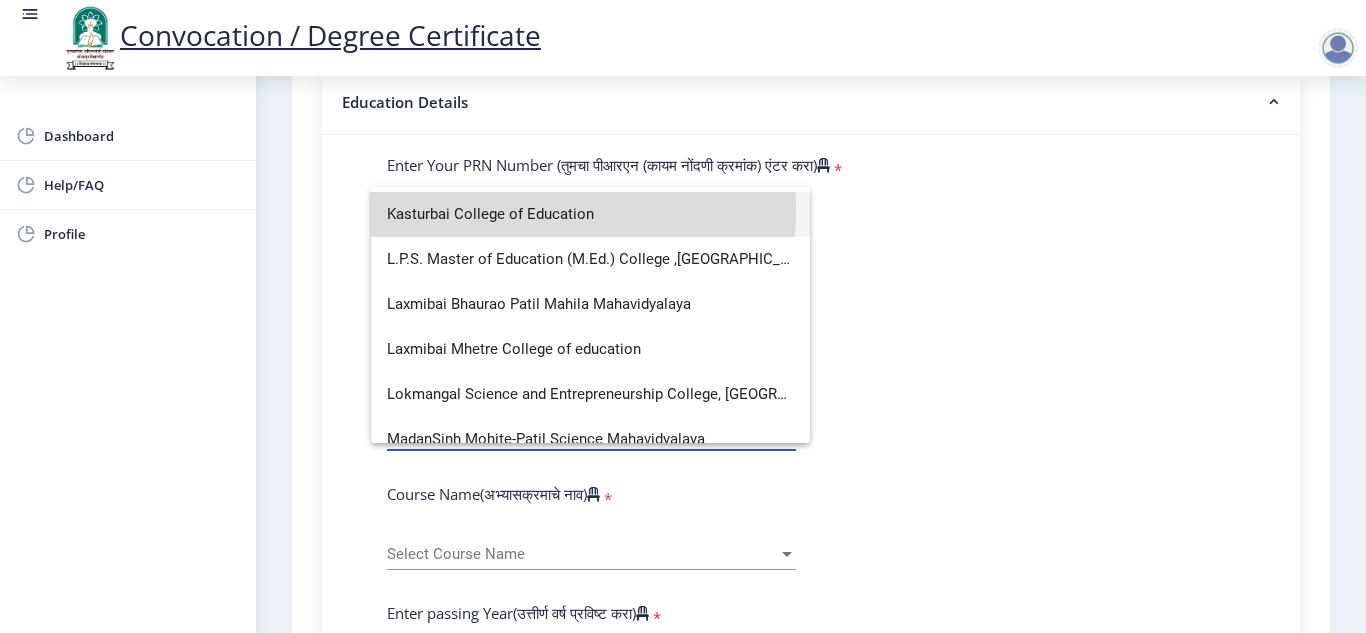 click on "Kasturbai College of Education" at bounding box center (590, 214) 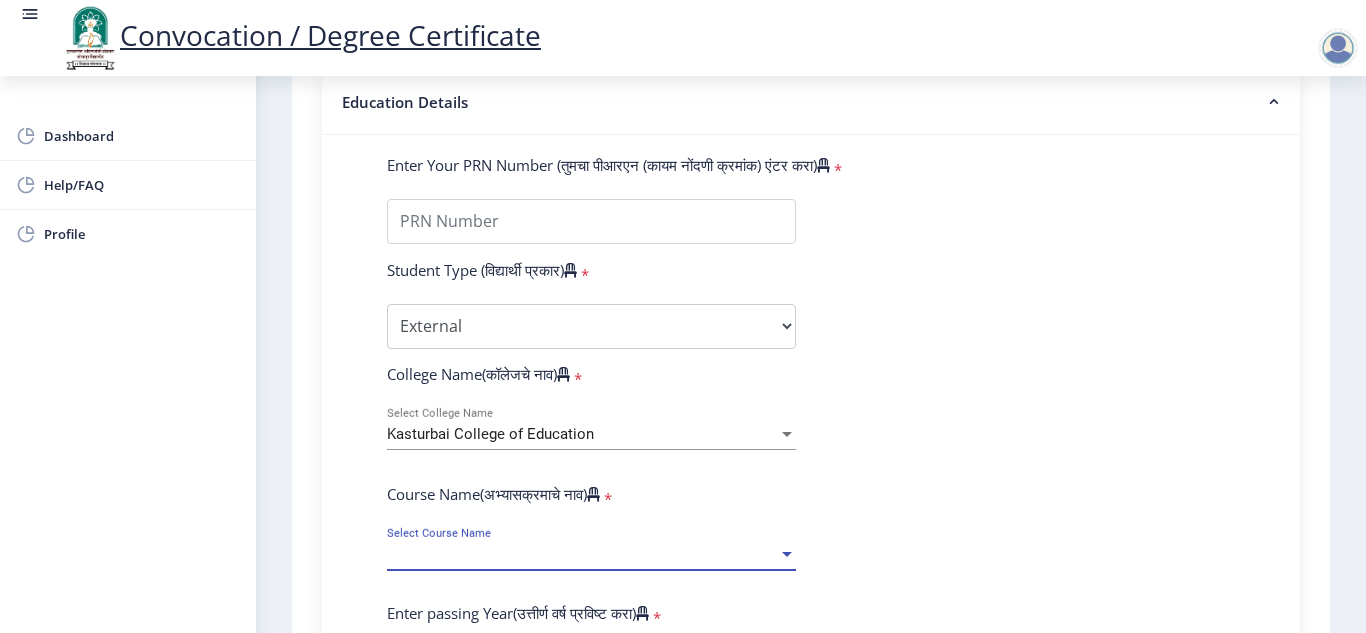 click at bounding box center (787, 554) 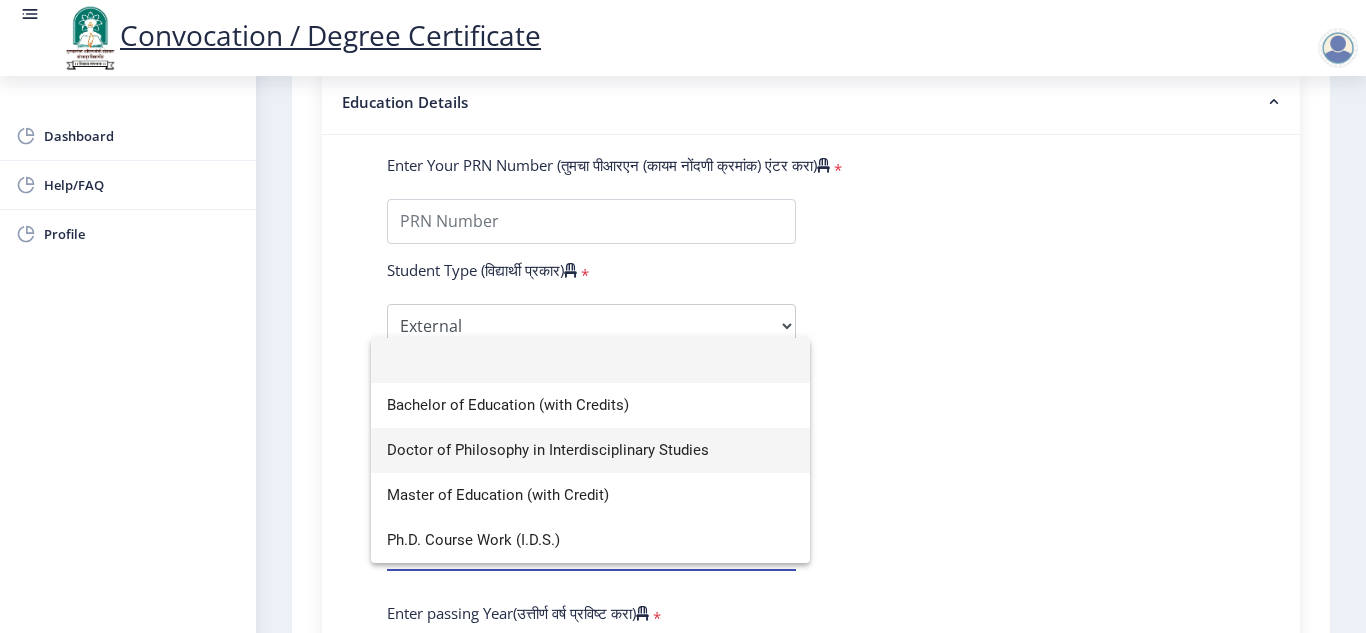 click on "Doctor of Philosophy in Interdisciplinary Studies" at bounding box center (590, 450) 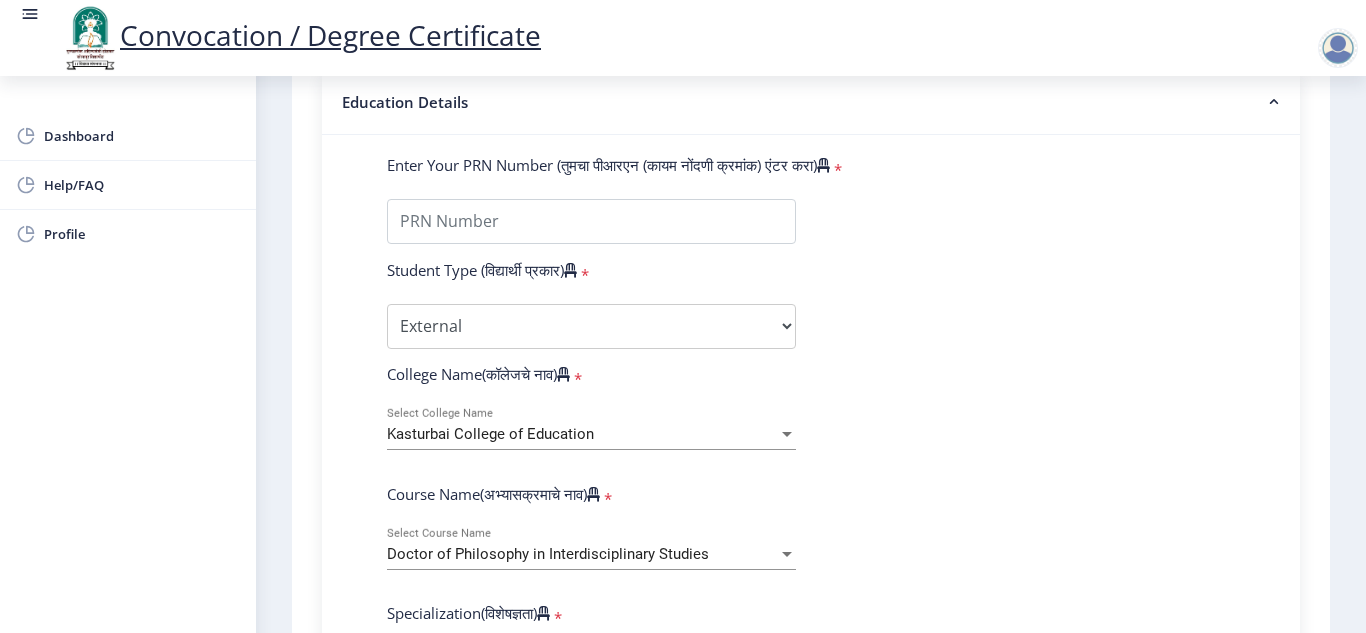 click on "Enter Your PRN Number (तुमचा पीआरएन (कायम नोंदणी क्रमांक) एंटर करा)   * Student Type (विद्यार्थी प्रकार)    * Select Student Type Regular External College Name(कॉलेजचे नाव)   * [PERSON_NAME] College of Education Select College Name Course Name(अभ्यासक्रमाचे नाव)   * Doctor of Philosophy in Interdisciplinary Studies Select Course Name  Specialization(विशेषज्ञता)   * Specialization English Ancient Indian History Culture & Archaeology Hindi Marathi Economics History Political Science Applied Geology Computer Science & Engineering Geology Mechanical Engineering Sociology Statistics Zoology Commerce Botany Mass Communication Social Work Law Education Geography Chemistry Electronics Physics Biotechnology Other Enter passing Year(उत्तीर्ण वर्ष प्रविष्ट करा)   *  2025   2024   2023   2022  *" 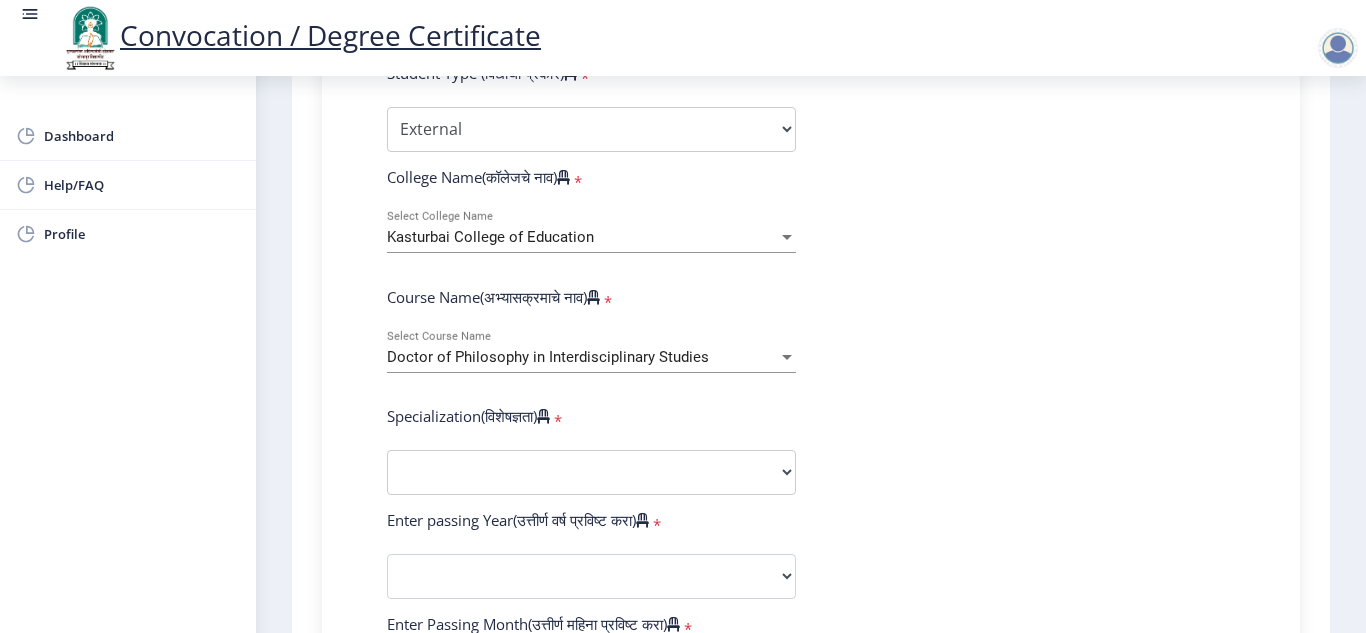 scroll, scrollTop: 680, scrollLeft: 0, axis: vertical 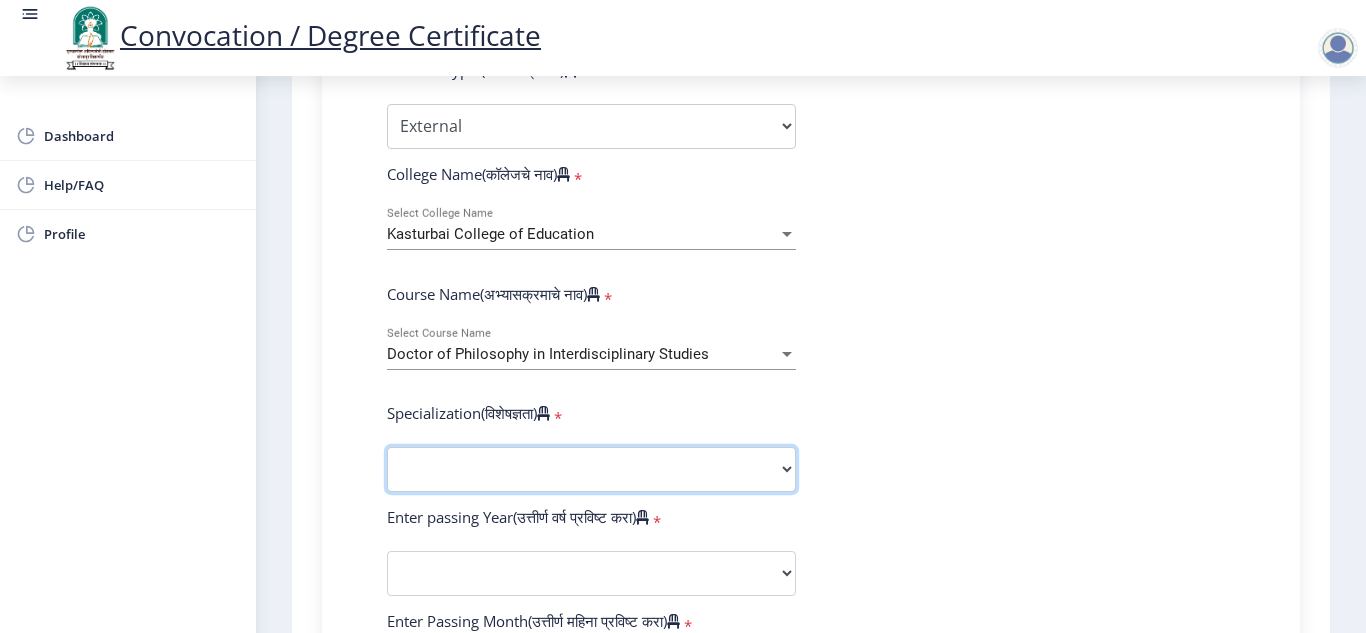 click on "Specialization English Ancient Indian History Culture & Archaeology Hindi Marathi Economics History Political Science Applied Geology Computer Science & Engineering Geology Mechanical Engineering Sociology Statistics Zoology Commerce Botany Mass Communication Social Work Law Education Geography Chemistry Electronics Physics Biotechnology Other" at bounding box center [591, 469] 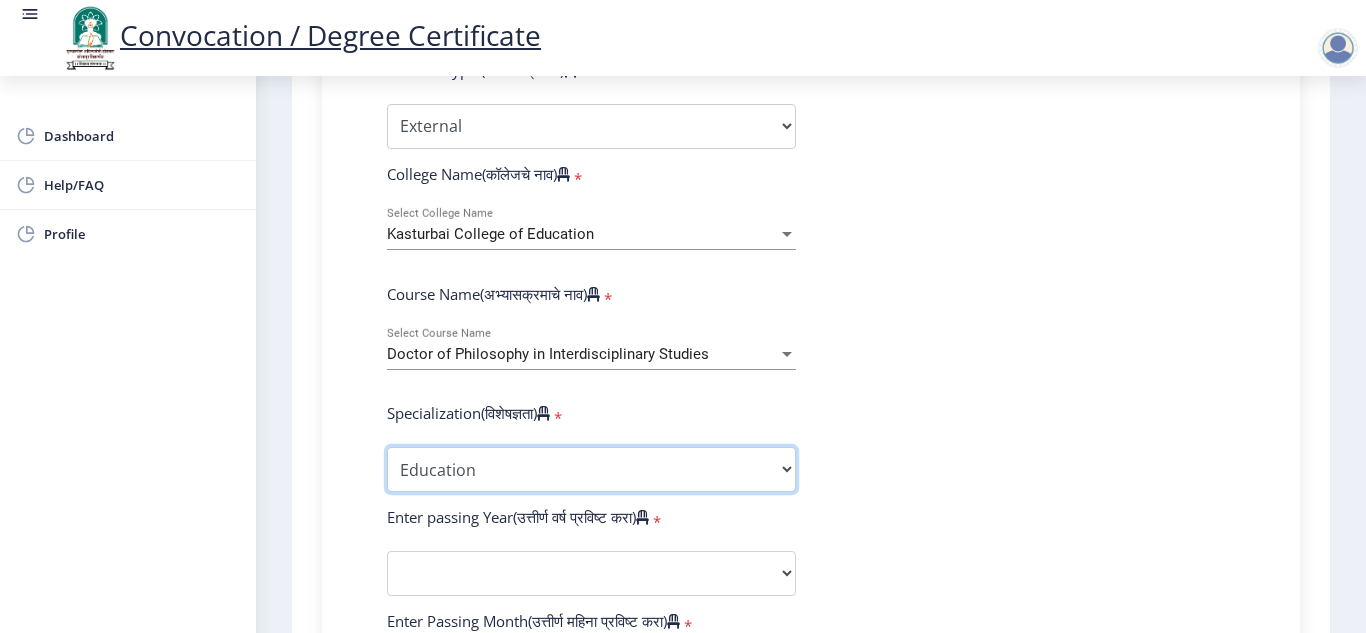 click on "Specialization English Ancient Indian History Culture & Archaeology Hindi Marathi Economics History Political Science Applied Geology Computer Science & Engineering Geology Mechanical Engineering Sociology Statistics Zoology Commerce Botany Mass Communication Social Work Law Education Geography Chemistry Electronics Physics Biotechnology Other" at bounding box center [591, 469] 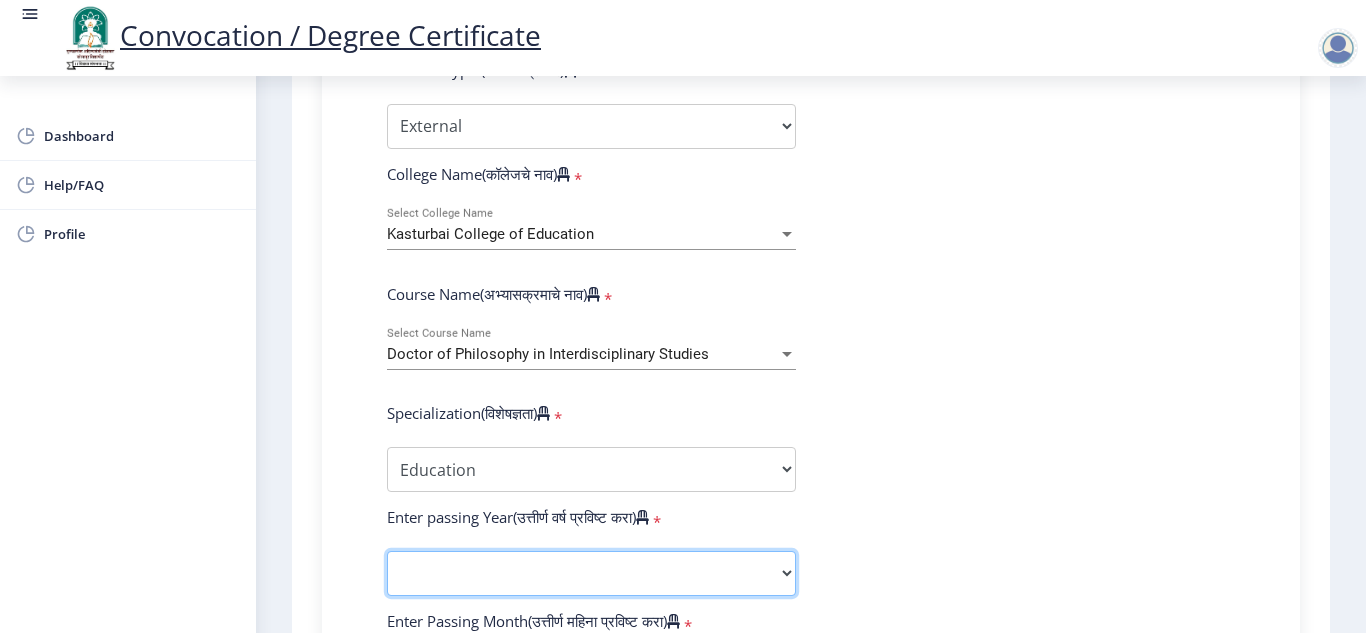 click on "2025   2024   2023   2022   2021   2020   2019   2018   2017   2016   2015   2014   2013   2012   2011   2010   2009   2008   2007   2006   2005   2004   2003   2002   2001   2000   1999   1998   1997   1996   1995   1994   1993   1992   1991   1990   1989   1988   1987   1986   1985   1984   1983   1982   1981   1980   1979   1978   1977   1976" 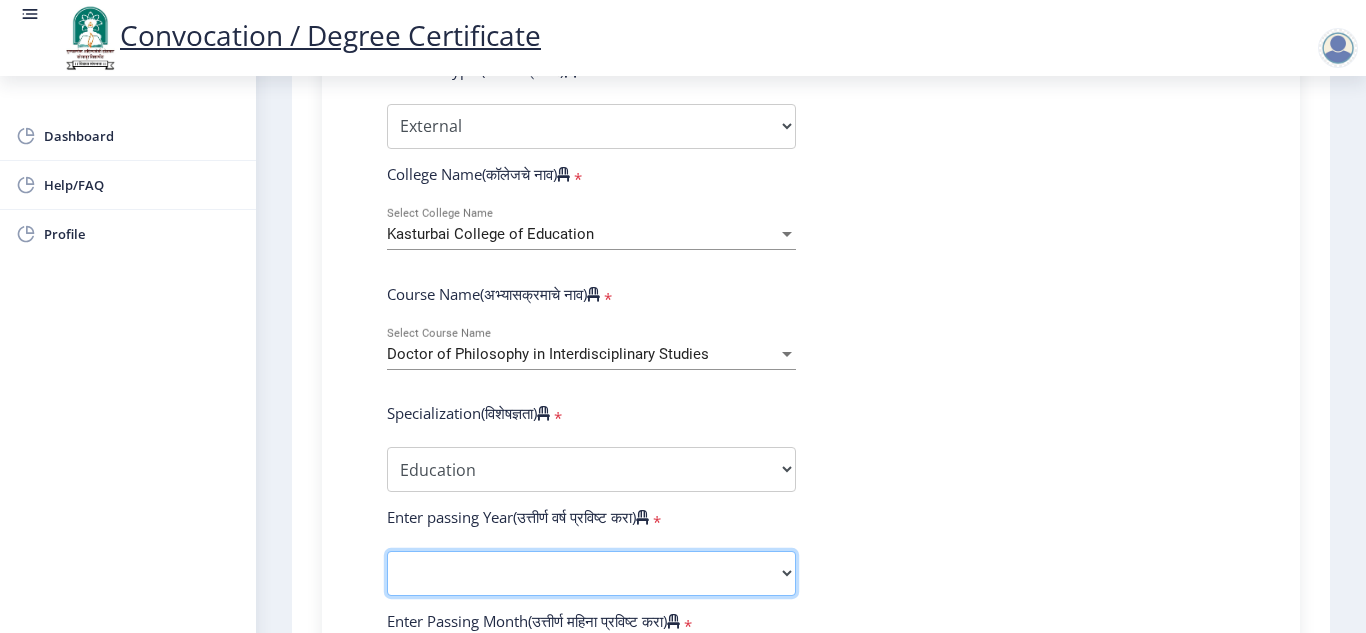 select on "2025" 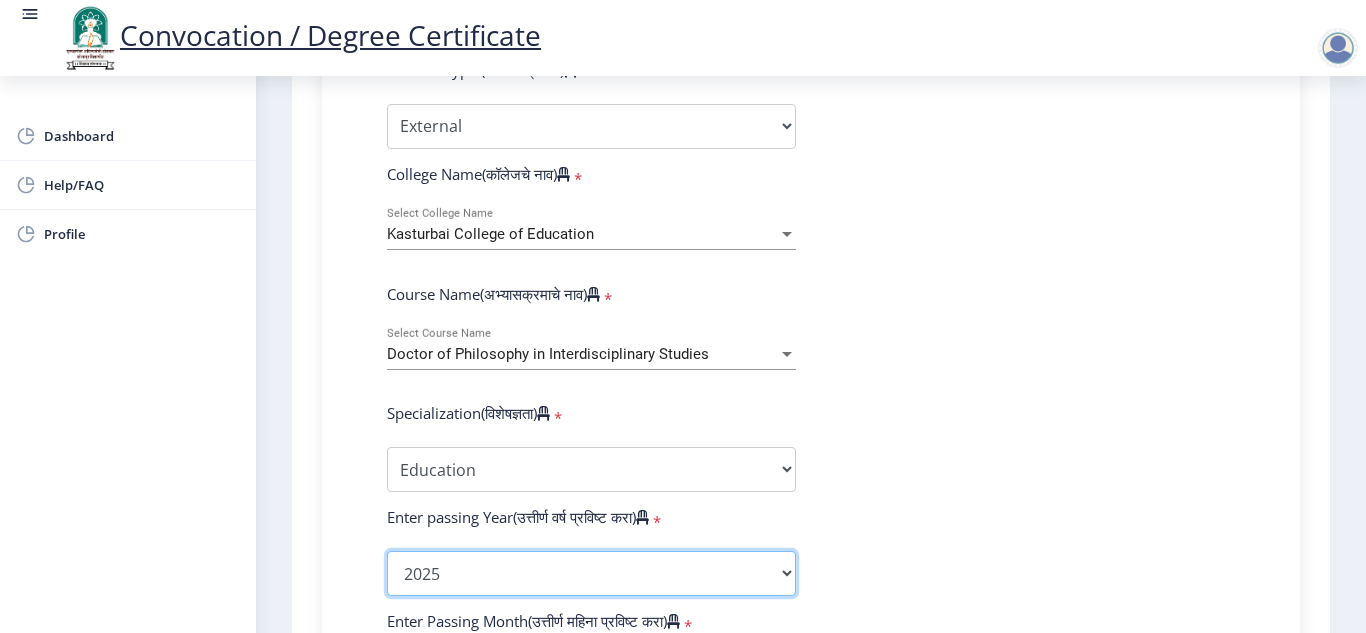 click on "2025   2024   2023   2022   2021   2020   2019   2018   2017   2016   2015   2014   2013   2012   2011   2010   2009   2008   2007   2006   2005   2004   2003   2002   2001   2000   1999   1998   1997   1996   1995   1994   1993   1992   1991   1990   1989   1988   1987   1986   1985   1984   1983   1982   1981   1980   1979   1978   1977   1976" 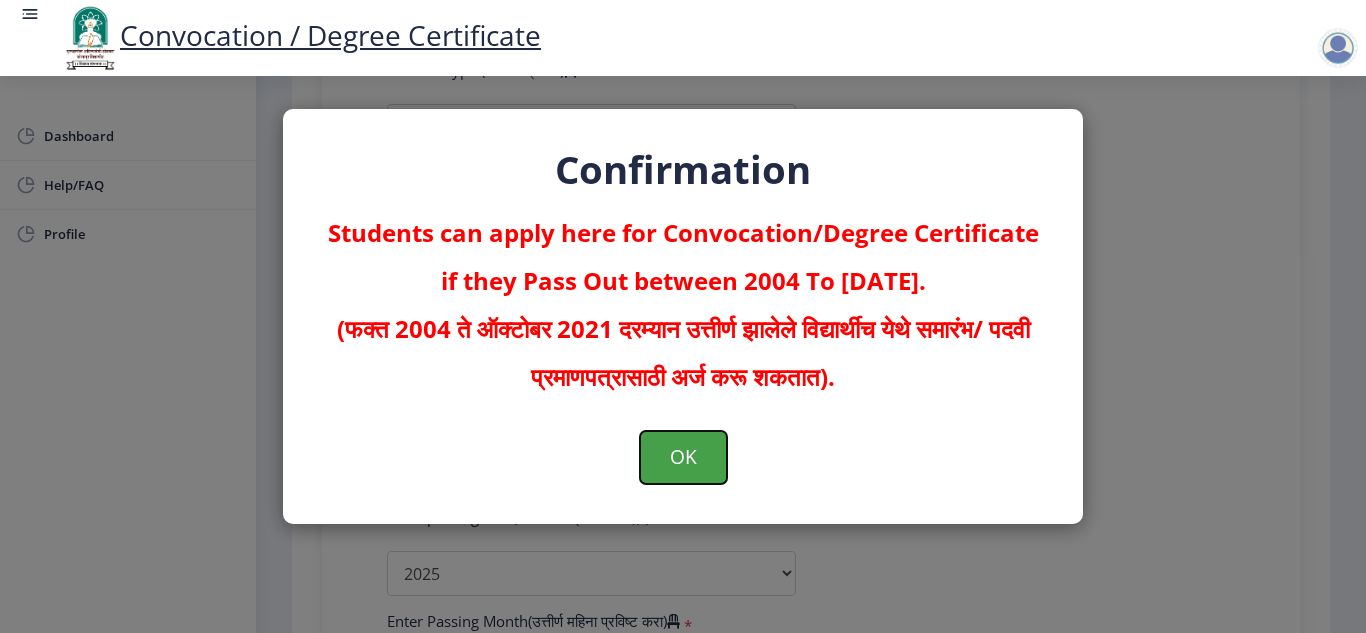 click on "OK" 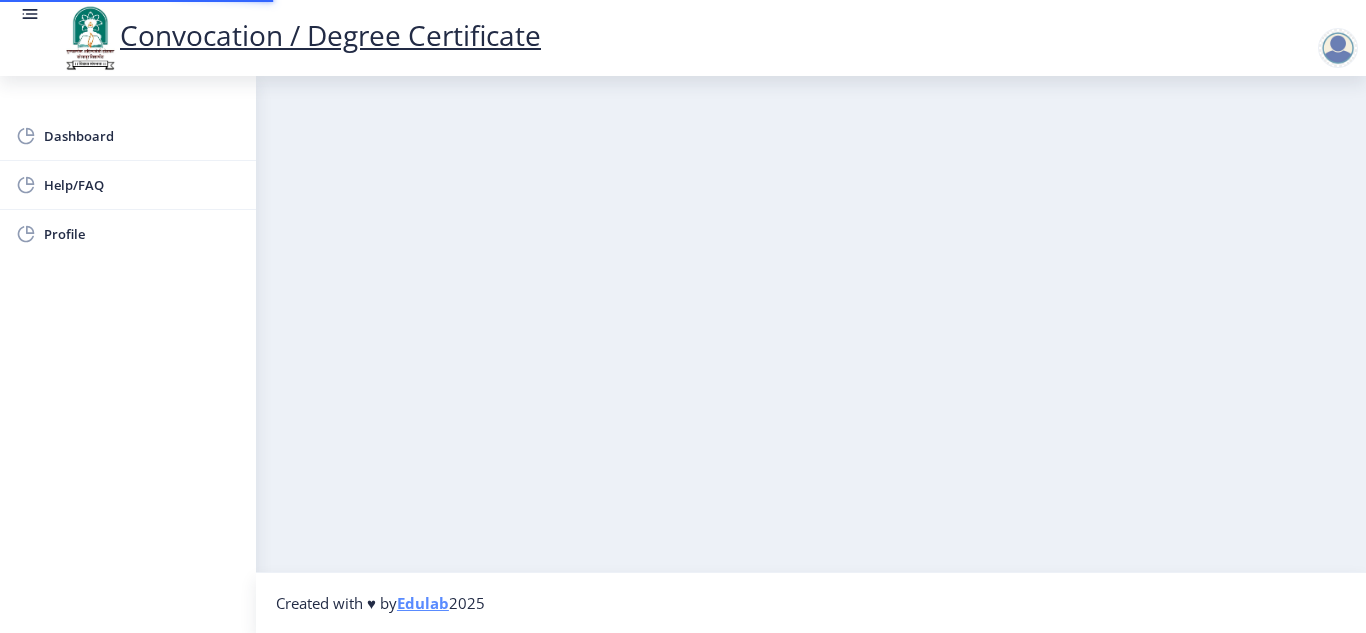 scroll, scrollTop: 0, scrollLeft: 0, axis: both 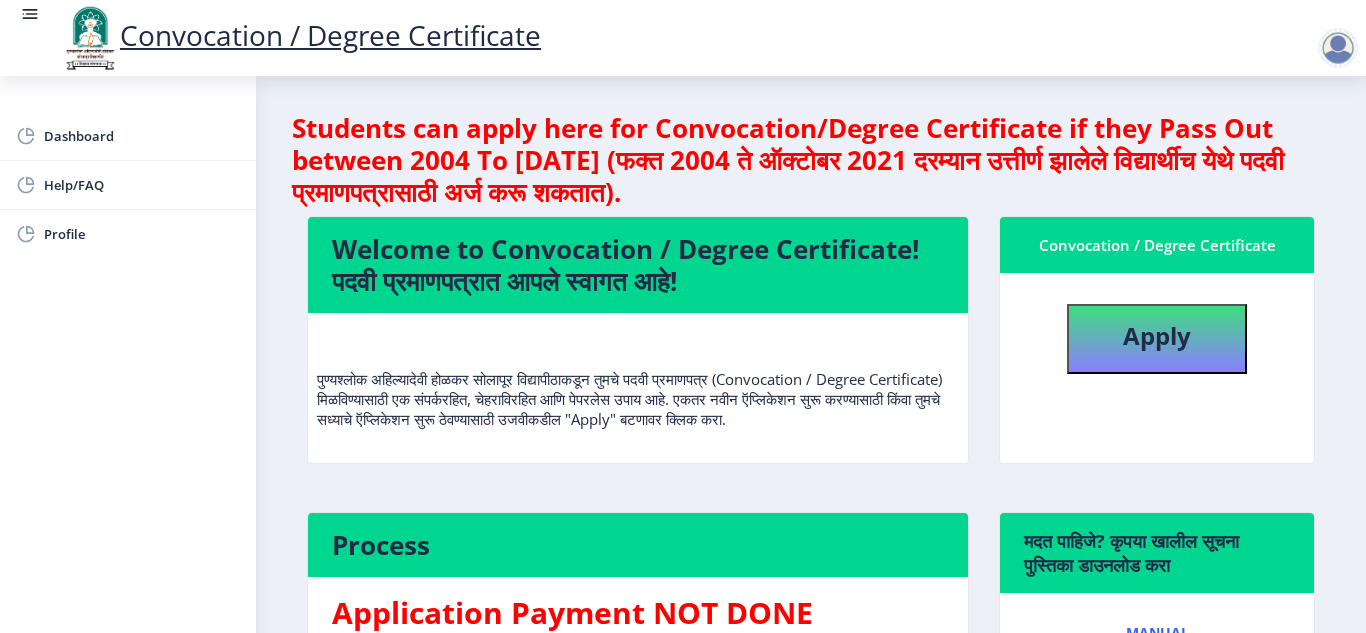 click on "Students can apply here for Convocation/Degree Certificate if they Pass Out between 2004 To [DATE] (फक्त 2004 ते ऑक्टोबर 2021 दरम्यान उत्तीर्ण झालेले विद्यार्थीच येथे पदवी प्रमाणपत्रासाठी अर्ज करू शकतात).  Welcome to Convocation / Degree Certificate!  पदवी प्रमाणपत्रात आपले स्वागत आहे!   Convocation / Degree Certificate   Apply  Process Application Payment NOT DONE  मदत पाहिजे? कृपया खालील सूचना पुस्तिका डाउनलोड करा  Manual" 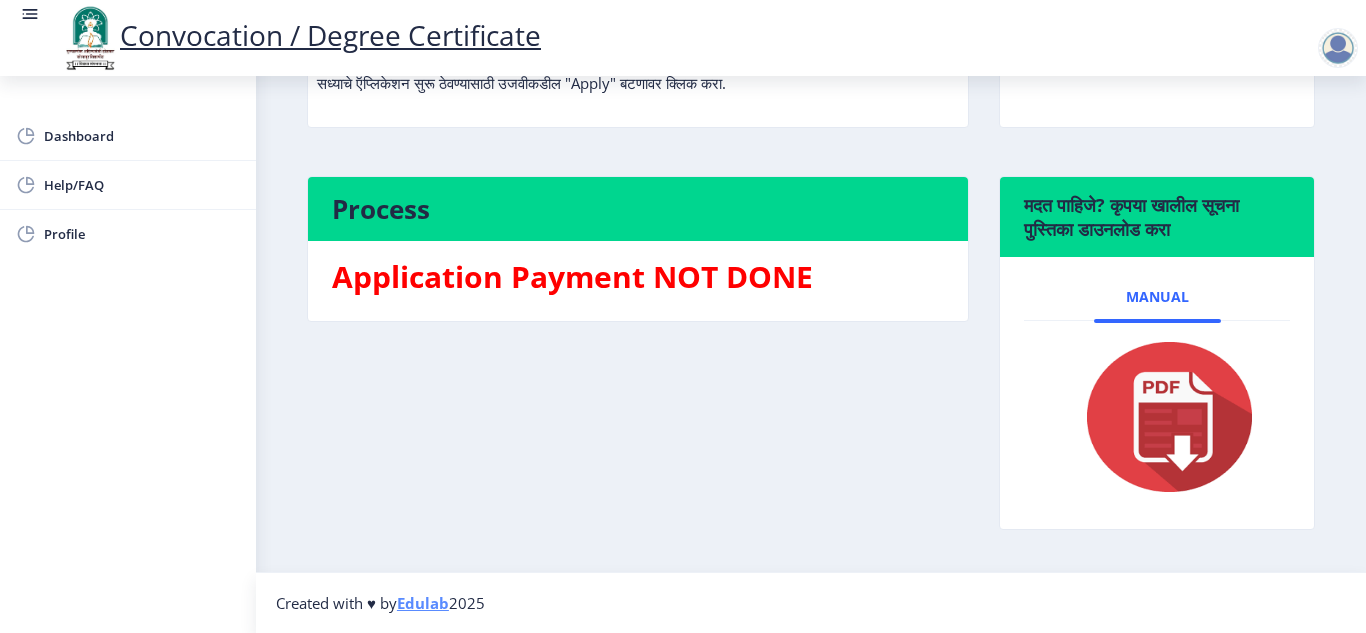 scroll, scrollTop: 0, scrollLeft: 0, axis: both 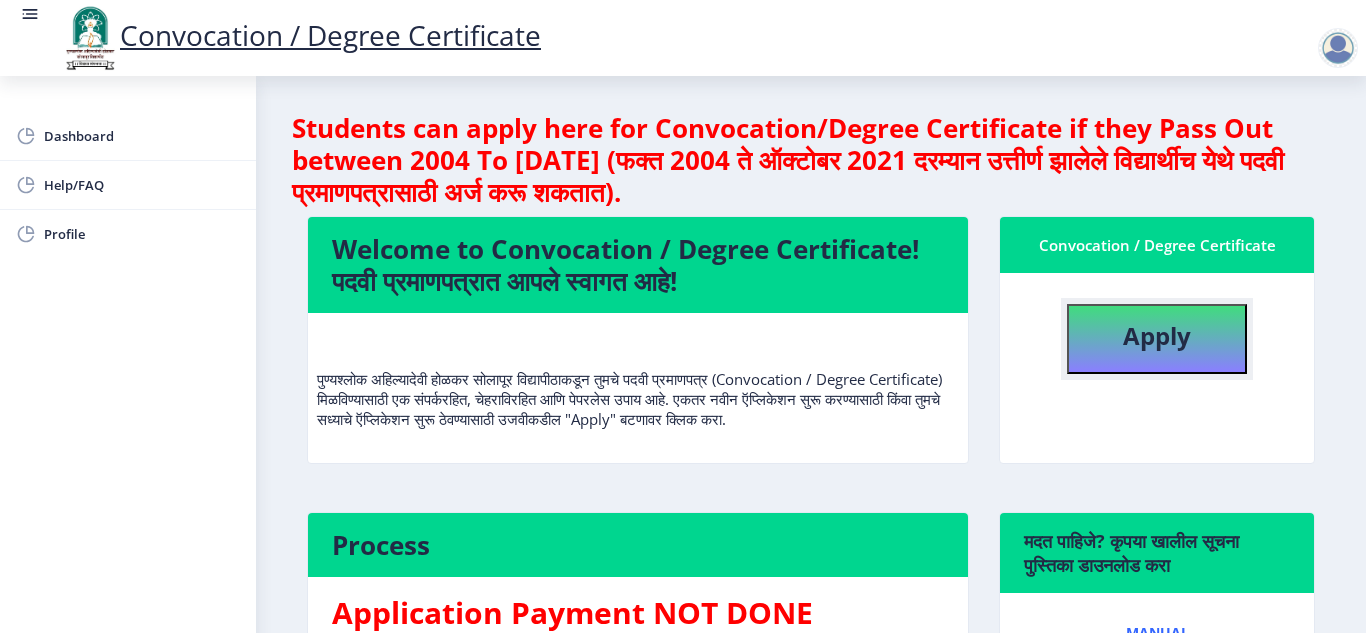 click on "Apply" 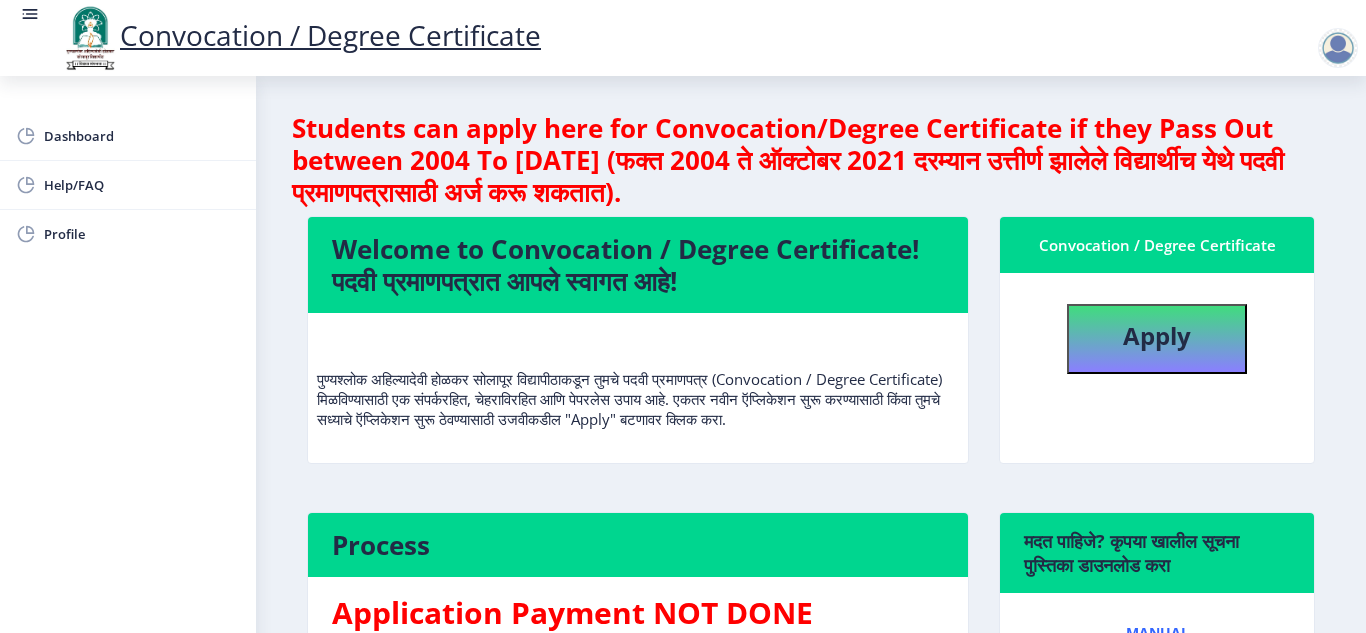 select 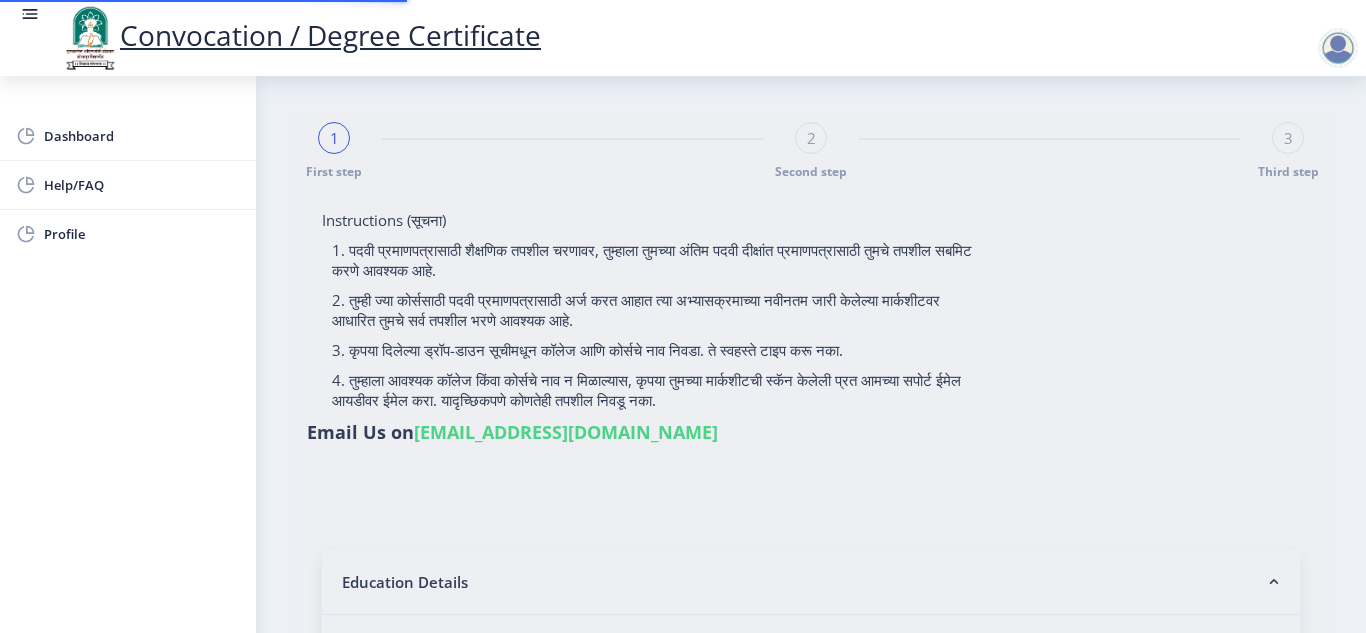 type on "[PERSON_NAME] [PERSON_NAME]" 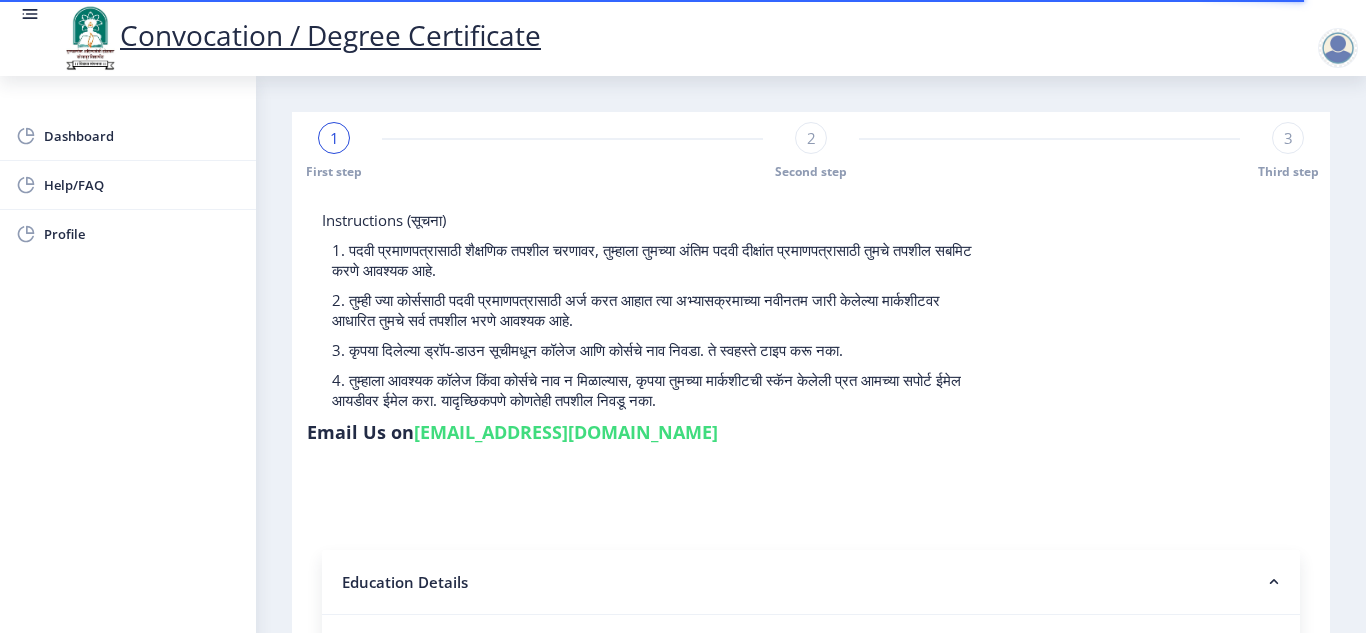 click on "Instructions (सूचना) 1. पदवी प्रमाणपत्रासाठी शैक्षणिक तपशील चरणावर, तुम्हाला तुमच्या अंतिम पदवी दीक्षांत प्रमाणपत्रासाठी तुमचे तपशील सबमिट करणे आवश्यक आहे.   2. तुम्ही ज्या कोर्ससाठी पदवी प्रमाणपत्रासाठी अर्ज करत आहात त्या अभ्यासक्रमाच्या नवीनतम जारी केलेल्या मार्कशीटवर आधारित तुमचे सर्व तपशील भरणे आवश्यक आहे.  Email Us on   [EMAIL_ADDRESS][DOMAIN_NAME]" 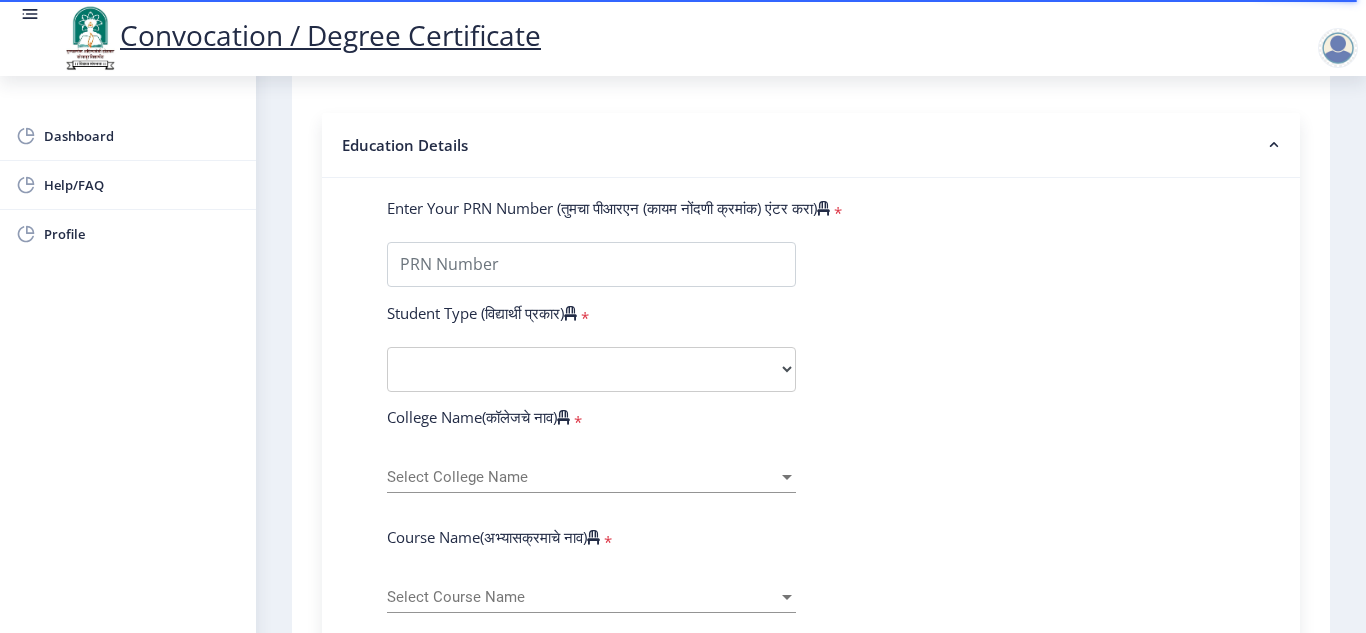scroll, scrollTop: 440, scrollLeft: 0, axis: vertical 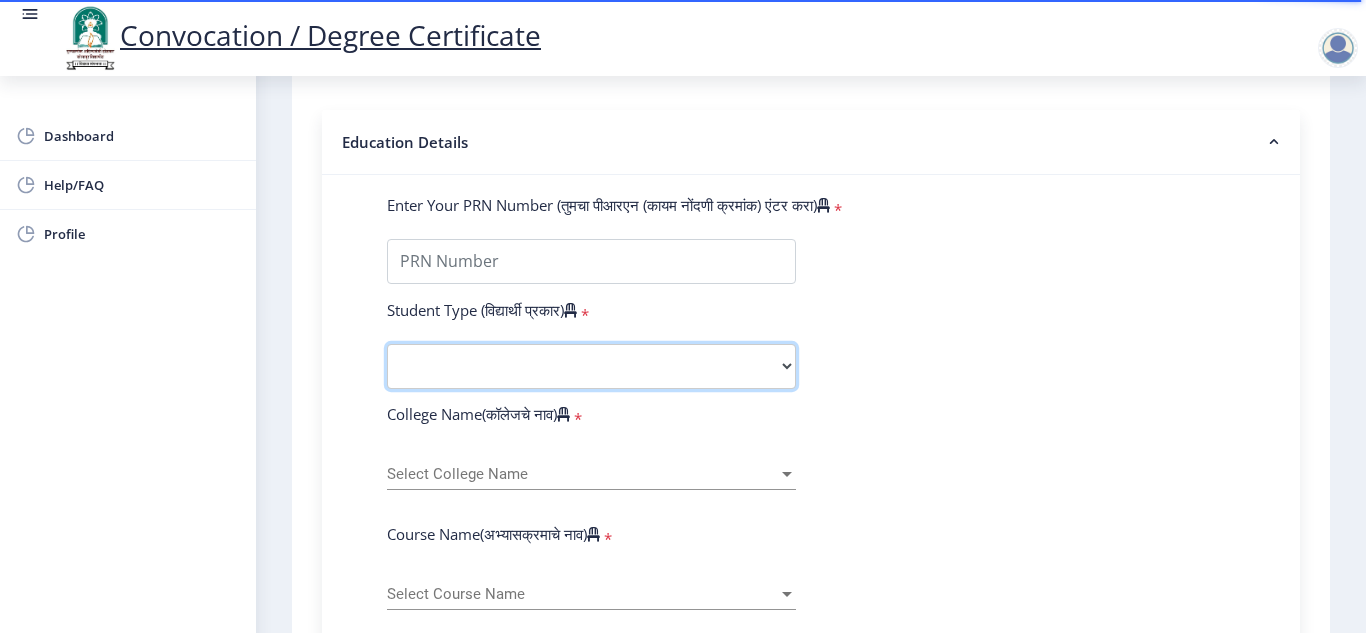 click on "Select Student Type Regular External" at bounding box center (591, 366) 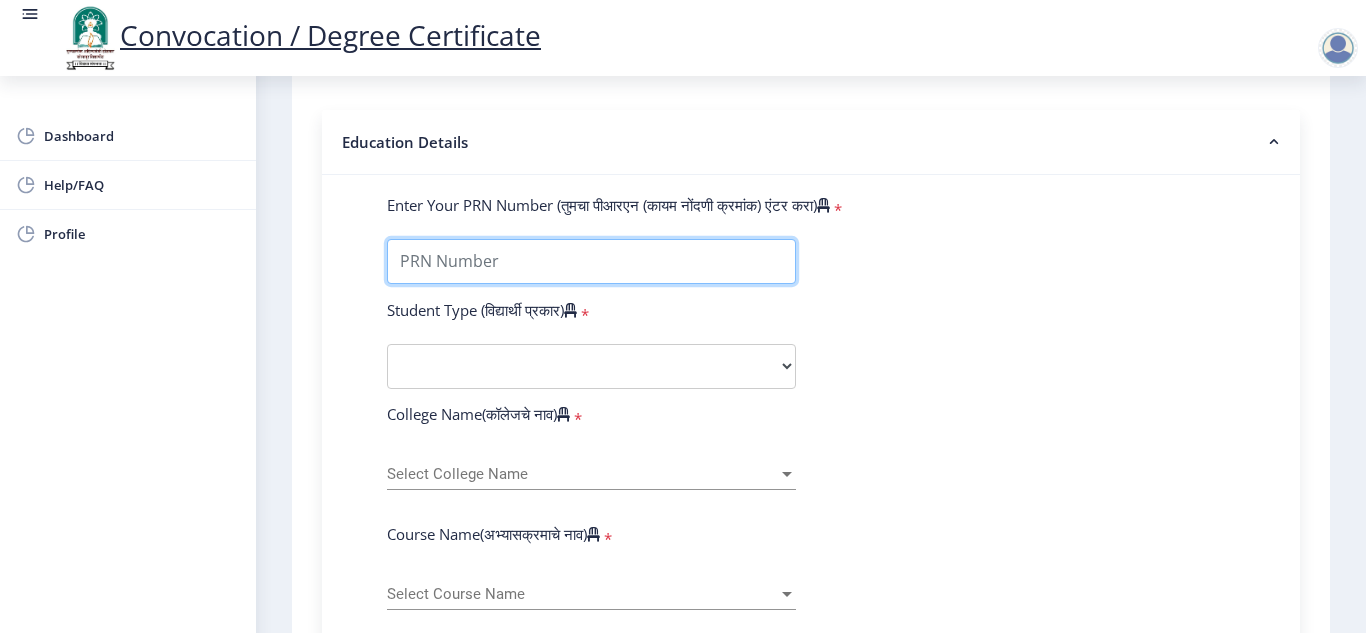 click on "Enter Your PRN Number (तुमचा पीआरएन (कायम नोंदणी क्रमांक) एंटर करा)" at bounding box center [591, 261] 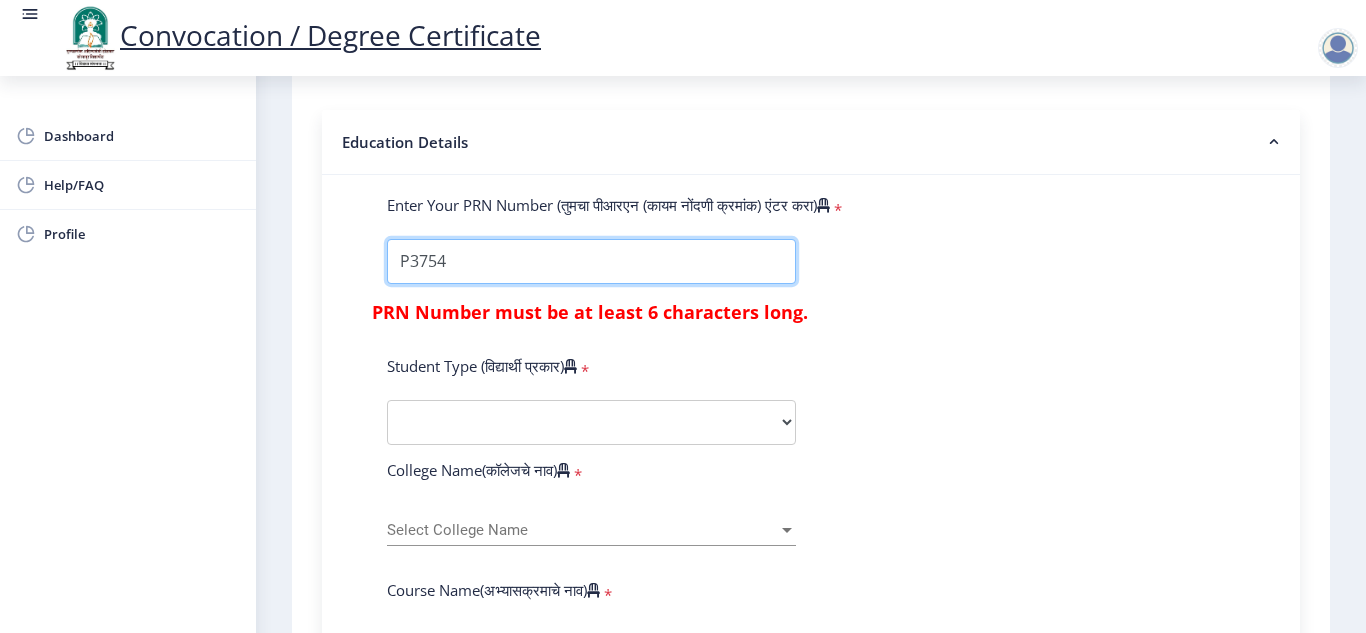 type on "P3754" 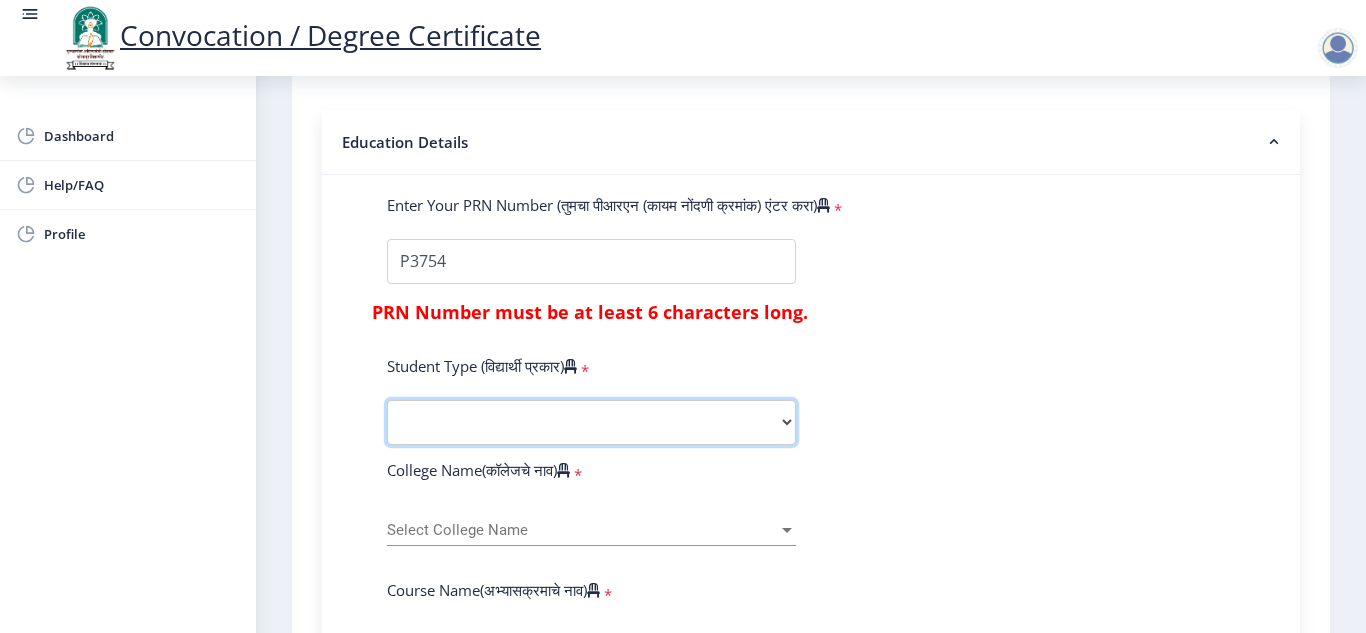 click on "Select Student Type Regular External" at bounding box center [591, 422] 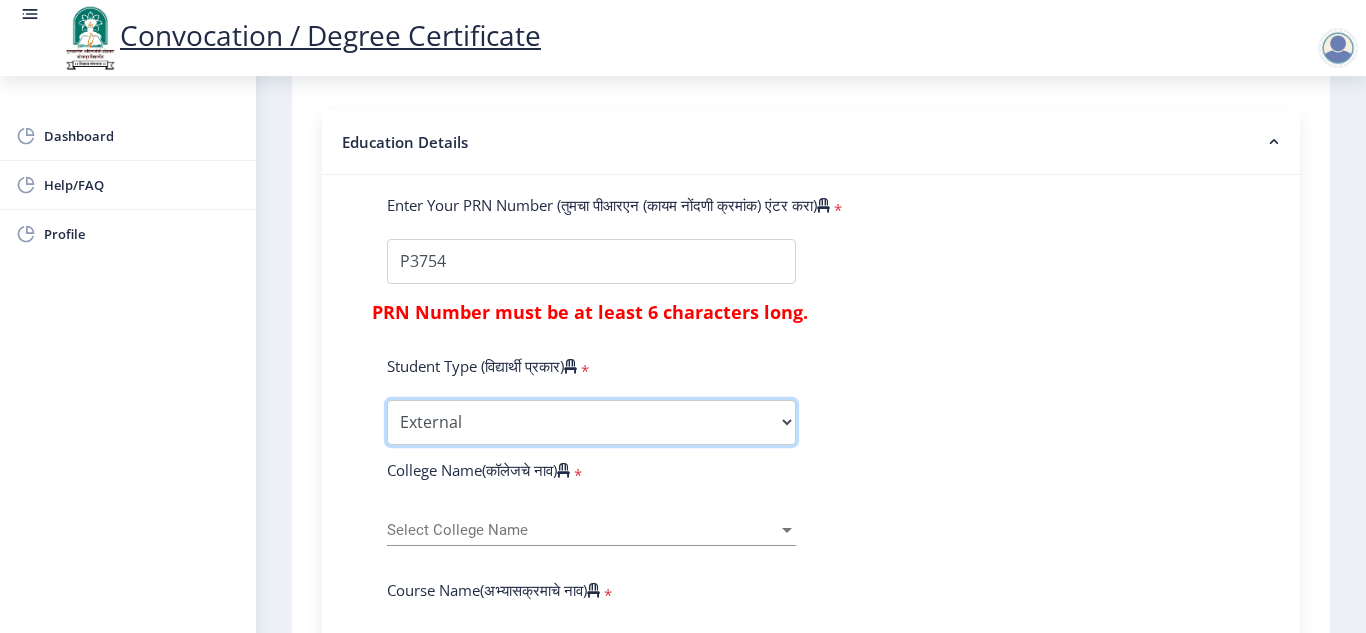 click on "Select Student Type Regular External" at bounding box center (591, 422) 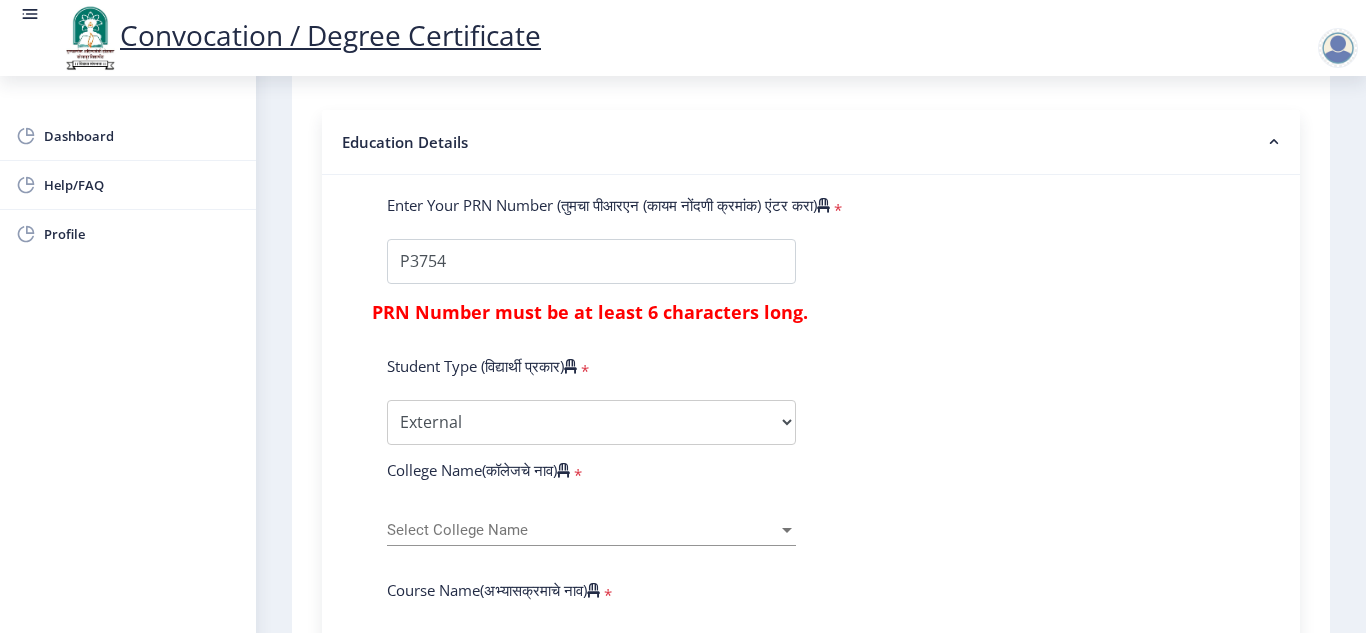 click on "Enter Your PRN Number (तुमचा पीआरएन (कायम नोंदणी क्रमांक) एंटर करा)   *  PRN Number must be at least 6 characters long.  Student Type (विद्यार्थी प्रकार)    * Select Student Type Regular External College Name(कॉलेजचे नाव)   * Select College Name Select College Name Course Name(अभ्यासक्रमाचे नाव)   * Select Course Name Select Course Name Enter passing Year(उत्तीर्ण वर्ष प्रविष्ट करा)   *  2025   2024   2023   2022   2021   2020   2019   2018   2017   2016   2015   2014   2013   2012   2011   2010   2009   2008   2007   2006   2005   2004   2003   2002   2001   2000   1999   1998   1997   1996   1995   1994   1993   1992   1991   1990   1989   1988   1987   1986   1985   1984   1983   1982   1981   1980   1979   1978   1977   1976  * Enter Passing Month March April May October November December * Grade O" 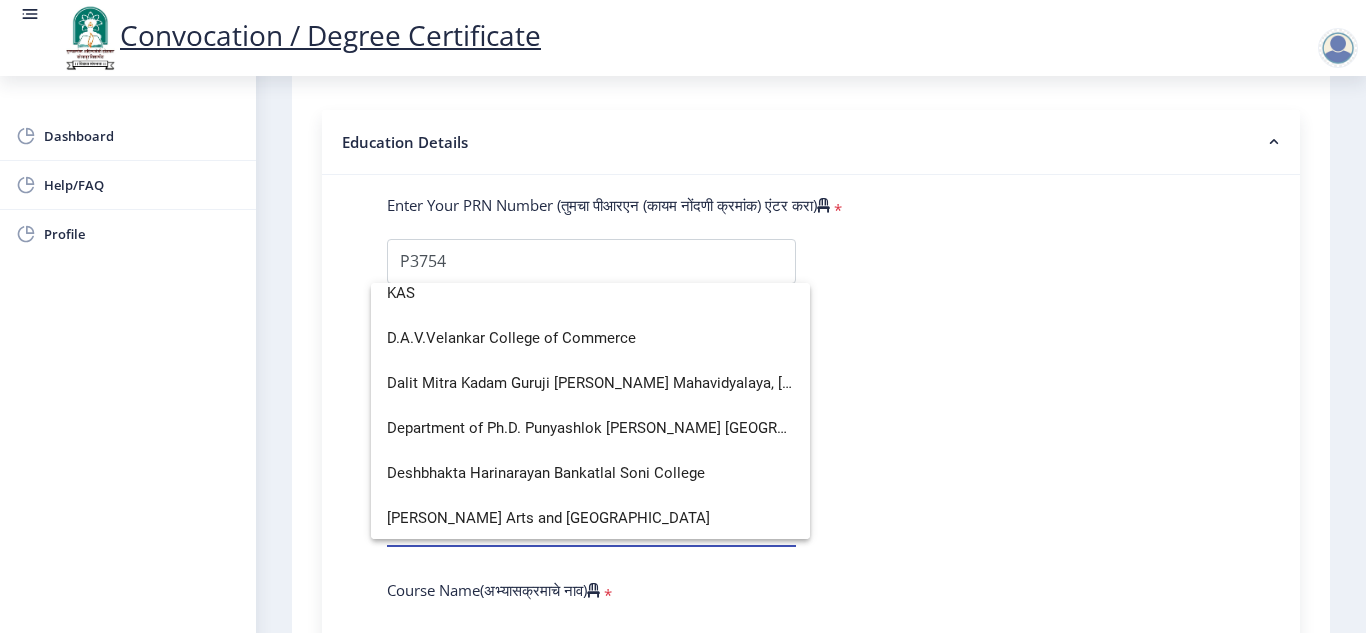 scroll, scrollTop: 0, scrollLeft: 0, axis: both 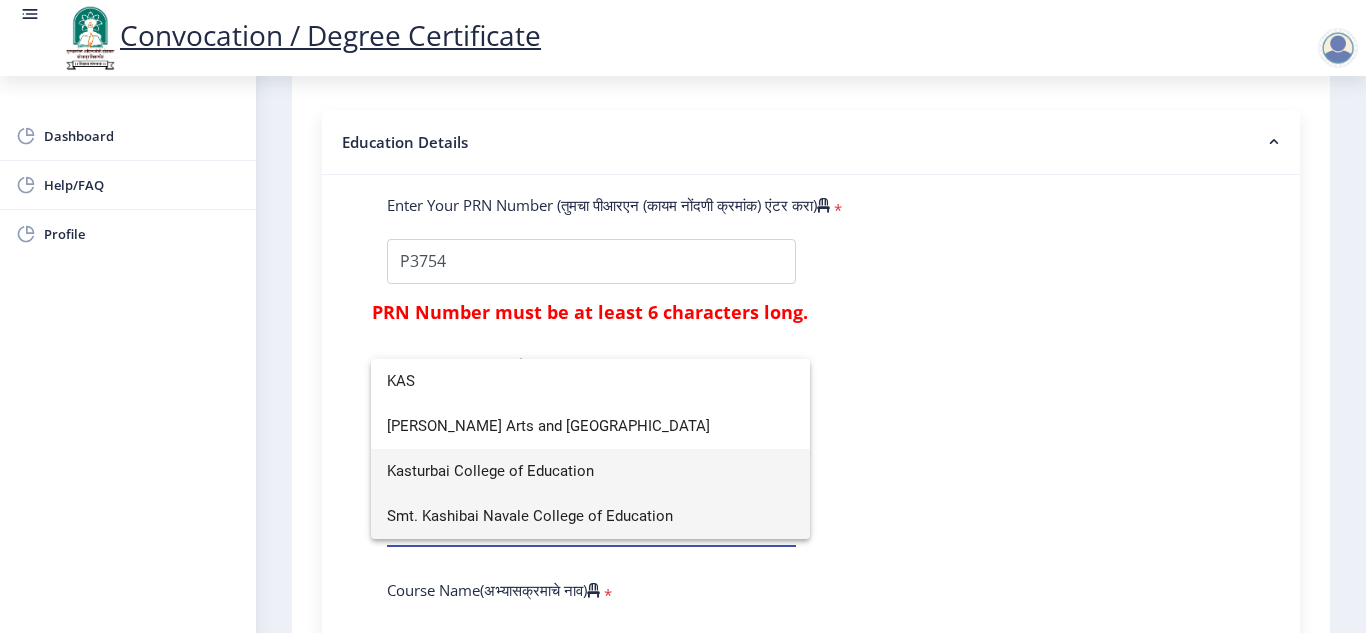 type on "KAS" 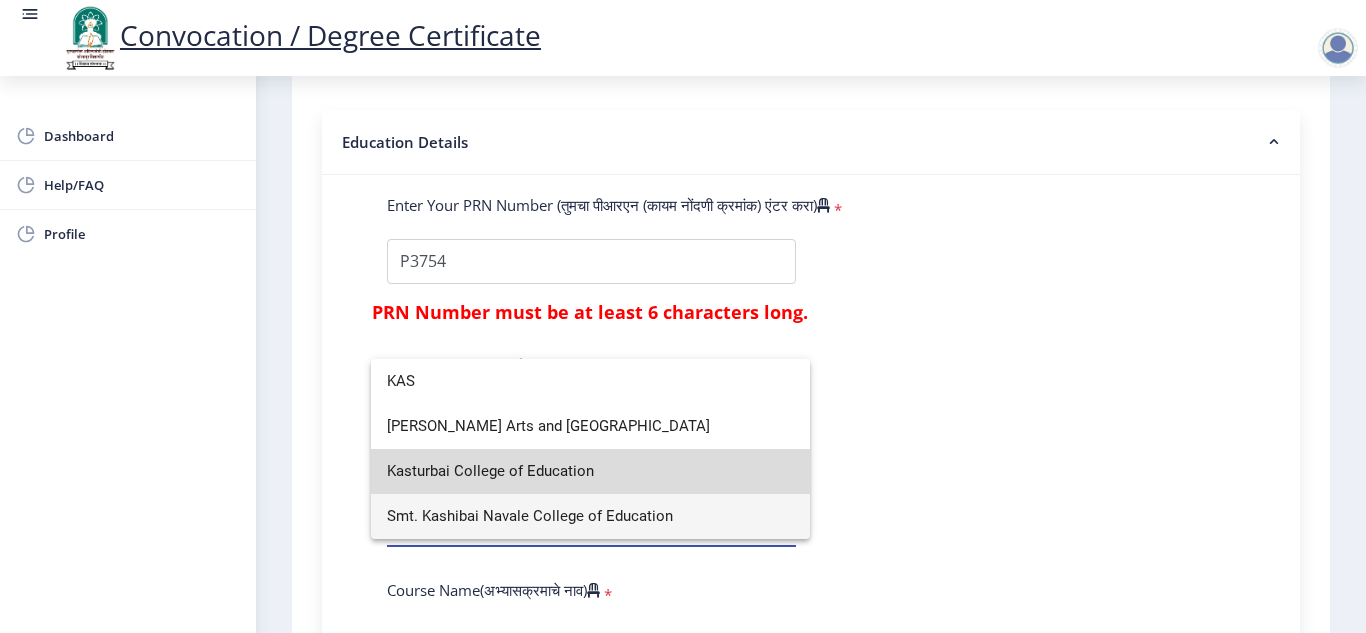 click on "Kasturbai College of Education" at bounding box center [590, 471] 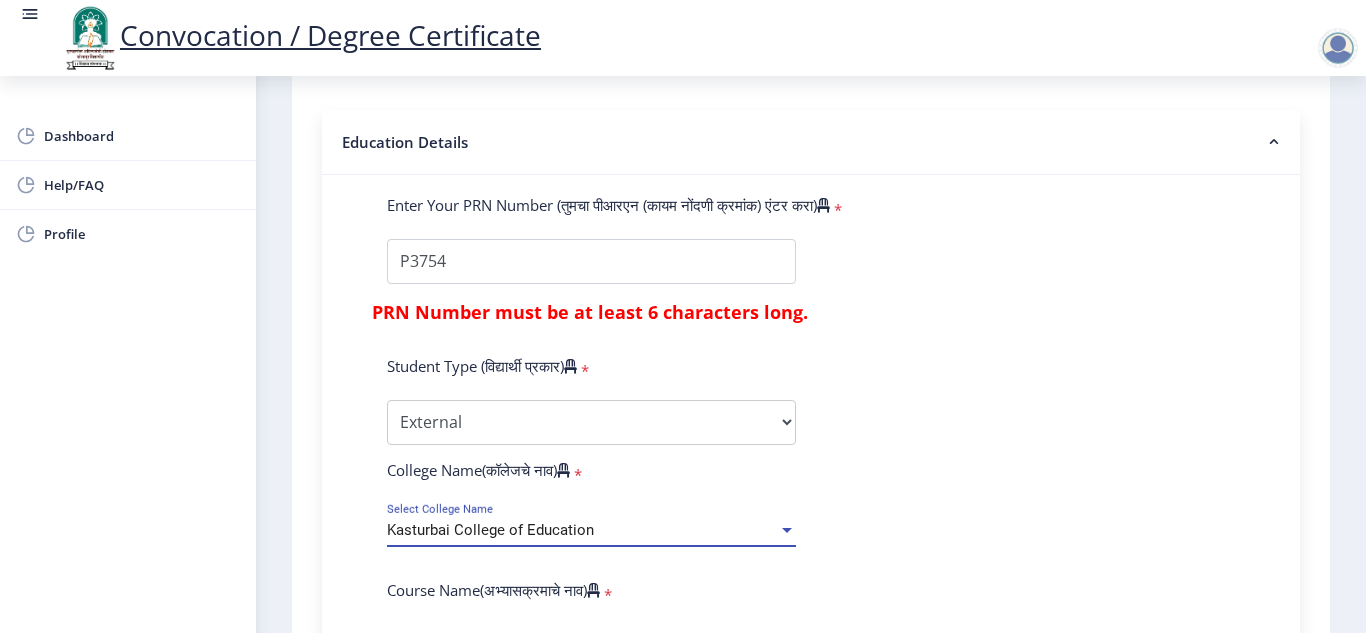 click on "Enter Your PRN Number (तुमचा पीआरएन (कायम नोंदणी क्रमांक) एंटर करा)   *  PRN Number must be at least 6 characters long.  Student Type (विद्यार्थी प्रकार)    * Select Student Type Regular External College Name(कॉलेजचे नाव)   * [PERSON_NAME] College of Education Select College Name Course Name(अभ्यासक्रमाचे नाव)   * Select Course Name Select Course Name Enter passing Year(उत्तीर्ण वर्ष प्रविष्ट करा)   *  2025   2024   2023   2022   2021   2020   2019   2018   2017   2016   2015   2014   2013   2012   2011   2010   2009   2008   2007   2006   2005   2004   2003   2002   2001   2000   1999   1998   1997   1996   1995   1994   1993   1992   1991   1990   1989   1988   1987   1986   1985   1984   1983   1982   1981   1980   1979   1978   1977   1976  * Enter Passing Month March April May October November * * * *" 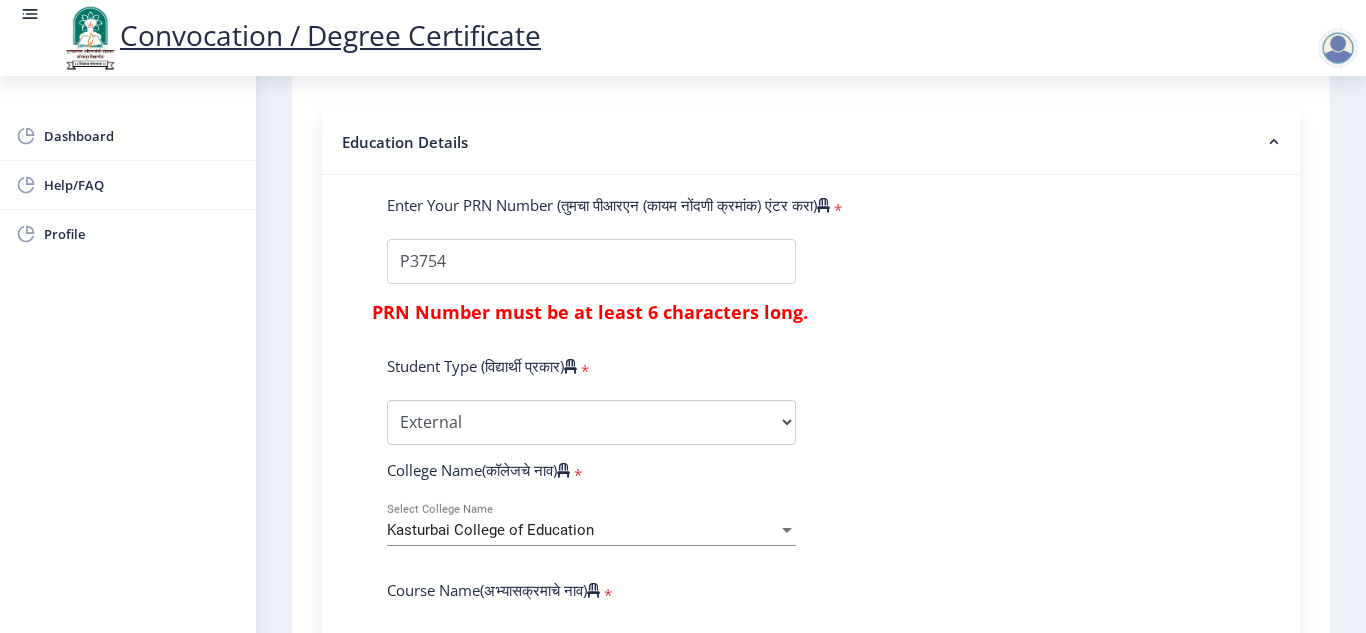 click on "Instructions (सूचना) 1. पदवी प्रमाणपत्रासाठी शैक्षणिक तपशील चरणावर, तुम्हाला तुमच्या अंतिम पदवी दीक्षांत प्रमाणपत्रासाठी तुमचे तपशील सबमिट करणे आवश्यक आहे.   2. तुम्ही ज्या कोर्ससाठी पदवी प्रमाणपत्रासाठी अर्ज करत आहात त्या अभ्यासक्रमाच्या नवीनतम जारी केलेल्या मार्कशीटवर आधारित तुमचे सर्व तपशील भरणे आवश्यक आहे.  Email Us on   [EMAIL_ADDRESS][DOMAIN_NAME] Education Details   Enter Your PRN Number (तुमचा पीआरएन (कायम नोंदणी क्रमांक) एंटर करा)   * * Regular * *" 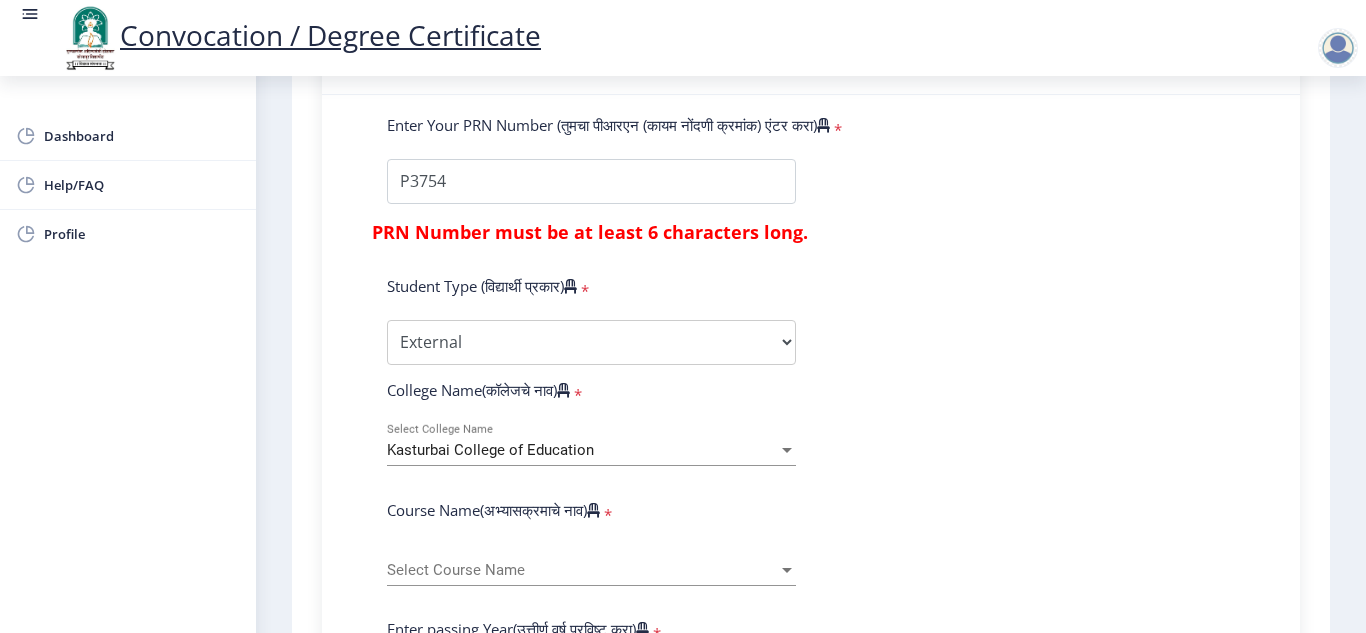 scroll, scrollTop: 560, scrollLeft: 0, axis: vertical 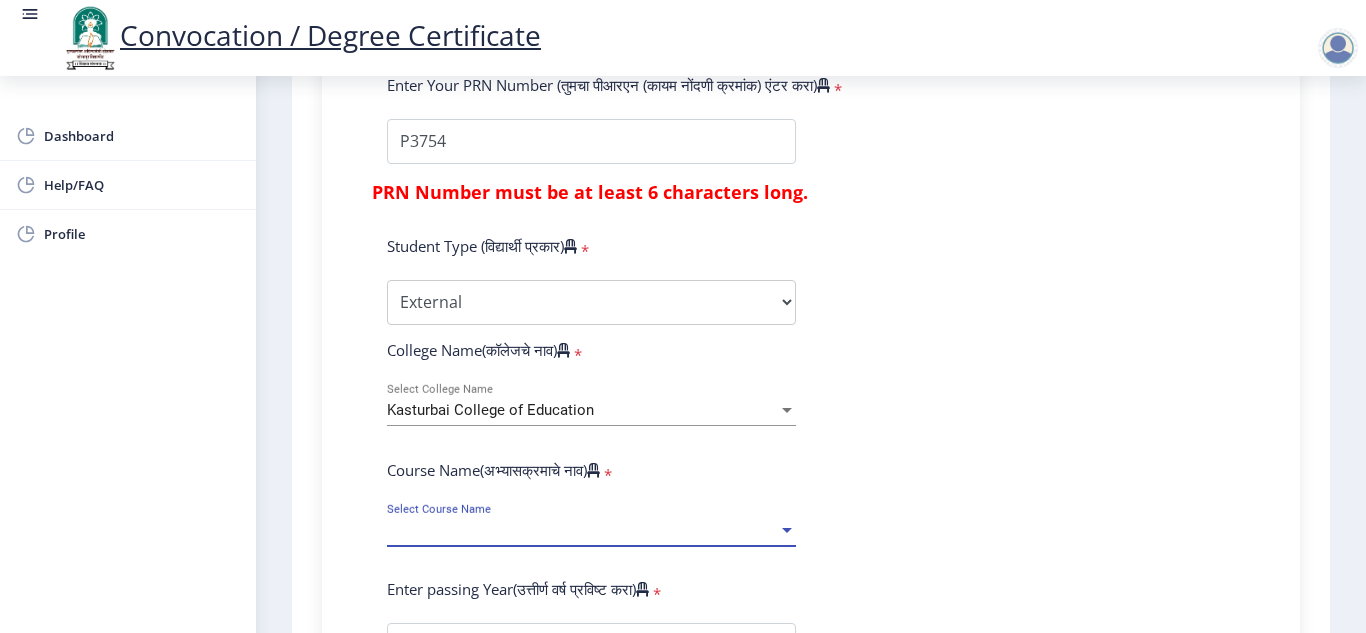 click at bounding box center [787, 530] 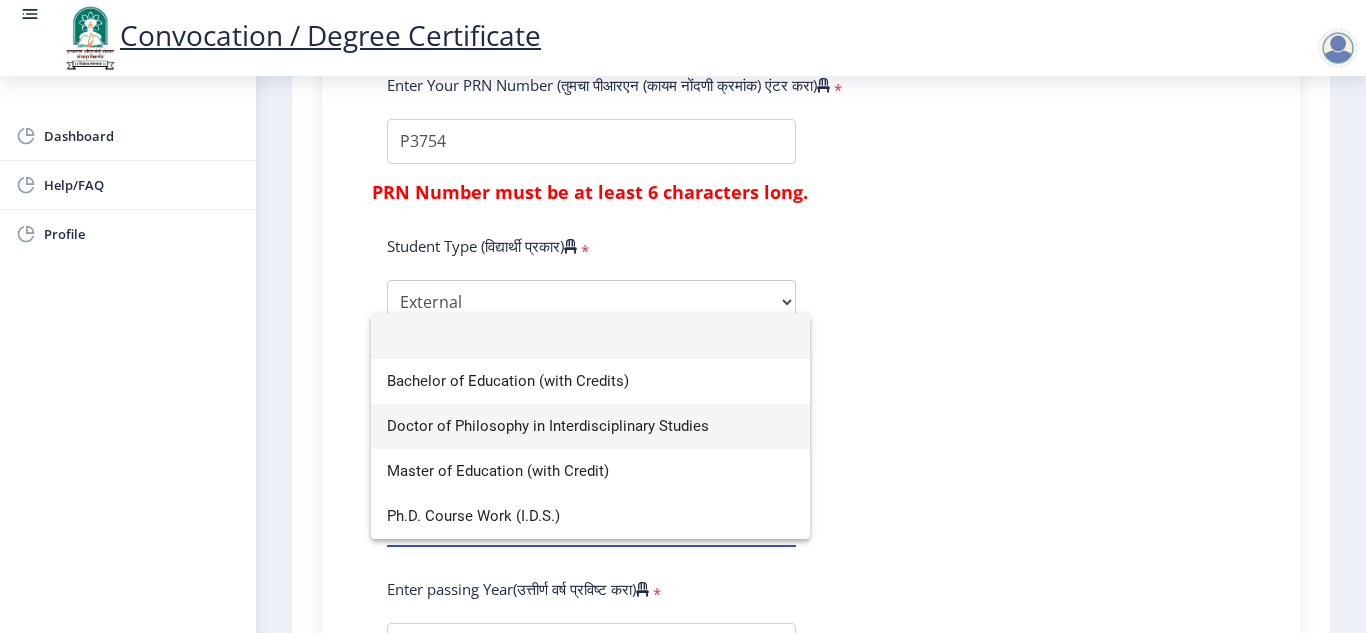 click on "Doctor of Philosophy in Interdisciplinary Studies" at bounding box center [590, 426] 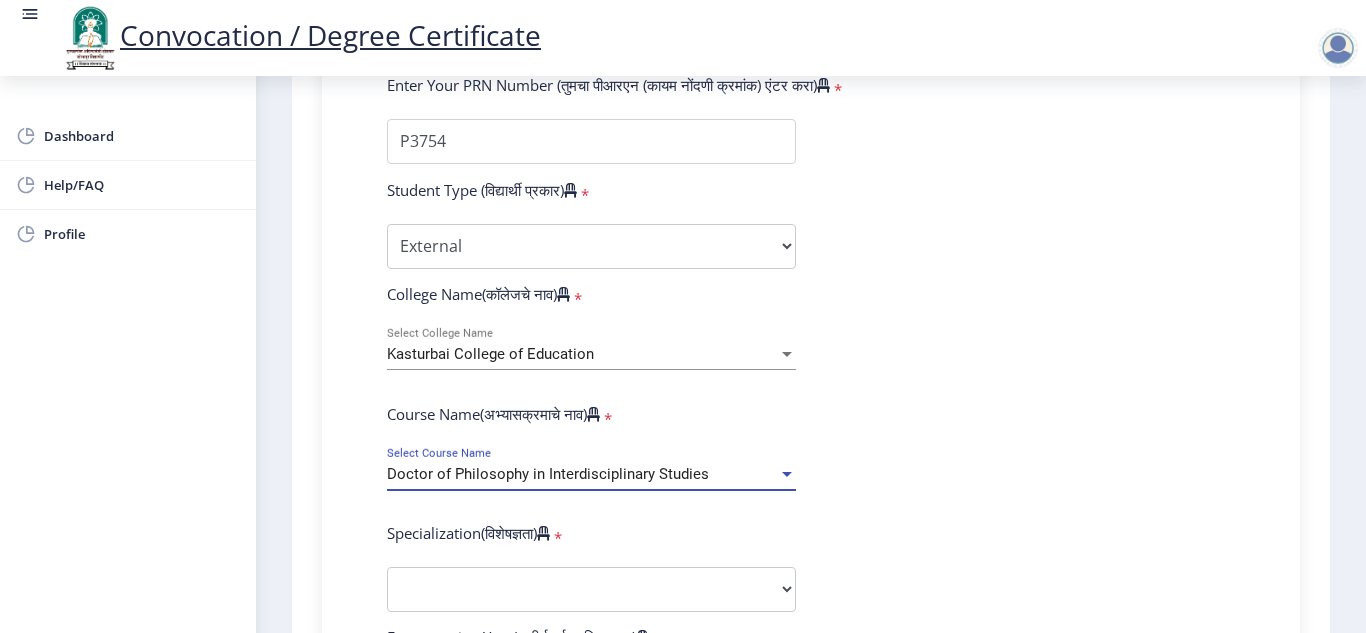 click on "Enter Your PRN Number (तुमचा पीआरएन (कायम नोंदणी क्रमांक) एंटर करा)   * Student Type (विद्यार्थी प्रकार)    * Select Student Type Regular External College Name(कॉलेजचे नाव)   * [PERSON_NAME] College of Education Select College Name Course Name(अभ्यासक्रमाचे नाव)   * Doctor of Philosophy in Interdisciplinary Studies Select Course Name  Specialization(विशेषज्ञता)   * Specialization English Ancient Indian History Culture & Archaeology Hindi Marathi Economics History Political Science Applied Geology Computer Science & Engineering Geology Mechanical Engineering Sociology Statistics Zoology Commerce Botany Mass Communication Social Work Law Education Geography Chemistry Electronics Physics Biotechnology Other Enter passing Year(उत्तीर्ण वर्ष प्रविष्ट करा)   *  2025   2024   2023   2022  *" 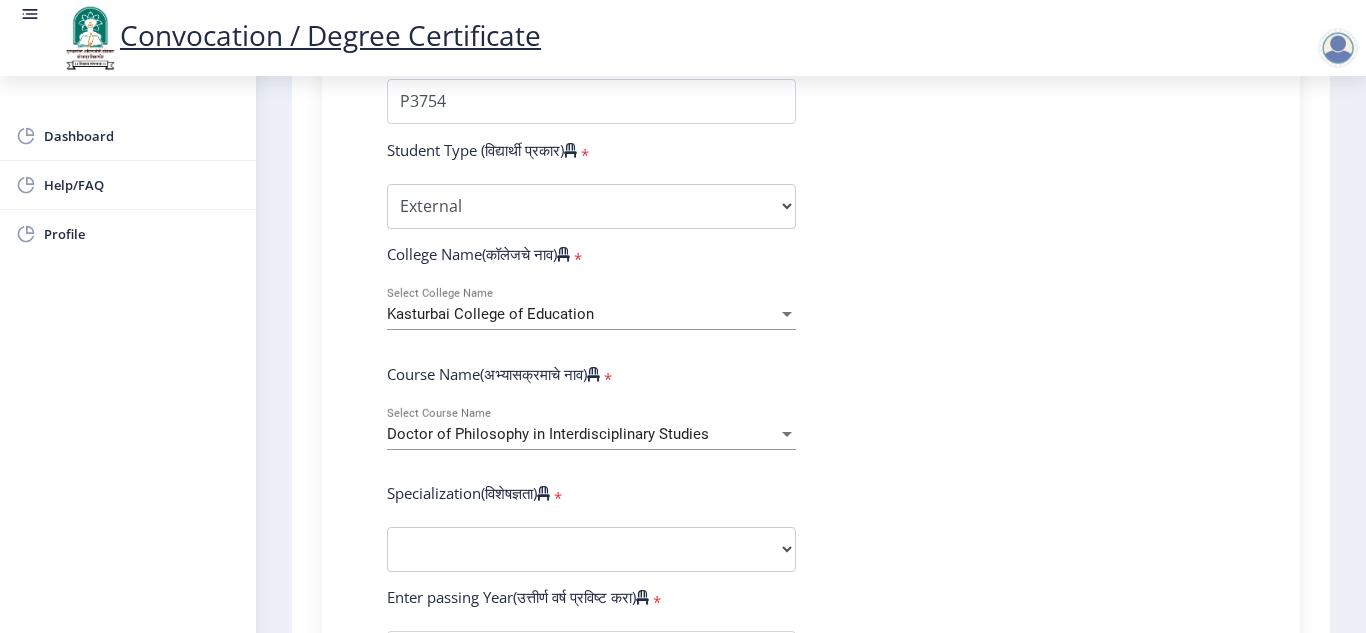 scroll, scrollTop: 640, scrollLeft: 0, axis: vertical 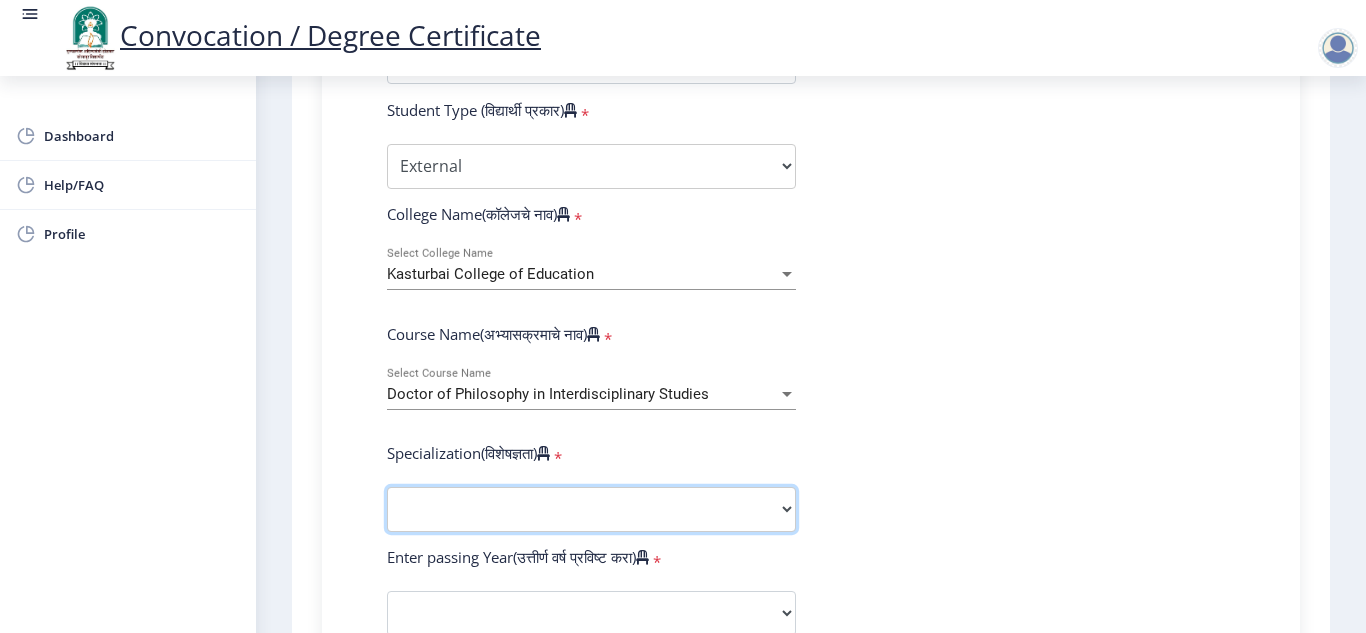 click on "Specialization English Ancient Indian History Culture & Archaeology Hindi Marathi Economics History Political Science Applied Geology Computer Science & Engineering Geology Mechanical Engineering Sociology Statistics Zoology Commerce Botany Mass Communication Social Work Law Education Geography Chemistry Electronics Physics Biotechnology Other" at bounding box center [591, 509] 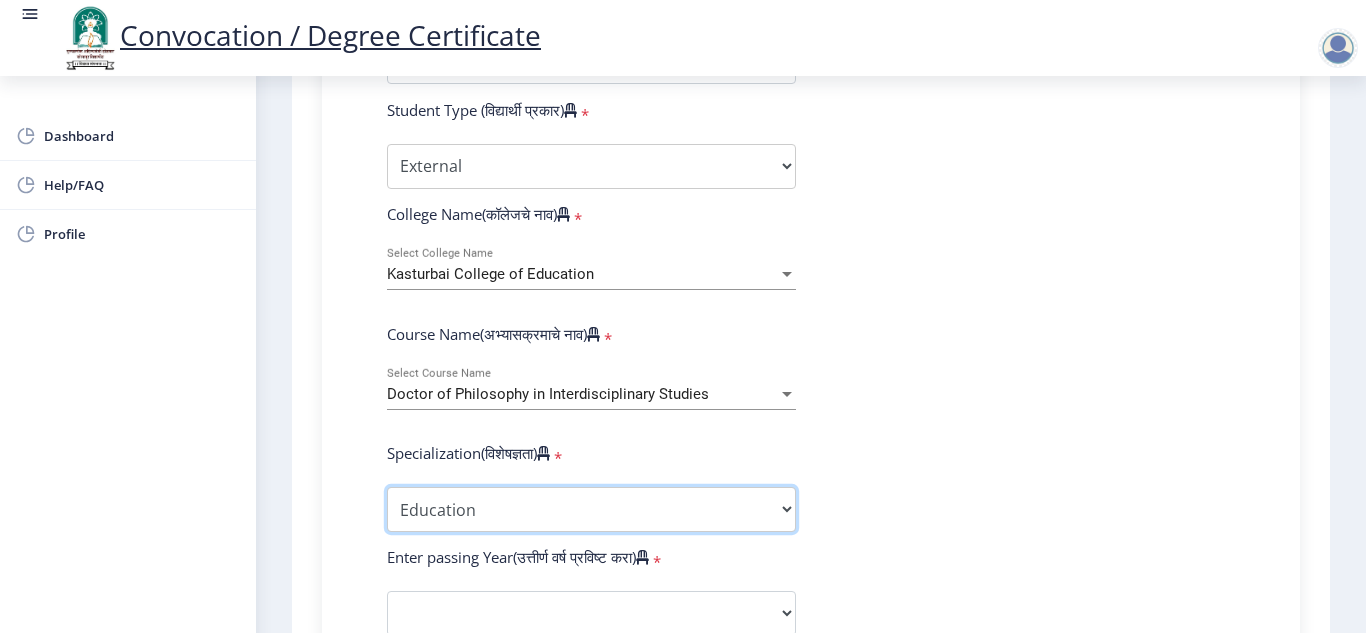 click on "Specialization English Ancient Indian History Culture & Archaeology Hindi Marathi Economics History Political Science Applied Geology Computer Science & Engineering Geology Mechanical Engineering Sociology Statistics Zoology Commerce Botany Mass Communication Social Work Law Education Geography Chemistry Electronics Physics Biotechnology Other" at bounding box center (591, 509) 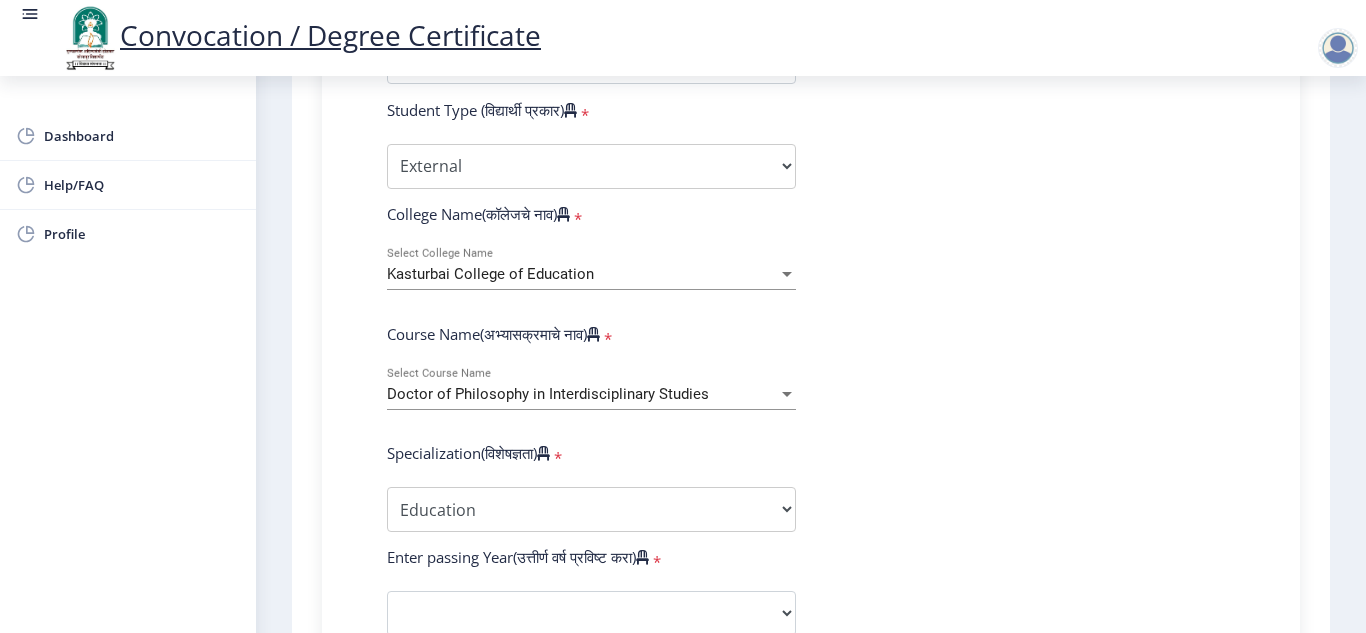 click on "Enter Your PRN Number (तुमचा पीआरएन (कायम नोंदणी क्रमांक) एंटर करा)   * Student Type (विद्यार्थी प्रकार)    * Select Student Type Regular External College Name(कॉलेजचे नाव)   * [PERSON_NAME] College of Education Select College Name Course Name(अभ्यासक्रमाचे नाव)   * Doctor of Philosophy in Interdisciplinary Studies Select Course Name  Specialization(विशेषज्ञता)   * Specialization English Ancient Indian History Culture & Archaeology Hindi Marathi Economics History Political Science Applied Geology Computer Science & Engineering Geology Mechanical Engineering Sociology Statistics Zoology Commerce Botany Mass Communication Social Work Law Education Geography Chemistry Electronics Physics Biotechnology Other Enter passing Year(उत्तीर्ण वर्ष प्रविष्ट करा)   *  2025   2024   2023   2022  *" 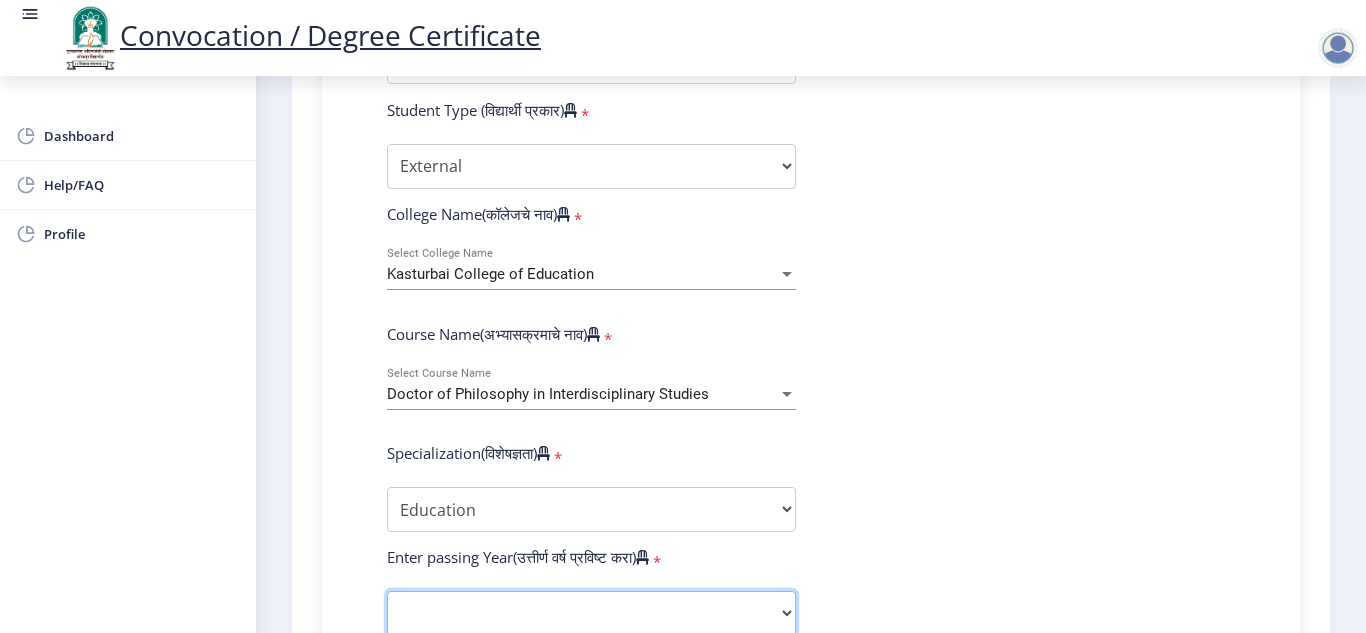 click on "2025   2024   2023   2022   2021   2020   2019   2018   2017   2016   2015   2014   2013   2012   2011   2010   2009   2008   2007   2006   2005   2004   2003   2002   2001   2000   1999   1998   1997   1996   1995   1994   1993   1992   1991   1990   1989   1988   1987   1986   1985   1984   1983   1982   1981   1980   1979   1978   1977   1976" 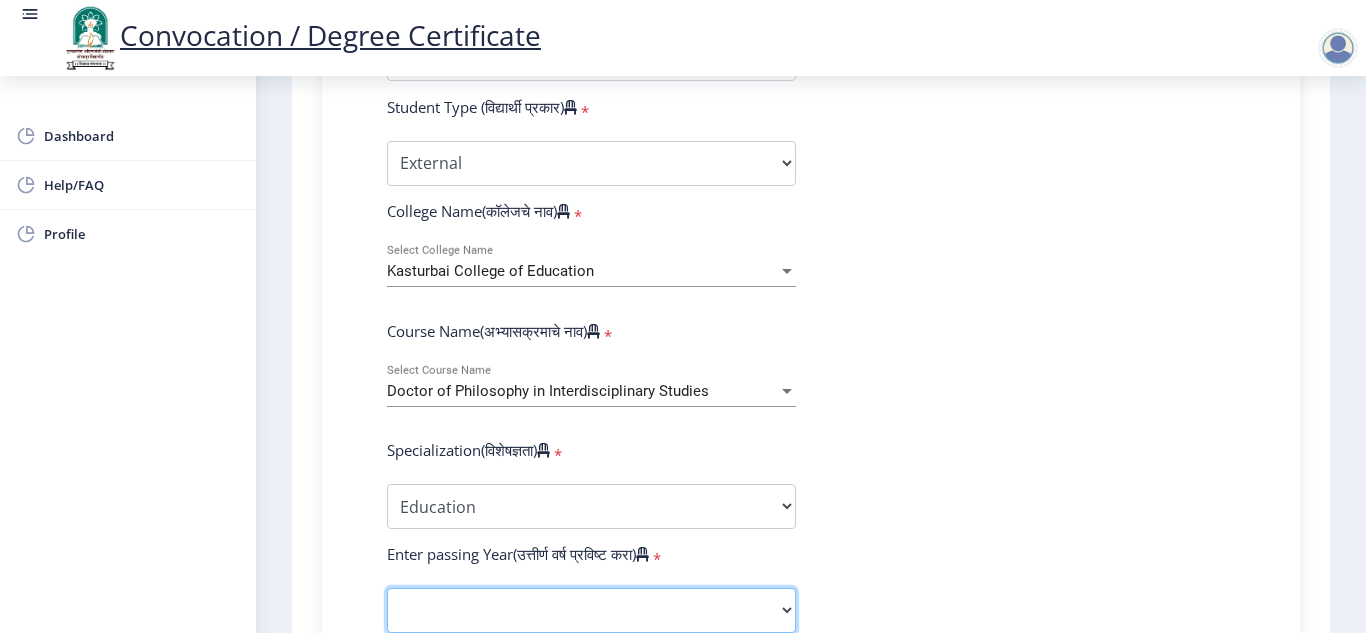 select on "2025" 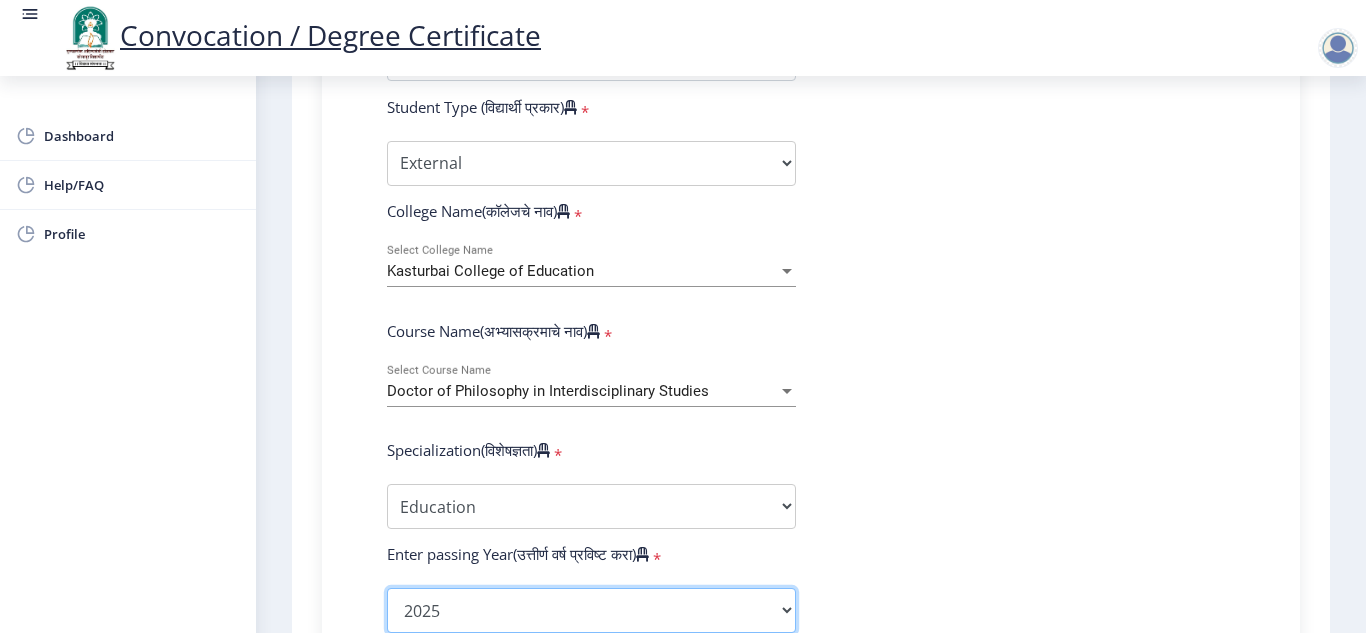 click on "2025   2024   2023   2022   2021   2020   2019   2018   2017   2016   2015   2014   2013   2012   2011   2010   2009   2008   2007   2006   2005   2004   2003   2002   2001   2000   1999   1998   1997   1996   1995   1994   1993   1992   1991   1990   1989   1988   1987   1986   1985   1984   1983   1982   1981   1980   1979   1978   1977   1976" 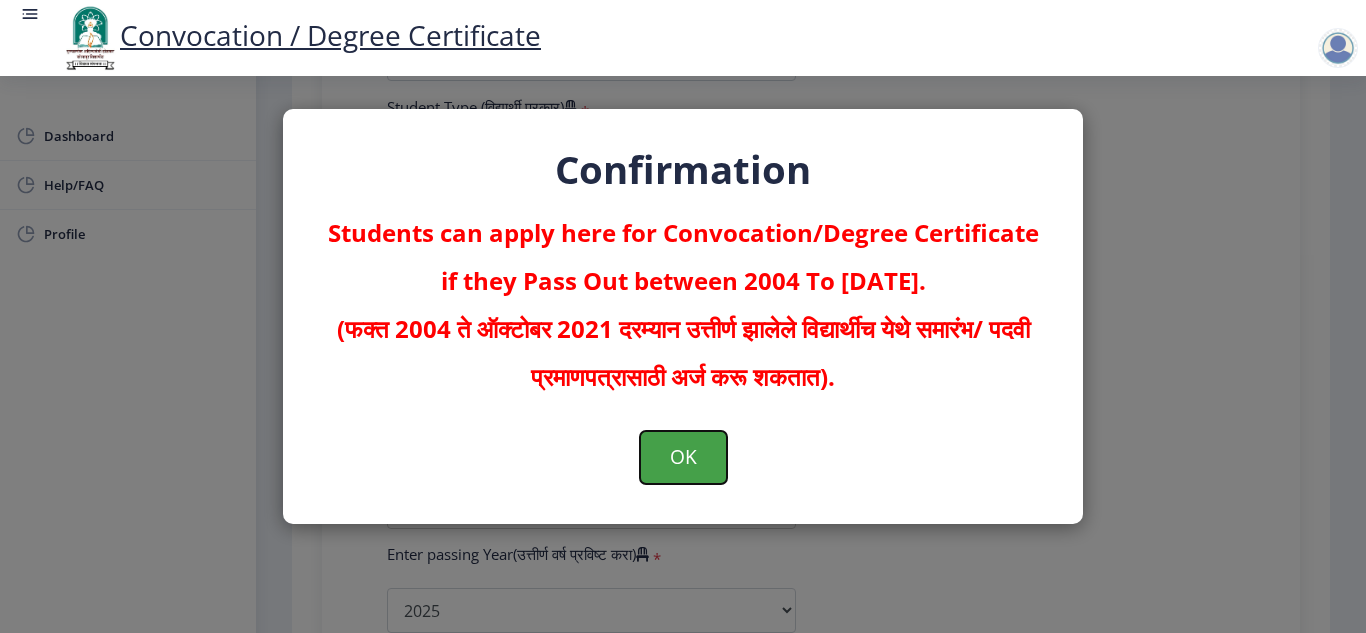 click on "OK" 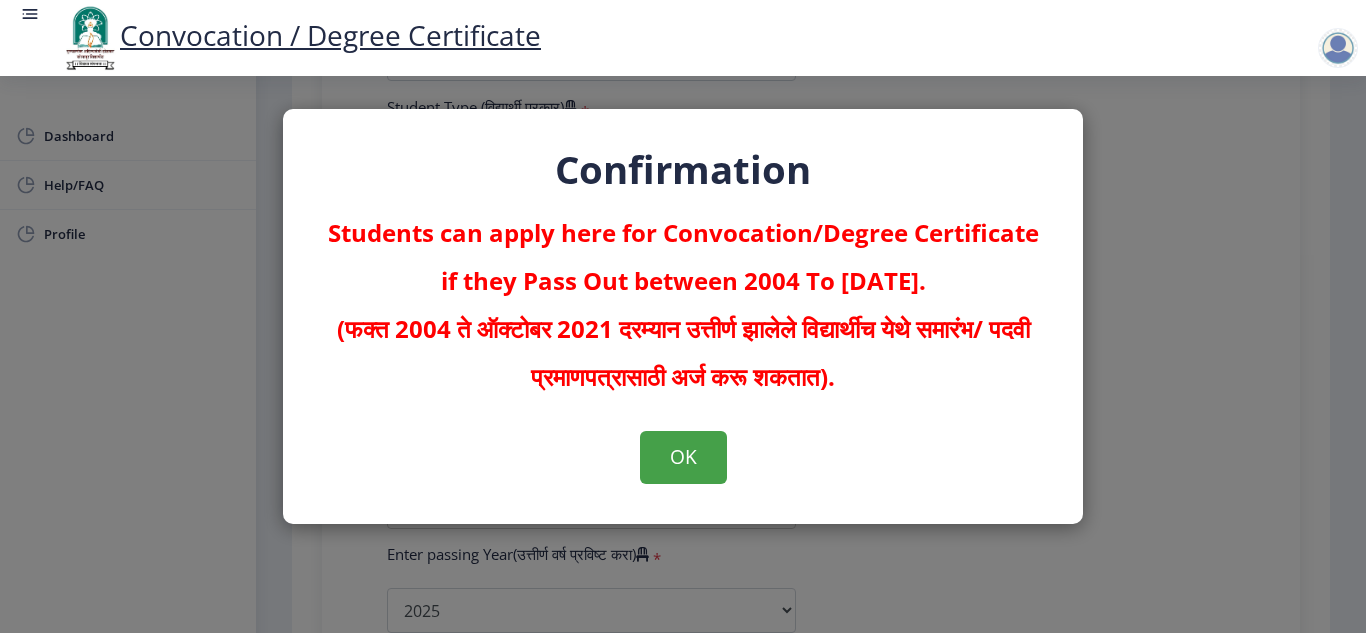 scroll, scrollTop: 0, scrollLeft: 0, axis: both 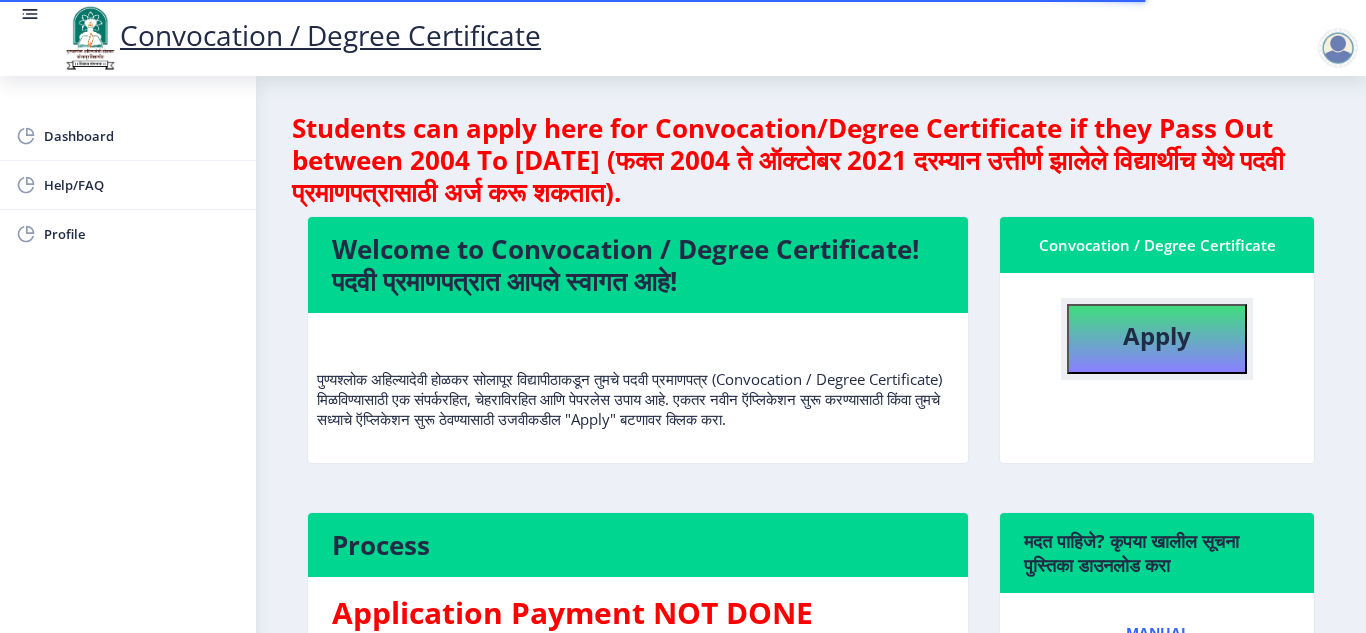 click on "Apply" 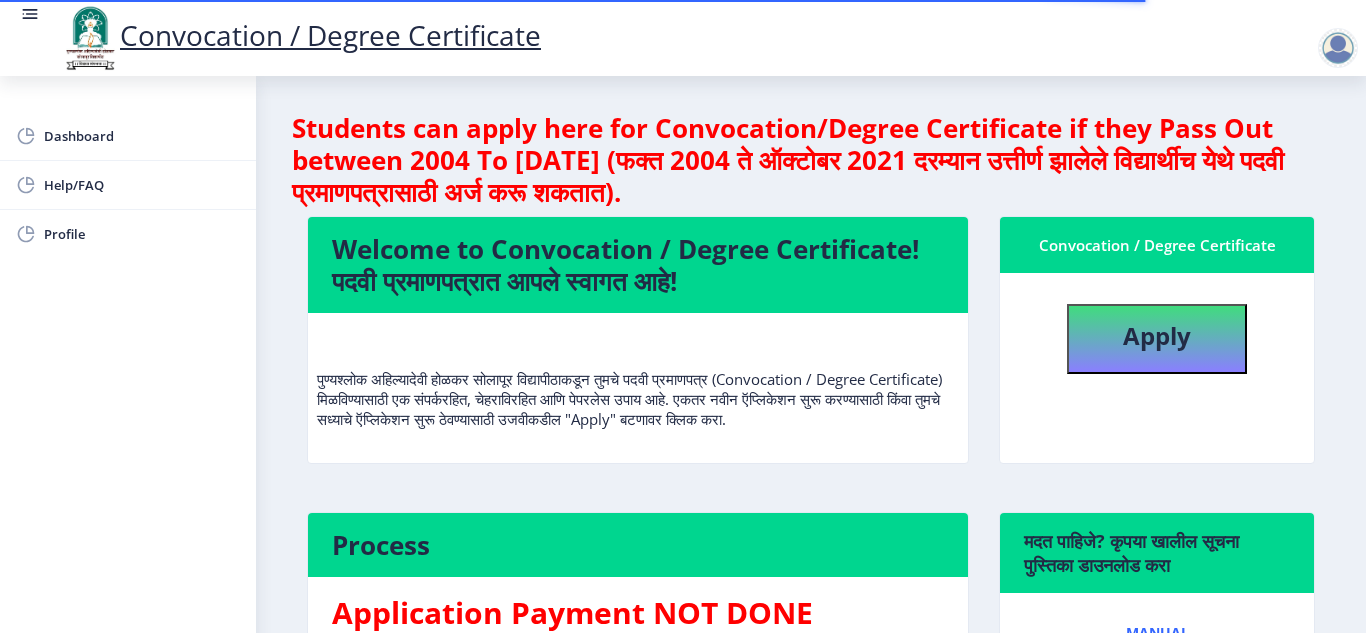 select 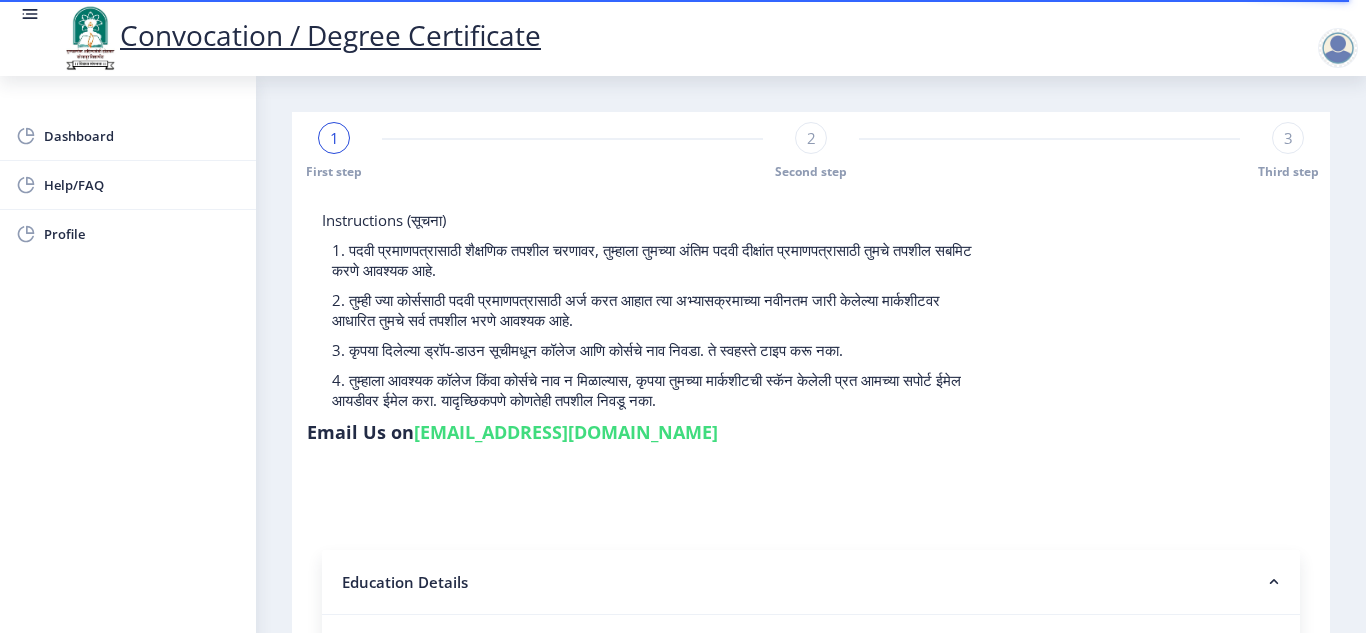 click on "1 First step 2 Second step 3 Third step Instructions (सूचना) 1. पदवी प्रमाणपत्रासाठी शैक्षणिक तपशील चरणावर, तुम्हाला तुमच्या अंतिम पदवी दीक्षांत प्रमाणपत्रासाठी तुमचे तपशील सबमिट करणे आवश्यक आहे.   2. तुम्ही ज्या कोर्ससाठी पदवी प्रमाणपत्रासाठी अर्ज करत आहात त्या अभ्यासक्रमाच्या नवीनतम जारी केलेल्या मार्कशीटवर आधारित तुमचे सर्व तपशील भरणे आवश्यक आहे.  Email Us on   [EMAIL_ADDRESS][DOMAIN_NAME] Education Details  * Student Type (विद्यार्थी प्रकार)    * Select Student Type Regular External * * * *" 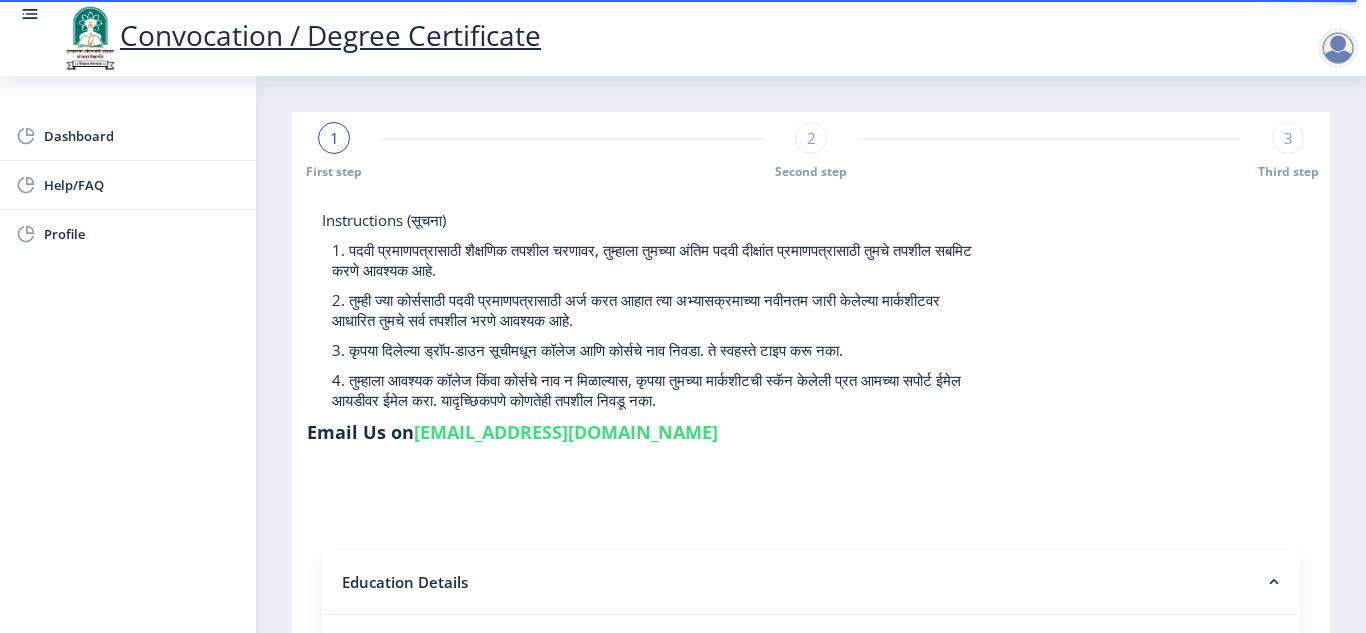 click on "1 First step 2 Second step 3 Third step Instructions (सूचना) 1. पदवी प्रमाणपत्रासाठी शैक्षणिक तपशील चरणावर, तुम्हाला तुमच्या अंतिम पदवी दीक्षांत प्रमाणपत्रासाठी तुमचे तपशील सबमिट करणे आवश्यक आहे.   2. तुम्ही ज्या कोर्ससाठी पदवी प्रमाणपत्रासाठी अर्ज करत आहात त्या अभ्यासक्रमाच्या नवीनतम जारी केलेल्या मार्कशीटवर आधारित तुमचे सर्व तपशील भरणे आवश्यक आहे.  Email Us on   [EMAIL_ADDRESS][DOMAIN_NAME] Education Details  * Student Type (विद्यार्थी प्रकार)    * Select Student Type Regular External * * * *" 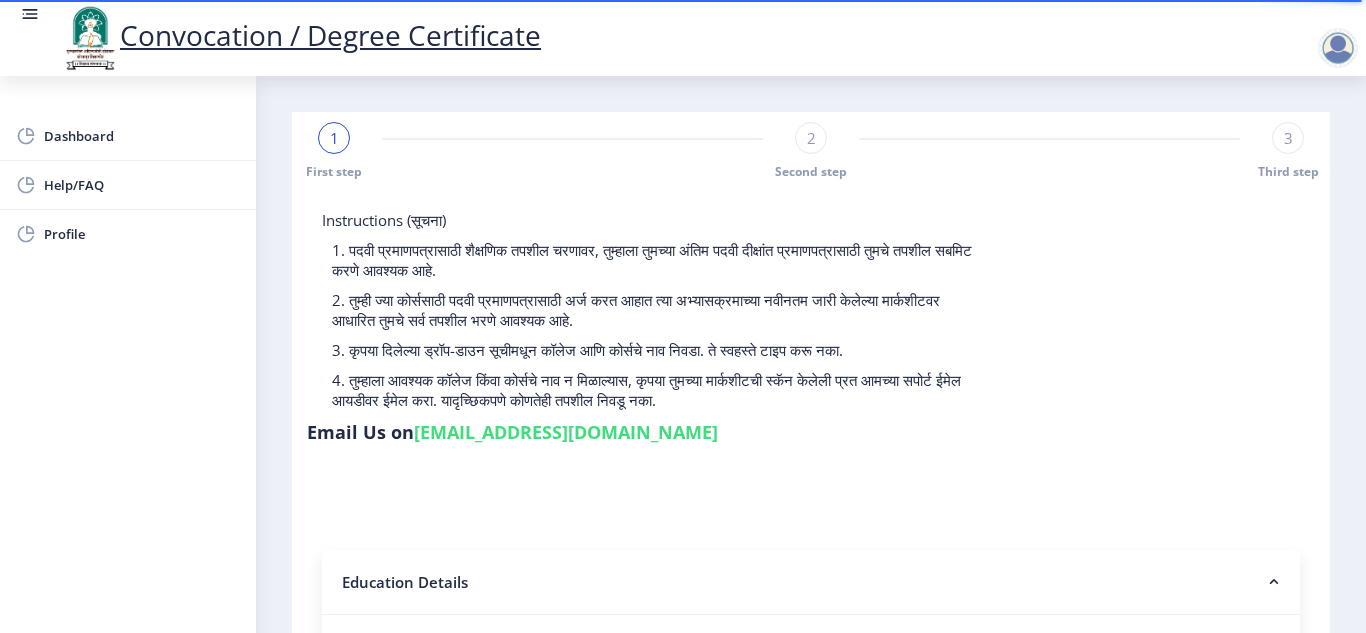 click on "Education Details" 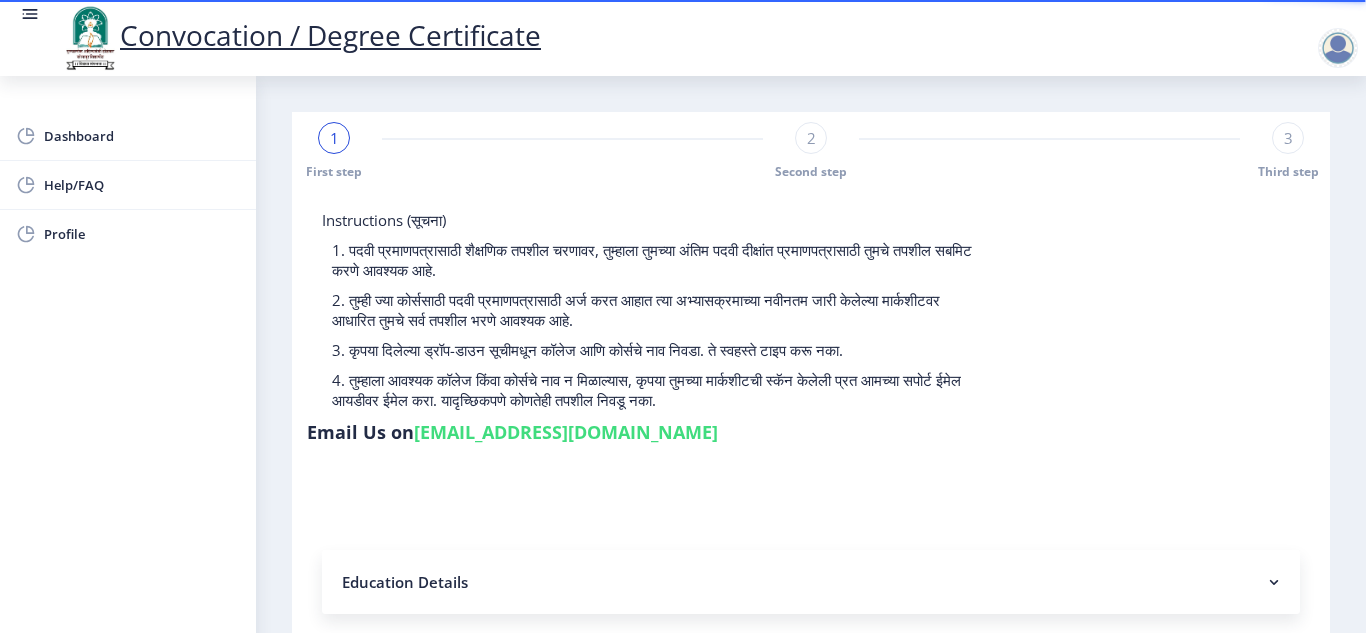 click on "[EMAIL_ADDRESS][DOMAIN_NAME]" 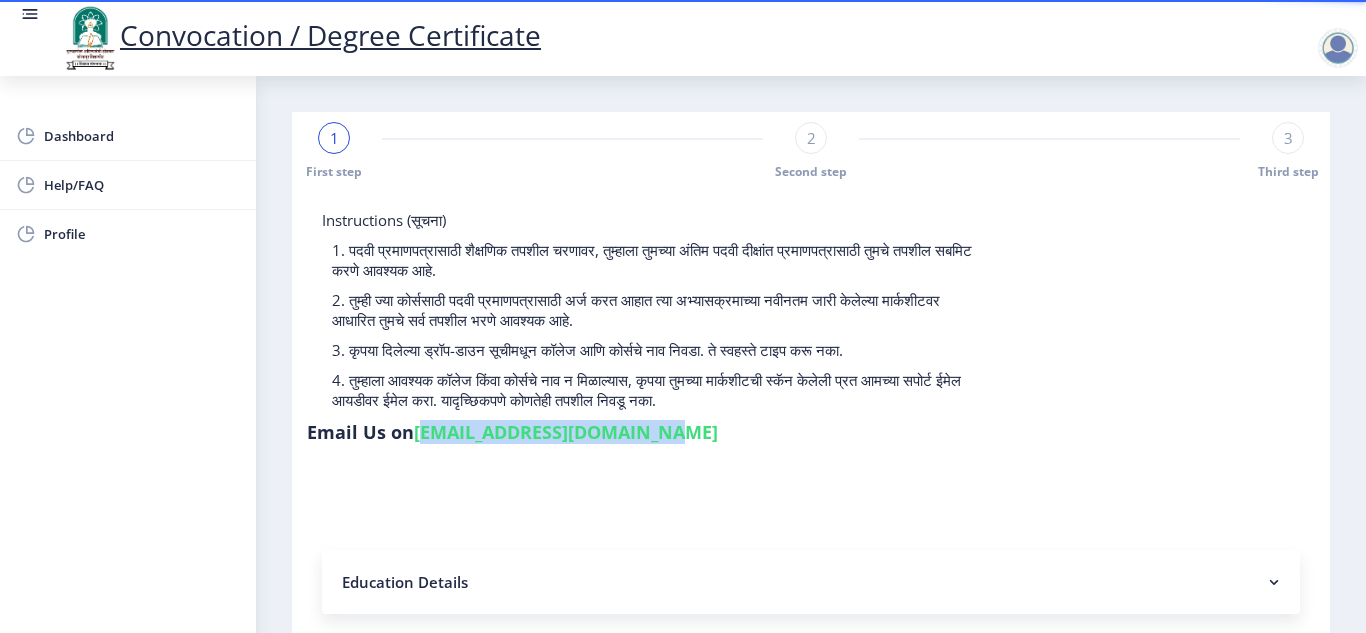 drag, startPoint x: 641, startPoint y: 433, endPoint x: 418, endPoint y: 439, distance: 223.0807 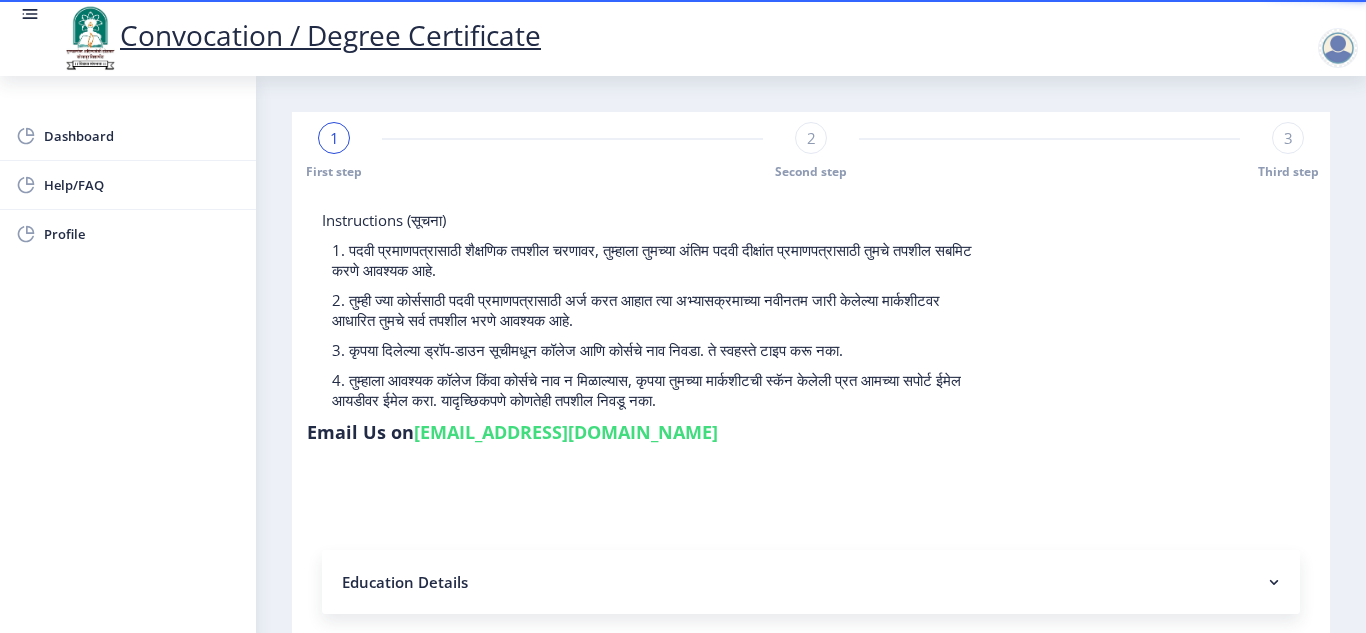 click on "[EMAIL_ADDRESS][DOMAIN_NAME]" 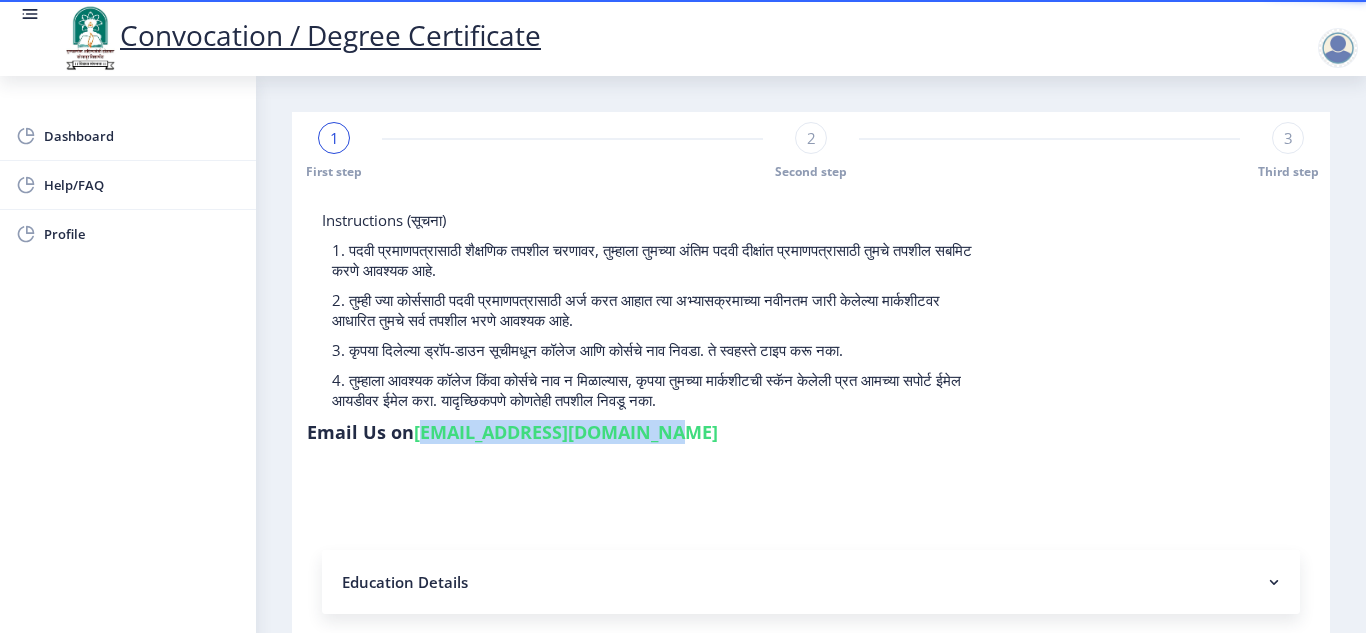 drag, startPoint x: 645, startPoint y: 435, endPoint x: 414, endPoint y: 445, distance: 231.21635 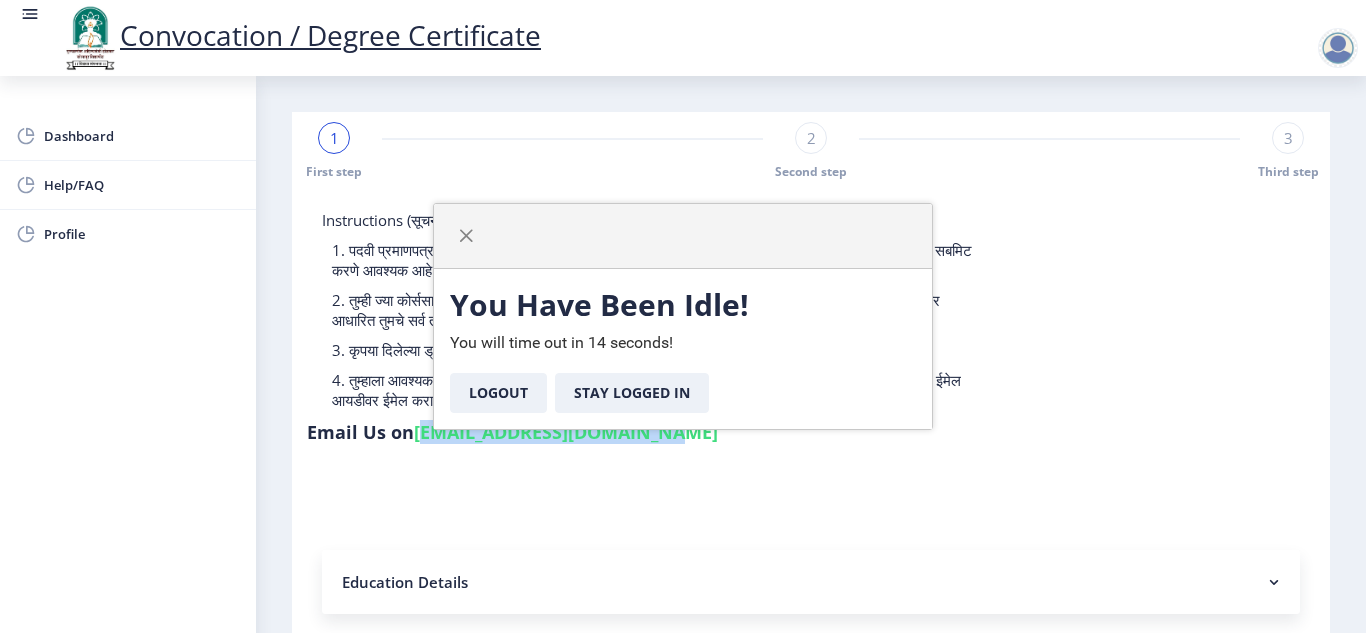 select 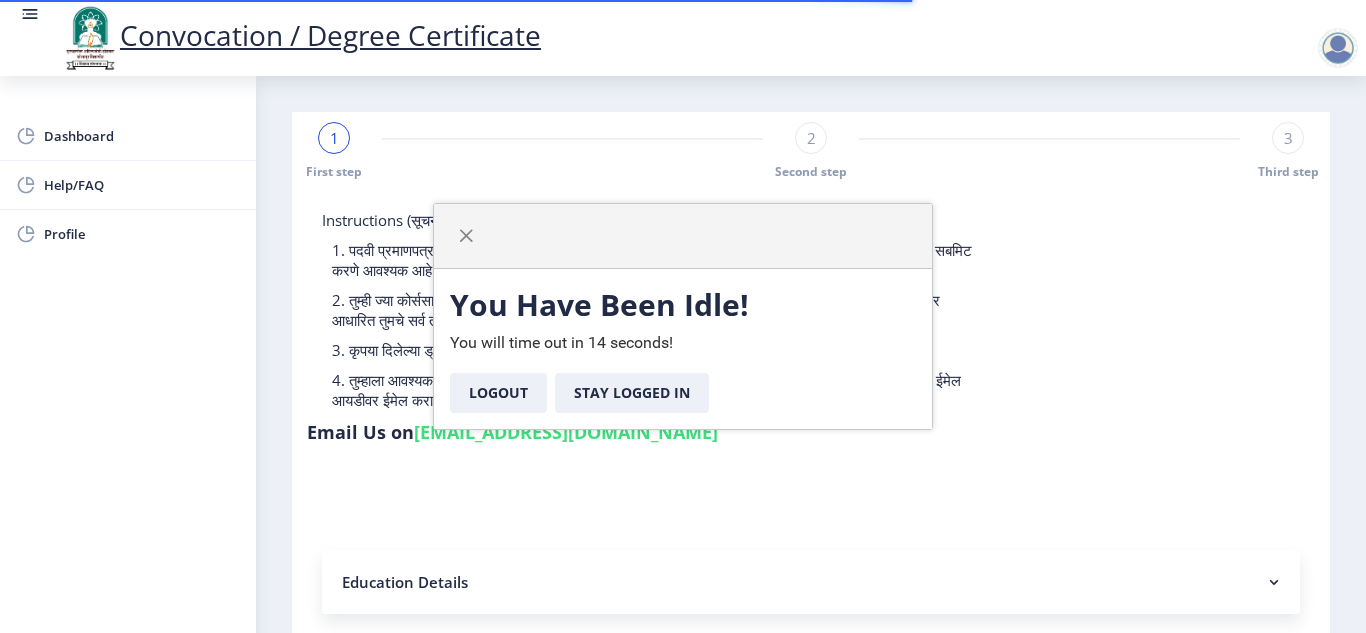 click on "Instructions (सूचना) 1. पदवी प्रमाणपत्रासाठी शैक्षणिक तपशील चरणावर, तुम्हाला तुमच्या अंतिम पदवी दीक्षांत प्रमाणपत्रासाठी तुमचे तपशील सबमिट करणे आवश्यक आहे.   2. तुम्ही ज्या कोर्ससाठी पदवी प्रमाणपत्रासाठी अर्ज करत आहात त्या अभ्यासक्रमाच्या नवीनतम जारी केलेल्या मार्कशीटवर आधारित तुमचे सर्व तपशील भरणे आवश्यक आहे.  Email Us on   [EMAIL_ADDRESS][DOMAIN_NAME]" 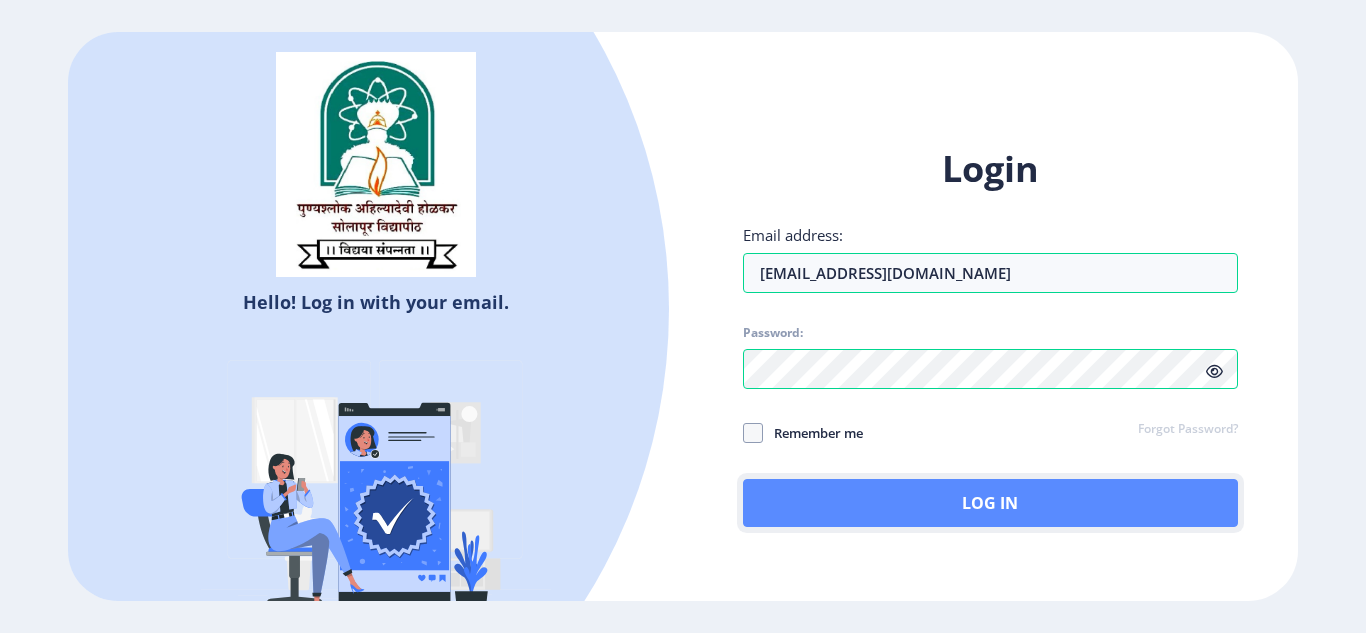 click on "Log In" 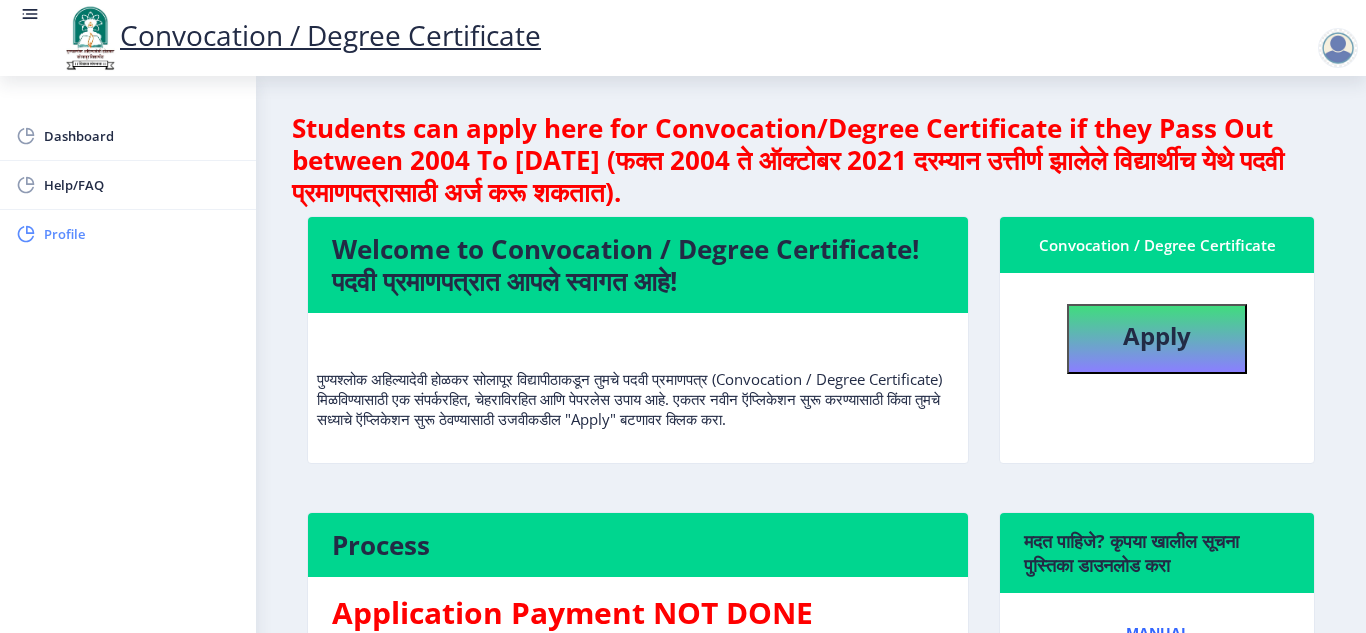 click on "Profile" 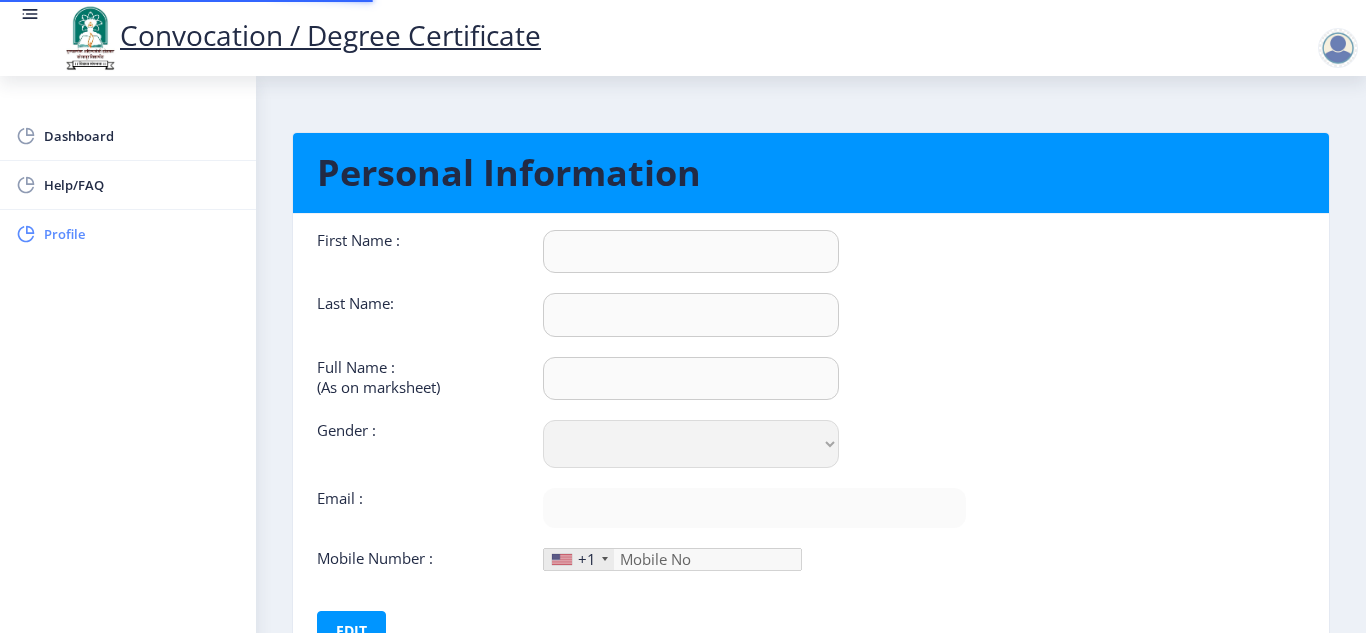 type on "[PERSON_NAME]" 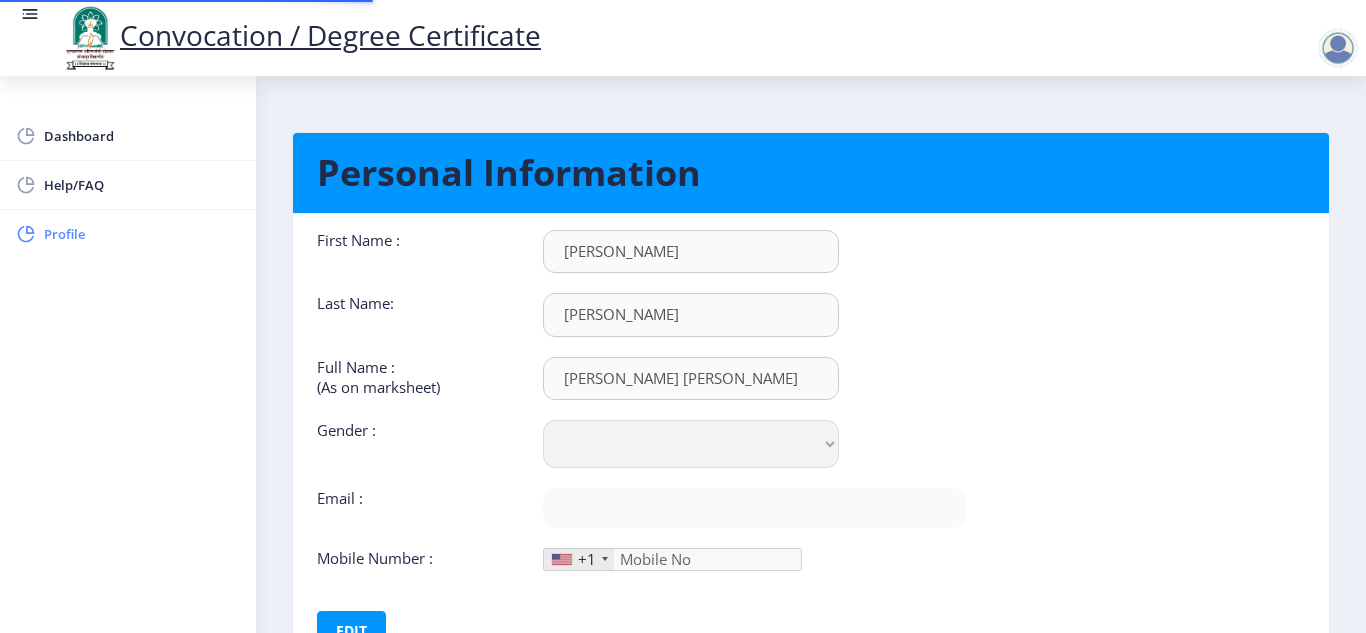 select on "[DEMOGRAPHIC_DATA]" 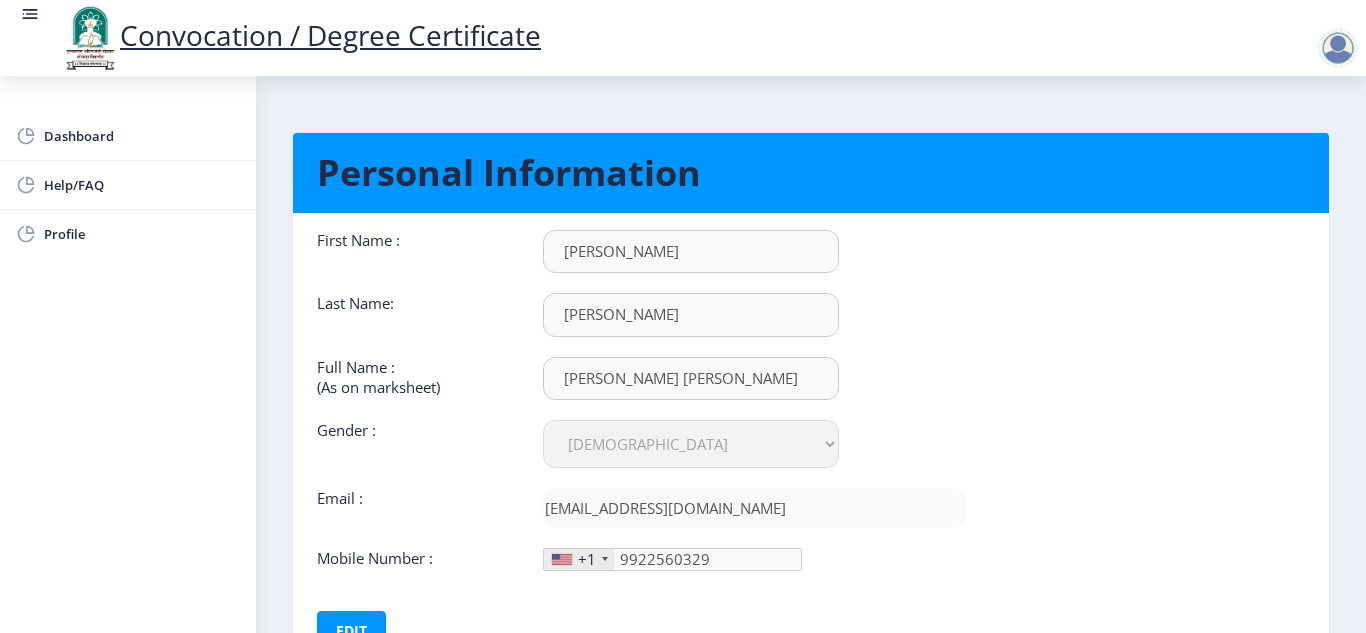 click on "Personal Information First Name :  [PERSON_NAME] Last Name:  [PERSON_NAME] Full Name : (As on marksheet) [PERSON_NAME] [PERSON_NAME] Gender : Select Gender [DEMOGRAPHIC_DATA] [DEMOGRAPHIC_DATA] Other  Email :  [EMAIL_ADDRESS][DOMAIN_NAME]  Mobile Number :  +1 [GEOGRAPHIC_DATA] +1 [GEOGRAPHIC_DATA] +44 [GEOGRAPHIC_DATA] (‫[GEOGRAPHIC_DATA]‬‎) +93 [GEOGRAPHIC_DATA] ([GEOGRAPHIC_DATA]) +355 [GEOGRAPHIC_DATA] (‫[GEOGRAPHIC_DATA]‬‎) +213 [US_STATE] +1 [GEOGRAPHIC_DATA] +376 [GEOGRAPHIC_DATA] +244 [GEOGRAPHIC_DATA] +1 [GEOGRAPHIC_DATA] +1 [GEOGRAPHIC_DATA] +54 [GEOGRAPHIC_DATA] ([GEOGRAPHIC_DATA]) +374 [GEOGRAPHIC_DATA] +297 [GEOGRAPHIC_DATA] +61 [GEOGRAPHIC_DATA] ([GEOGRAPHIC_DATA]) +43 [GEOGRAPHIC_DATA] ([GEOGRAPHIC_DATA]) +994 [GEOGRAPHIC_DATA] +1 [GEOGRAPHIC_DATA] ([GEOGRAPHIC_DATA][GEOGRAPHIC_DATA]‬‎) +973 [GEOGRAPHIC_DATA] ([GEOGRAPHIC_DATA]) +880 [GEOGRAPHIC_DATA] +1 [GEOGRAPHIC_DATA] ([GEOGRAPHIC_DATA]) +375 [GEOGRAPHIC_DATA] ([GEOGRAPHIC_DATA]) +32 [GEOGRAPHIC_DATA] +501 [GEOGRAPHIC_DATA] ([GEOGRAPHIC_DATA]) +229 [GEOGRAPHIC_DATA] +1 [GEOGRAPHIC_DATA] (འབྲུག) +975 [GEOGRAPHIC_DATA] +591 [GEOGRAPHIC_DATA] ([GEOGRAPHIC_DATA]) +387 [GEOGRAPHIC_DATA] +267 [GEOGRAPHIC_DATA] ([GEOGRAPHIC_DATA]) +55 [GEOGRAPHIC_DATA] +246 [GEOGRAPHIC_DATA] +1 [GEOGRAPHIC_DATA] +673 [GEOGRAPHIC_DATA] ([GEOGRAPHIC_DATA]) +359" 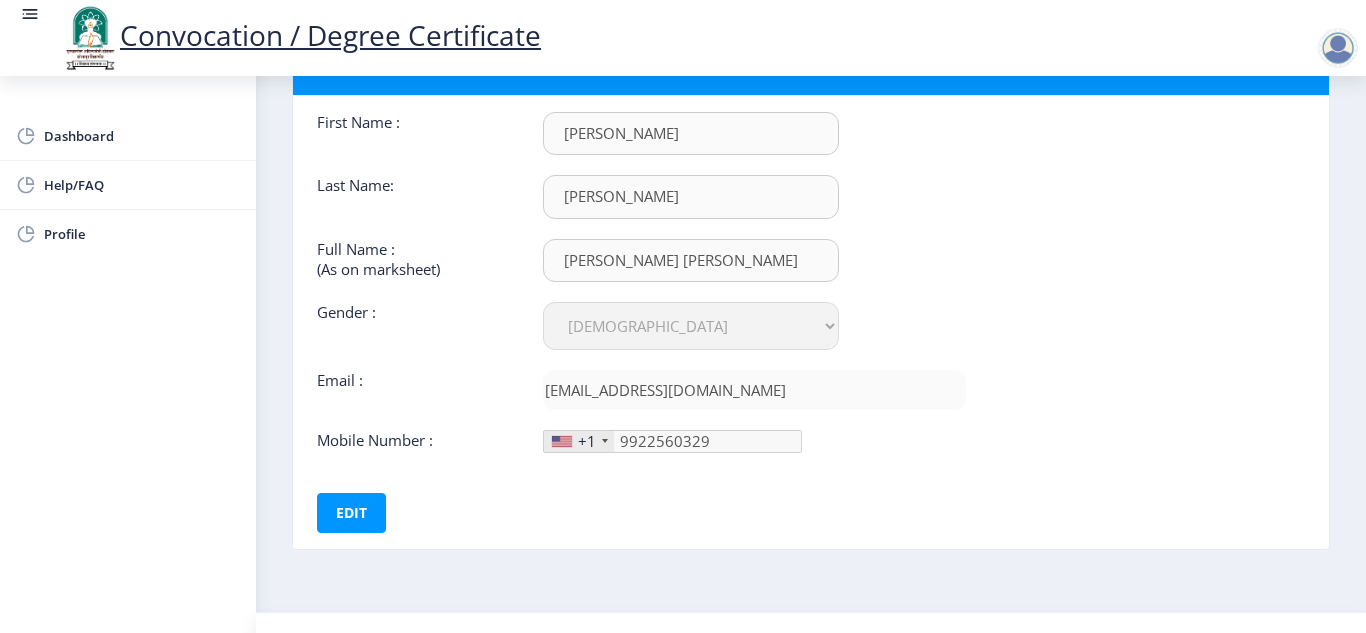 scroll, scrollTop: 0, scrollLeft: 0, axis: both 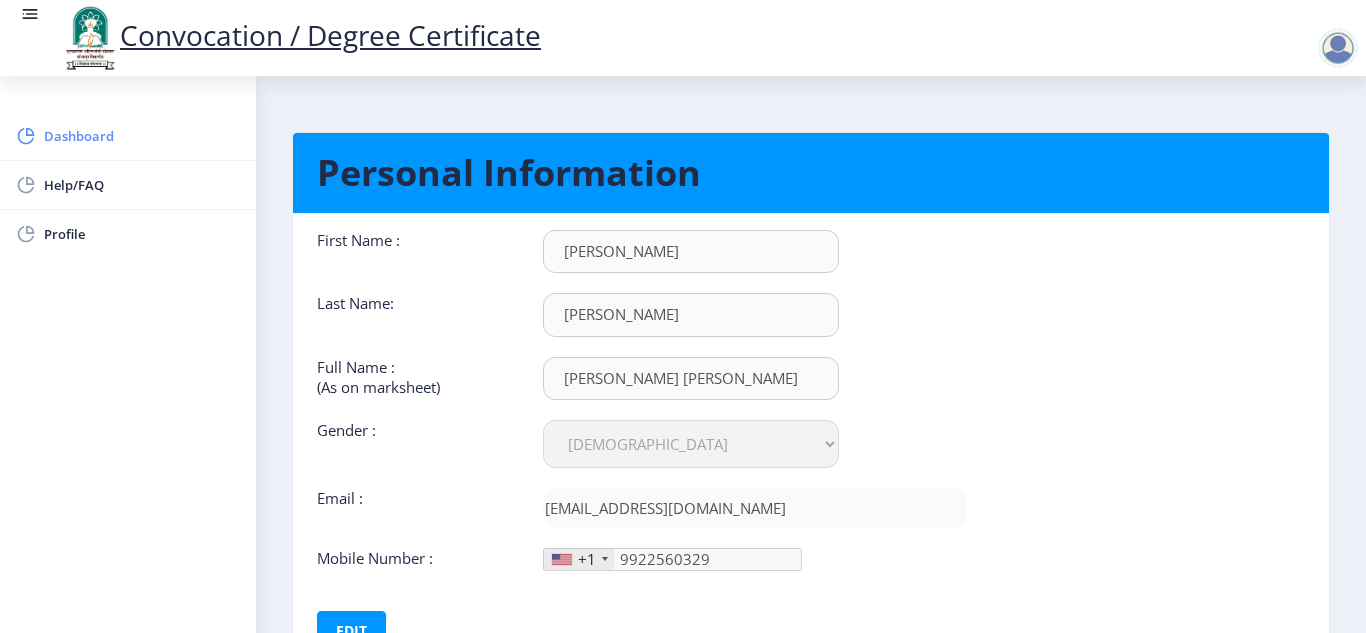 click on "Dashboard" 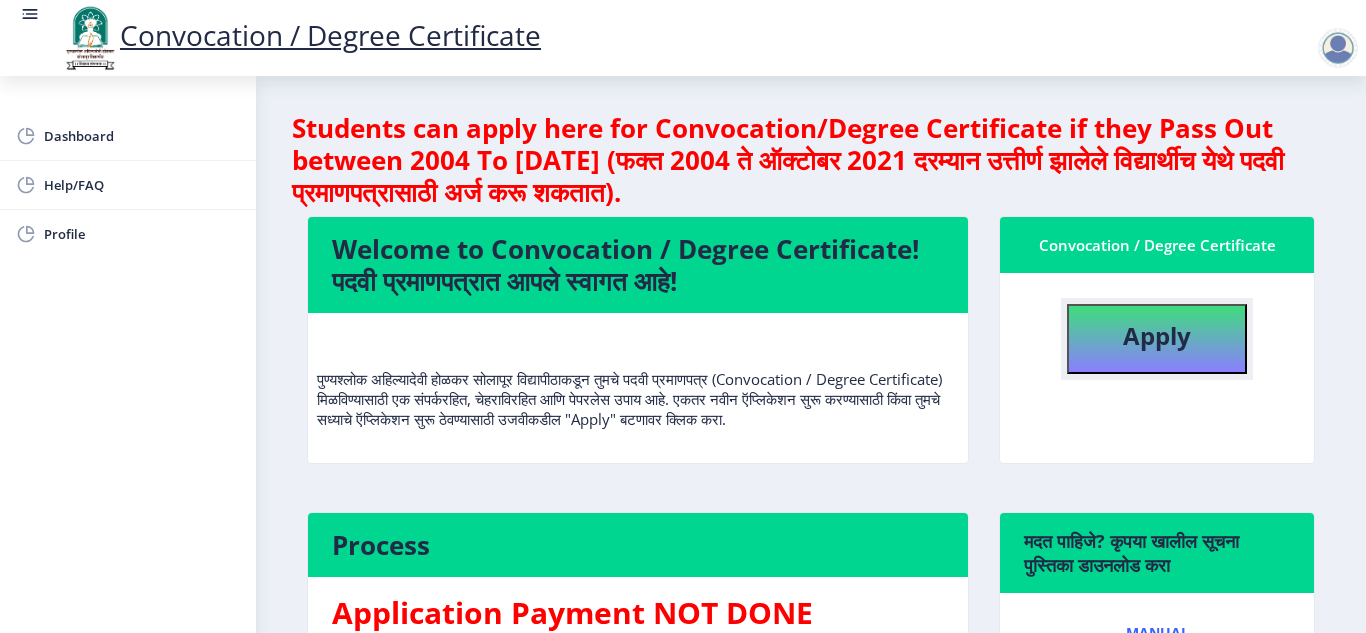 click on "Apply" 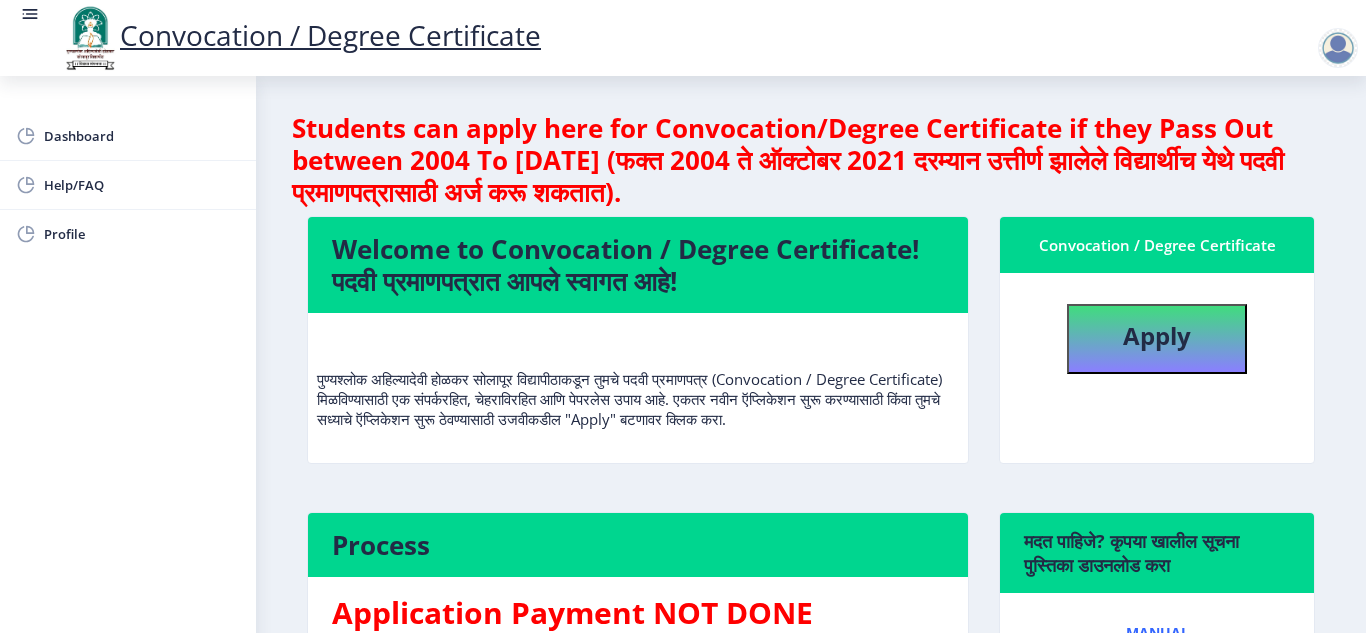 select 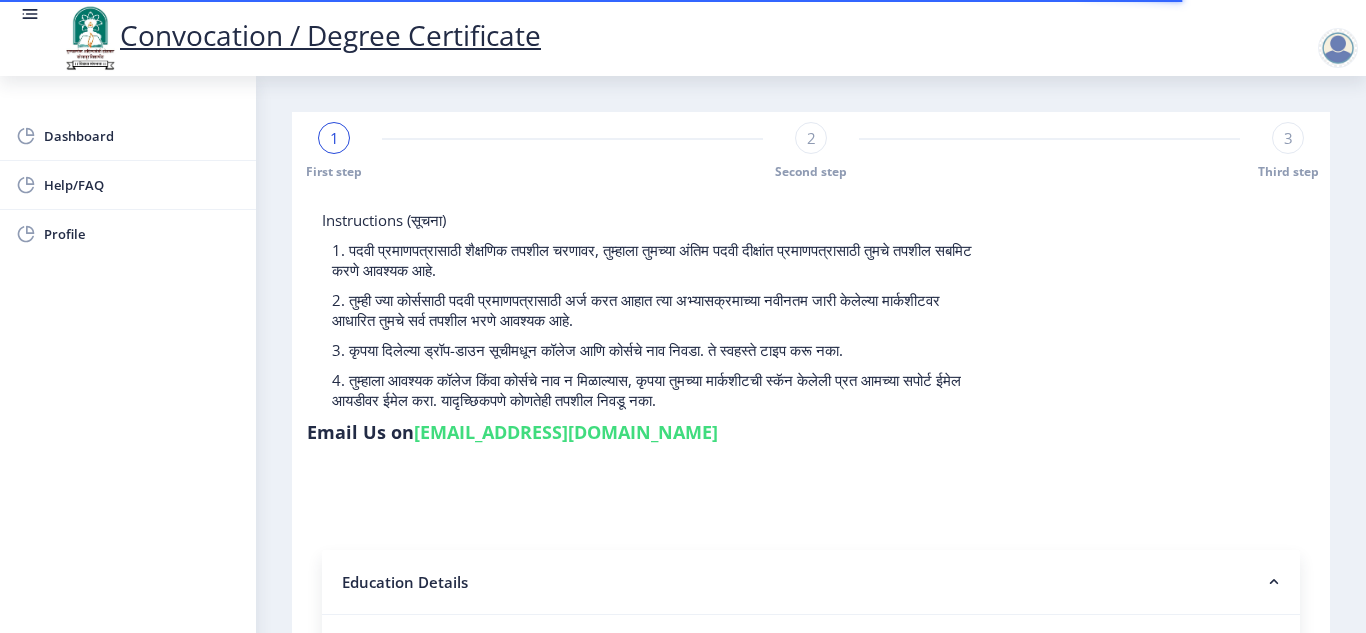click on "Education Details" 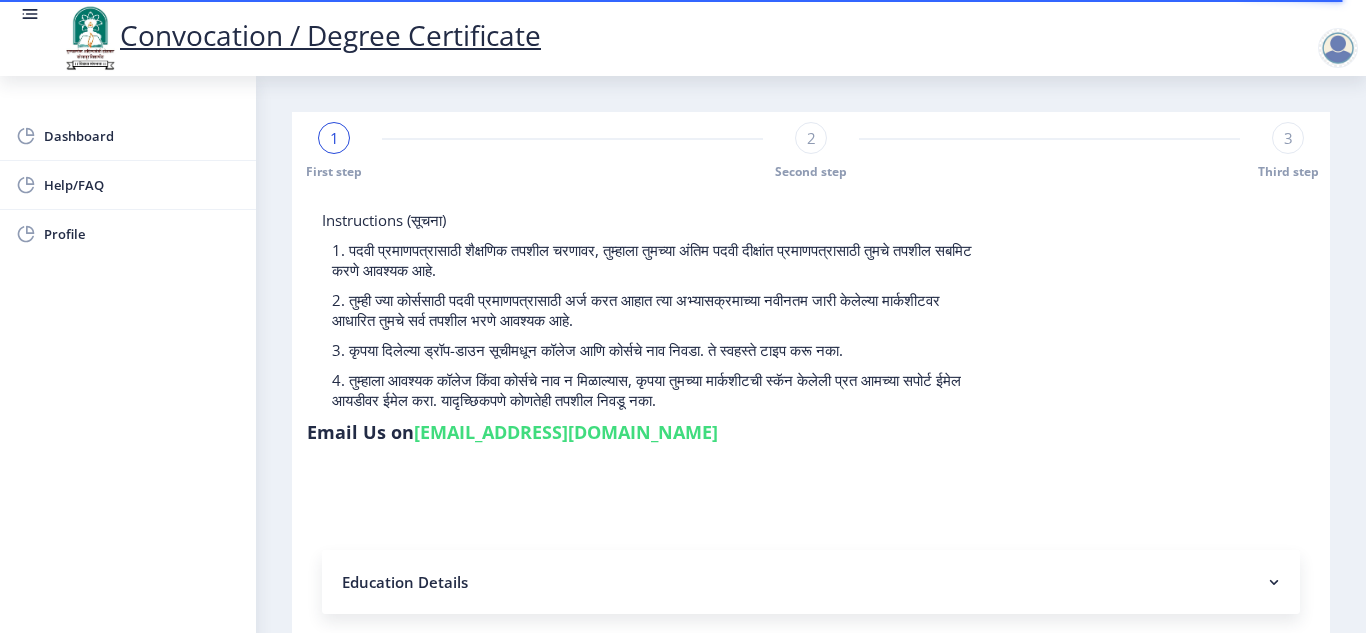 click 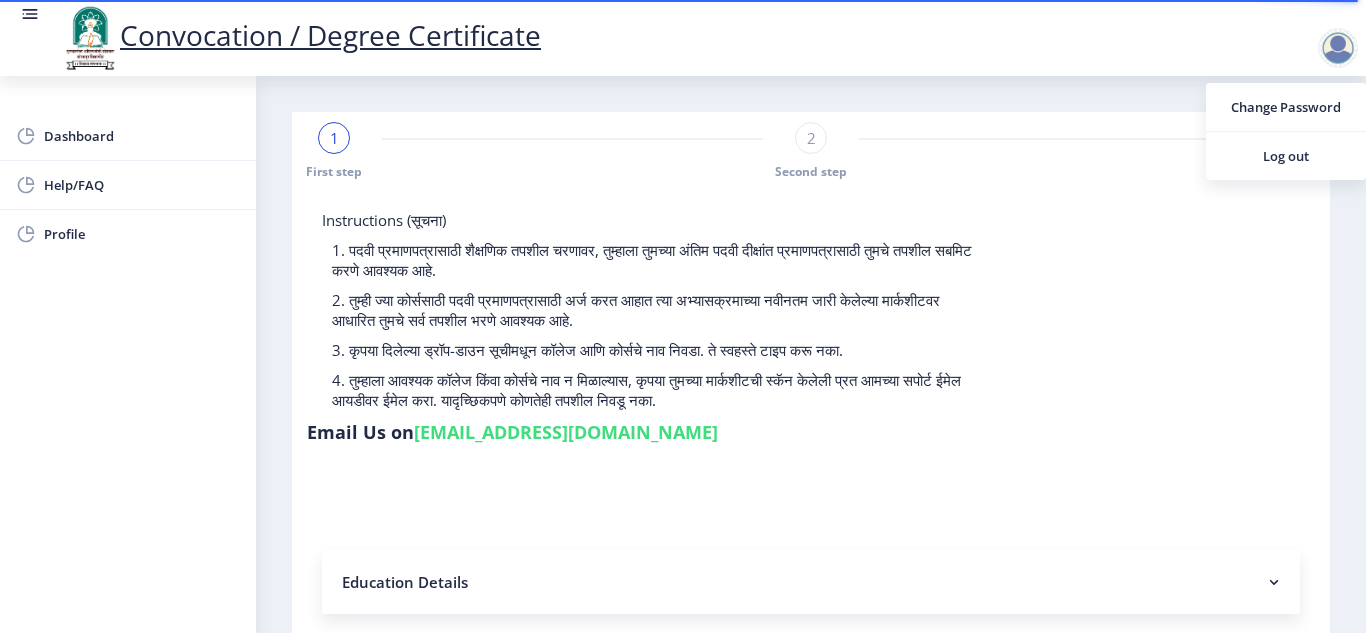 click on "Instructions (सूचना) 1. पदवी प्रमाणपत्रासाठी शैक्षणिक तपशील चरणावर, तुम्हाला तुमच्या अंतिम पदवी दीक्षांत प्रमाणपत्रासाठी तुमचे तपशील सबमिट करणे आवश्यक आहे.   2. तुम्ही ज्या कोर्ससाठी पदवी प्रमाणपत्रासाठी अर्ज करत आहात त्या अभ्यासक्रमाच्या नवीनतम जारी केलेल्या मार्कशीटवर आधारित तुमचे सर्व तपशील भरणे आवश्यक आहे.  Email Us on   [EMAIL_ADDRESS][DOMAIN_NAME]" 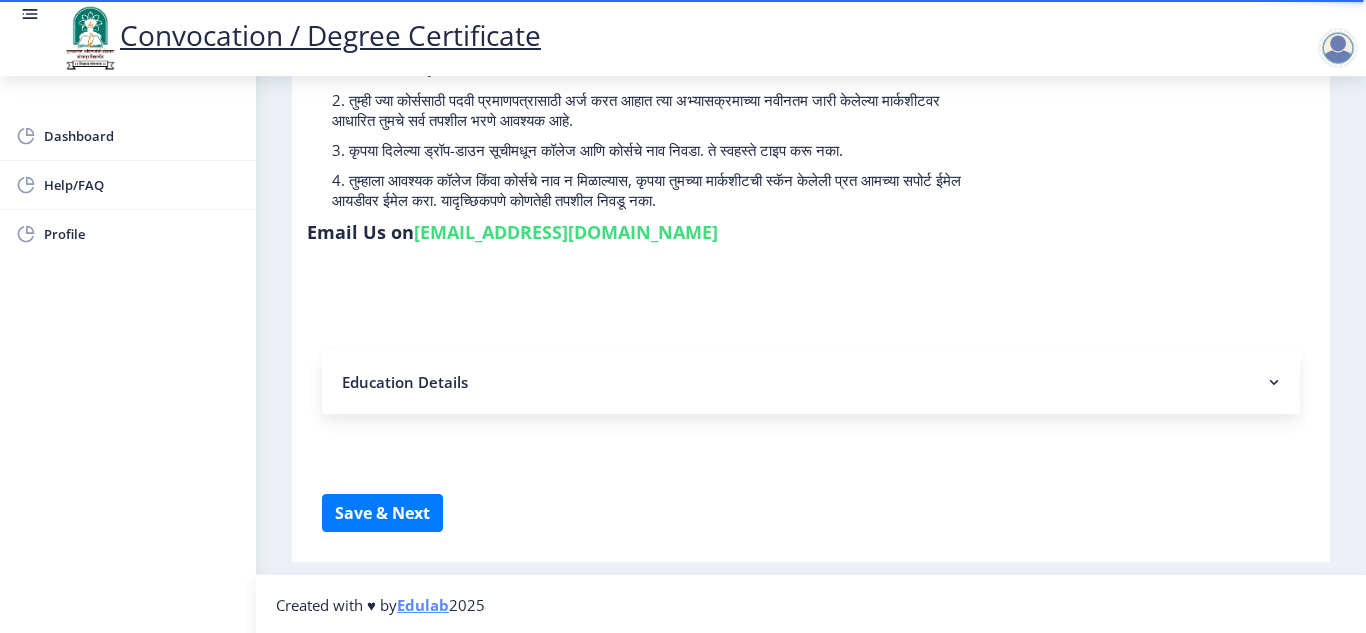 scroll, scrollTop: 201, scrollLeft: 0, axis: vertical 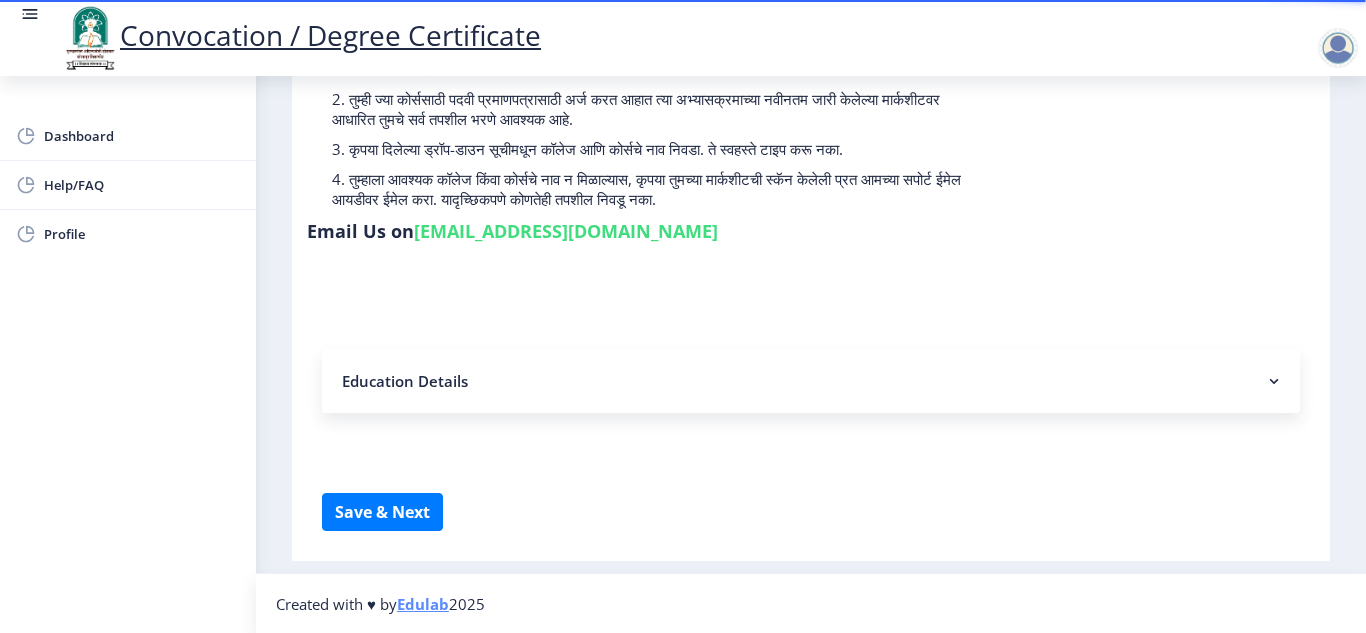 click on "Education Details" 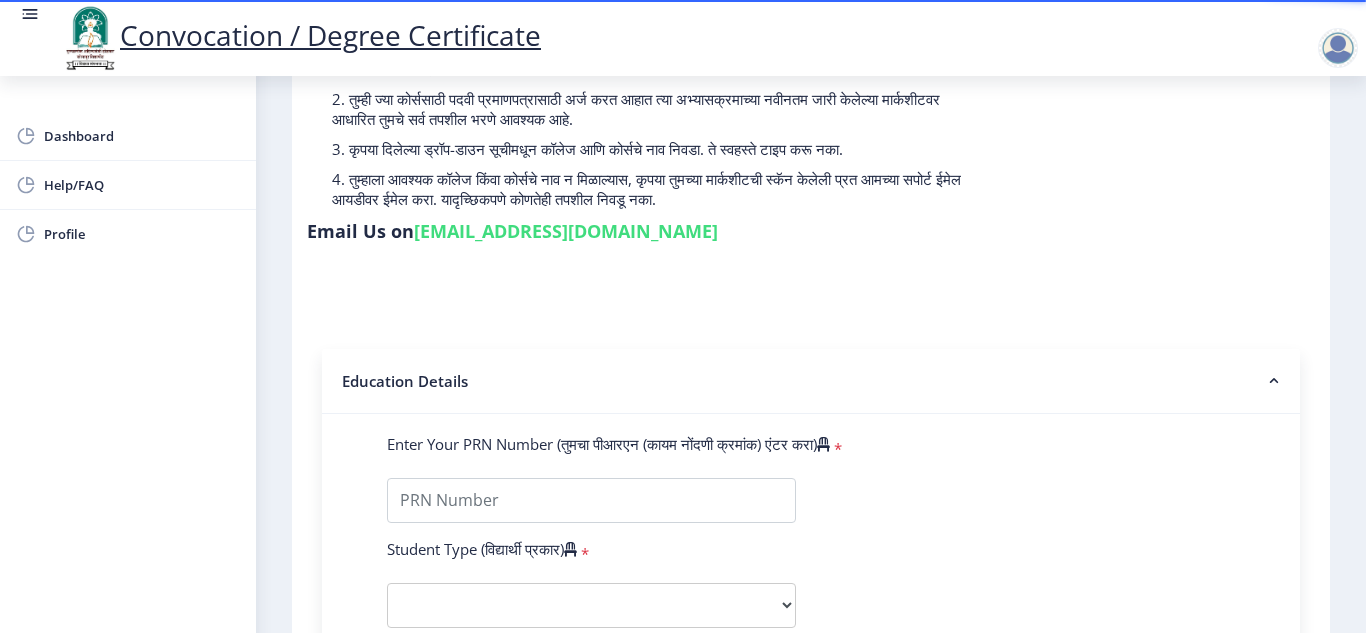 click on "Education Details" 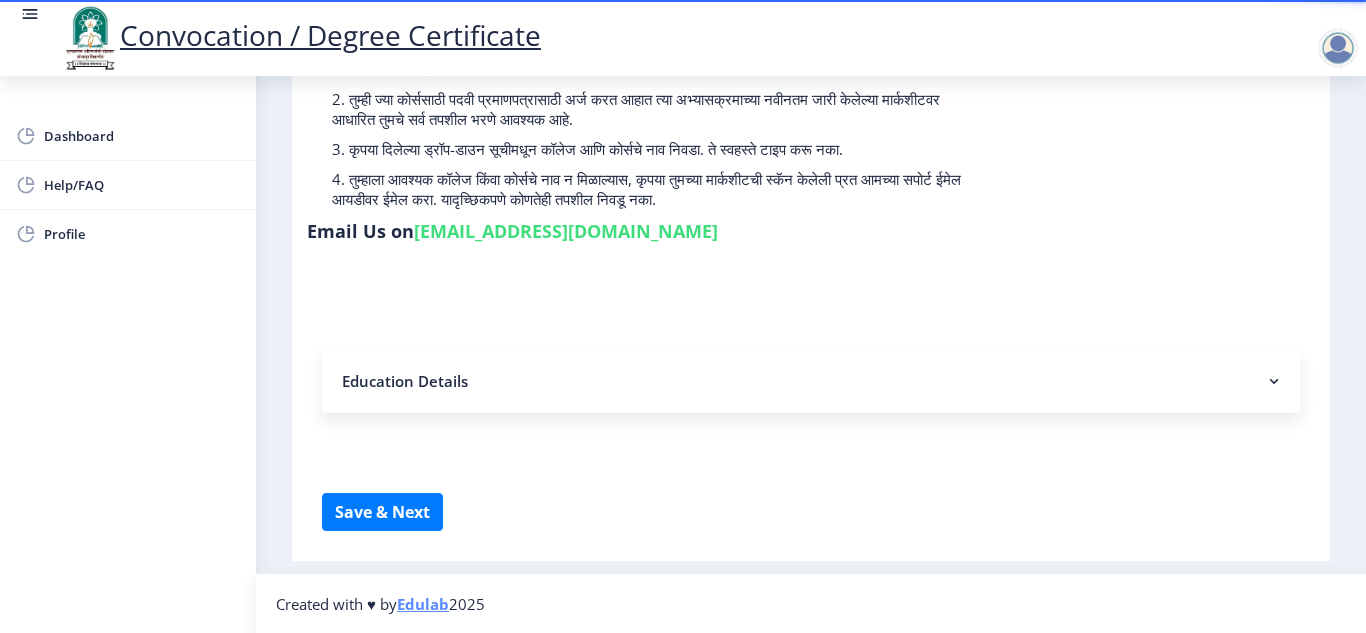 click on "Education Details" 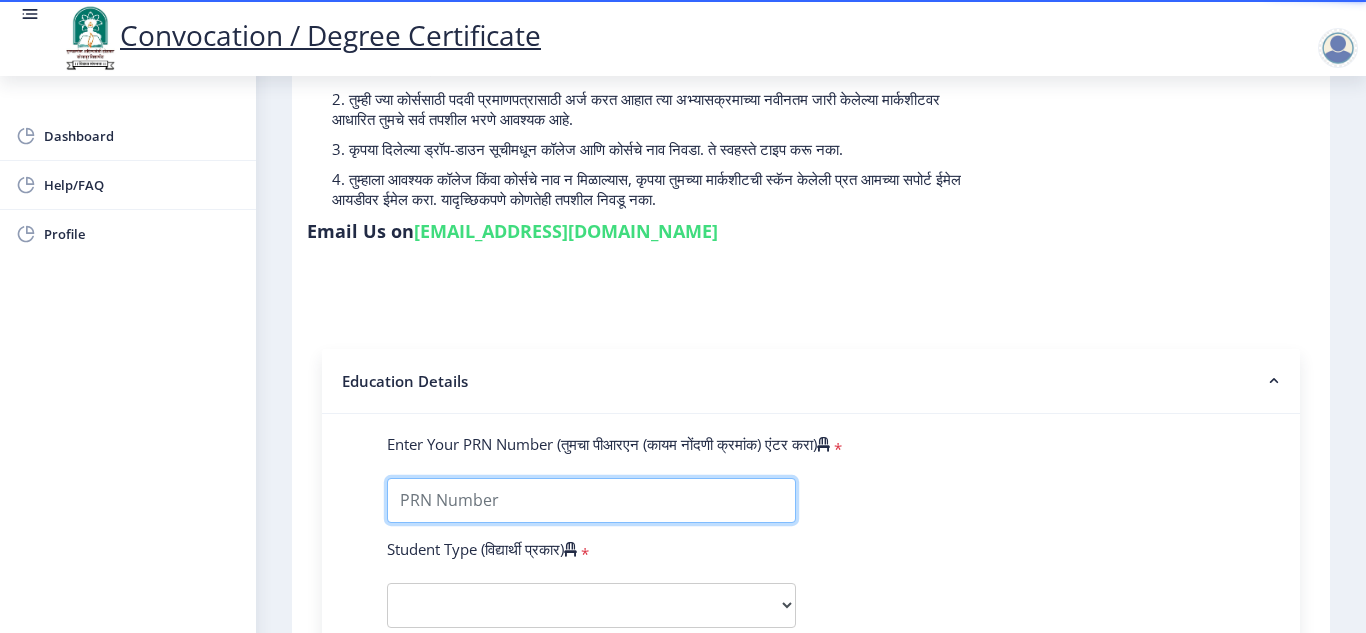 click on "Enter Your PRN Number (तुमचा पीआरएन (कायम नोंदणी क्रमांक) एंटर करा)" at bounding box center (591, 500) 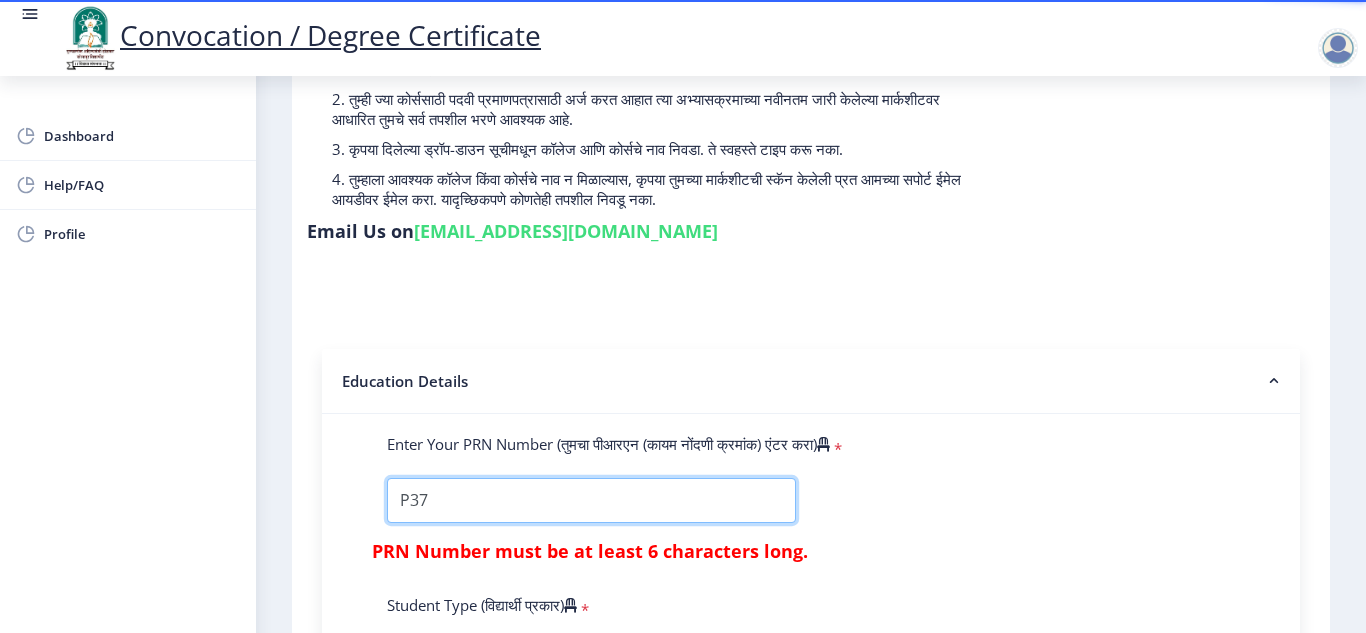 type on "P3754" 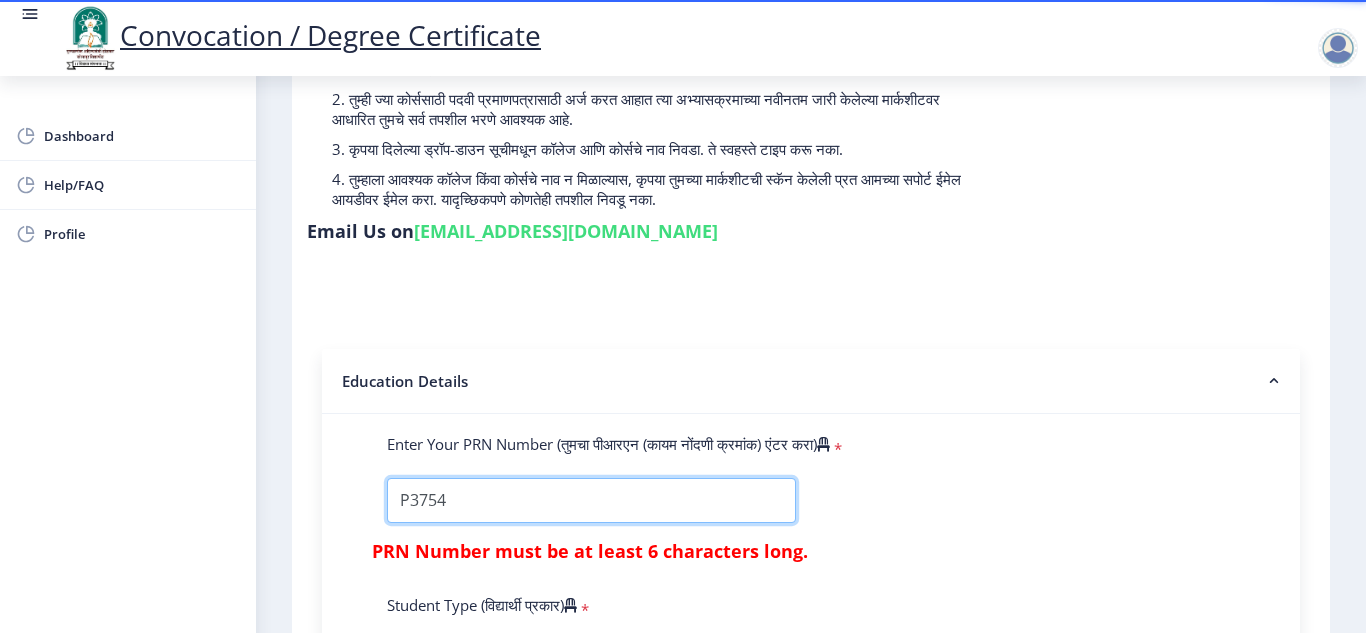 click on "Enter Your PRN Number (तुमचा पीआरएन (कायम नोंदणी क्रमांक) एंटर करा)" at bounding box center [591, 500] 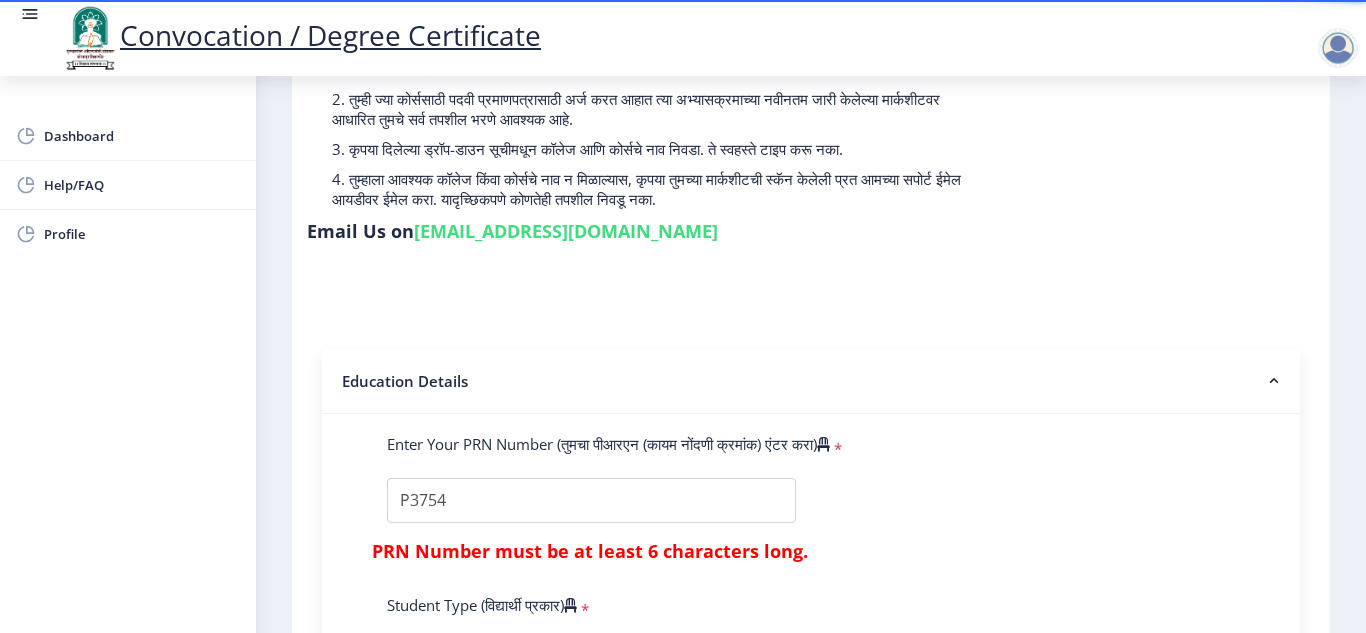 click on "Enter Your PRN Number (तुमचा पीआरएन (कायम नोंदणी क्रमांक) एंटर करा)   *  PRN Number must be at least 6 characters long.  Student Type (विद्यार्थी प्रकार)    * Select Student Type Regular External College Name(कॉलेजचे नाव)   * Select College Name Select College Name Course Name(अभ्यासक्रमाचे नाव)   * Select Course Name Select Course Name Enter passing Year(उत्तीर्ण वर्ष प्रविष्ट करा)   *  2025   2024   2023   2022   2021   2020   2019   2018   2017   2016   2015   2014   2013   2012   2011   2010   2009   2008   2007   2006   2005   2004   2003   2002   2001   2000   1999   1998   1997   1996   1995   1994   1993   1992   1991   1990   1989   1988   1987   1986   1985   1984   1983   1982   1981   1980   1979   1978   1977   1976  * Enter Passing Month March April May October November December * Grade O" 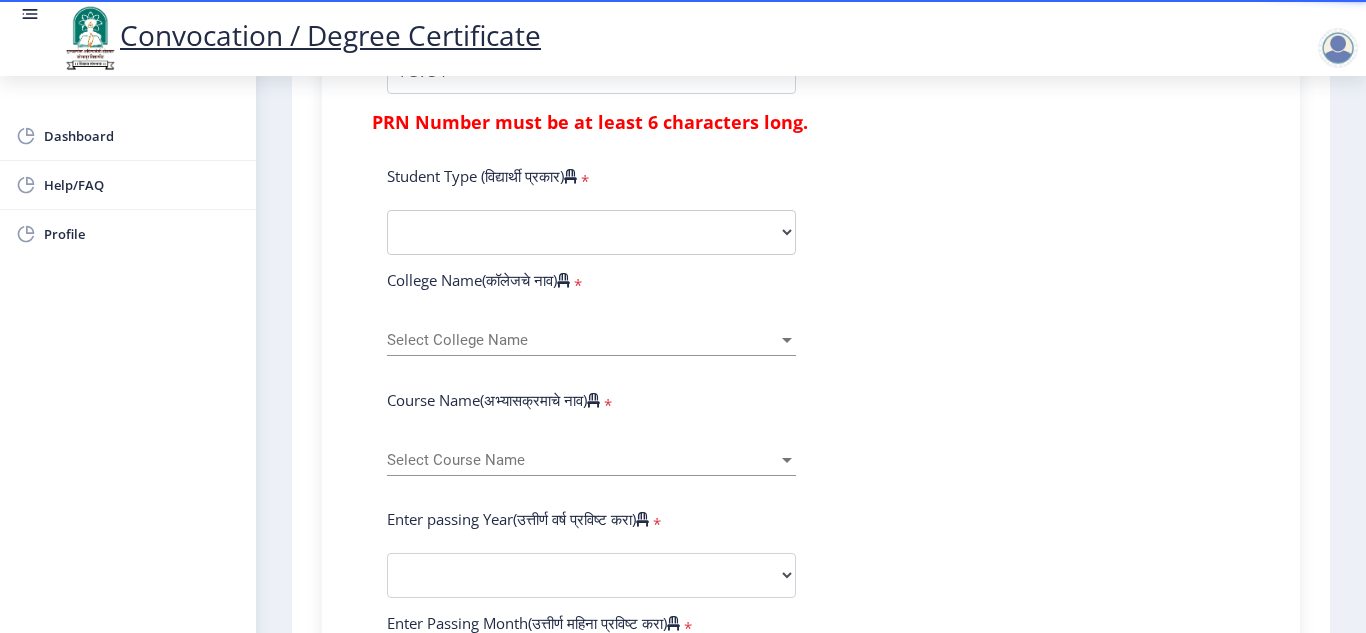 scroll, scrollTop: 641, scrollLeft: 0, axis: vertical 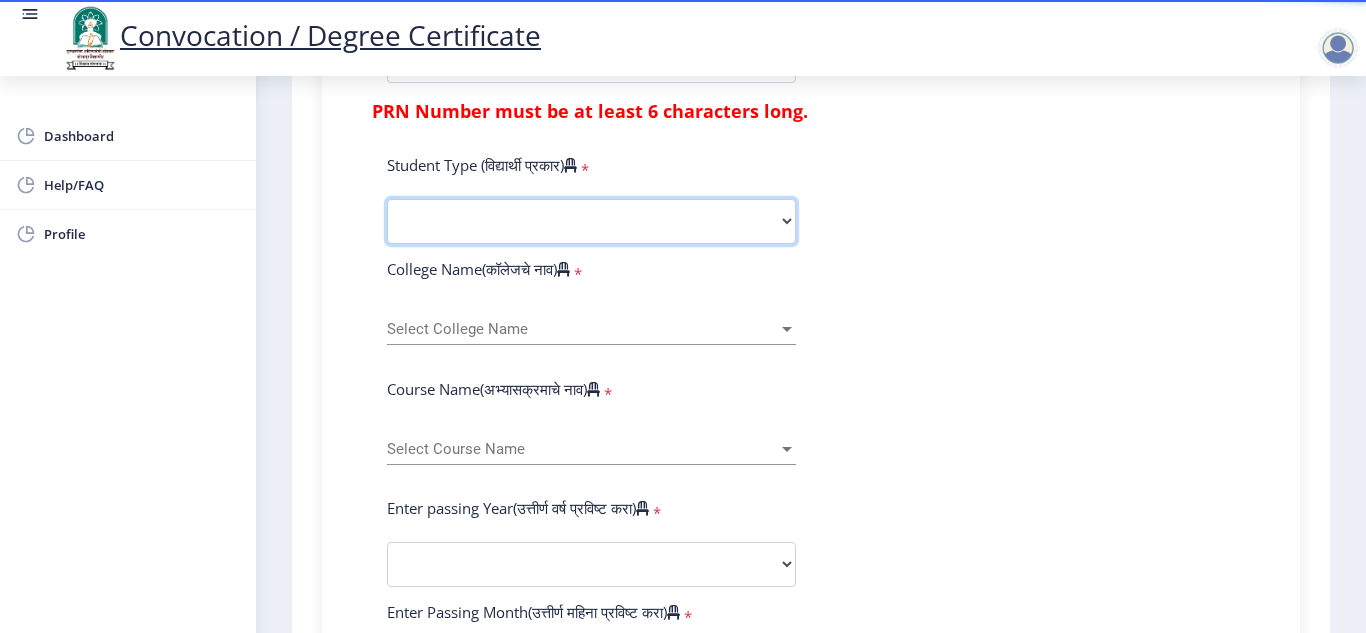 click on "Select Student Type Regular External" at bounding box center [591, 221] 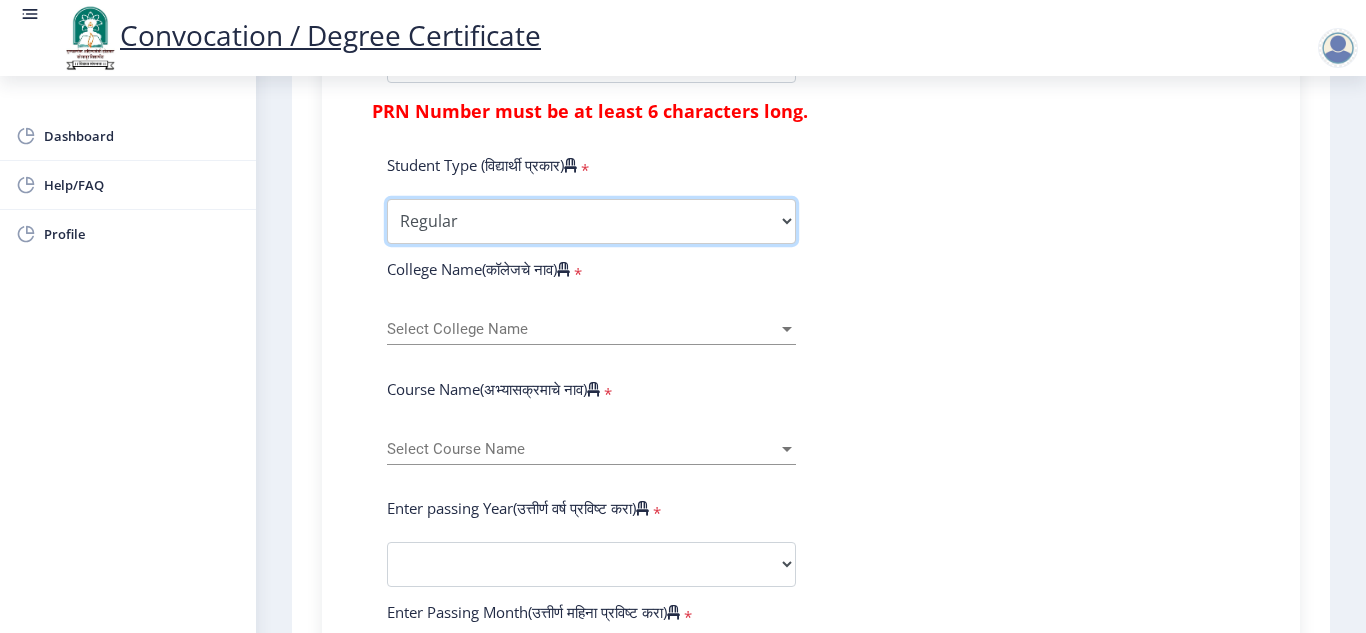 click on "Select Student Type Regular External" at bounding box center [591, 221] 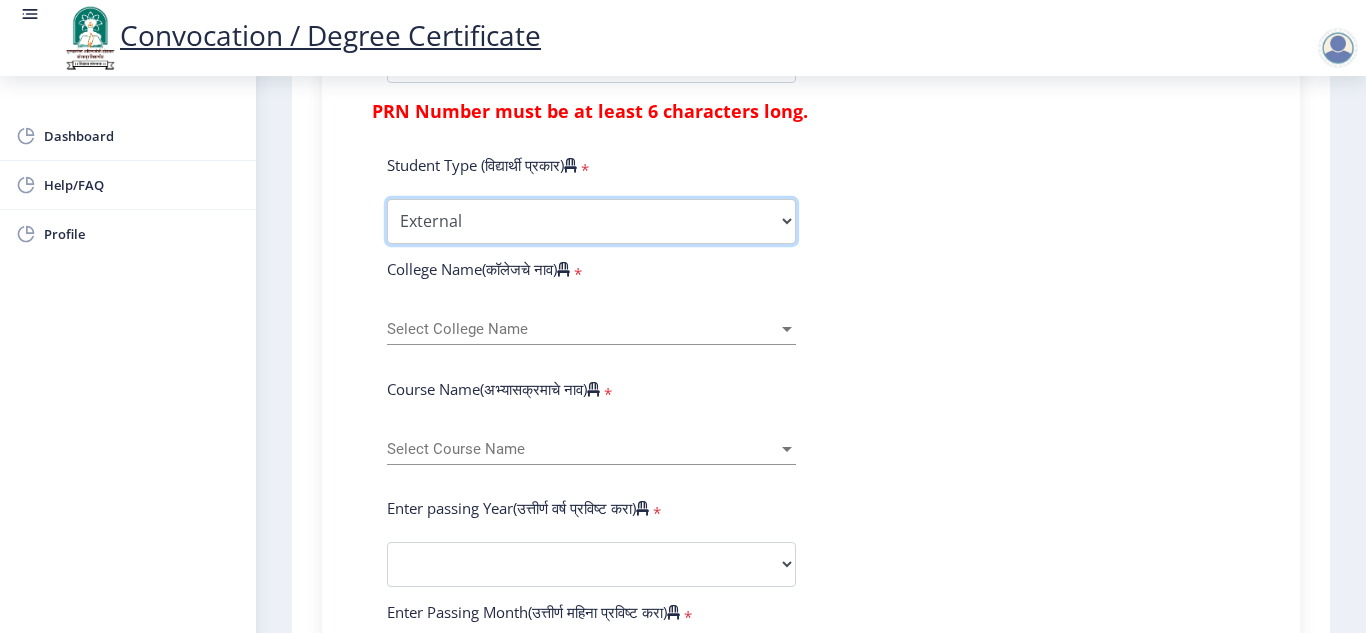 click on "Select Student Type Regular External" at bounding box center (591, 221) 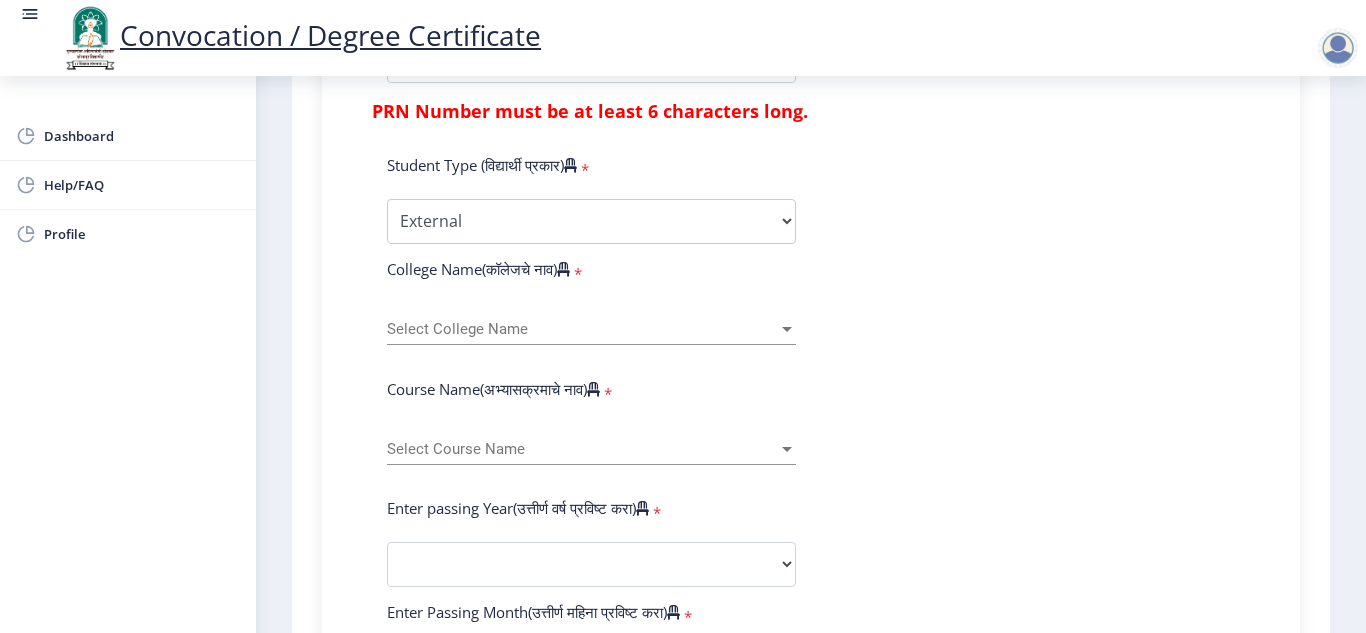 click at bounding box center [787, 329] 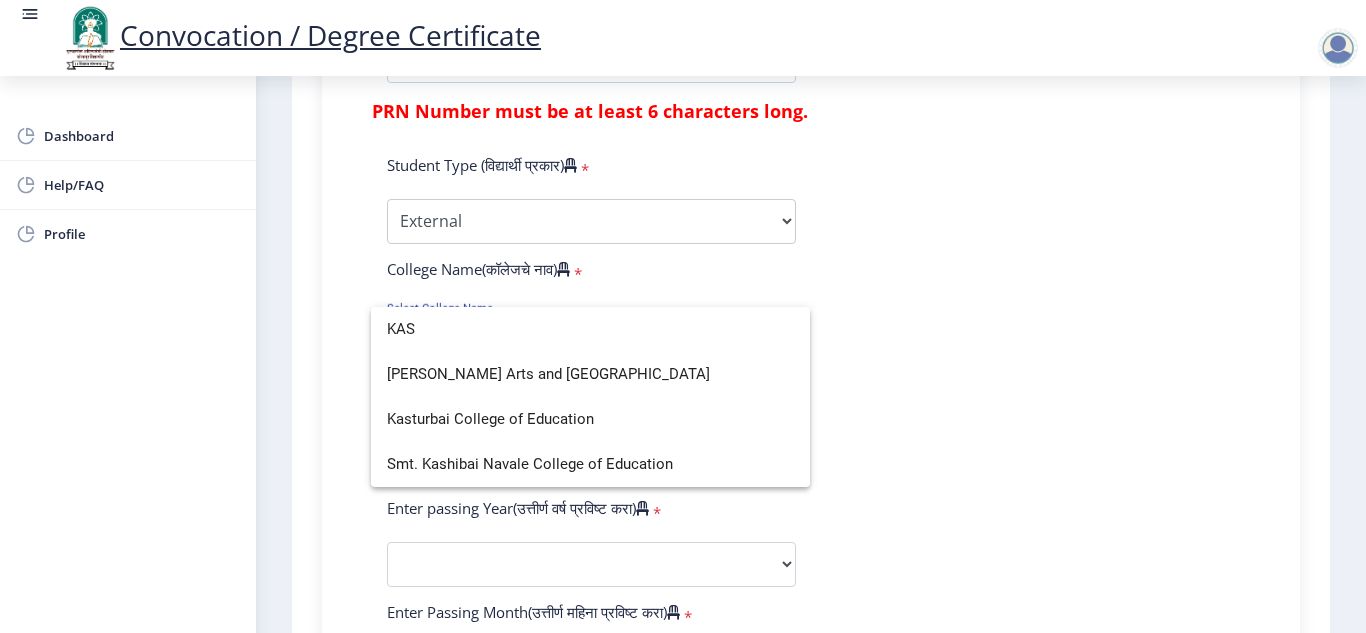 scroll, scrollTop: 0, scrollLeft: 0, axis: both 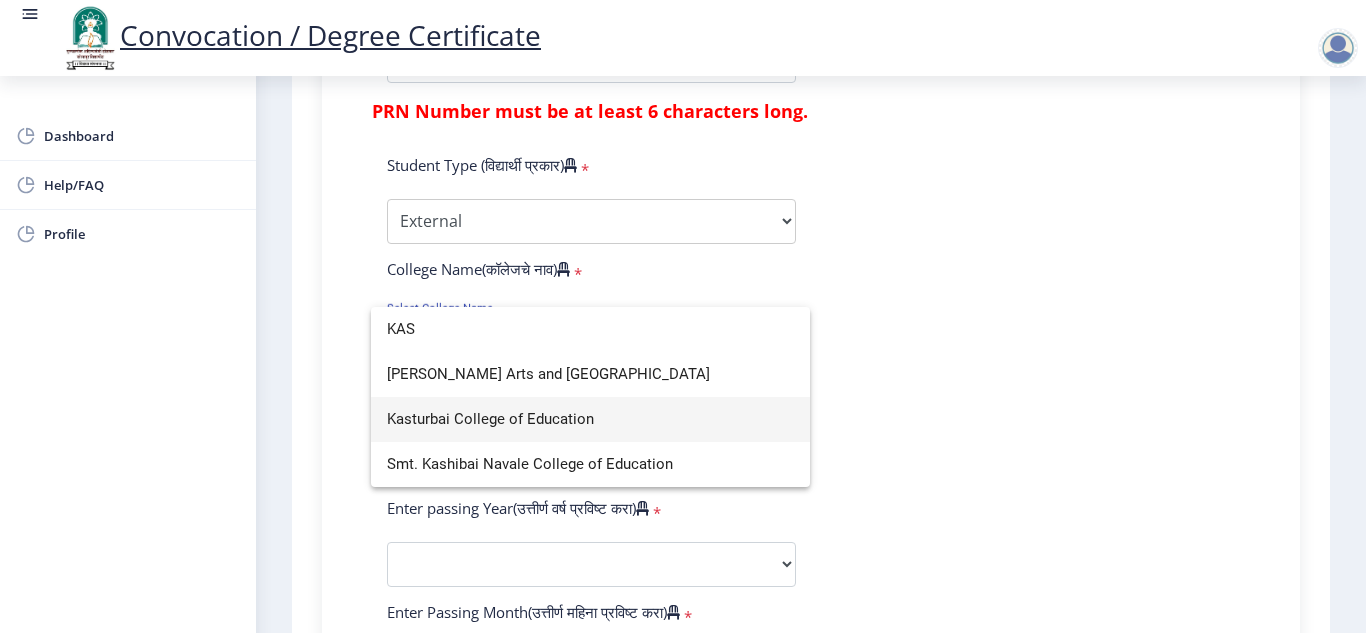 type on "KAS" 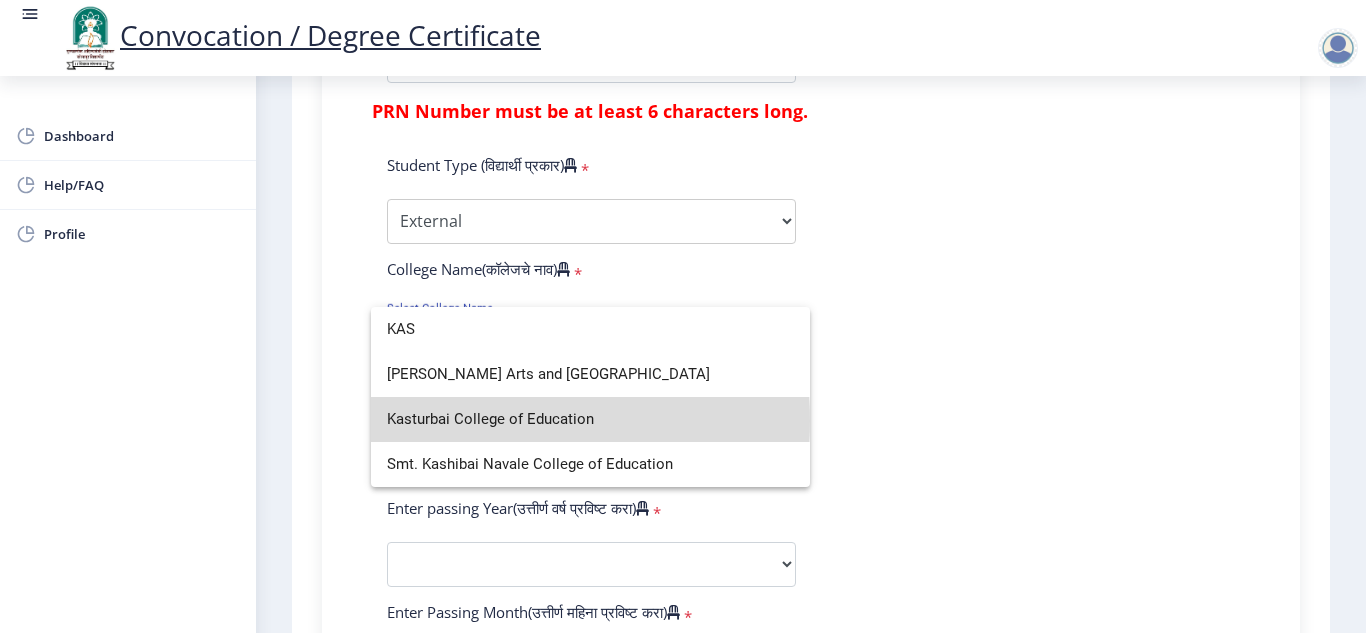 click on "Kasturbai College of Education" at bounding box center [590, 419] 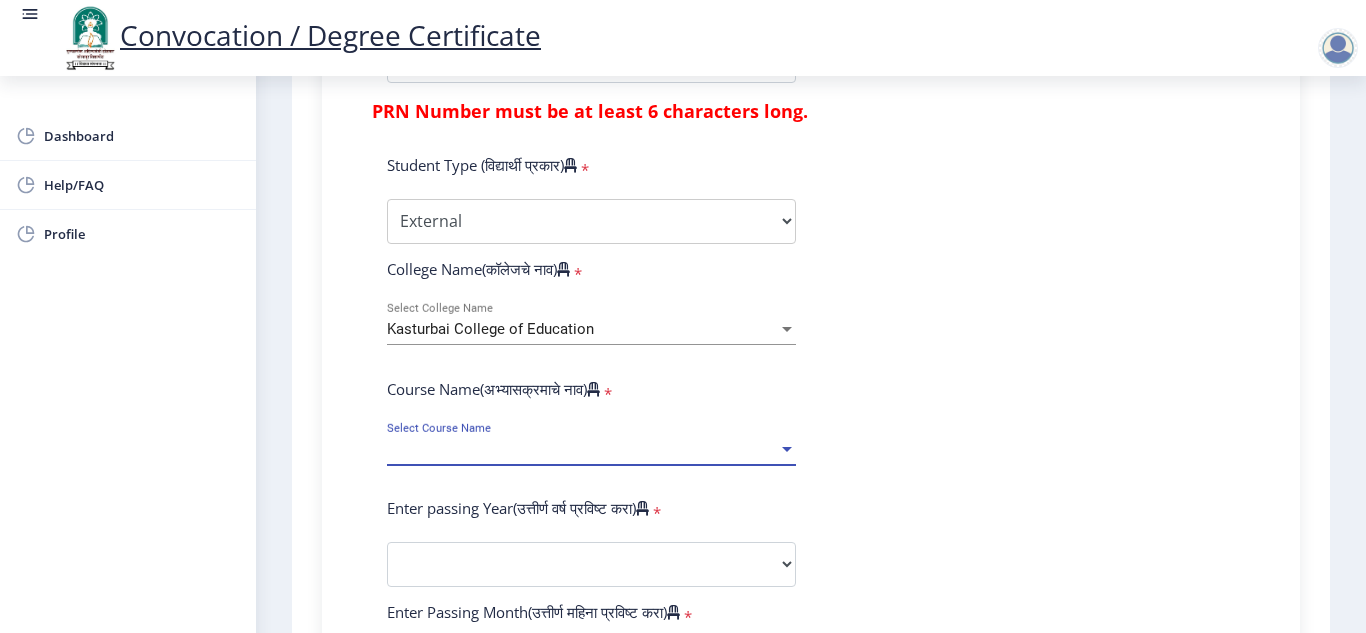 click at bounding box center (787, 449) 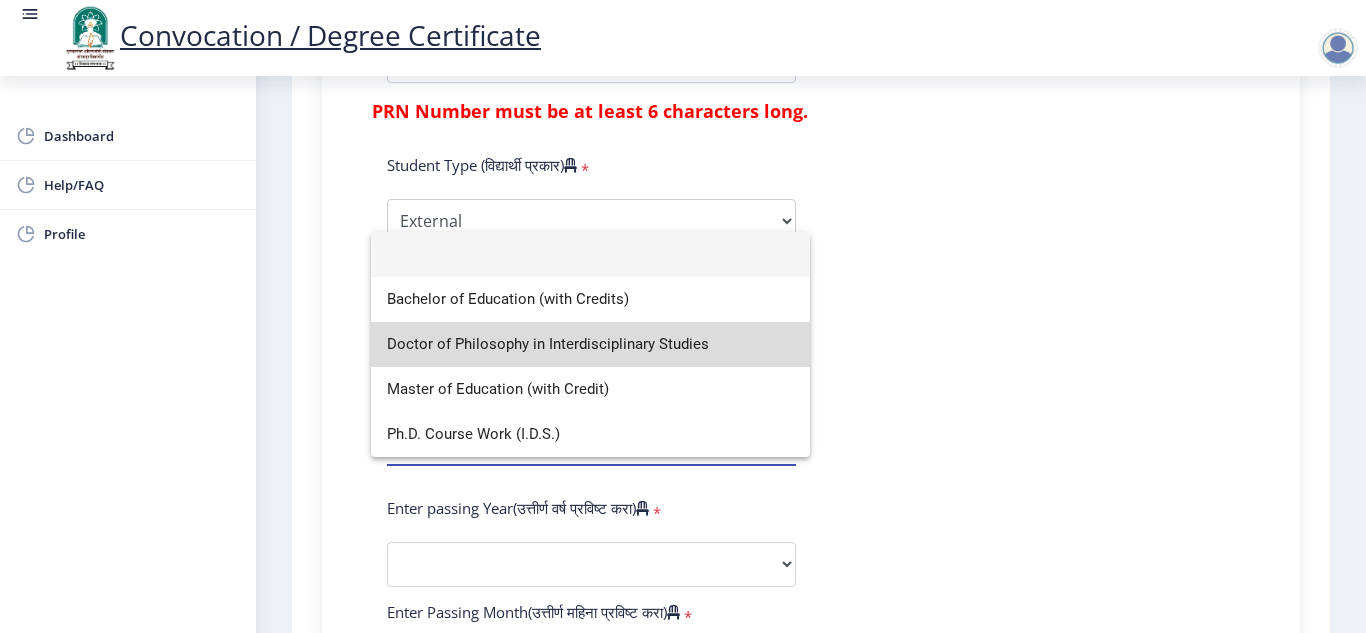 click on "Doctor of Philosophy in Interdisciplinary Studies" at bounding box center (590, 344) 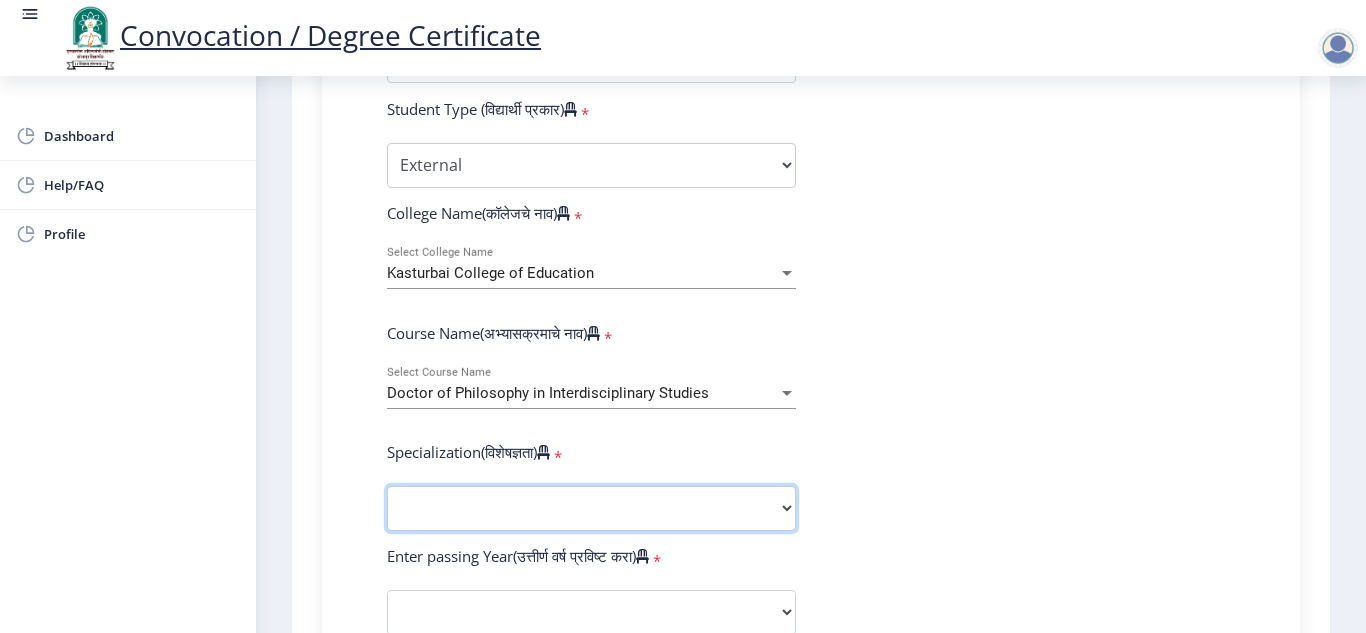 click on "Specialization English Ancient Indian History Culture & Archaeology Hindi Marathi Economics History Political Science Applied Geology Computer Science & Engineering Geology Mechanical Engineering Sociology Statistics Zoology Commerce Botany Mass Communication Social Work Law Education Geography Chemistry Electronics Physics Biotechnology Other" at bounding box center [591, 508] 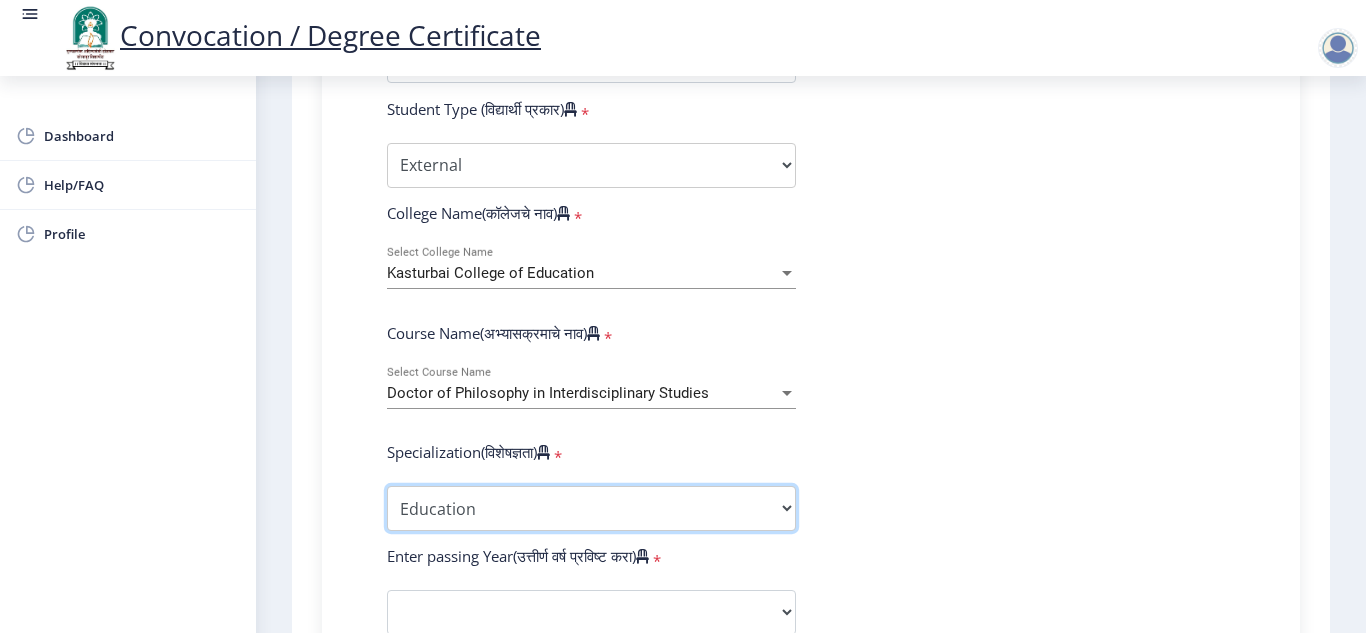 click on "Specialization English Ancient Indian History Culture & Archaeology Hindi Marathi Economics History Political Science Applied Geology Computer Science & Engineering Geology Mechanical Engineering Sociology Statistics Zoology Commerce Botany Mass Communication Social Work Law Education Geography Chemistry Electronics Physics Biotechnology Other" at bounding box center (591, 508) 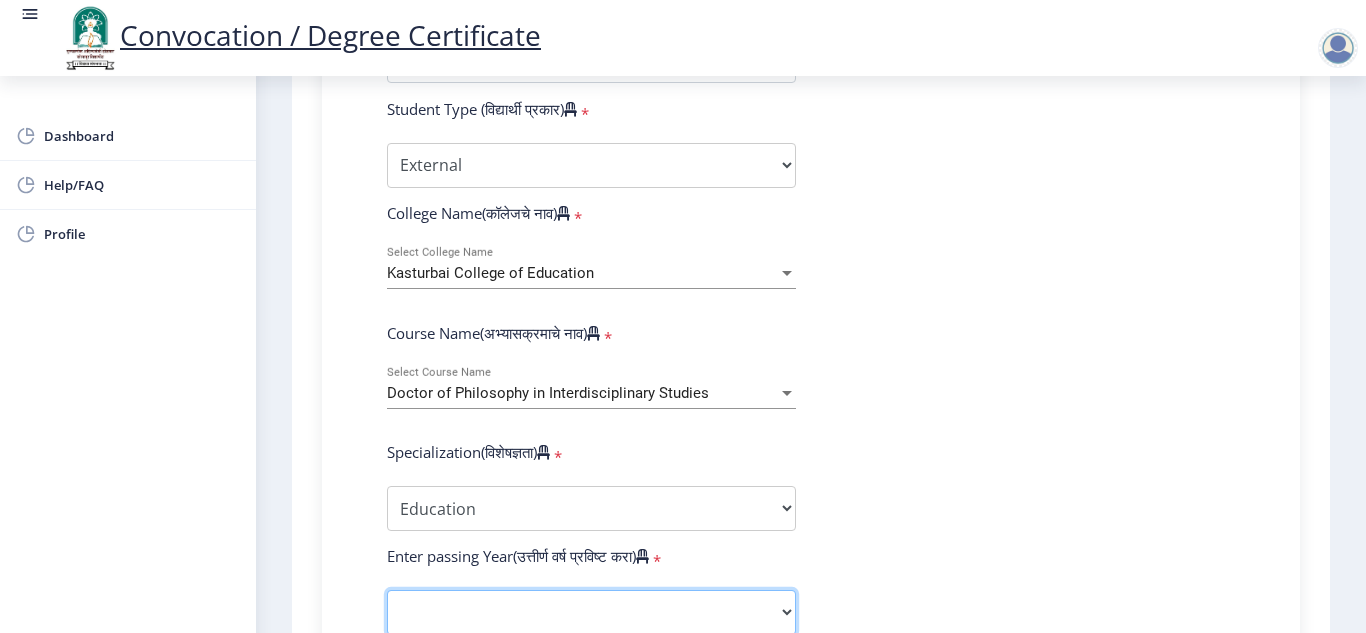 scroll, scrollTop: 643, scrollLeft: 0, axis: vertical 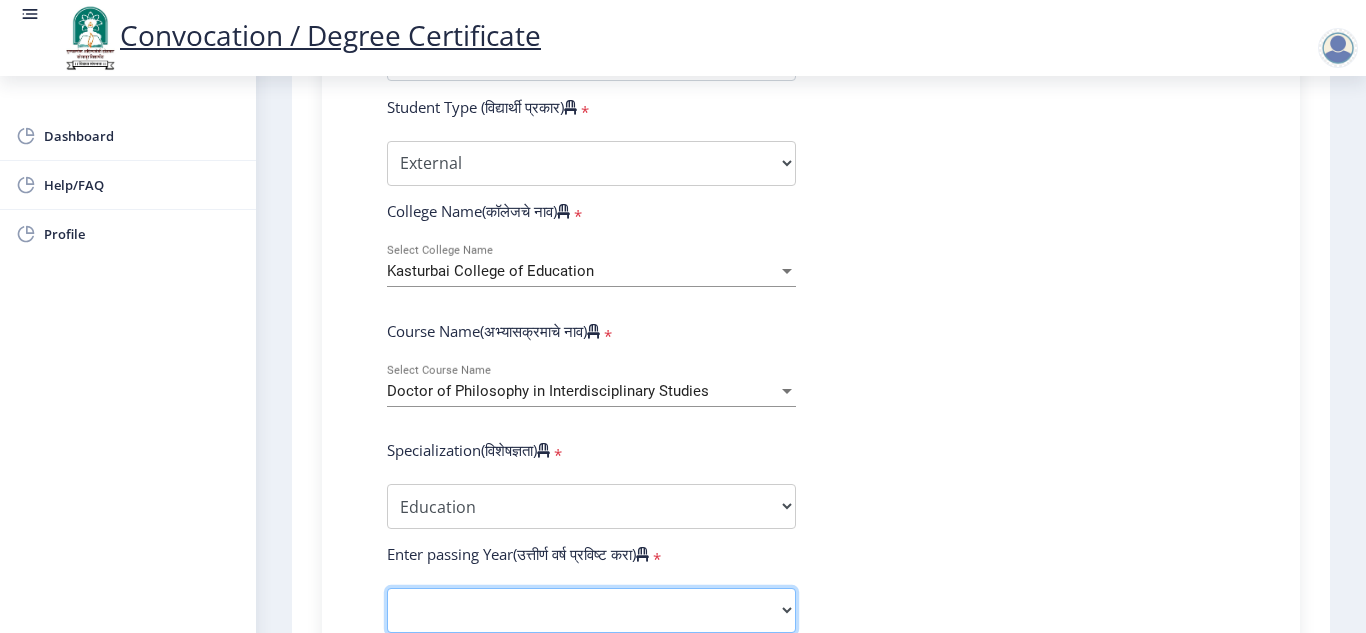 click on "2025   2024   2023   2022   2021   2020   2019   2018   2017   2016   2015   2014   2013   2012   2011   2010   2009   2008   2007   2006   2005   2004   2003   2002   2001   2000   1999   1998   1997   1996   1995   1994   1993   1992   1991   1990   1989   1988   1987   1986   1985   1984   1983   1982   1981   1980   1979   1978   1977   1976" 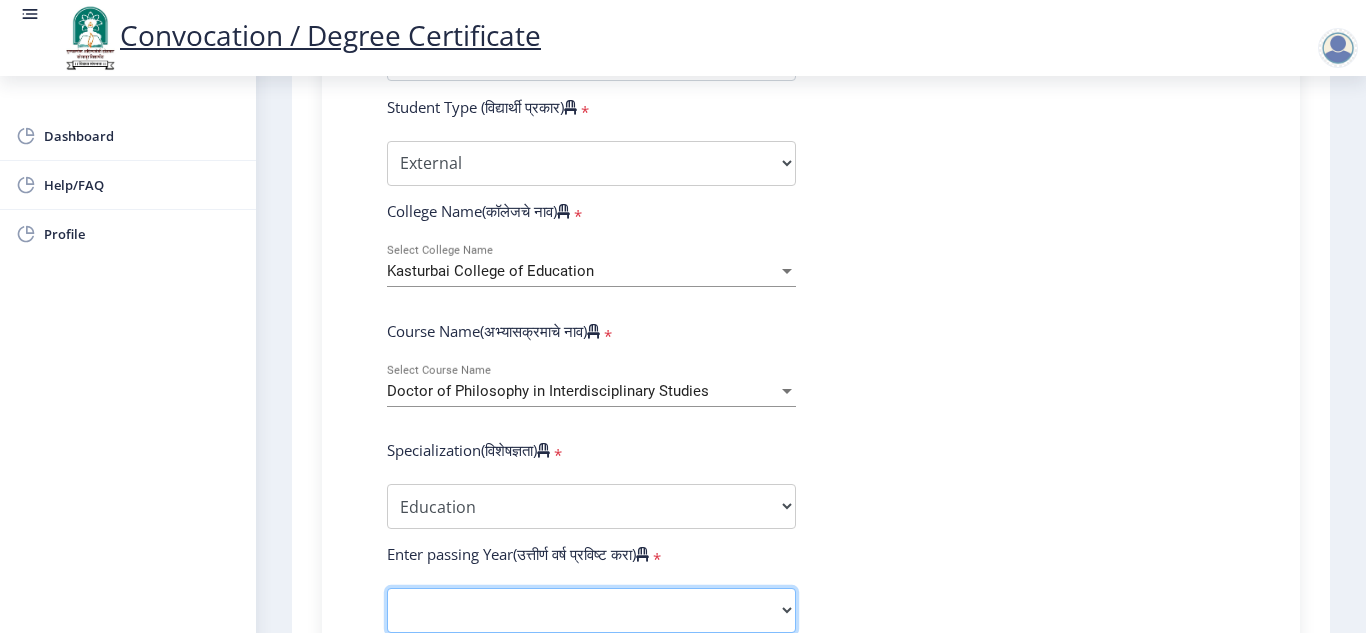 select on "2025" 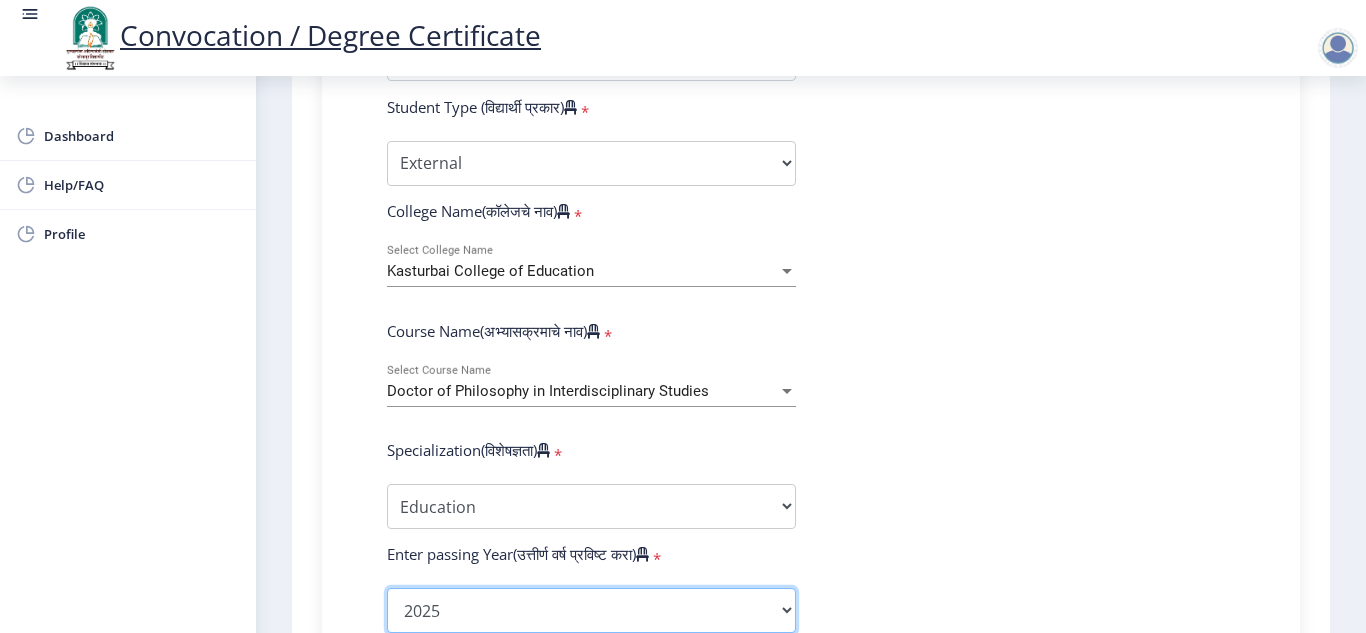 click on "2025   2024   2023   2022   2021   2020   2019   2018   2017   2016   2015   2014   2013   2012   2011   2010   2009   2008   2007   2006   2005   2004   2003   2002   2001   2000   1999   1998   1997   1996   1995   1994   1993   1992   1991   1990   1989   1988   1987   1986   1985   1984   1983   1982   1981   1980   1979   1978   1977   1976" 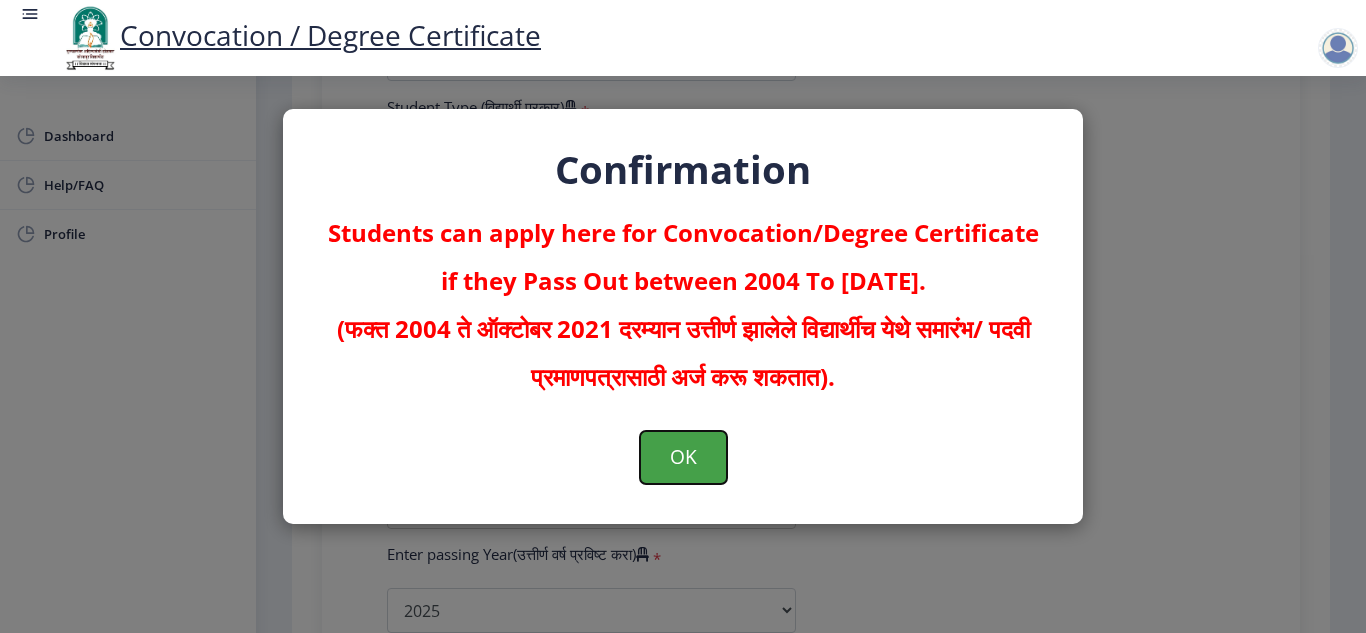 click on "OK" 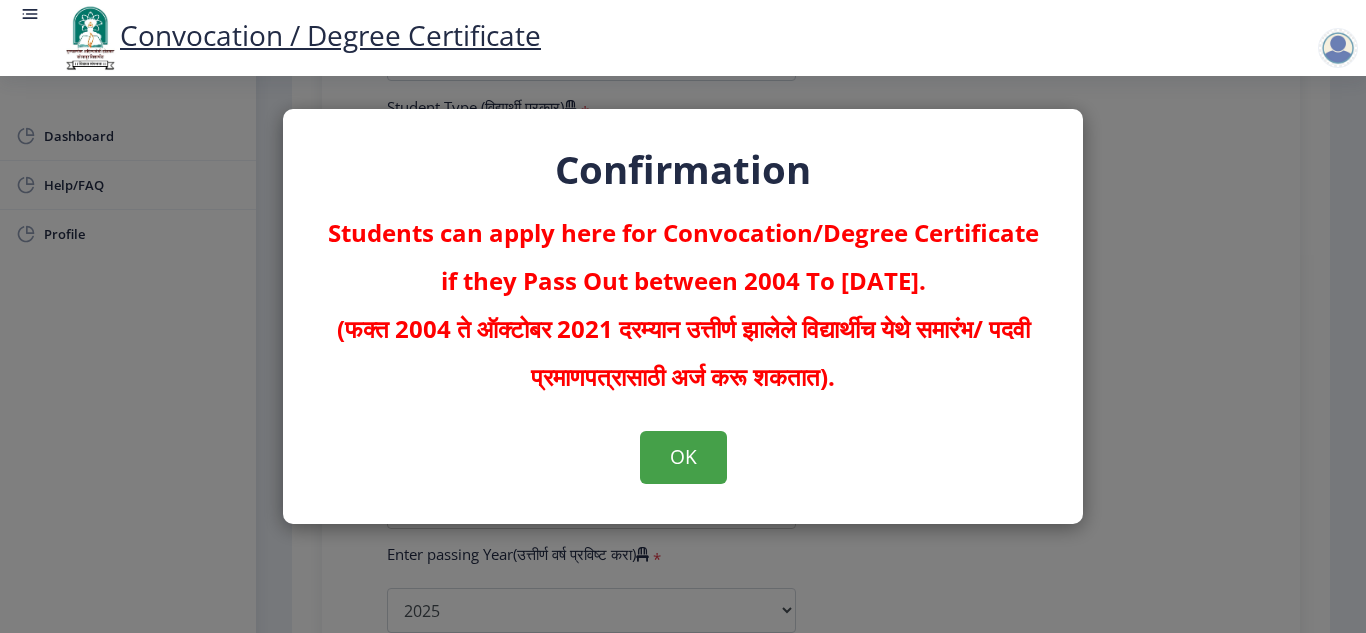 scroll, scrollTop: 0, scrollLeft: 0, axis: both 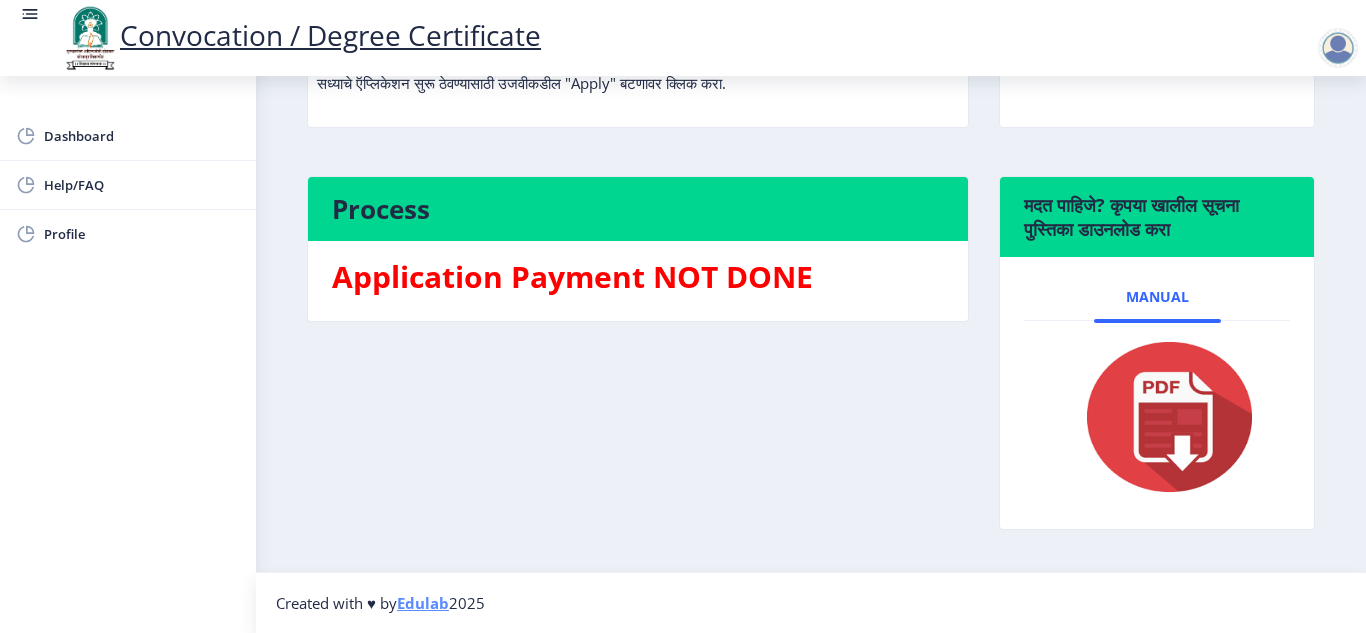 click 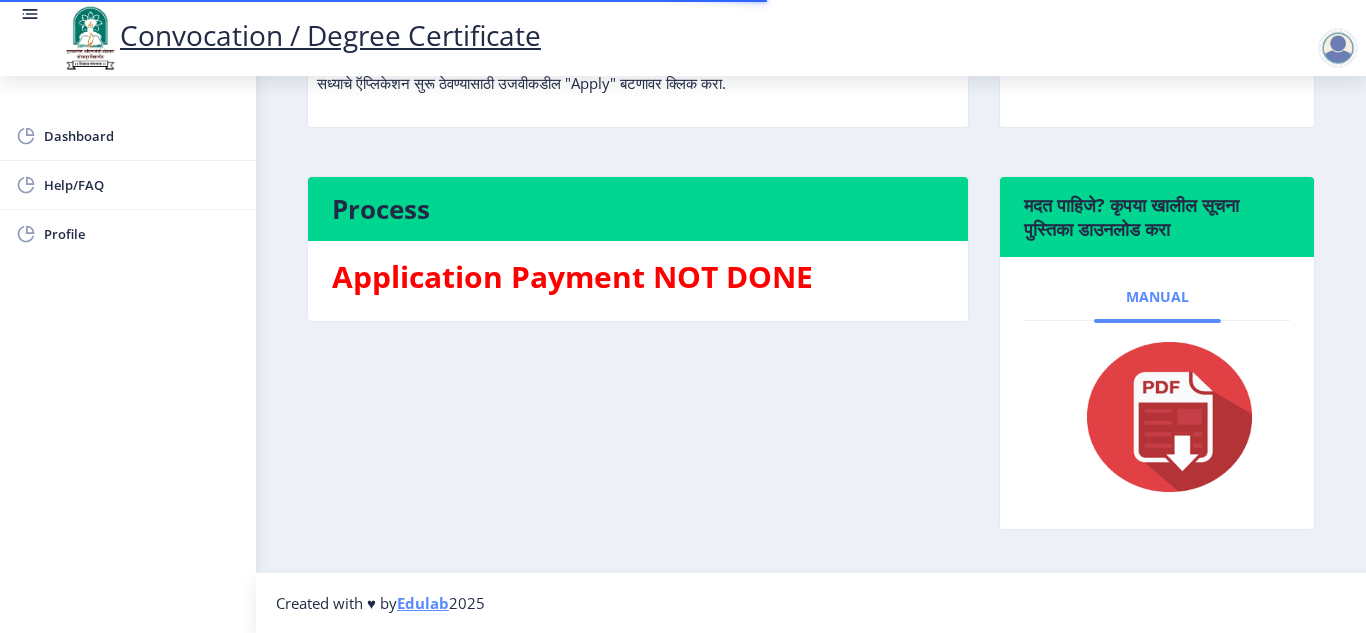 click on "Manual" 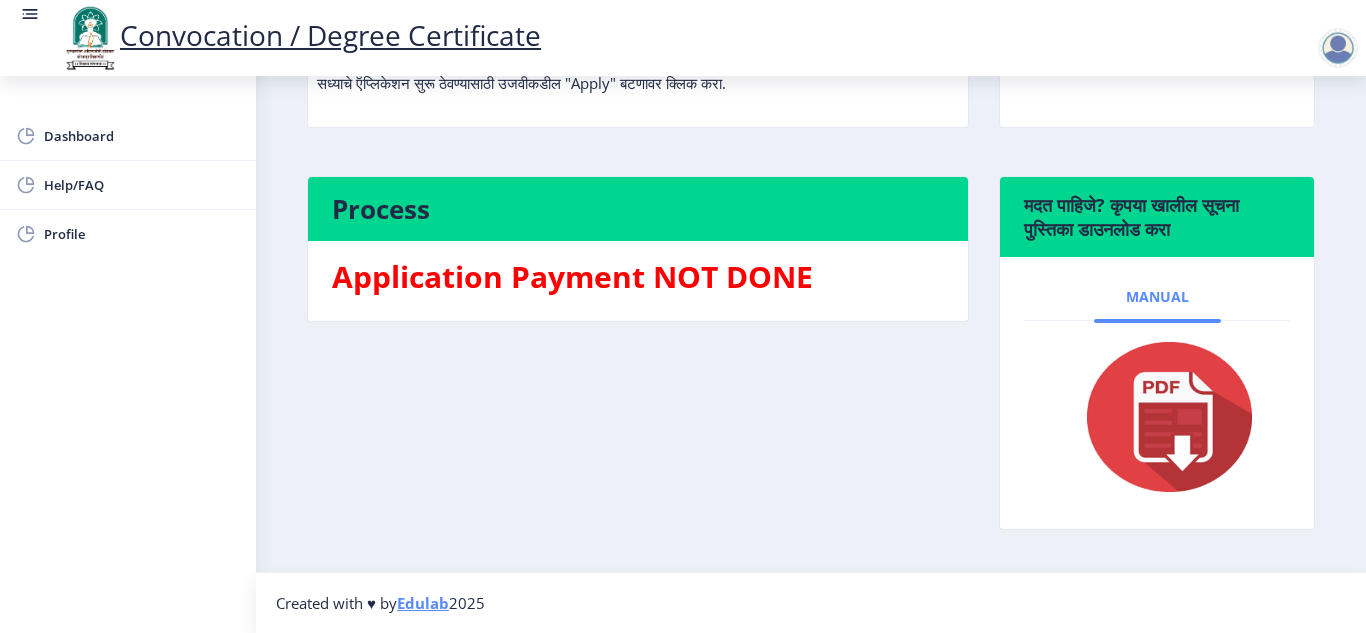 click on "Manual" 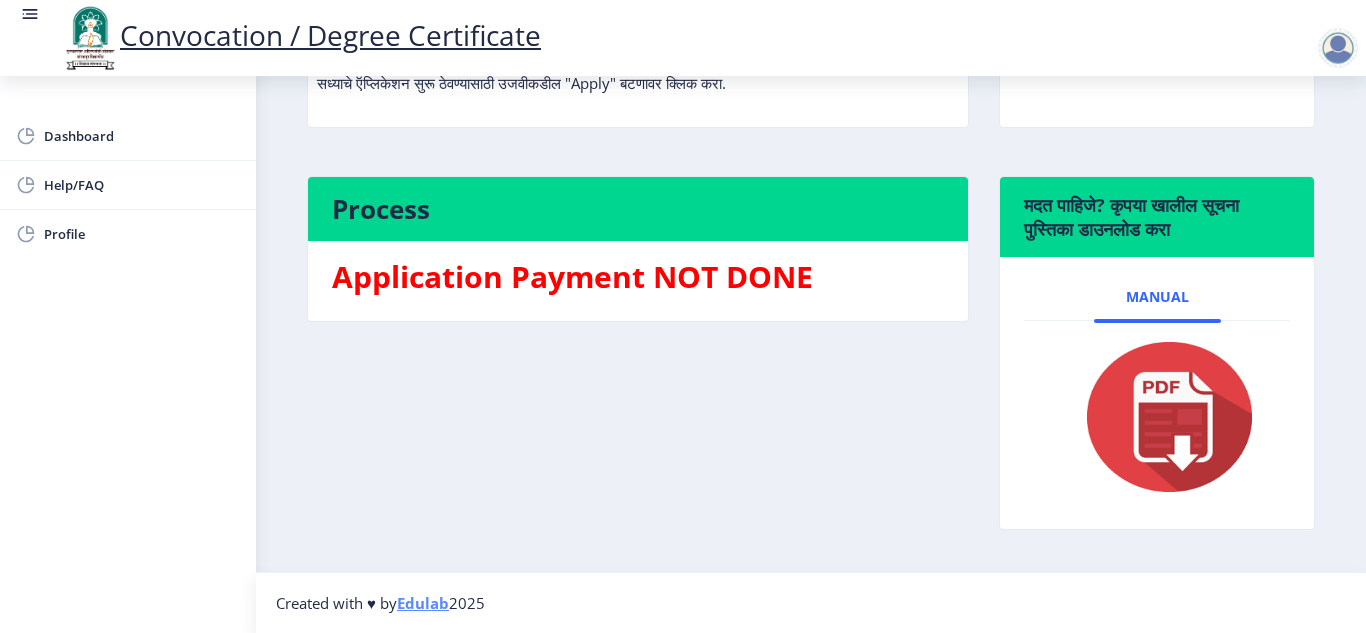 click 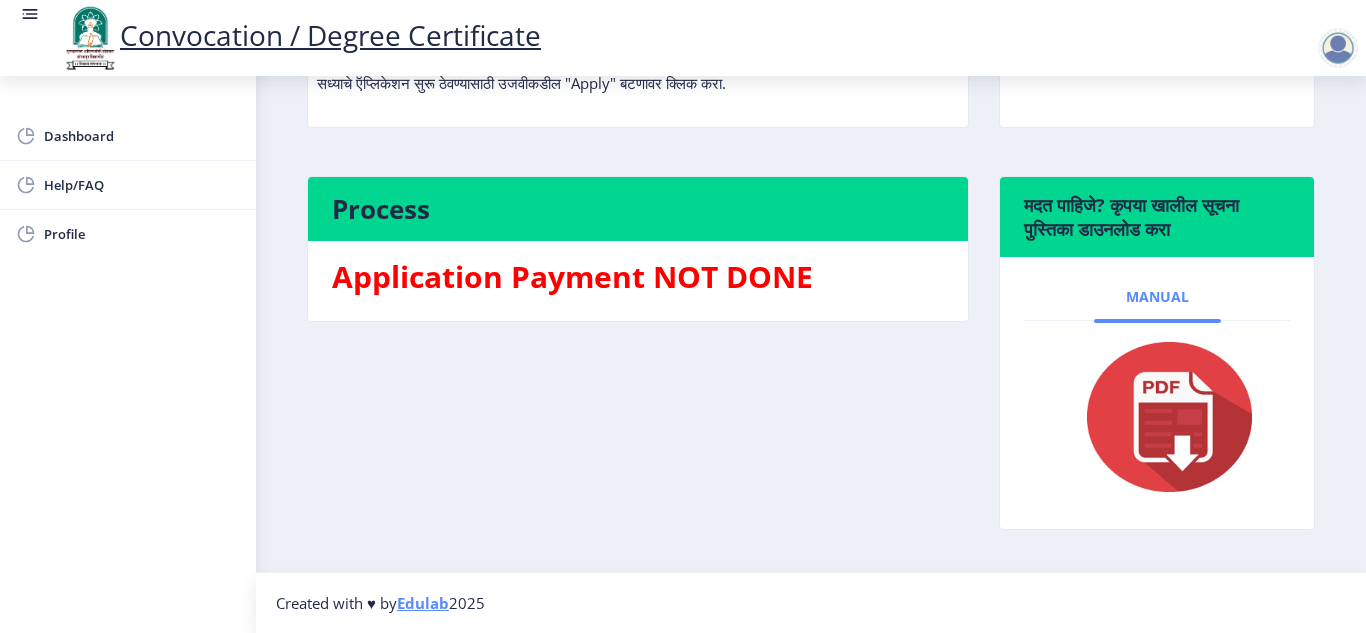 click on "Manual" 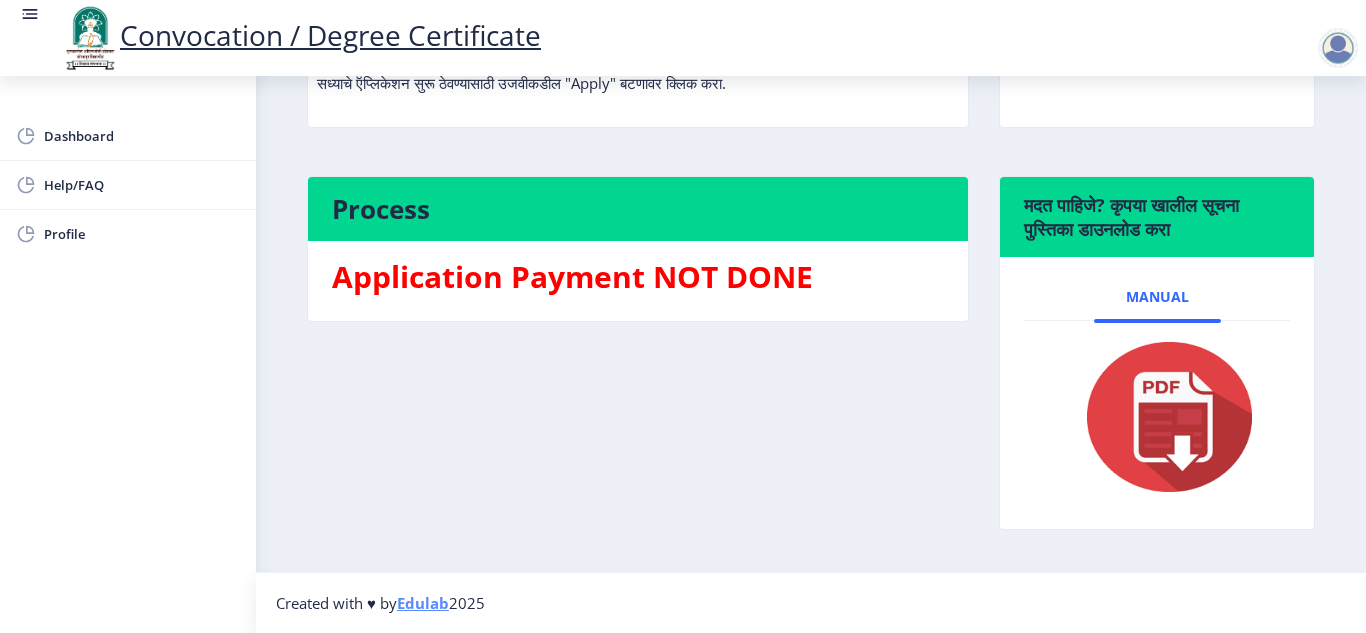 click 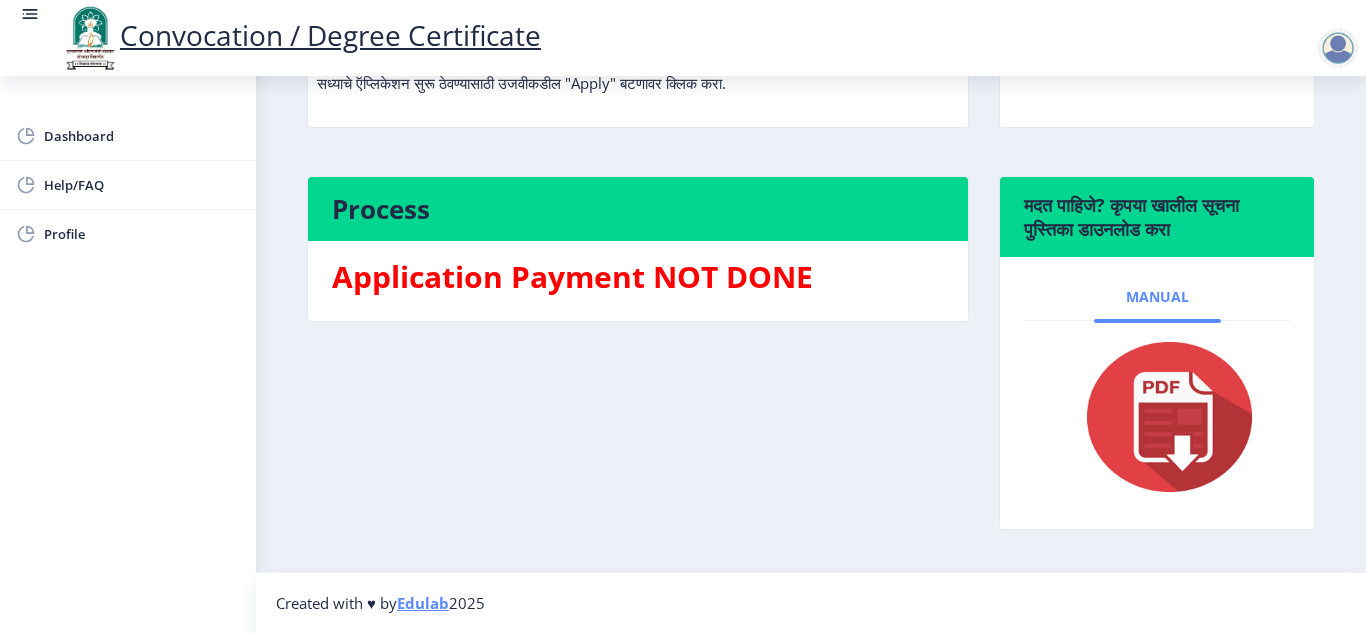 click on "Manual" 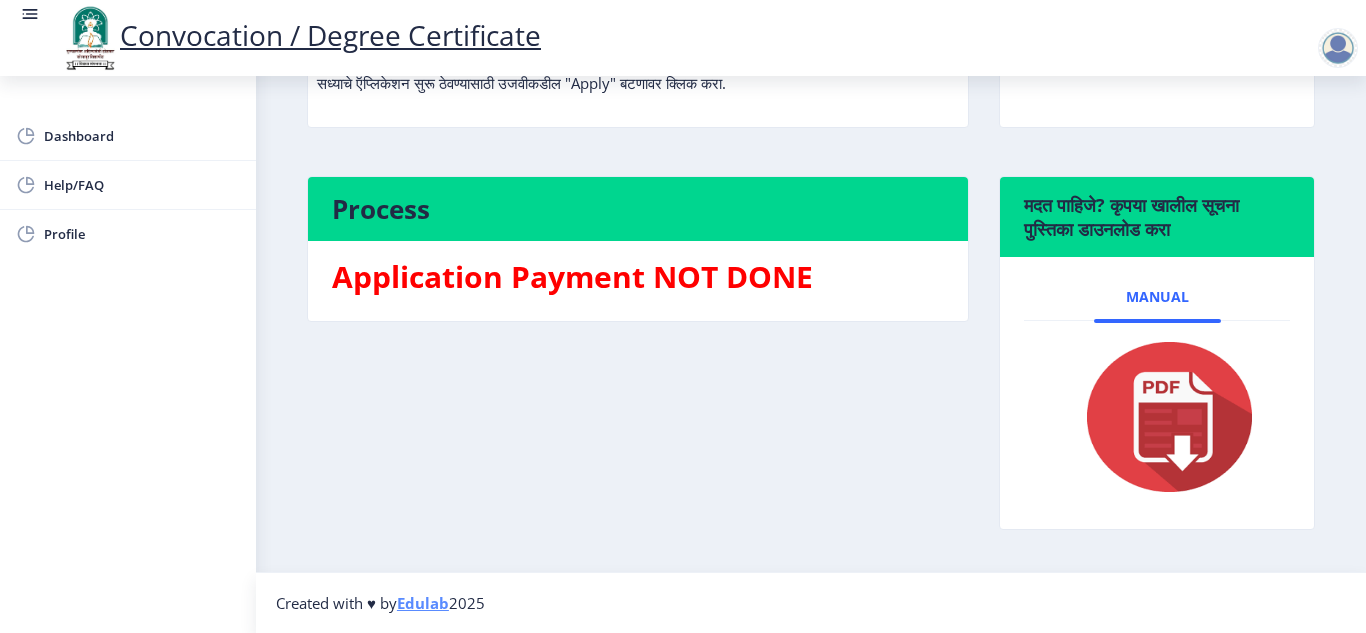 click on "Students can apply here for Convocation/Degree Certificate if they Pass Out between 2004 To [DATE] (फक्त 2004 ते ऑक्टोबर 2021 दरम्यान उत्तीर्ण झालेले विद्यार्थीच येथे पदवी प्रमाणपत्रासाठी अर्ज करू शकतात).  Welcome to Convocation / Degree Certificate!  पदवी प्रमाणपत्रात आपले स्वागत आहे!   Convocation / Degree Certificate   Apply  Process Application Payment NOT DONE  मदत पाहिजे? कृपया खालील सूचना पुस्तिका डाउनलोड करा  Manual" 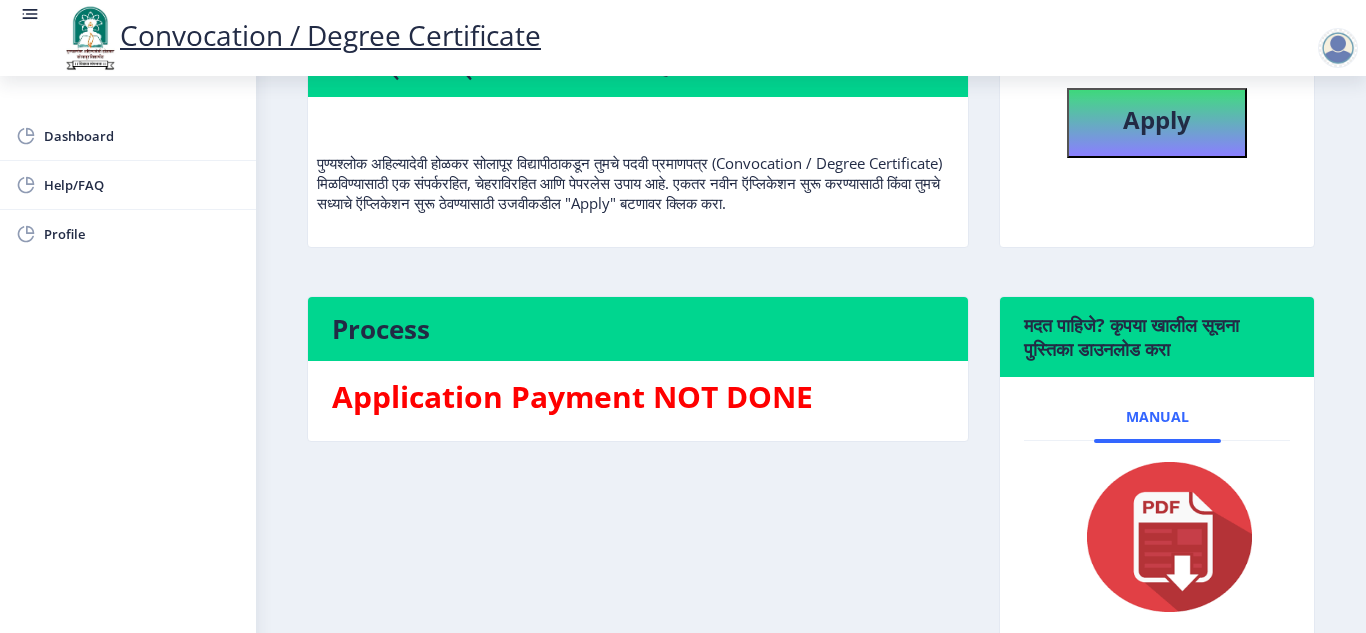 scroll, scrollTop: 0, scrollLeft: 0, axis: both 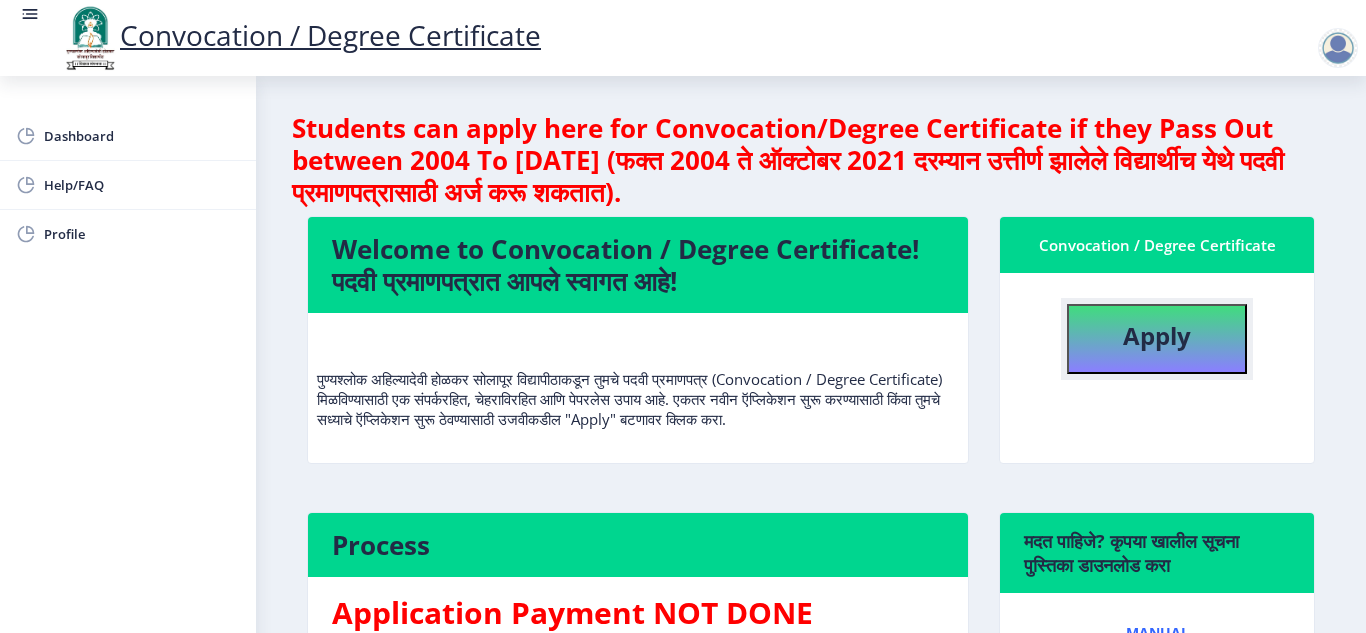 click on "Apply" 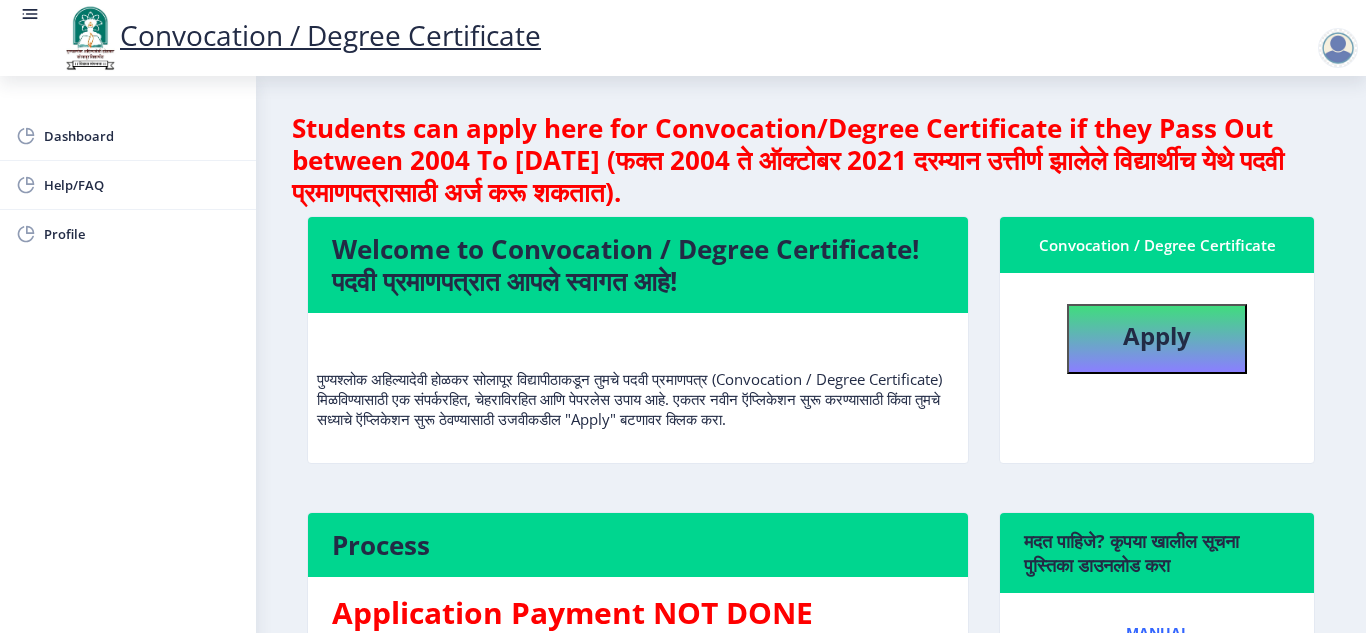 select 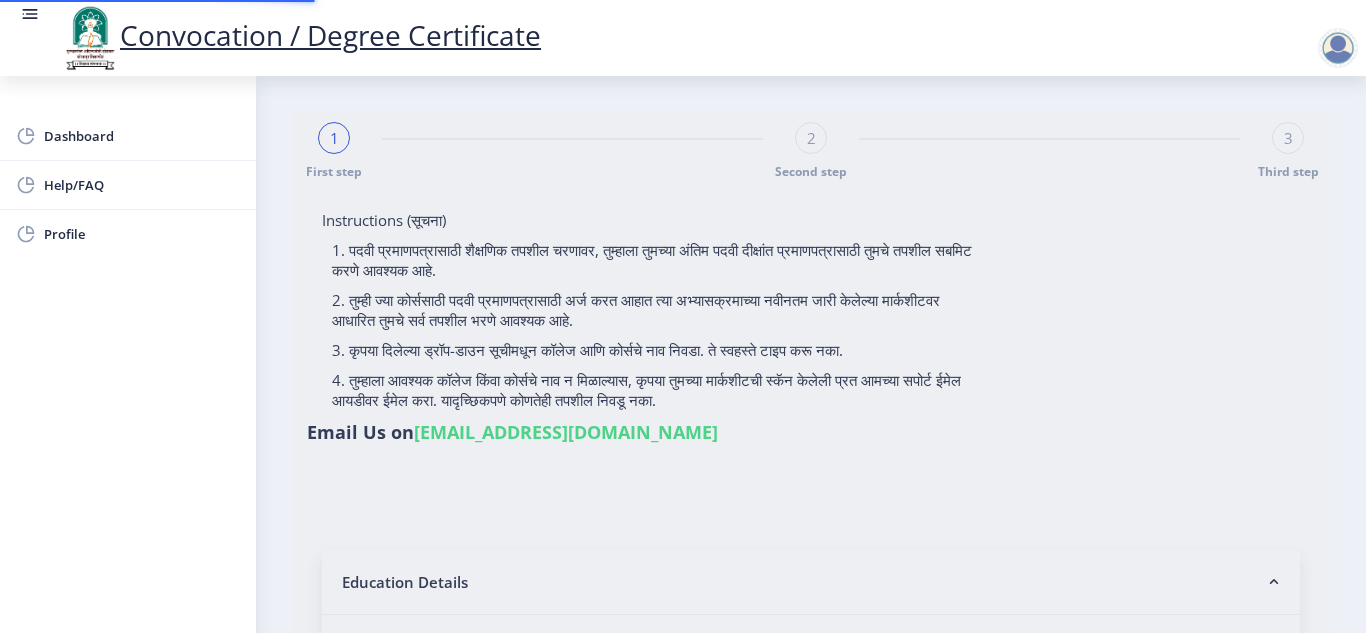 type on "[PERSON_NAME] [PERSON_NAME]" 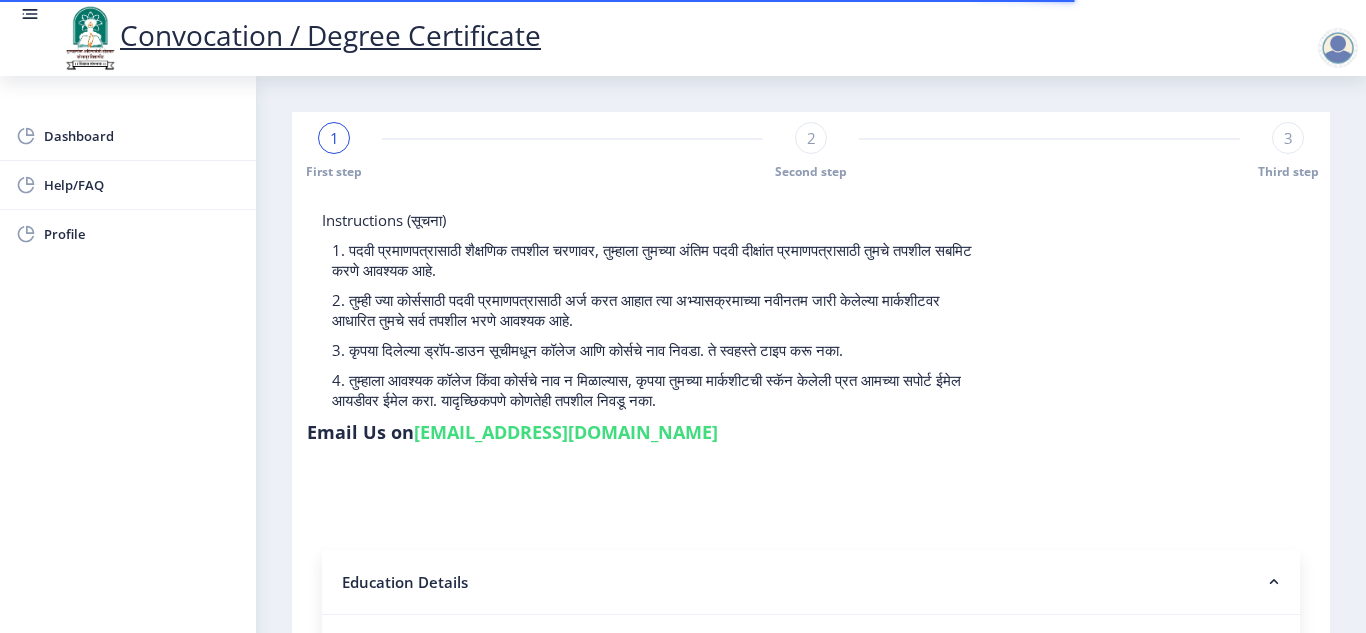 click on "2" 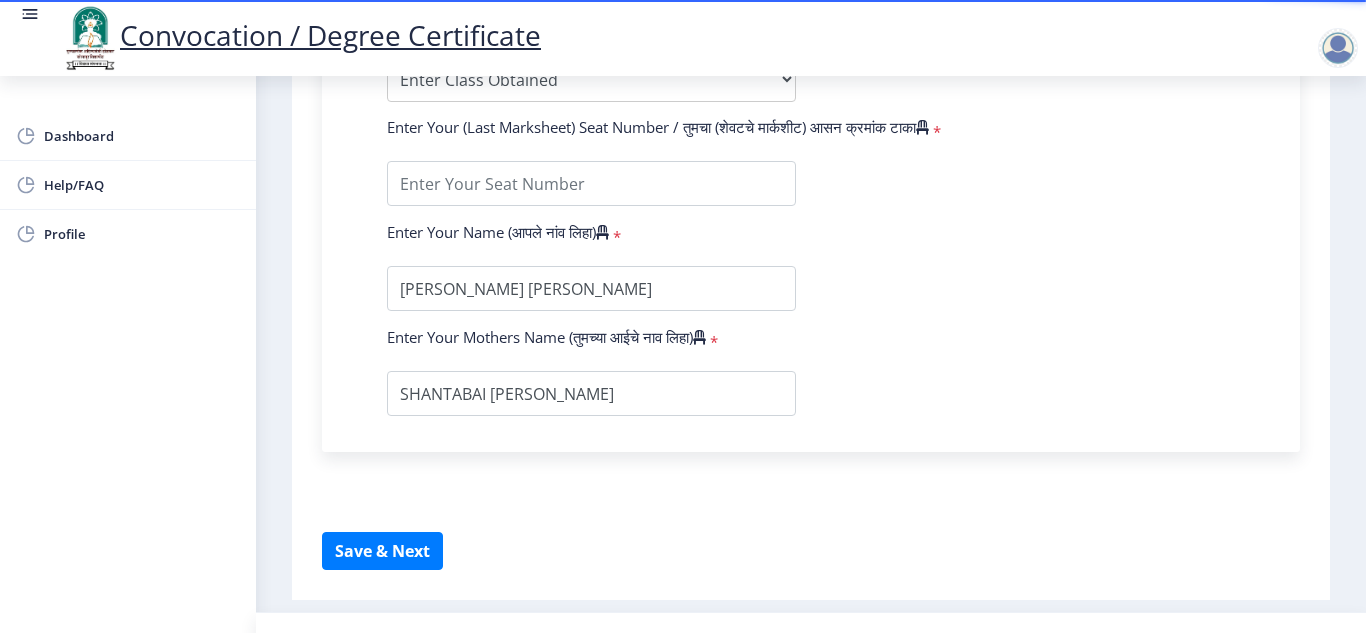 scroll, scrollTop: 1238, scrollLeft: 0, axis: vertical 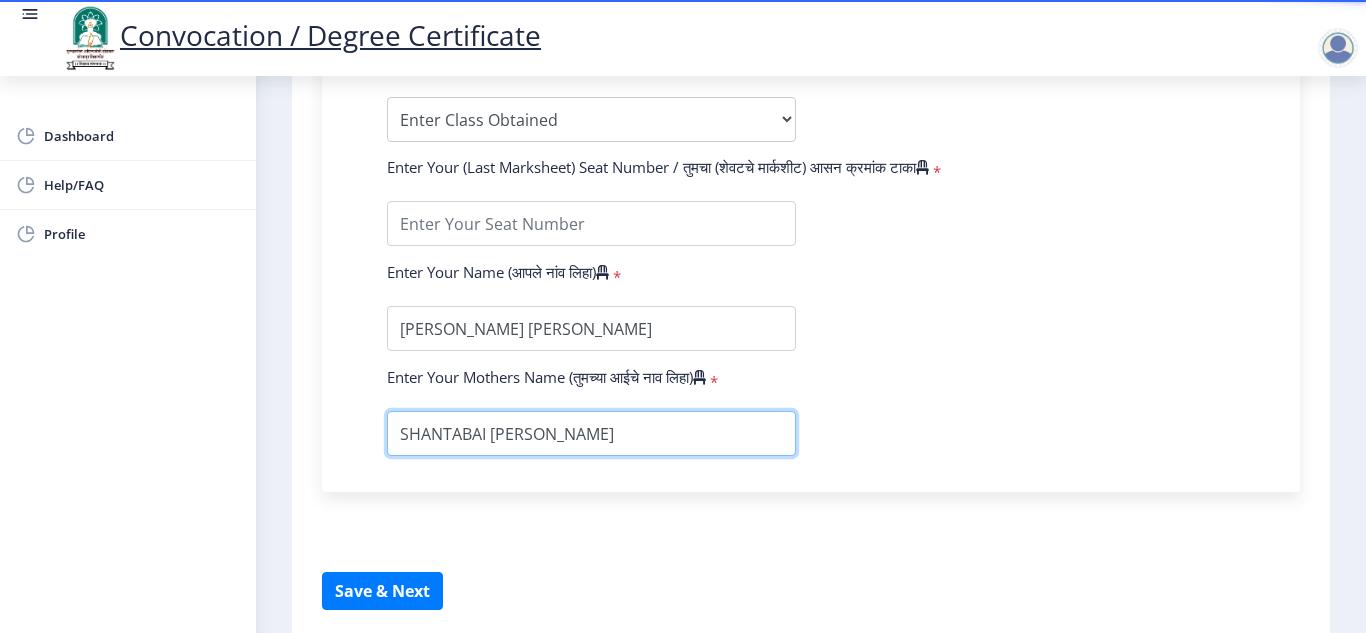 click at bounding box center (591, 433) 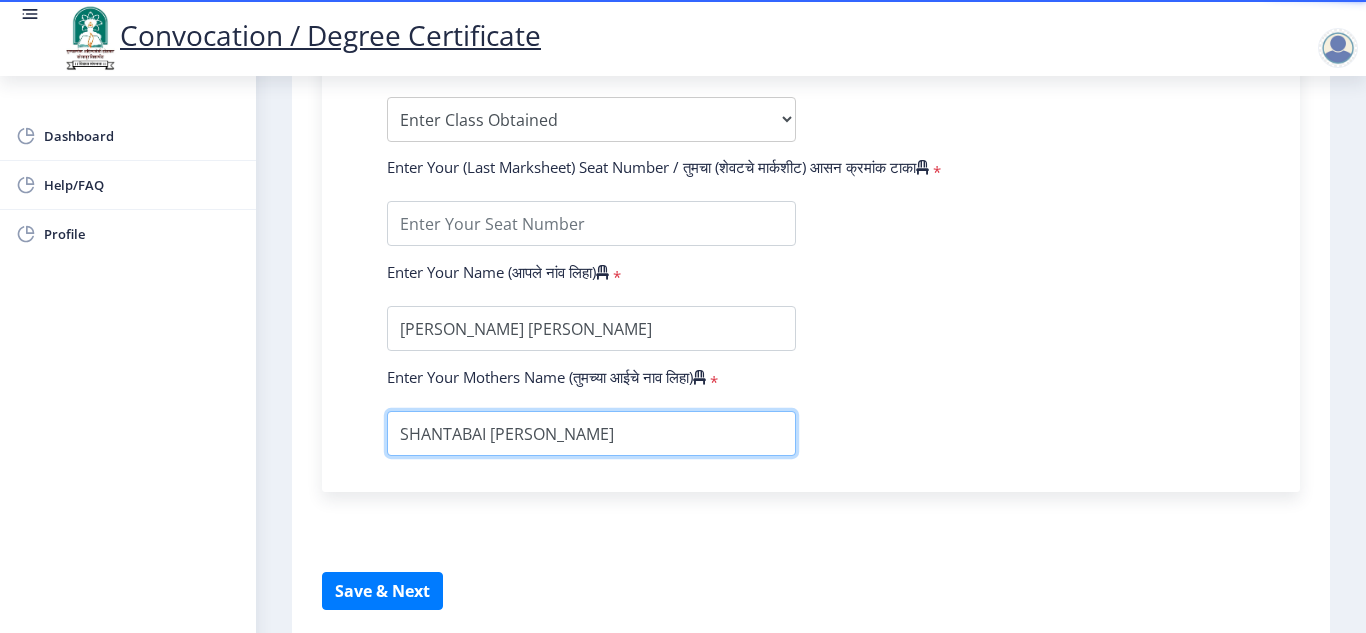 click at bounding box center (591, 433) 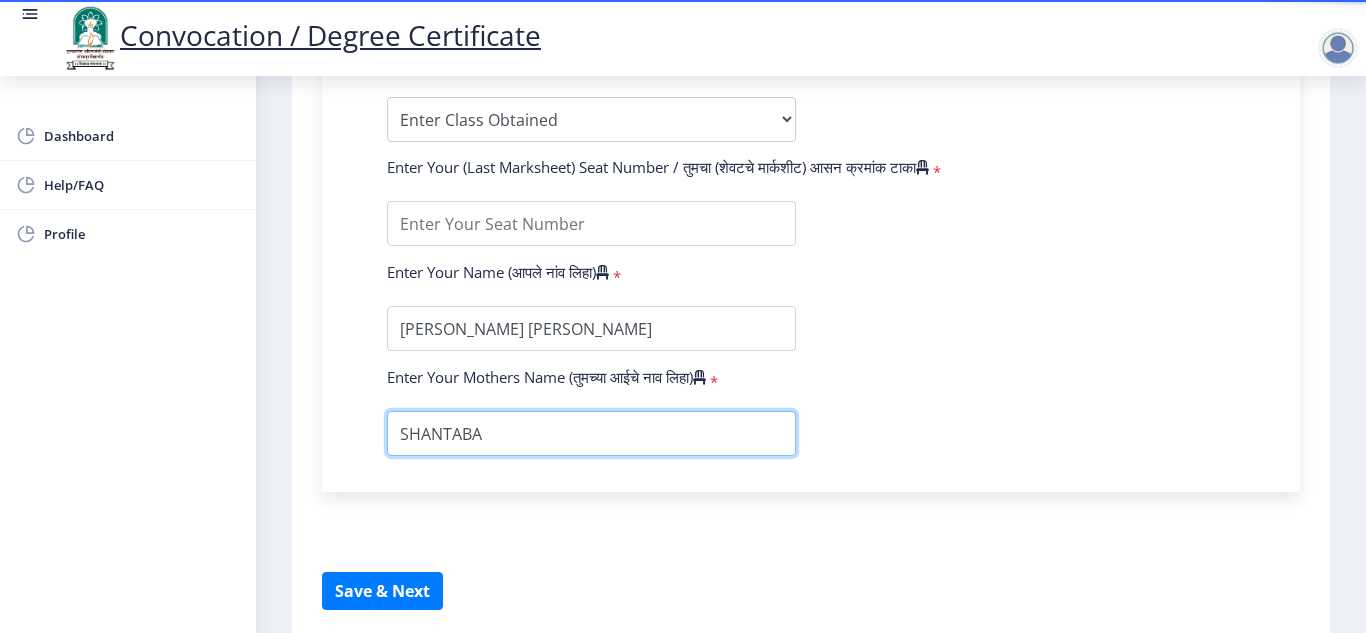 click at bounding box center (591, 433) 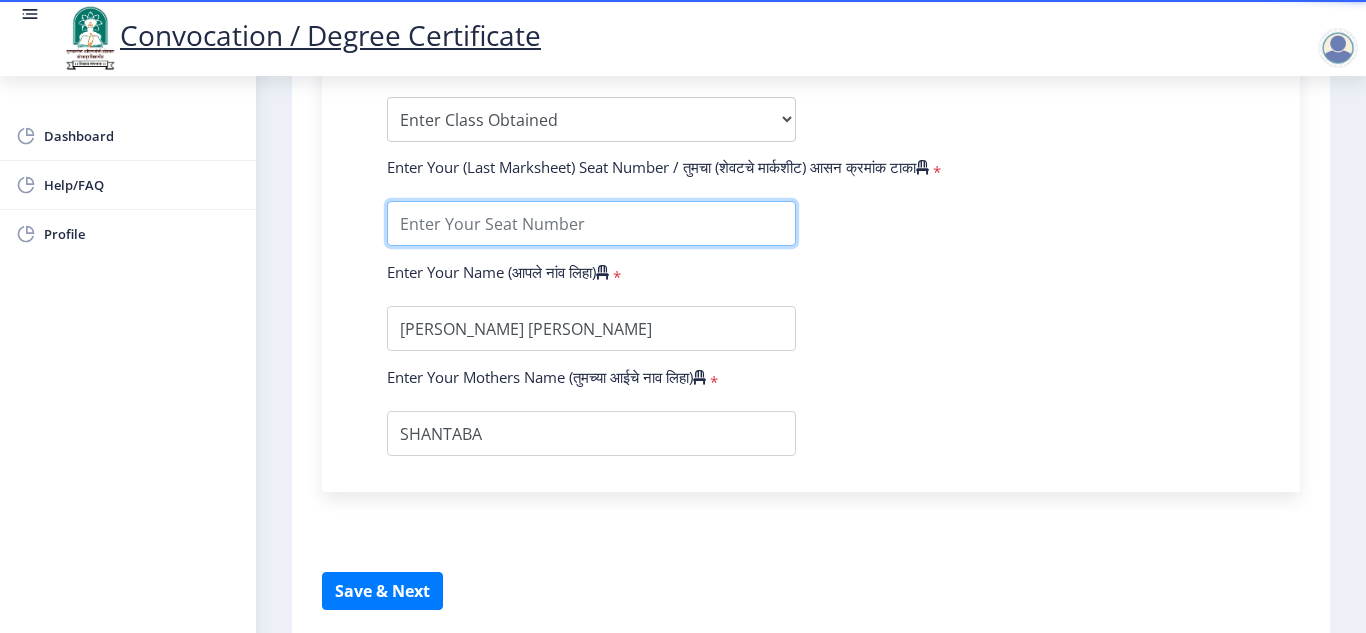 click at bounding box center (591, 223) 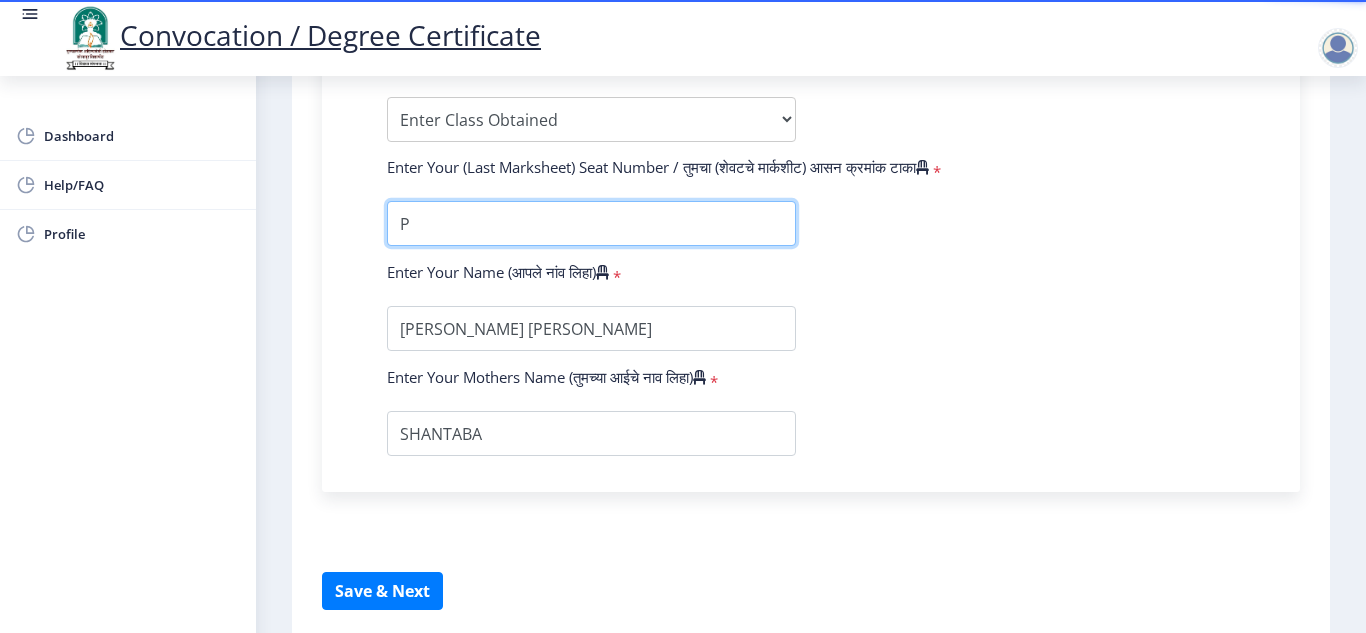 click at bounding box center [591, 223] 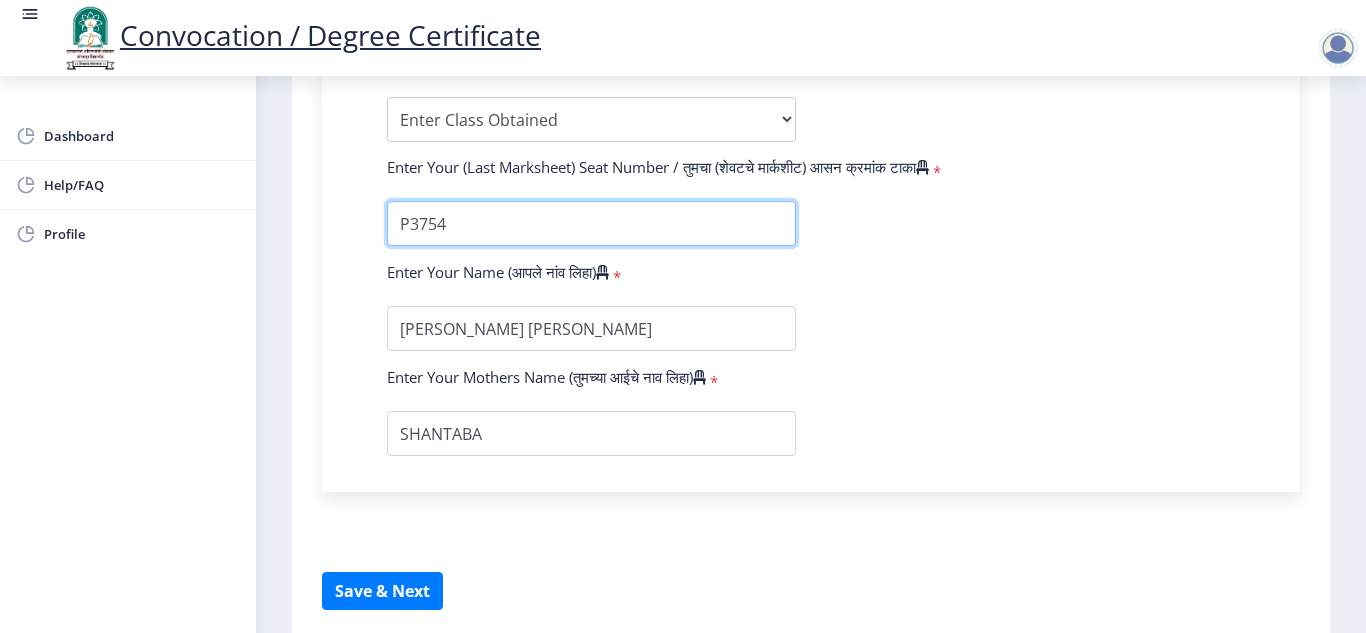 click at bounding box center (591, 223) 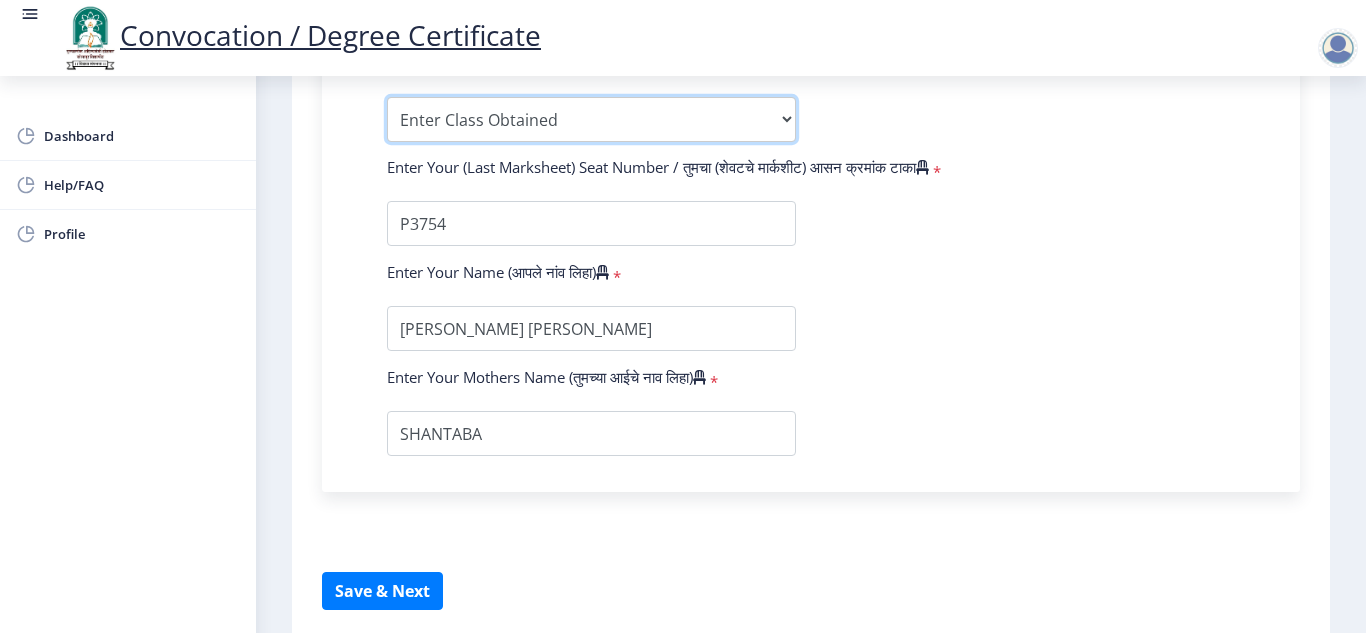 click on "Enter Class Obtained DISTINCTION FIRST CLASS HIGHER SECOND CLASS SECOND CLASS PASS CLASS OUTSTANDING - EXEMPLARY FIRST CLASS WITH DISTINCTION Grade O Grade A+ Grade A Grade B+ Grade B Grade C+ Grade C Grade D Grade E" at bounding box center (591, 119) 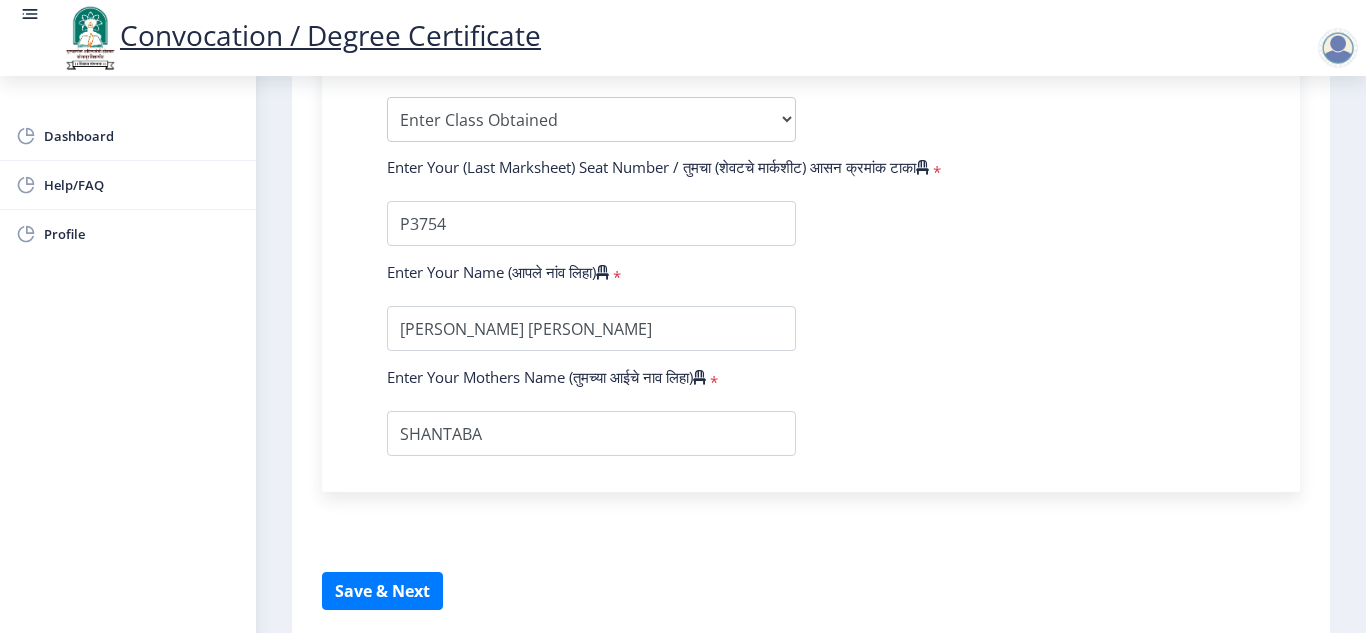 click on "Enter Your PRN Number (तुमचा पीआरएन (कायम नोंदणी क्रमांक) एंटर करा)   * Student Type (विद्यार्थी प्रकार)    * Select Student Type Regular External College Name(कॉलेजचे नाव)   * Select College Name Select College Name Course Name(अभ्यासक्रमाचे नाव)   * Select Course Name Select Course Name Enter passing Year(उत्तीर्ण वर्ष प्रविष्ट करा)   *  2025   2024   2023   2022   2021   2020   2019   2018   2017   2016   2015   2014   2013   2012   2011   2010   2009   2008   2007   2006   2005   2004   2003   2002   2001   2000   1999   1998   1997   1996   1995   1994   1993   1992   1991   1990   1989   1988   1987   1986   1985   1984   1983   1982   1981   1980   1979   1978   1977   1976  Enter Passing Month(उत्तीर्ण महिना प्रविष्ट करा)   * Enter Passing Month" 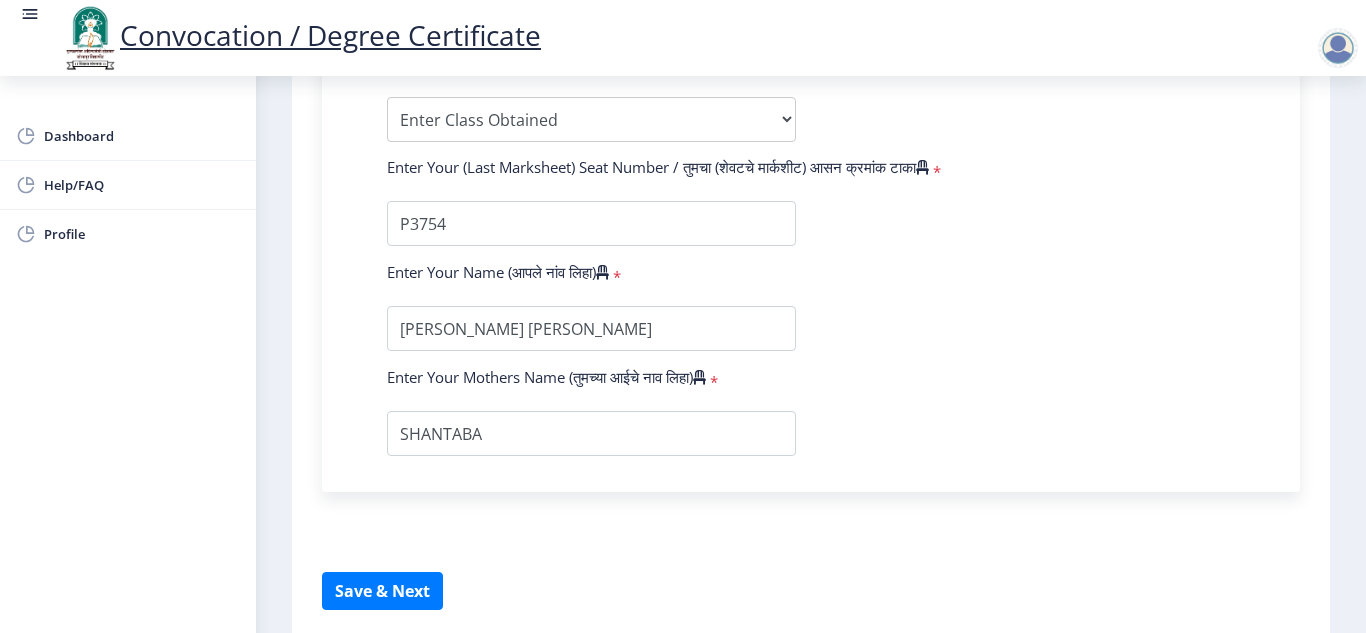 click on "1 First step Second step 3 Third step Instructions (सूचना) 1. पदवी प्रमाणपत्रासाठी शैक्षणिक तपशील चरणावर, तुम्हाला तुमच्या अंतिम पदवी दीक्षांत प्रमाणपत्रासाठी तुमचे तपशील सबमिट करणे आवश्यक आहे.   2. तुम्ही ज्या कोर्ससाठी पदवी प्रमाणपत्रासाठी अर्ज करत आहात त्या अभ्यासक्रमाच्या नवीनतम जारी केलेल्या मार्कशीटवर आधारित तुमचे सर्व तपशील भरणे आवश्यक आहे.  Email Us on   [EMAIL_ADDRESS][DOMAIN_NAME] Education Details  * Student Type (विद्यार्थी प्रकार)    * Select Student Type Regular External * * * * *" 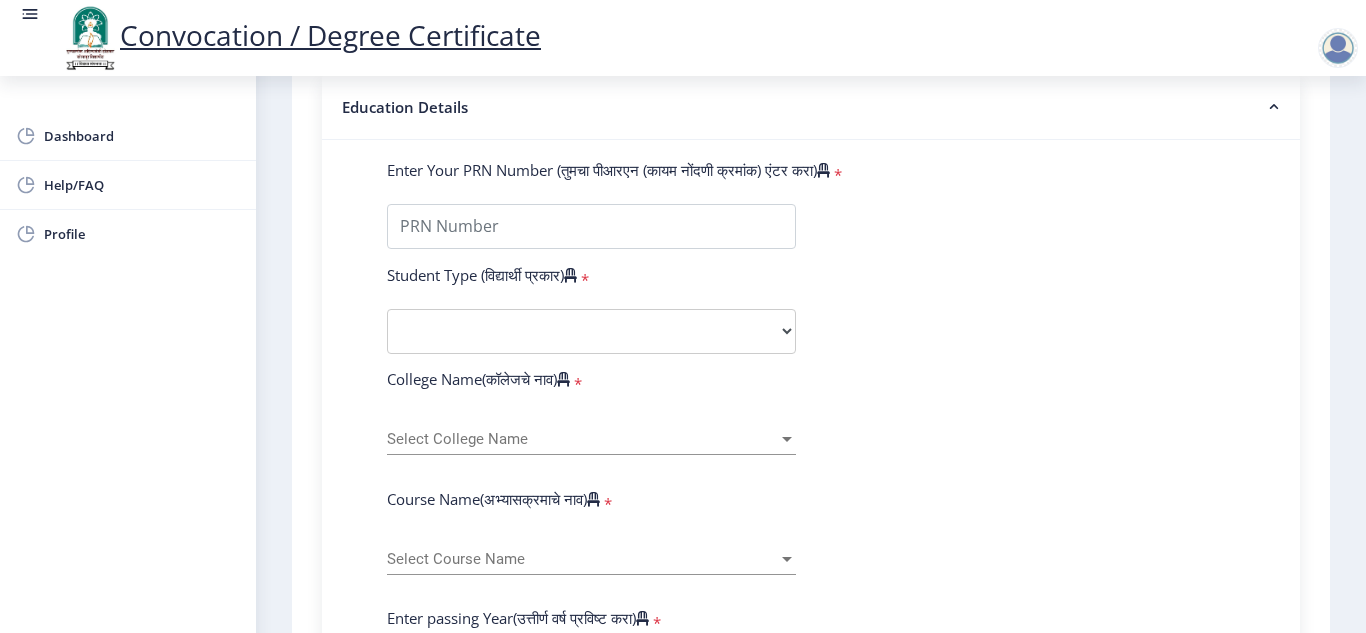 scroll, scrollTop: 480, scrollLeft: 0, axis: vertical 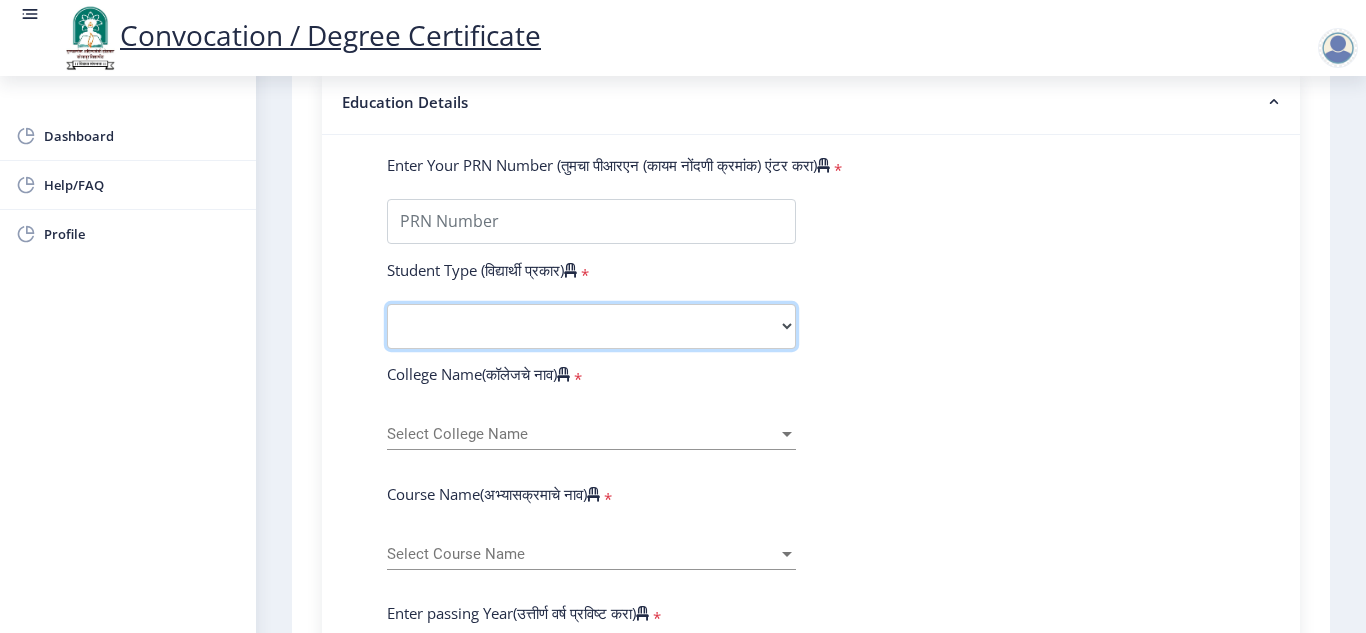 click on "Select Student Type Regular External" at bounding box center (591, 326) 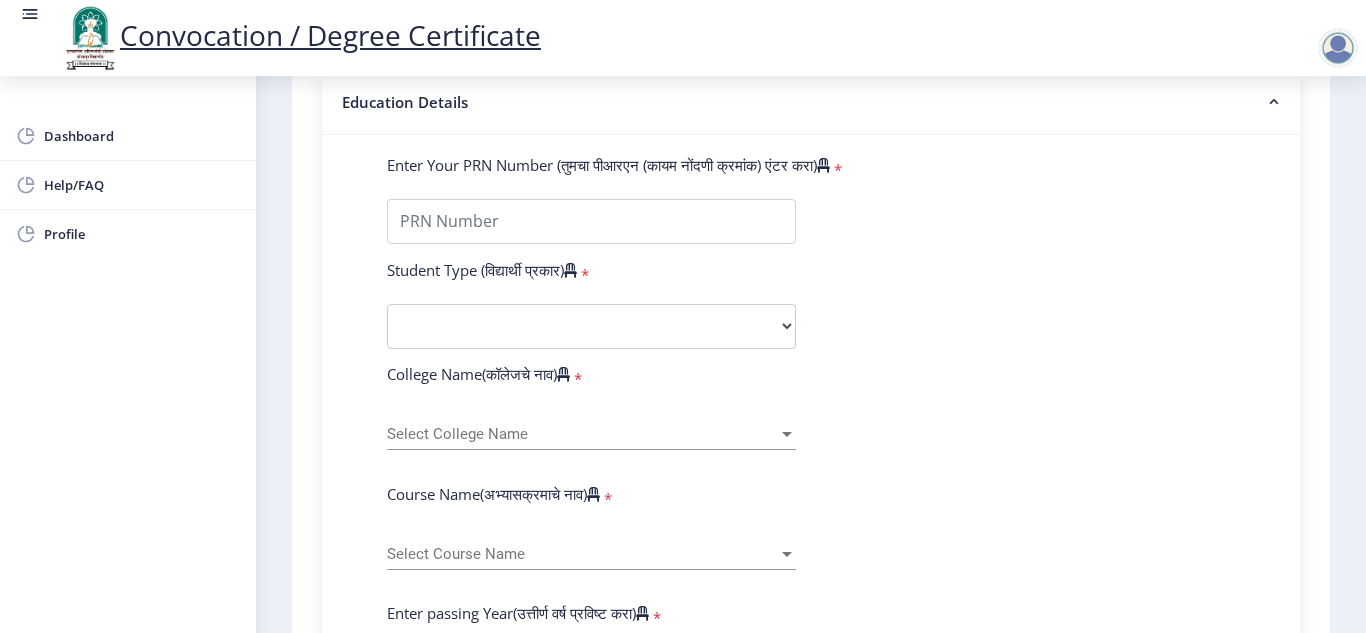 click on "Enter Your PRN Number (तुमचा पीआरएन (कायम नोंदणी क्रमांक) एंटर करा)   * Student Type (विद्यार्थी प्रकार)    * Select Student Type Regular External College Name(कॉलेजचे नाव)   * Select College Name Select College Name Course Name(अभ्यासक्रमाचे नाव)   * Select Course Name Select Course Name Enter passing Year(उत्तीर्ण वर्ष प्रविष्ट करा)   *  2025   2024   2023   2022   2021   2020   2019   2018   2017   2016   2015   2014   2013   2012   2011   2010   2009   2008   2007   2006   2005   2004   2003   2002   2001   2000   1999   1998   1997   1996   1995   1994   1993   1992   1991   1990   1989   1988   1987   1986   1985   1984   1983   1982   1981   1980   1979   1978   1977   1976  Enter Passing Month(उत्तीर्ण महिना प्रविष्ट करा)   * Enter Passing Month" 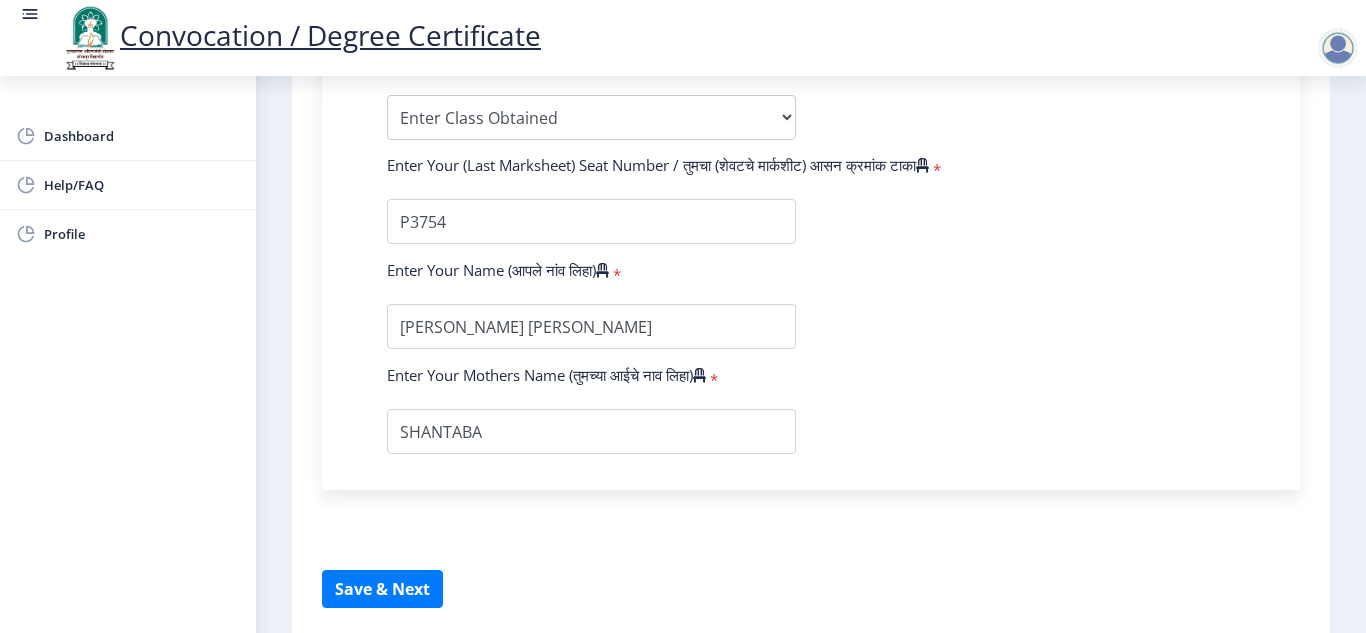 scroll, scrollTop: 1280, scrollLeft: 0, axis: vertical 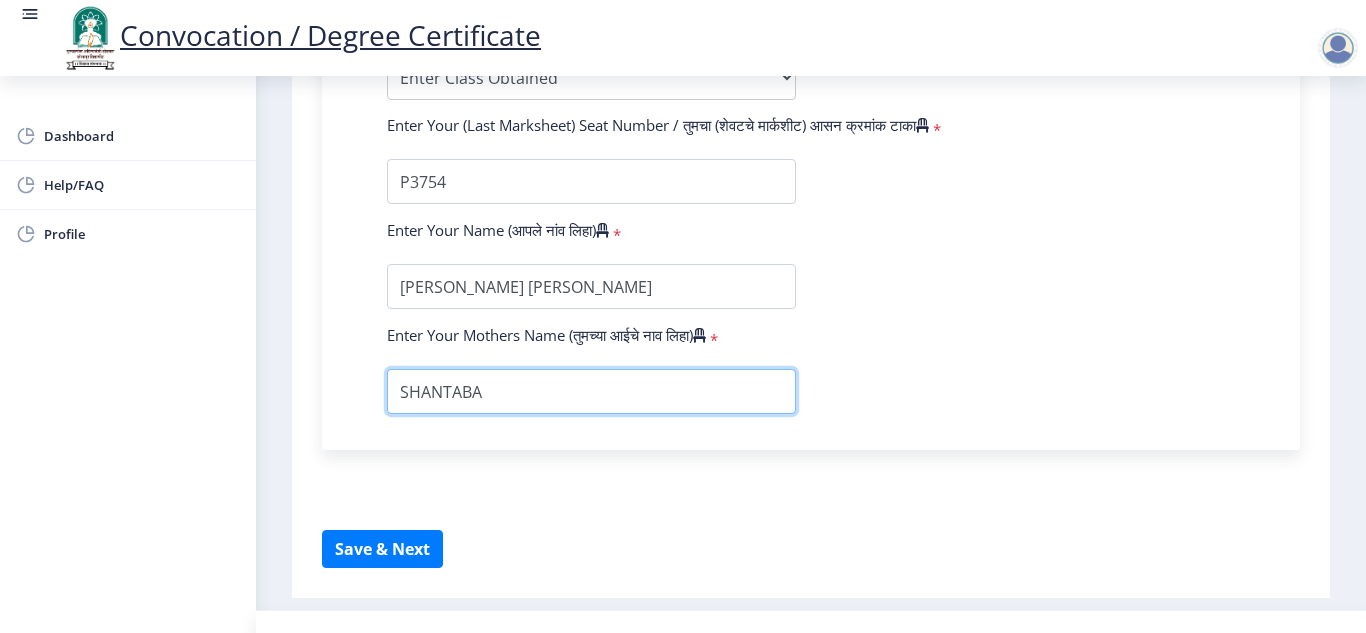 click at bounding box center (591, 391) 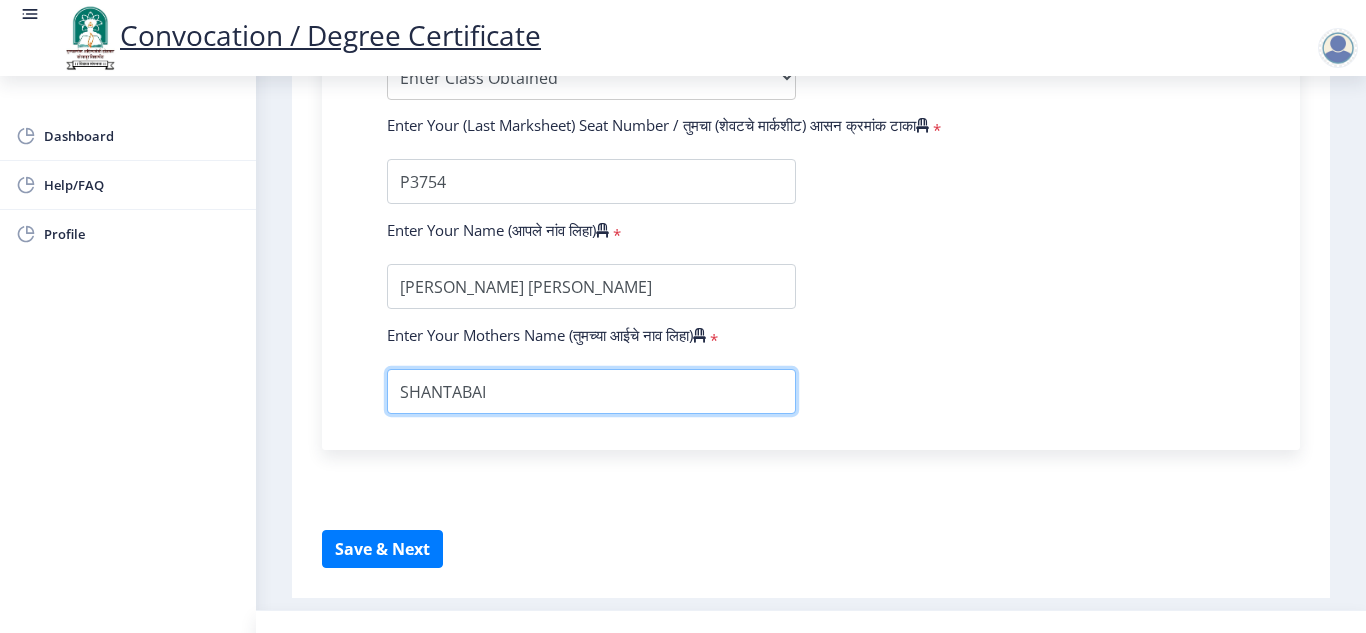 type on "SHANTABAI" 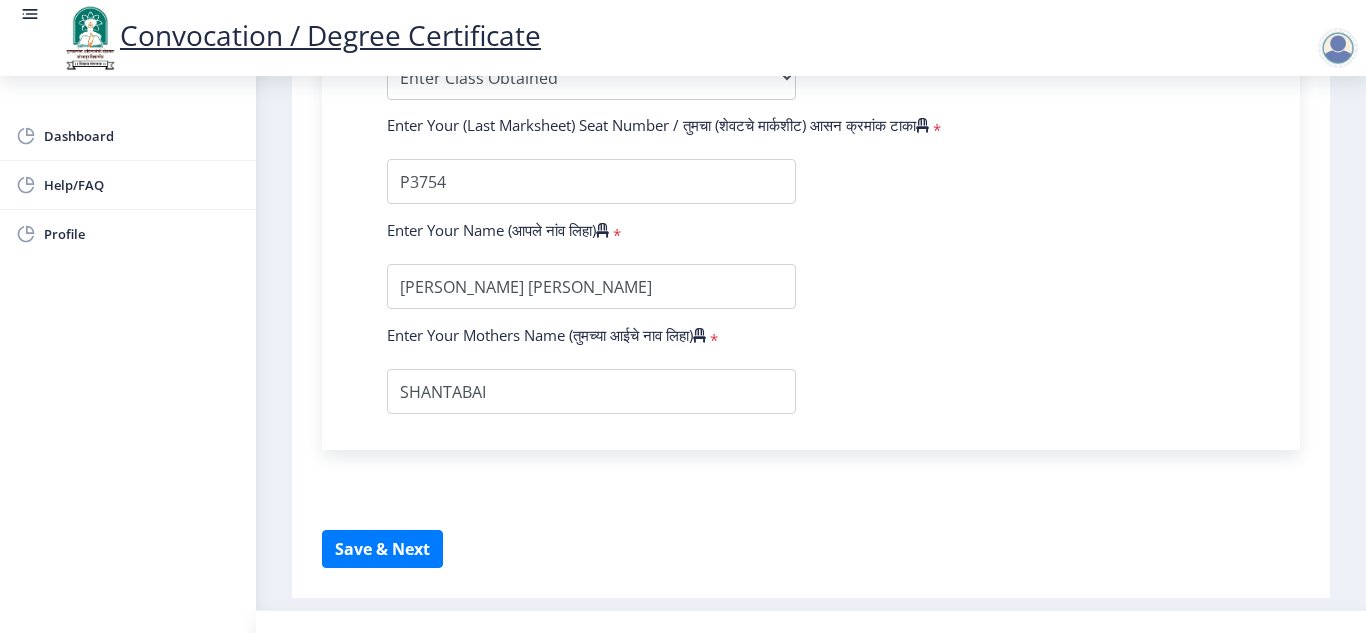 click on "Enter Your PRN Number (तुमचा पीआरएन (कायम नोंदणी क्रमांक) एंटर करा)   * Student Type (विद्यार्थी प्रकार)    * Select Student Type Regular External College Name(कॉलेजचे नाव)   * Select College Name Select College Name Course Name(अभ्यासक्रमाचे नाव)   * Select Course Name Select Course Name Enter passing Year(उत्तीर्ण वर्ष प्रविष्ट करा)   *  2025   2024   2023   2022   2021   2020   2019   2018   2017   2016   2015   2014   2013   2012   2011   2010   2009   2008   2007   2006   2005   2004   2003   2002   2001   2000   1999   1998   1997   1996   1995   1994   1993   1992   1991   1990   1989   1988   1987   1986   1985   1984   1983   1982   1981   1980   1979   1978   1977   1976  Enter Passing Month(उत्तीर्ण महिना प्रविष्ट करा)   * Enter Passing Month" 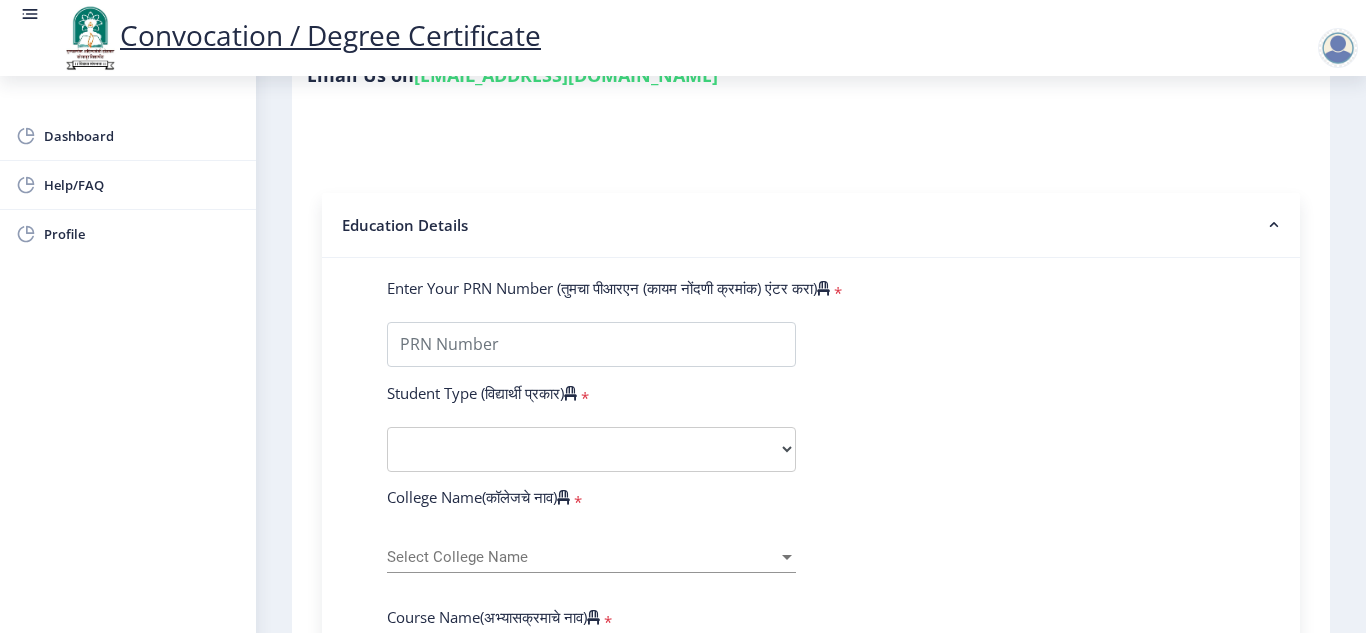 scroll, scrollTop: 0, scrollLeft: 0, axis: both 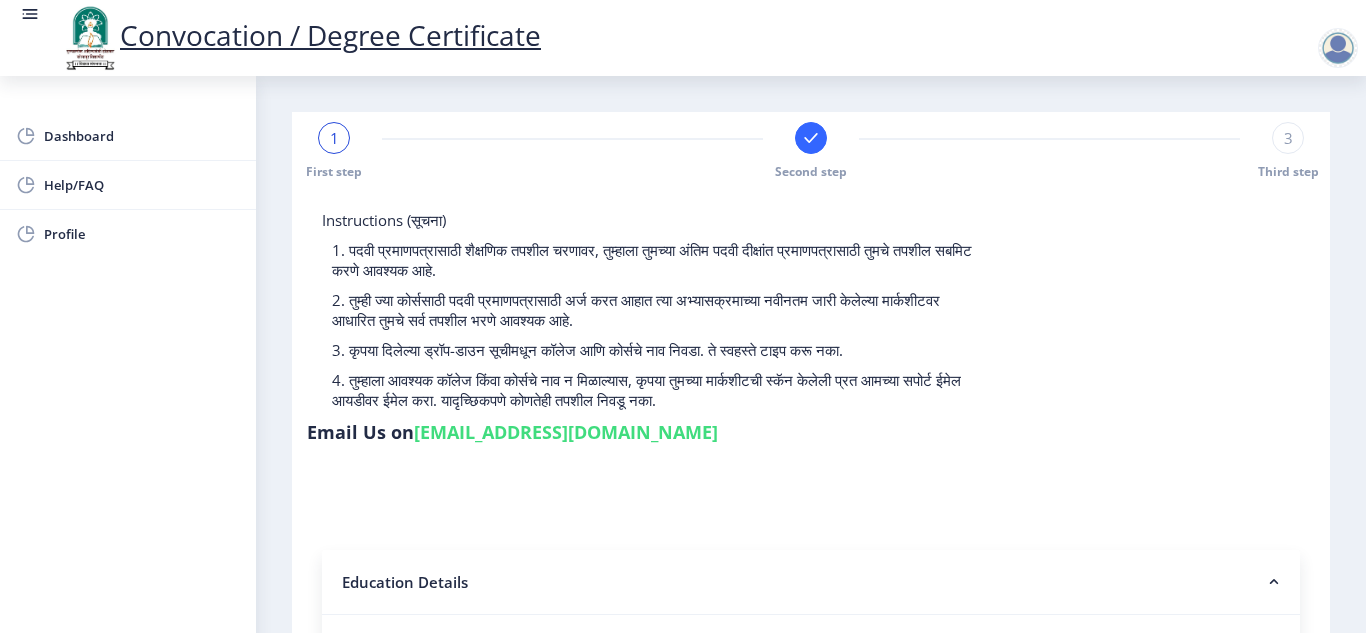 click on "3" 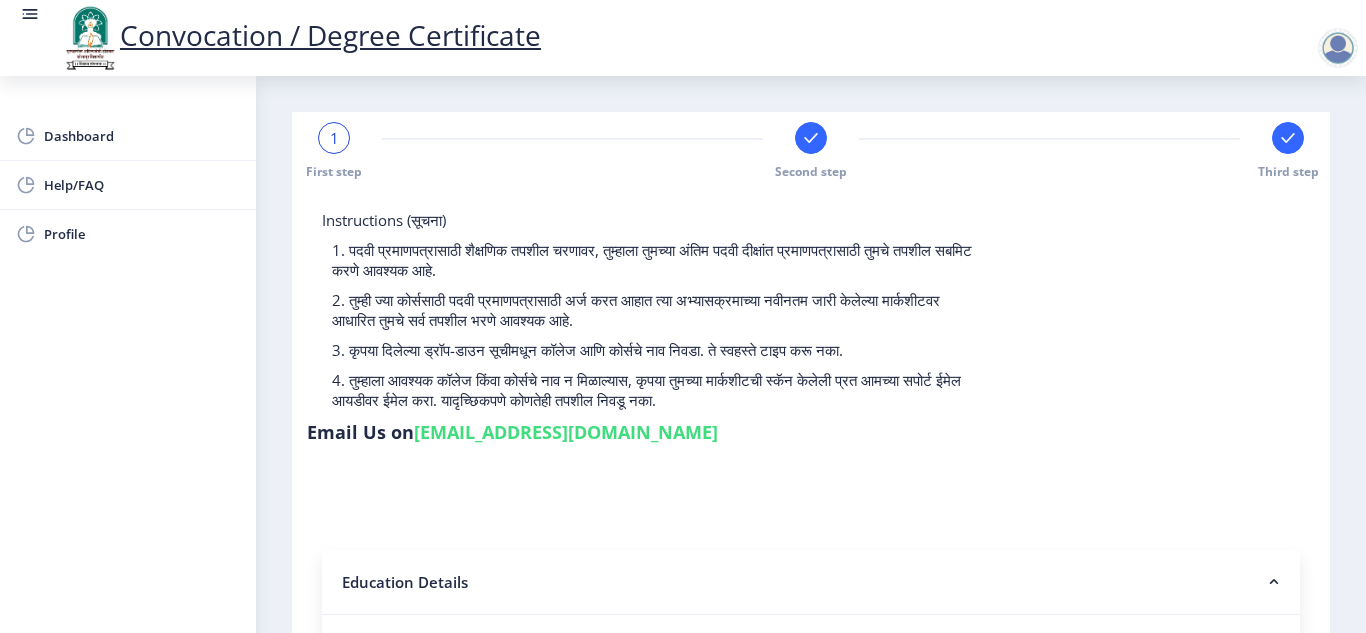 click on "Instructions (सूचना) 1. पदवी प्रमाणपत्रासाठी शैक्षणिक तपशील चरणावर, तुम्हाला तुमच्या अंतिम पदवी दीक्षांत प्रमाणपत्रासाठी तुमचे तपशील सबमिट करणे आवश्यक आहे.   2. तुम्ही ज्या कोर्ससाठी पदवी प्रमाणपत्रासाठी अर्ज करत आहात त्या अभ्यासक्रमाच्या नवीनतम जारी केलेल्या मार्कशीटवर आधारित तुमचे सर्व तपशील भरणे आवश्यक आहे.  Email Us on   [EMAIL_ADDRESS][DOMAIN_NAME]" 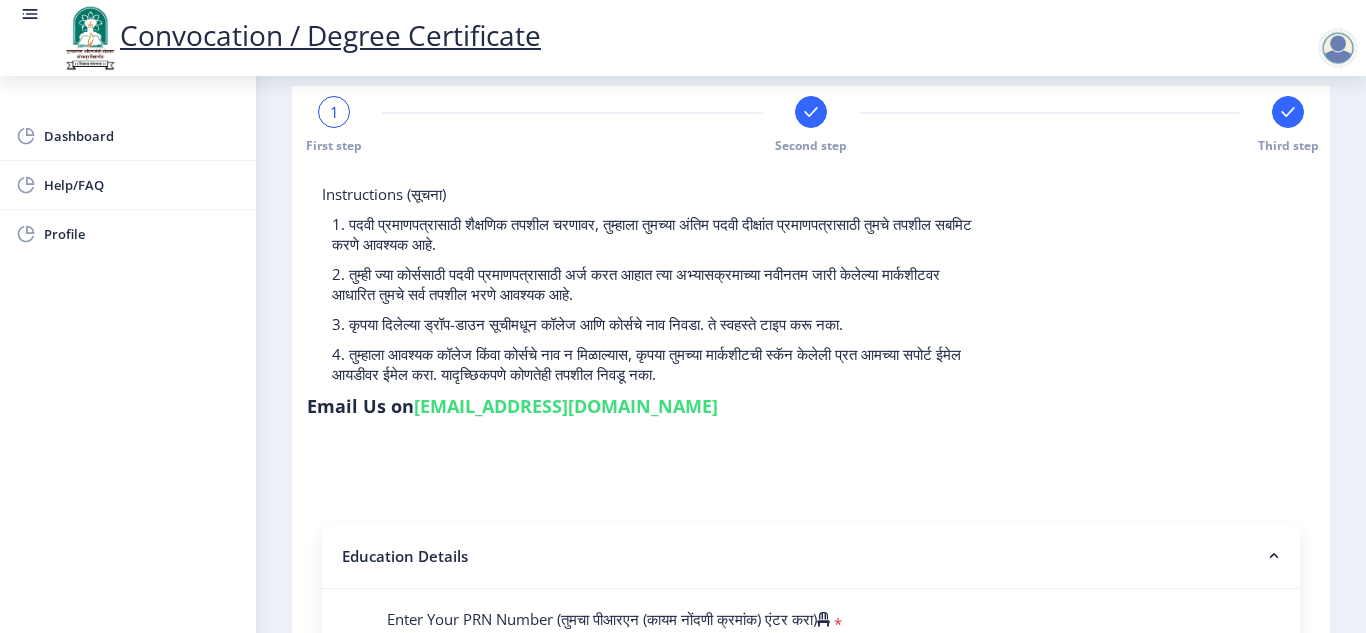 scroll, scrollTop: 0, scrollLeft: 0, axis: both 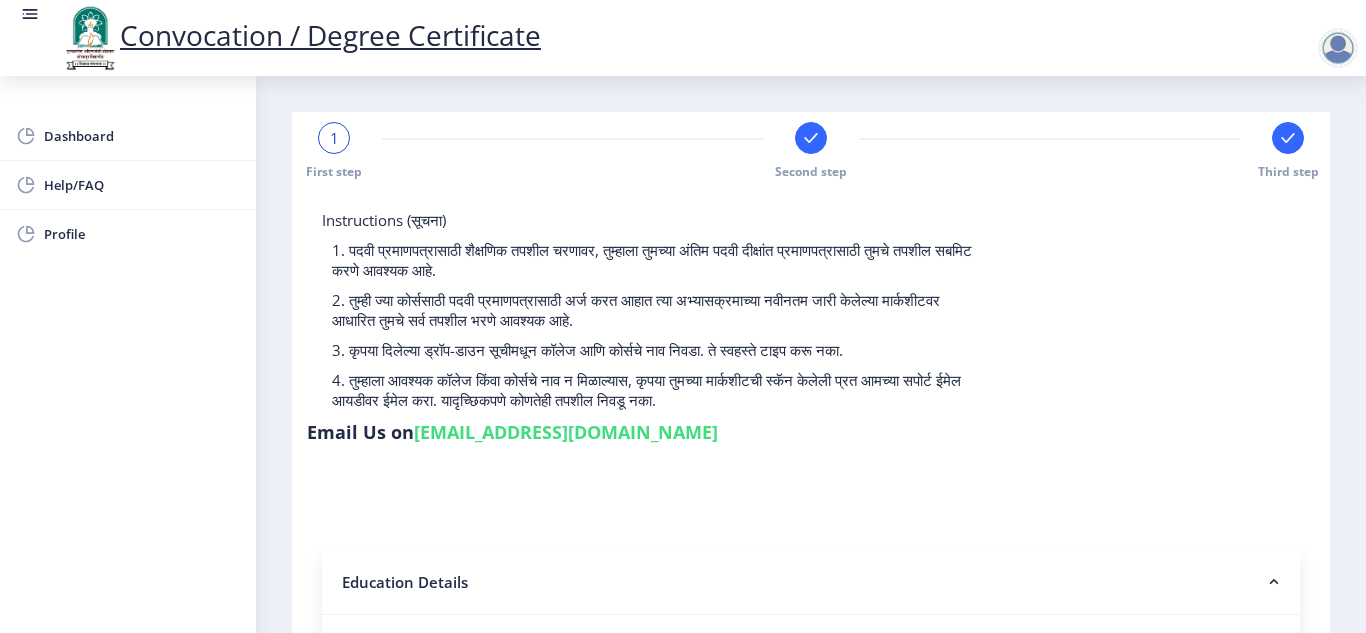 click on "1 First step Second step Third step Instructions (सूचना) 1. पदवी प्रमाणपत्रासाठी शैक्षणिक तपशील चरणावर, तुम्हाला तुमच्या अंतिम पदवी दीक्षांत प्रमाणपत्रासाठी तुमचे तपशील सबमिट करणे आवश्यक आहे.   2. तुम्ही ज्या कोर्ससाठी पदवी प्रमाणपत्रासाठी अर्ज करत आहात त्या अभ्यासक्रमाच्या नवीनतम जारी केलेल्या मार्कशीटवर आधारित तुमचे सर्व तपशील भरणे आवश्यक आहे.  Email Us on   [EMAIL_ADDRESS][DOMAIN_NAME] Education Details  * Student Type (विद्यार्थी प्रकार)    * Select Student Type Regular External * * *  2025" 